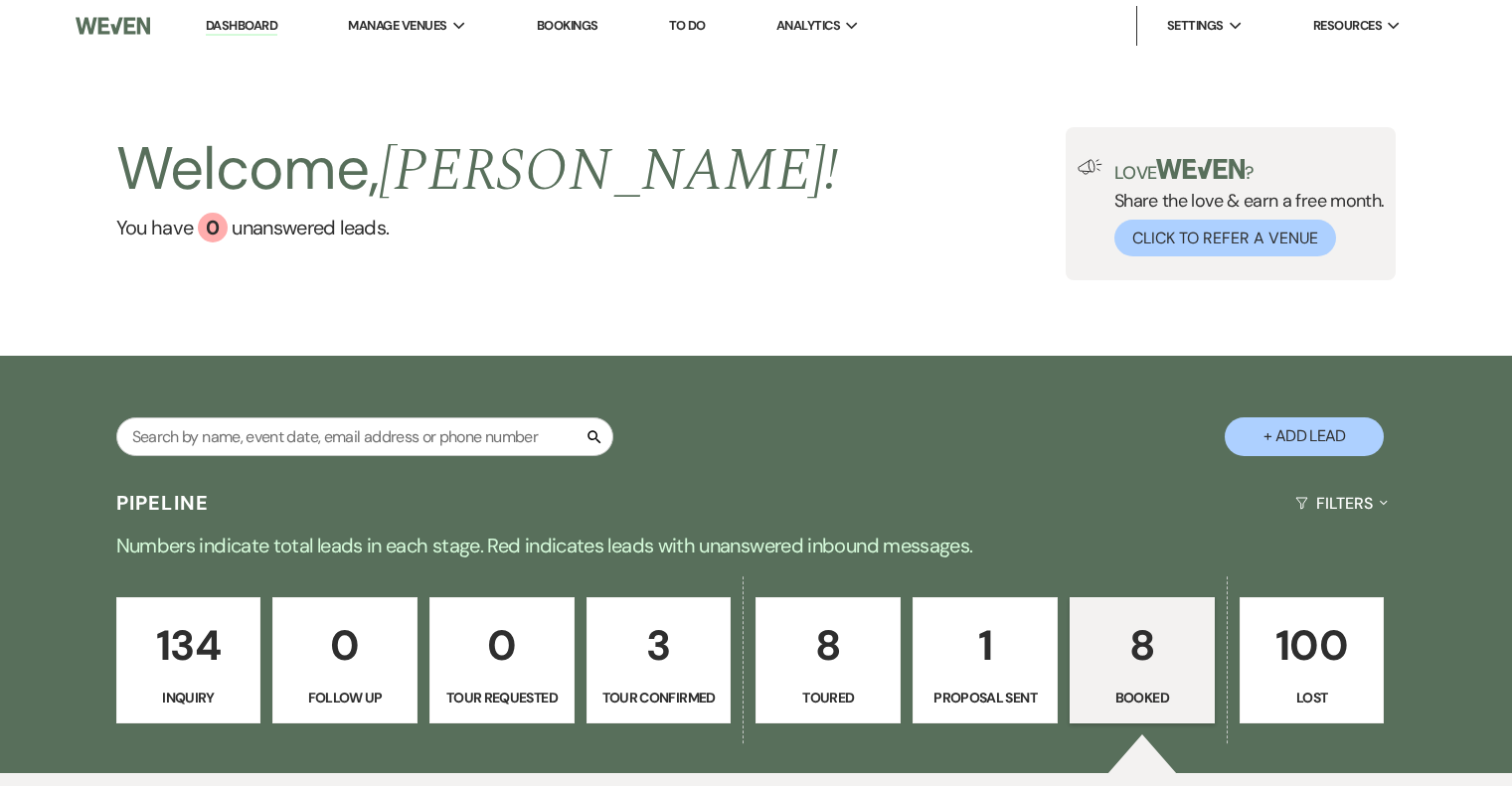 scroll, scrollTop: 0, scrollLeft: 0, axis: both 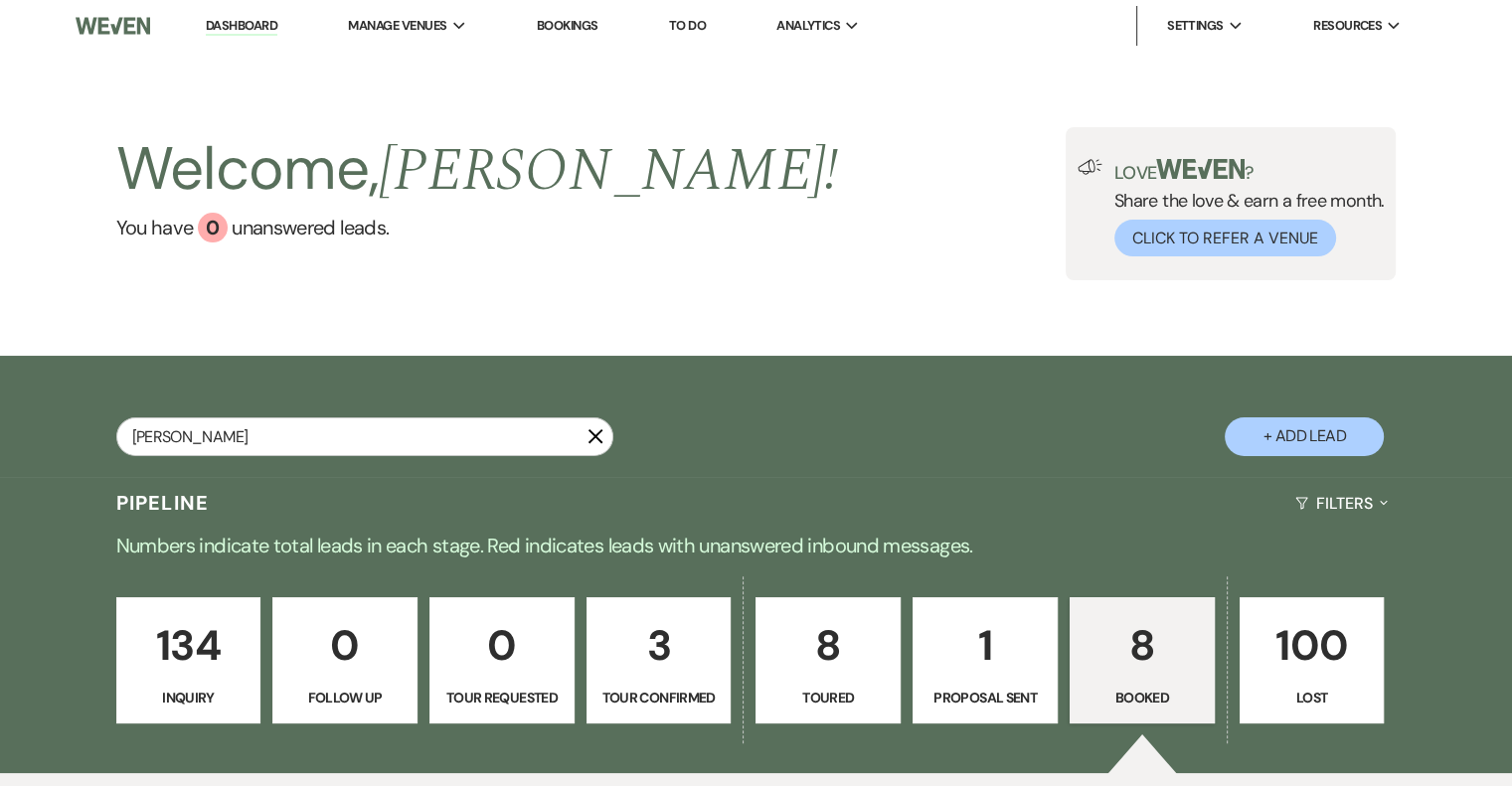 type on "kyli" 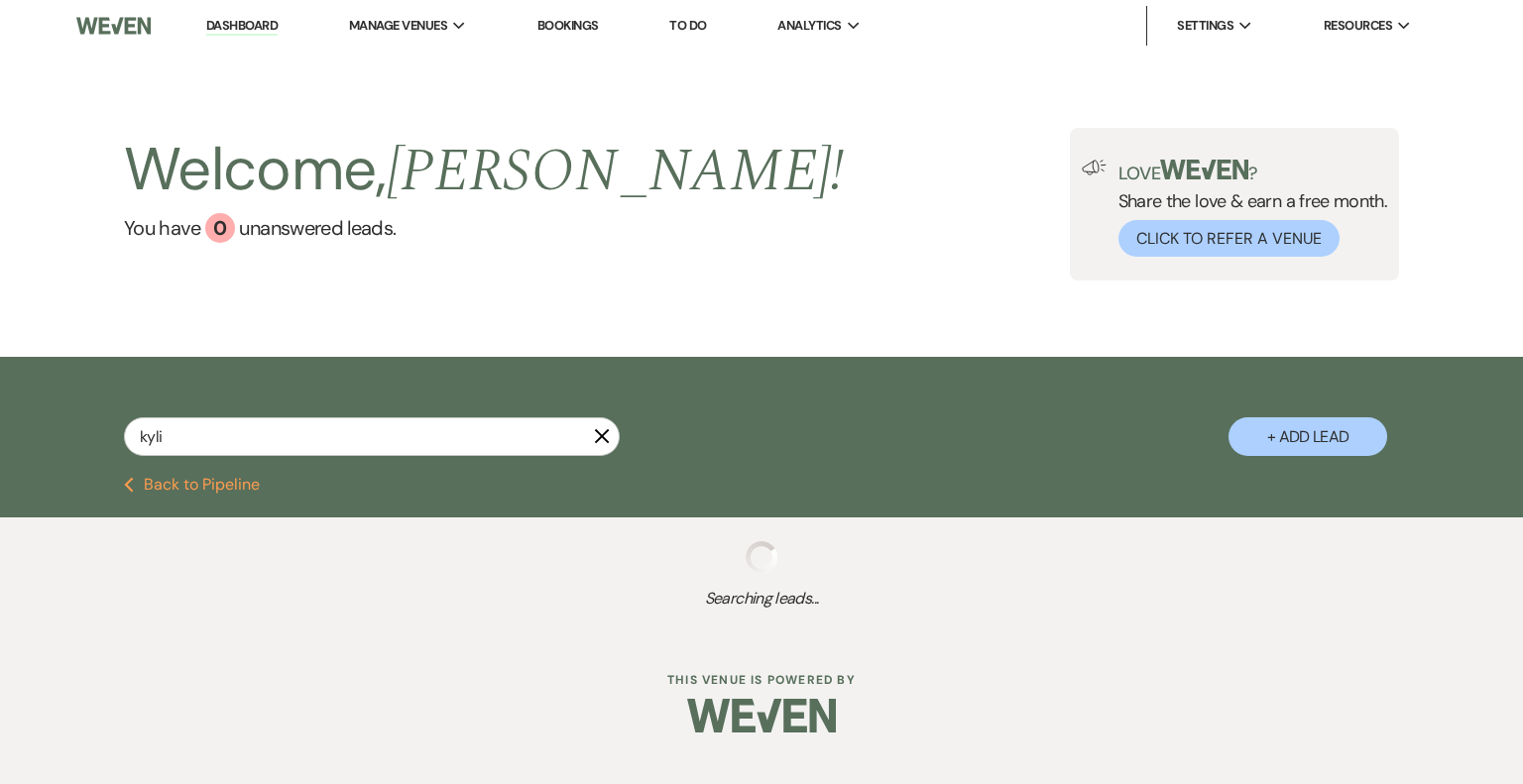 select on "6" 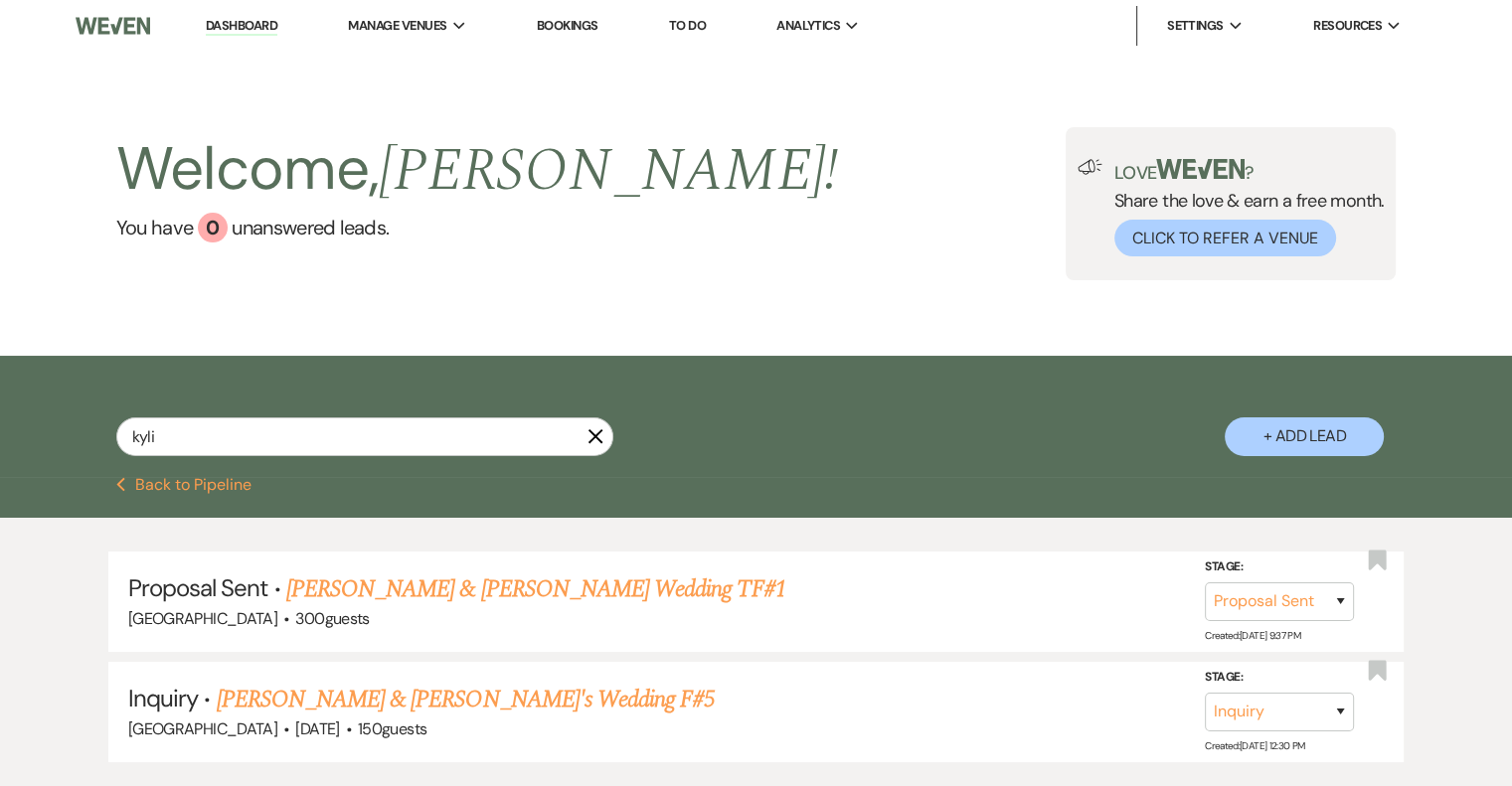 type on "[PERSON_NAME]" 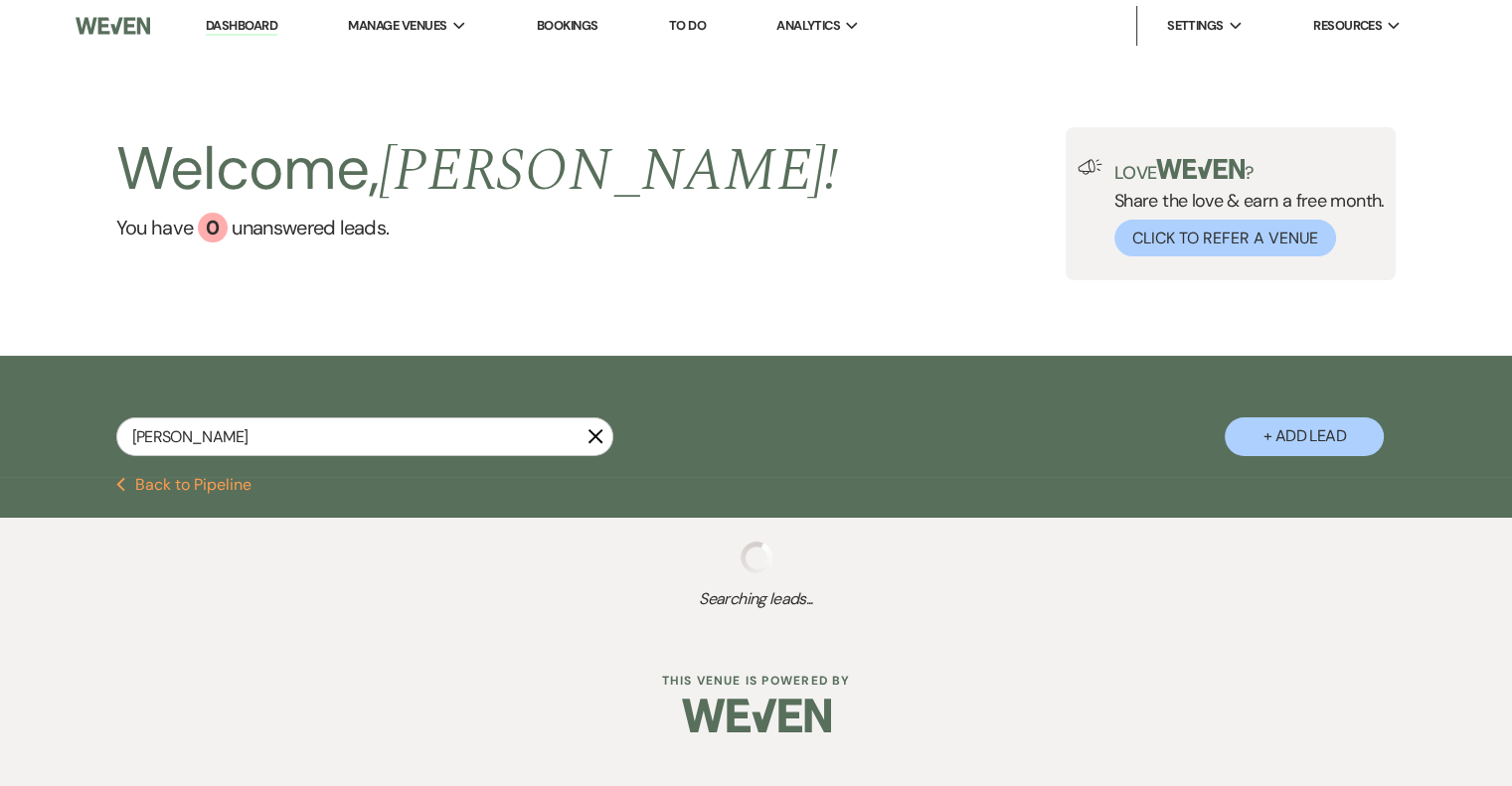 select on "6" 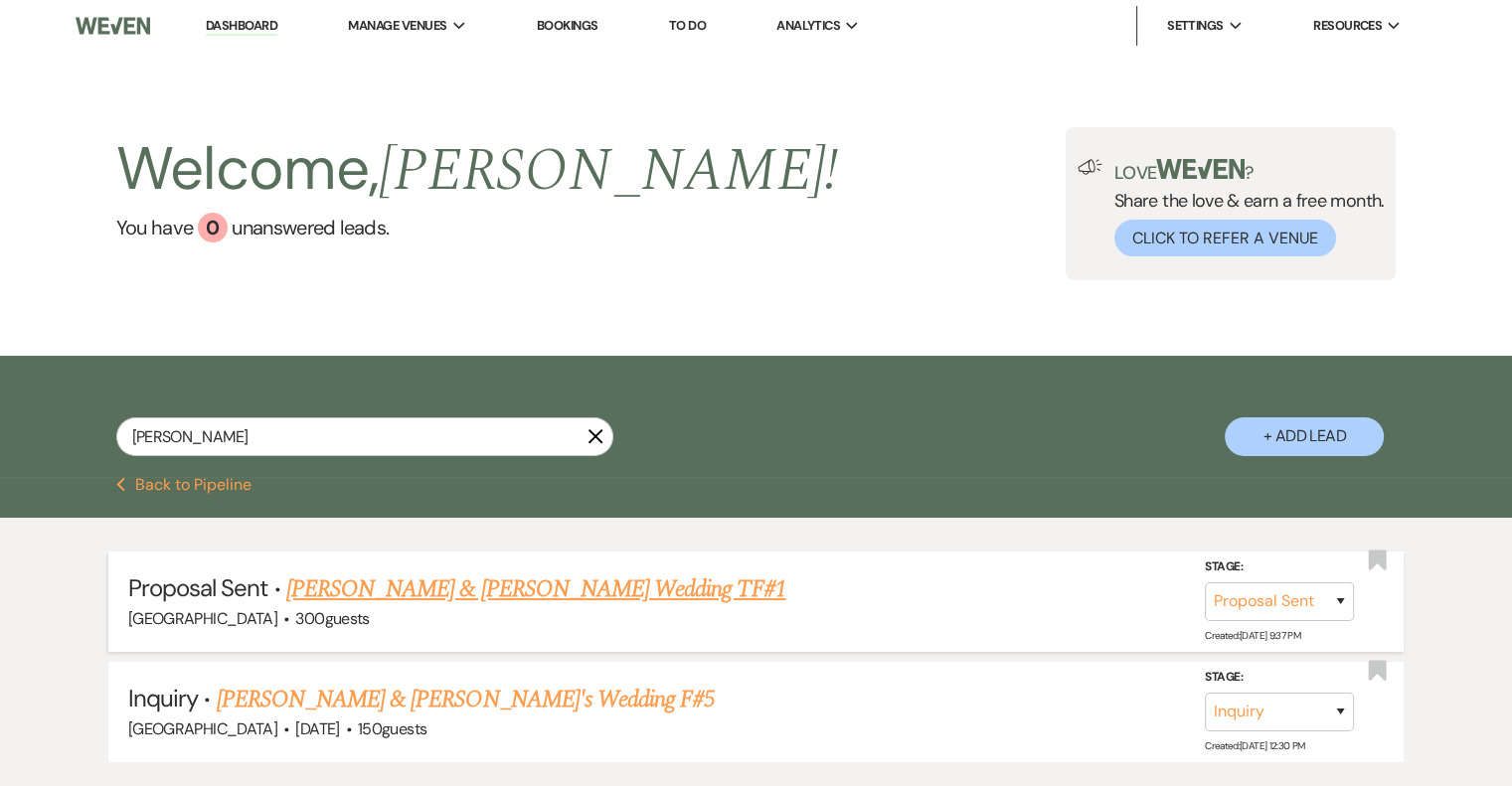 click on "[PERSON_NAME] & [PERSON_NAME] Wedding TF#1" at bounding box center (536, 589) 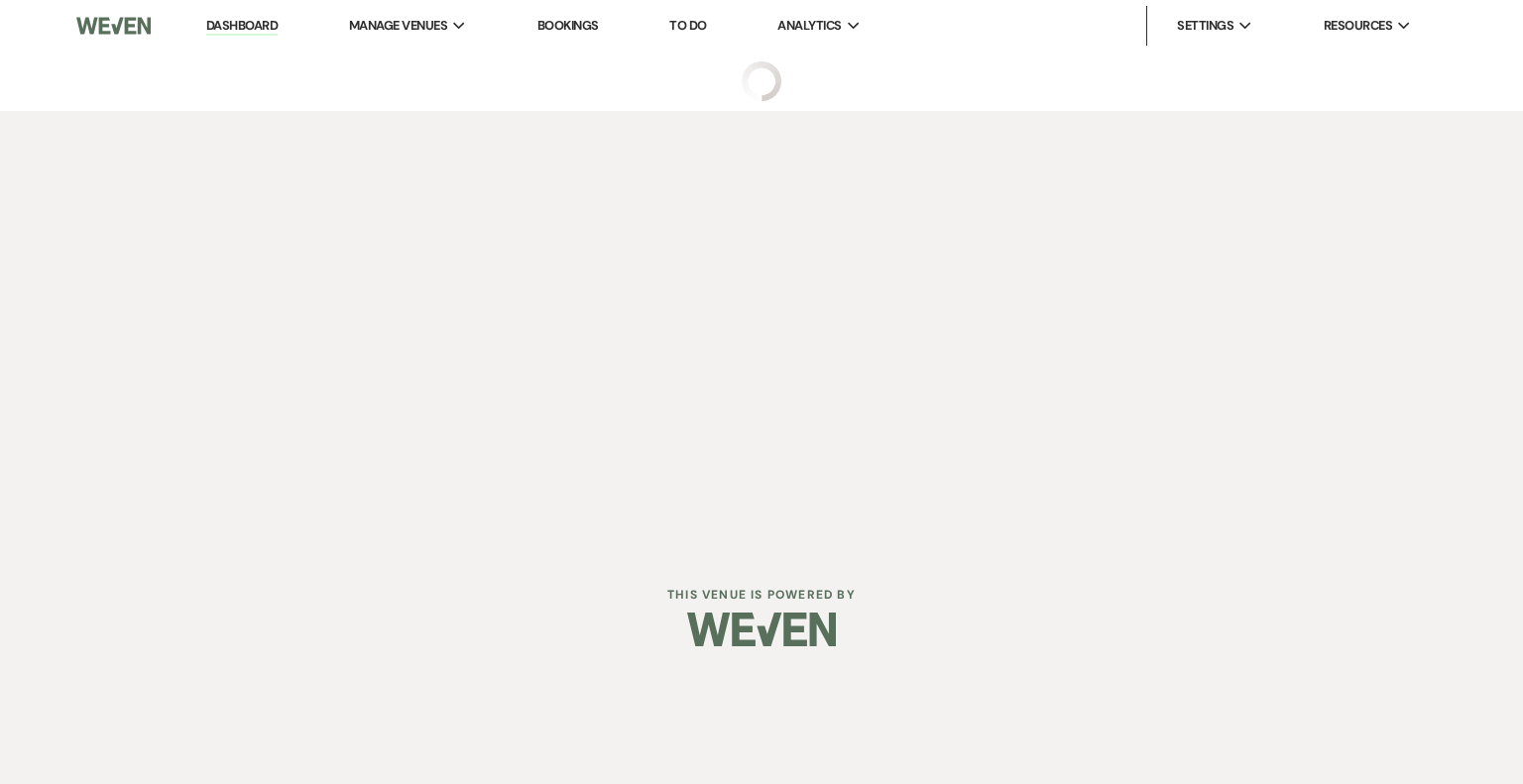 select on "6" 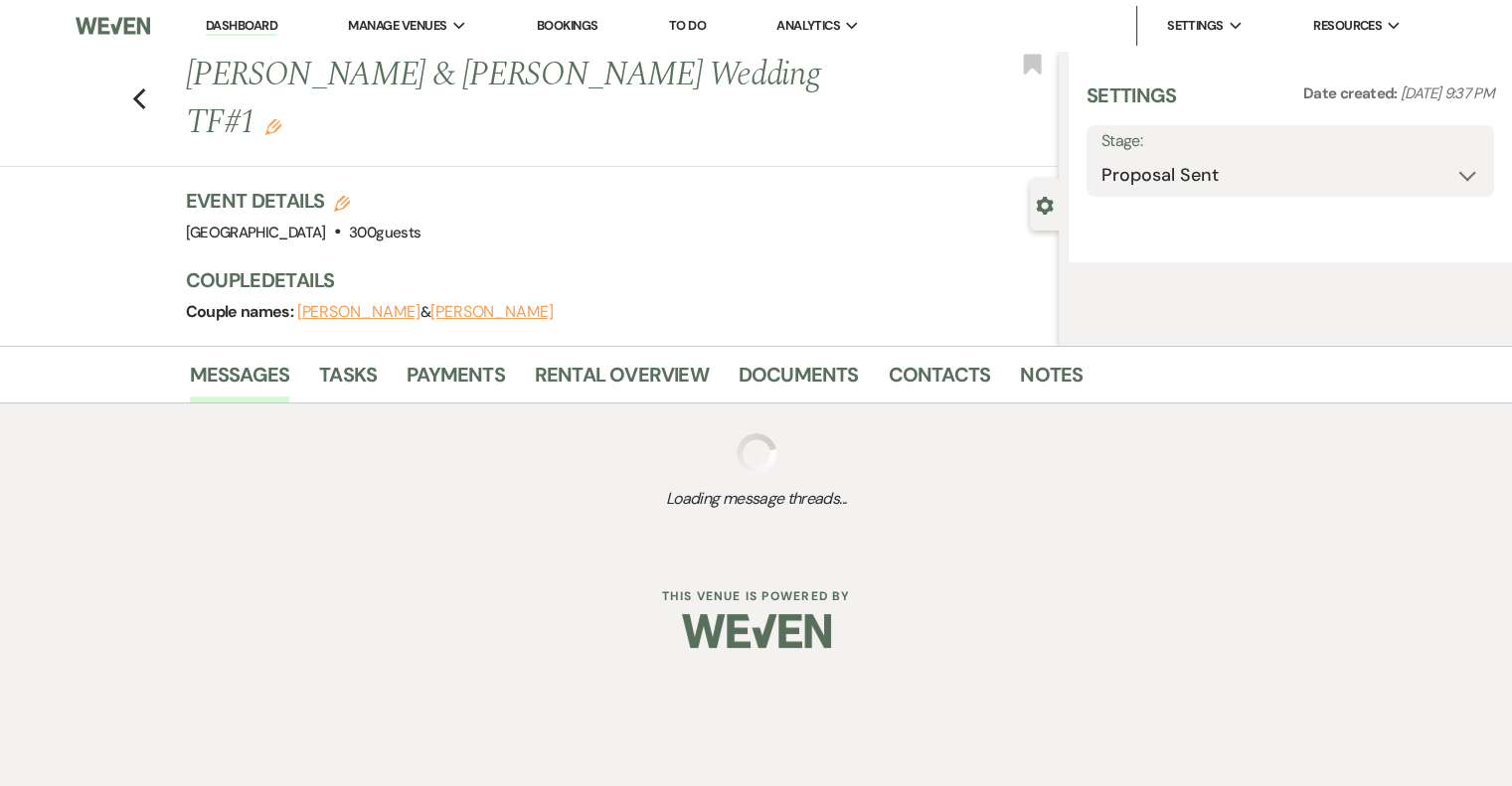 select on "12" 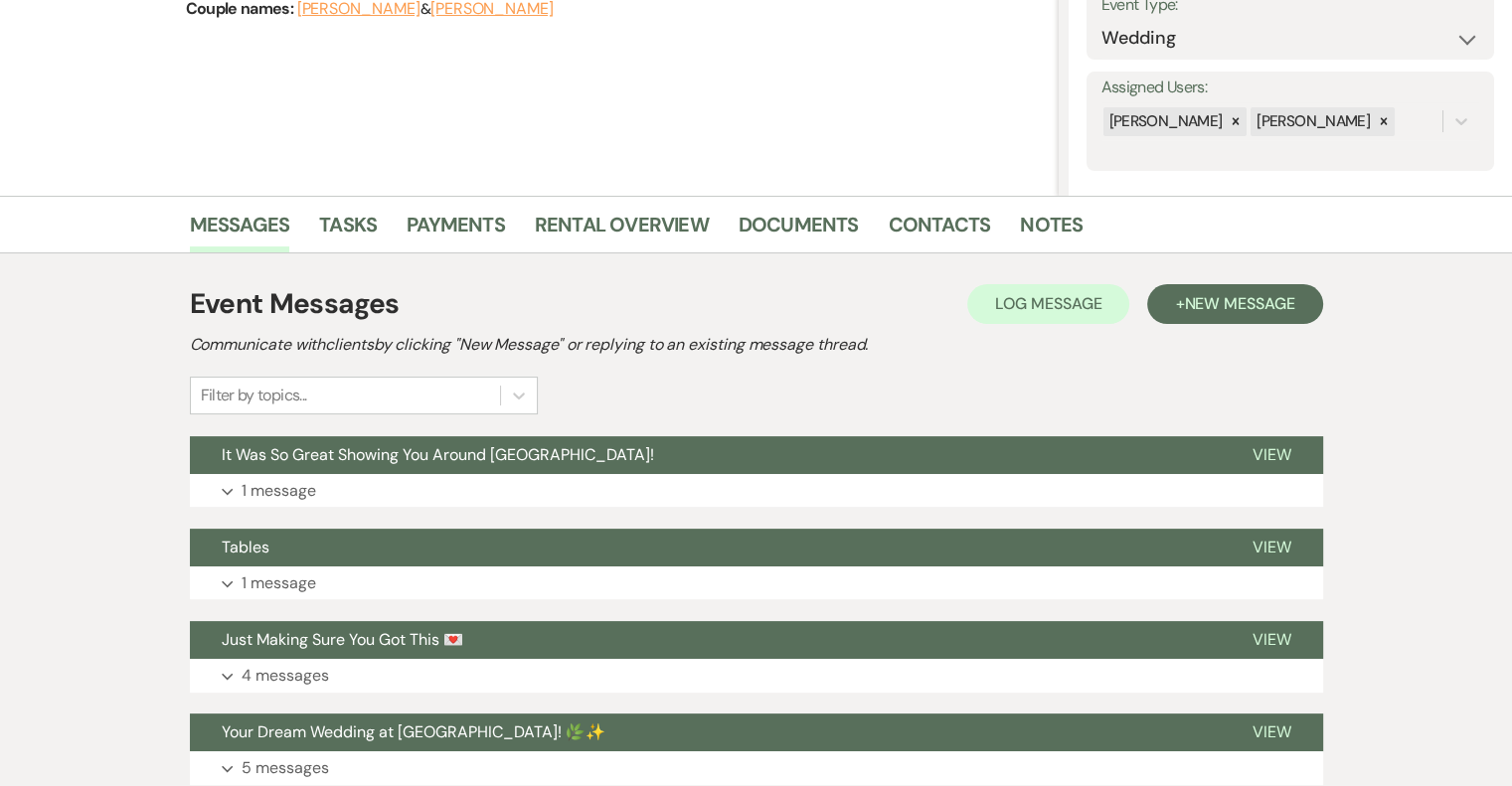 scroll, scrollTop: 458, scrollLeft: 0, axis: vertical 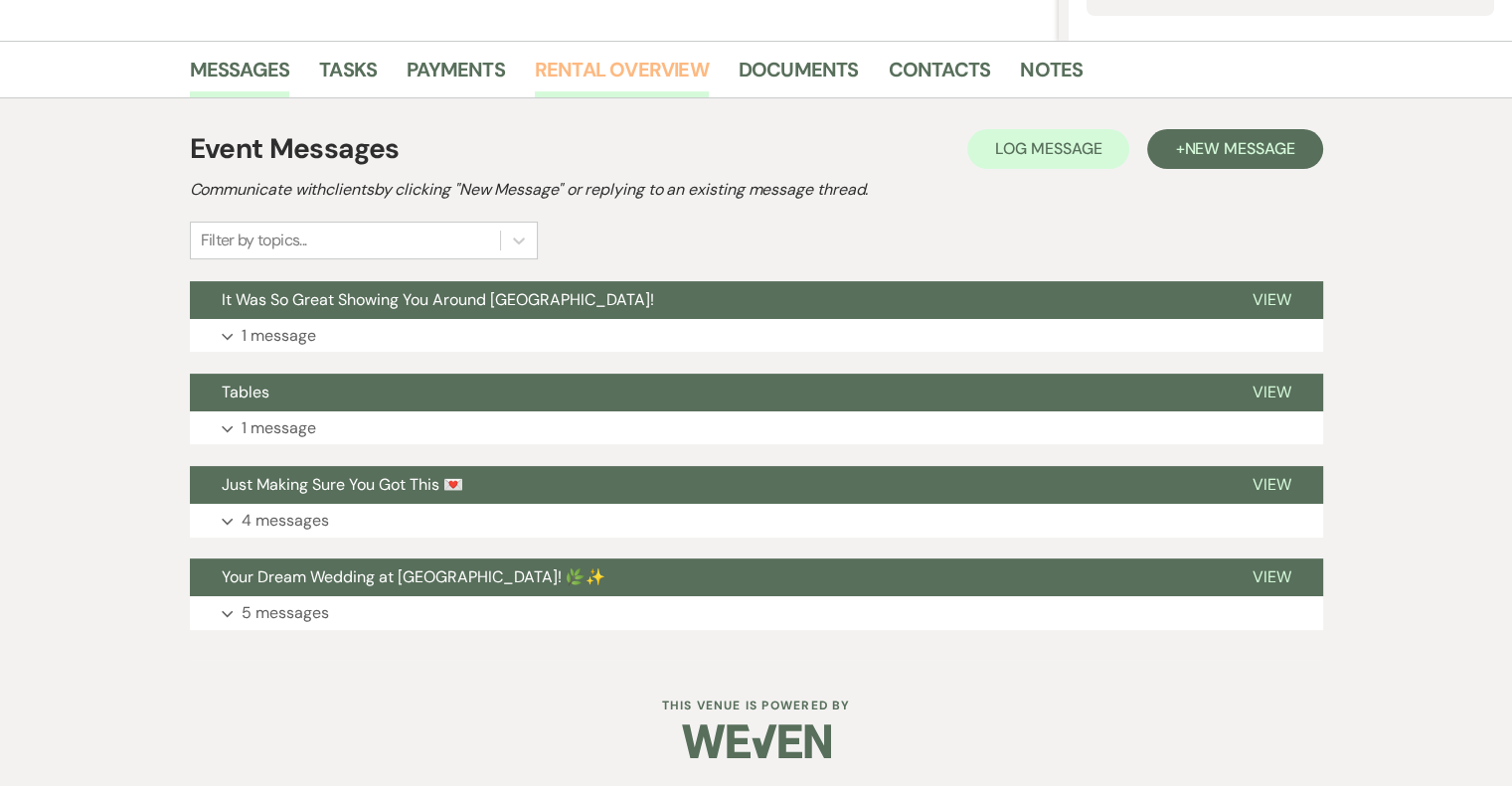 click on "Rental Overview" at bounding box center [621, 76] 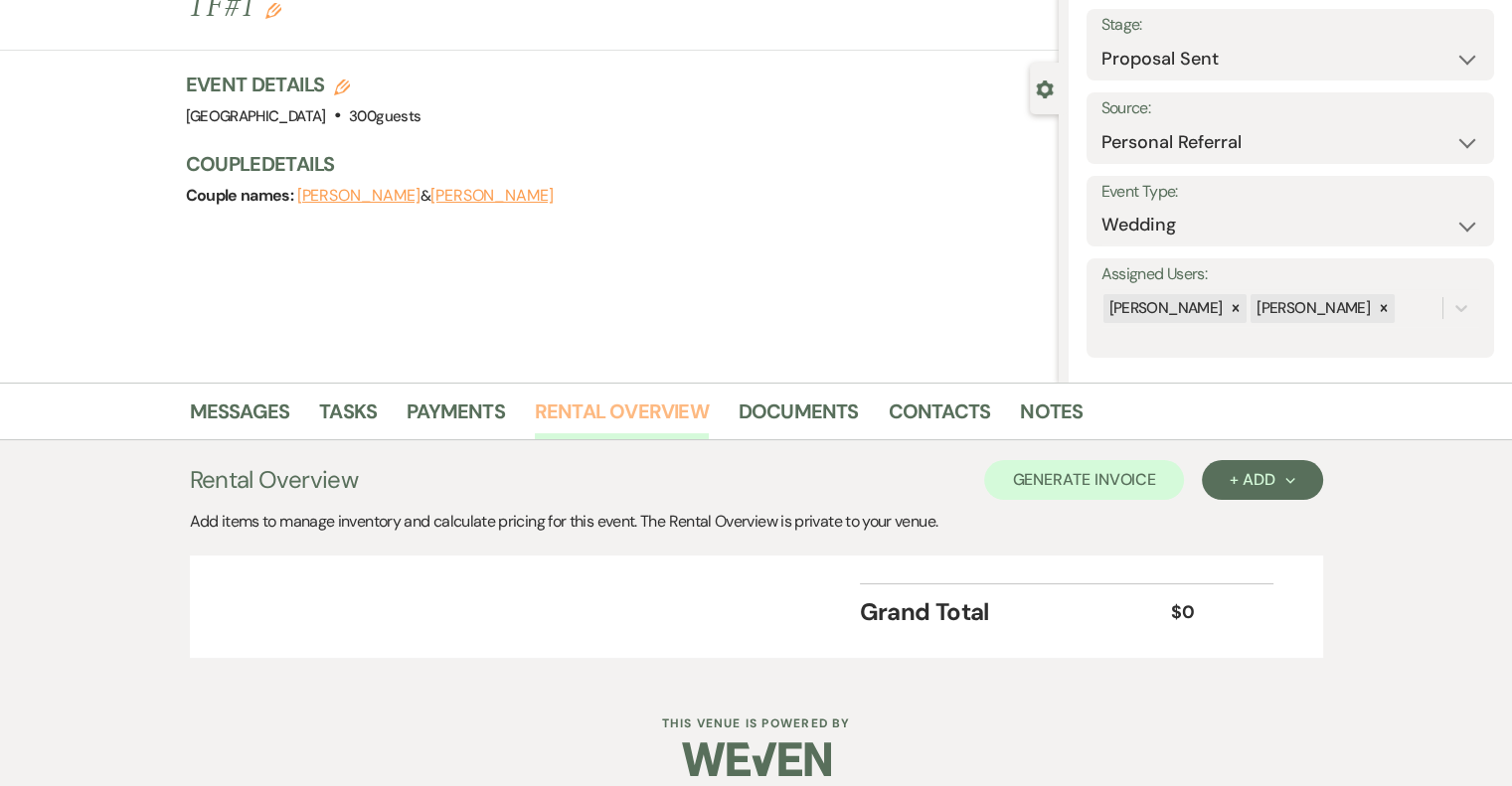 scroll, scrollTop: 135, scrollLeft: 0, axis: vertical 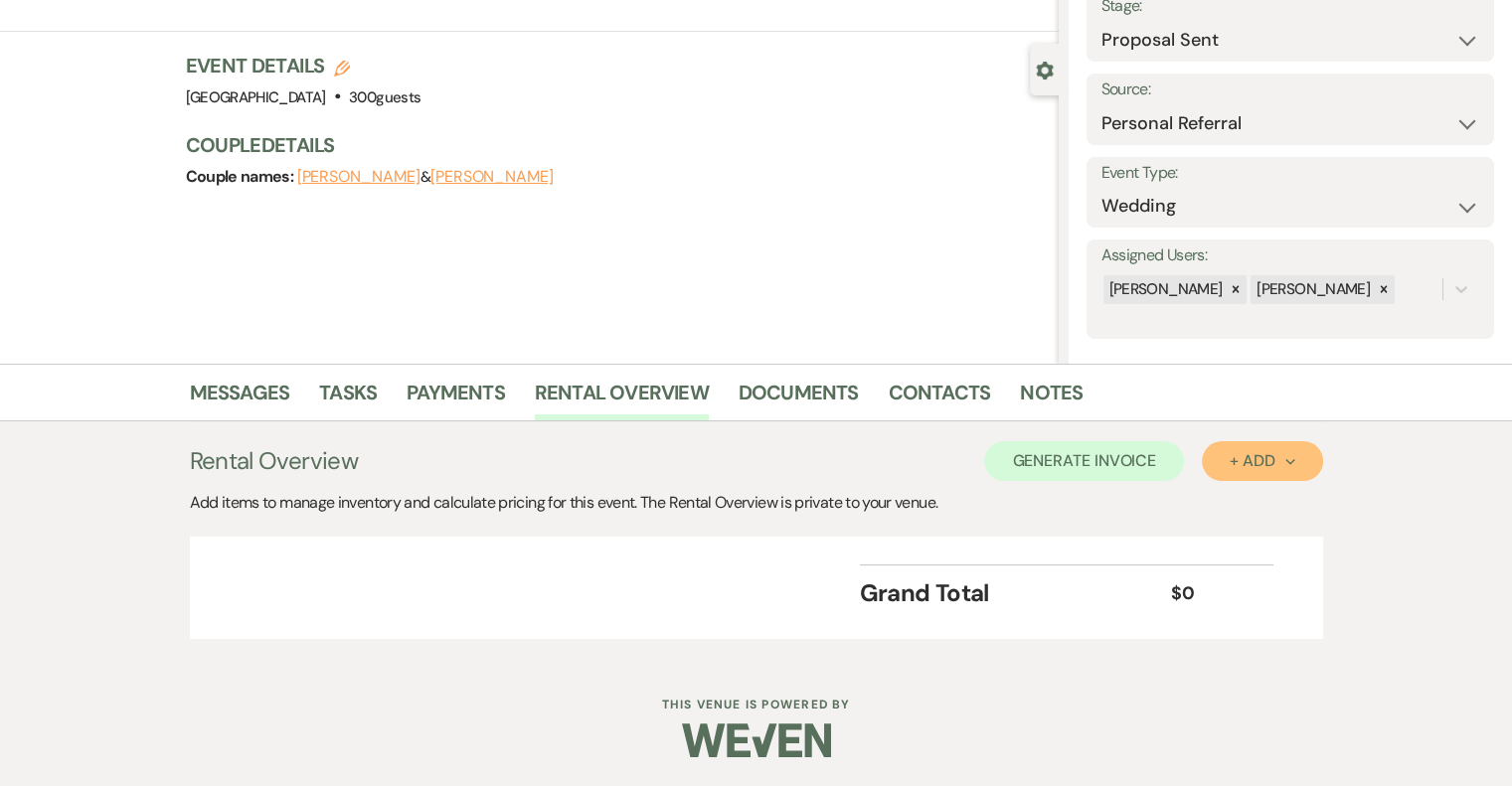 click on "Next" 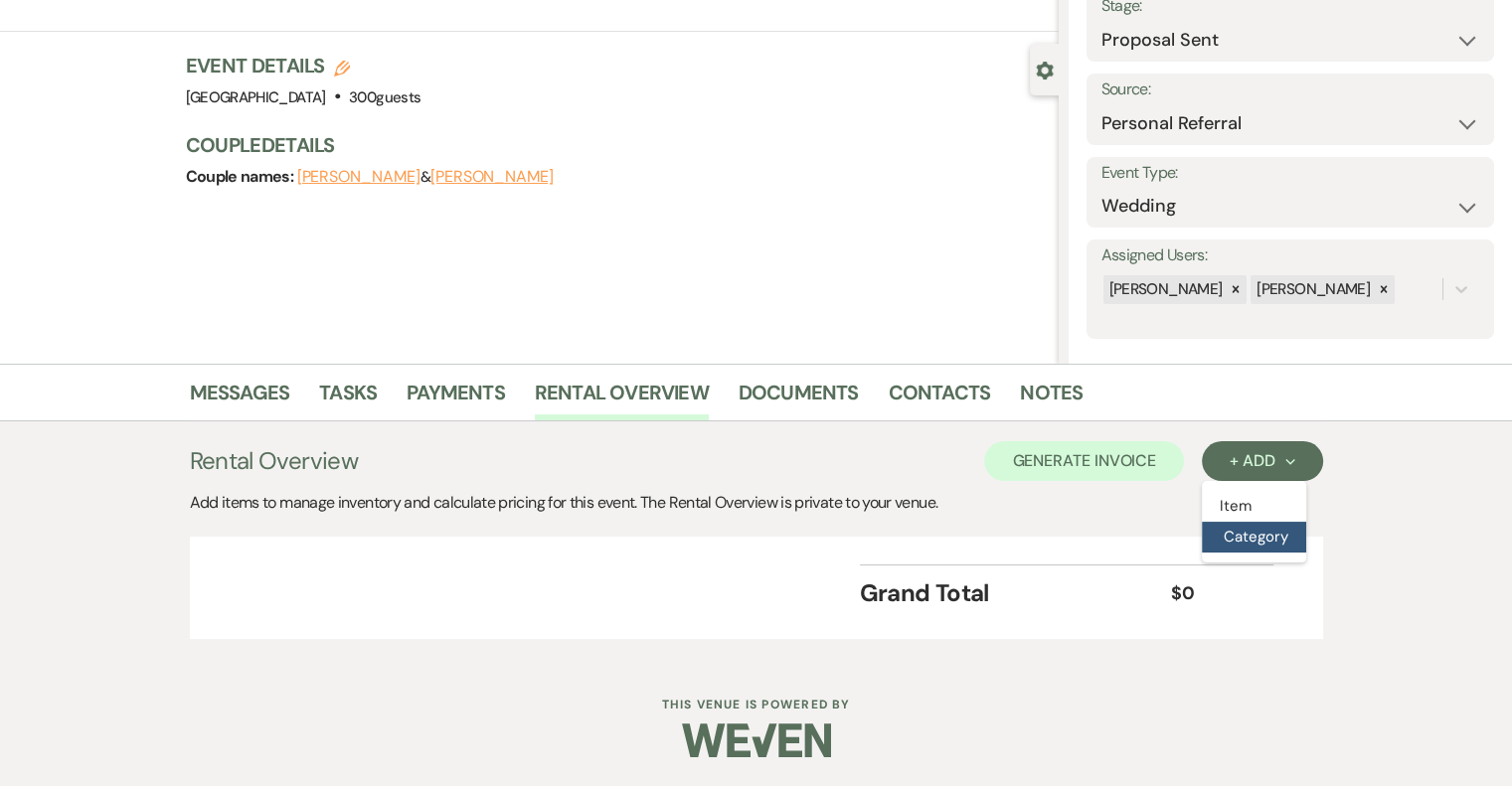 click on "Category" at bounding box center (1254, 537) 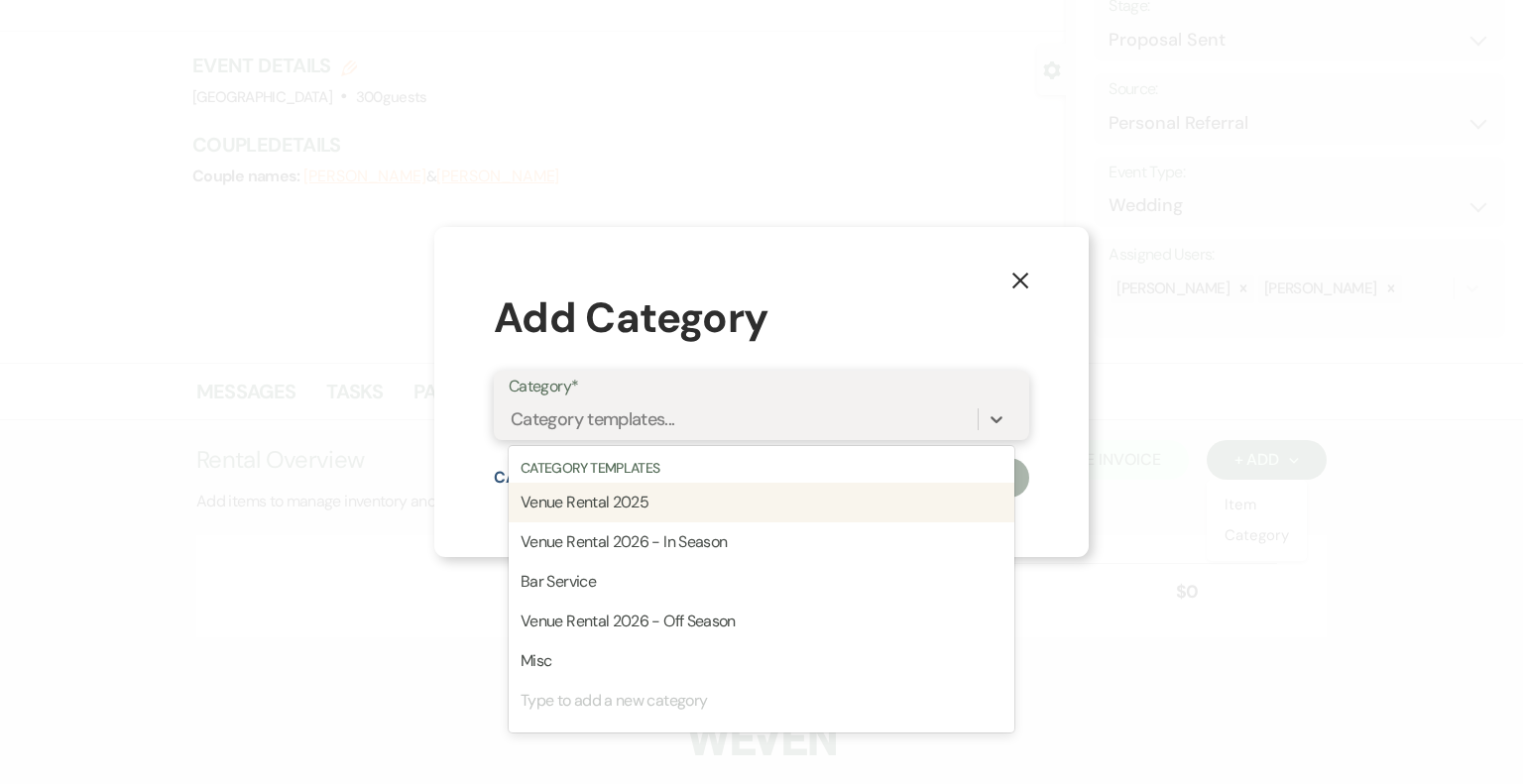 click on "Venue Rental 2026 - In Season" at bounding box center (762, 542) 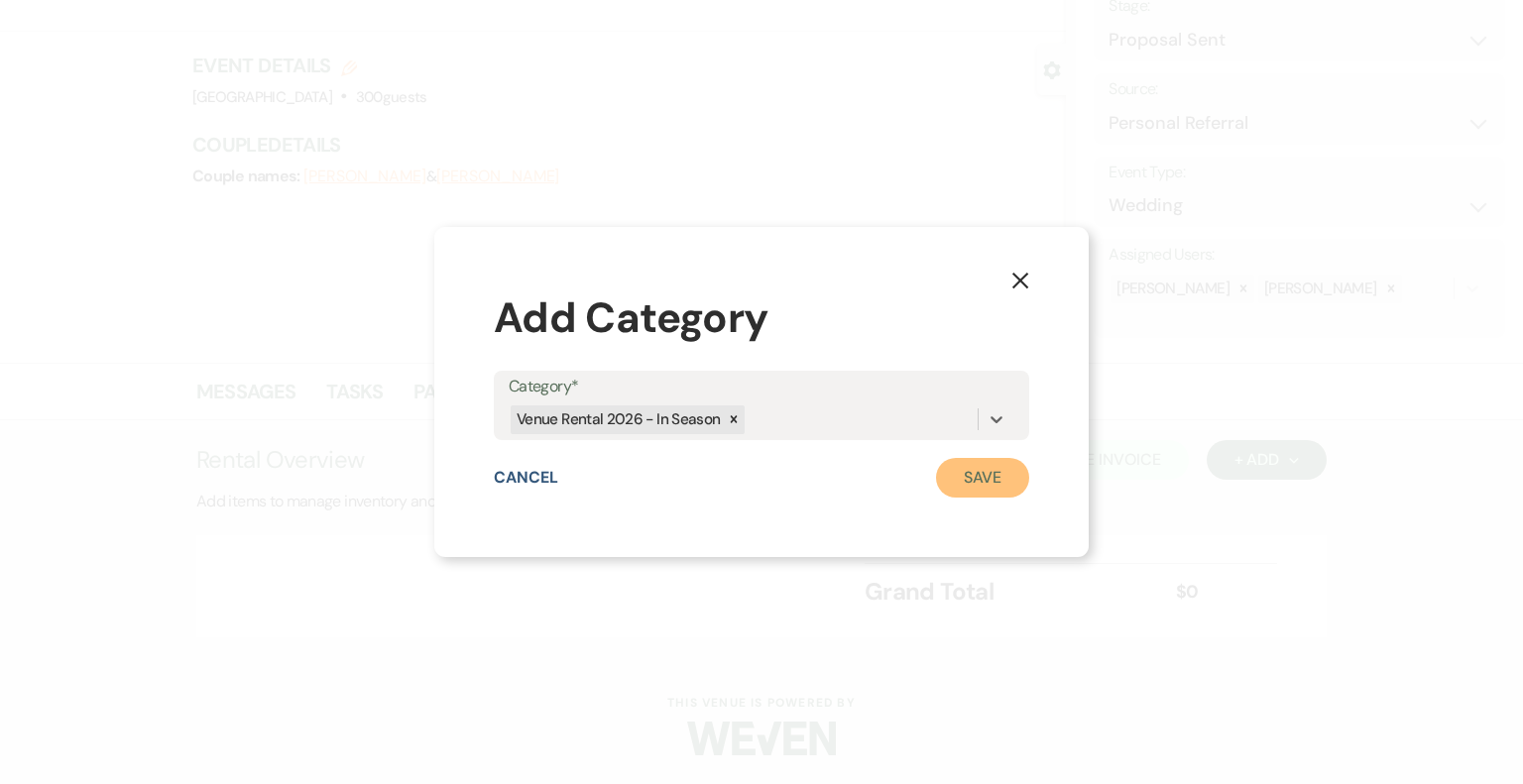 click on "Save" at bounding box center [983, 478] 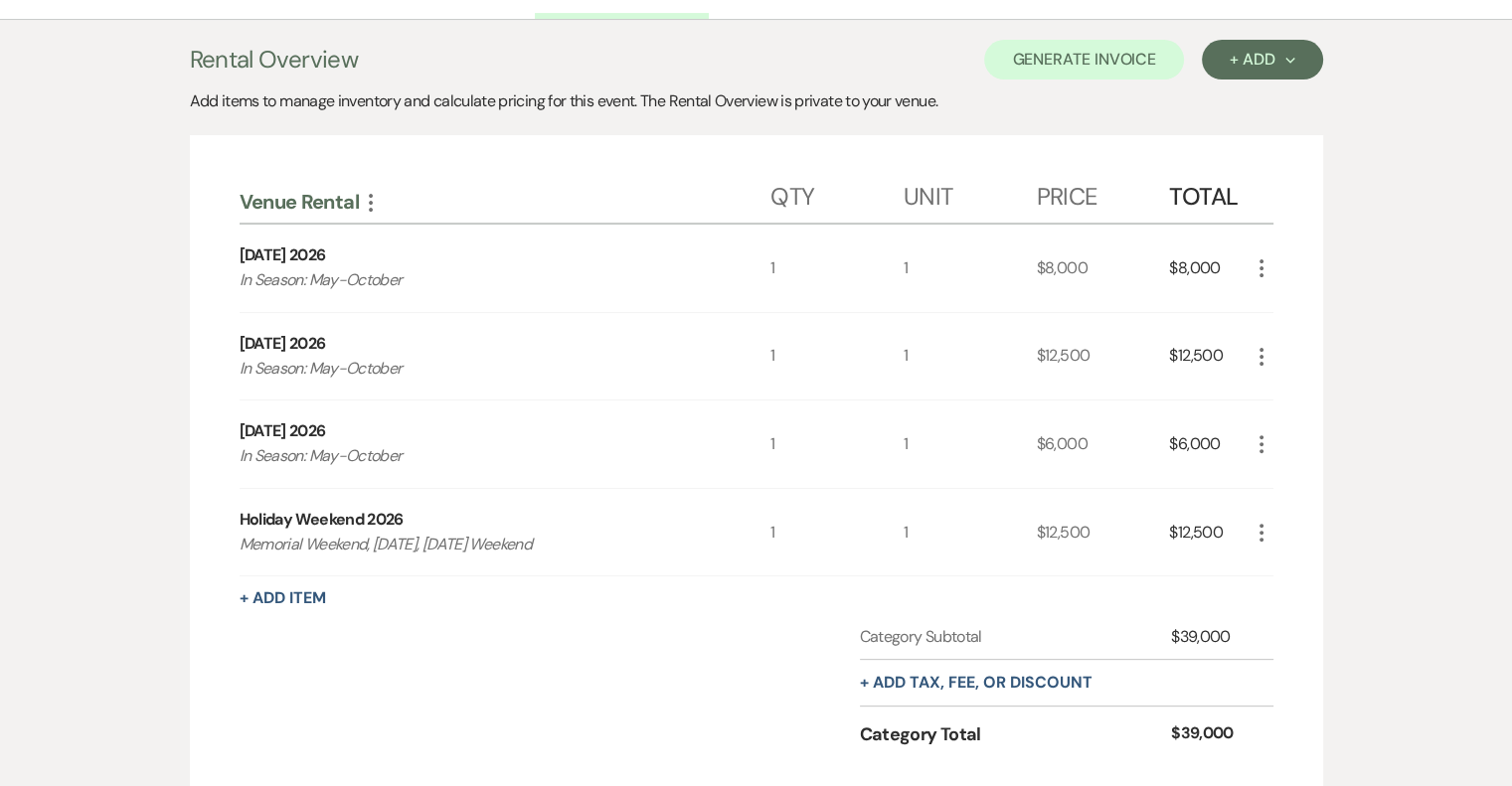 scroll, scrollTop: 537, scrollLeft: 0, axis: vertical 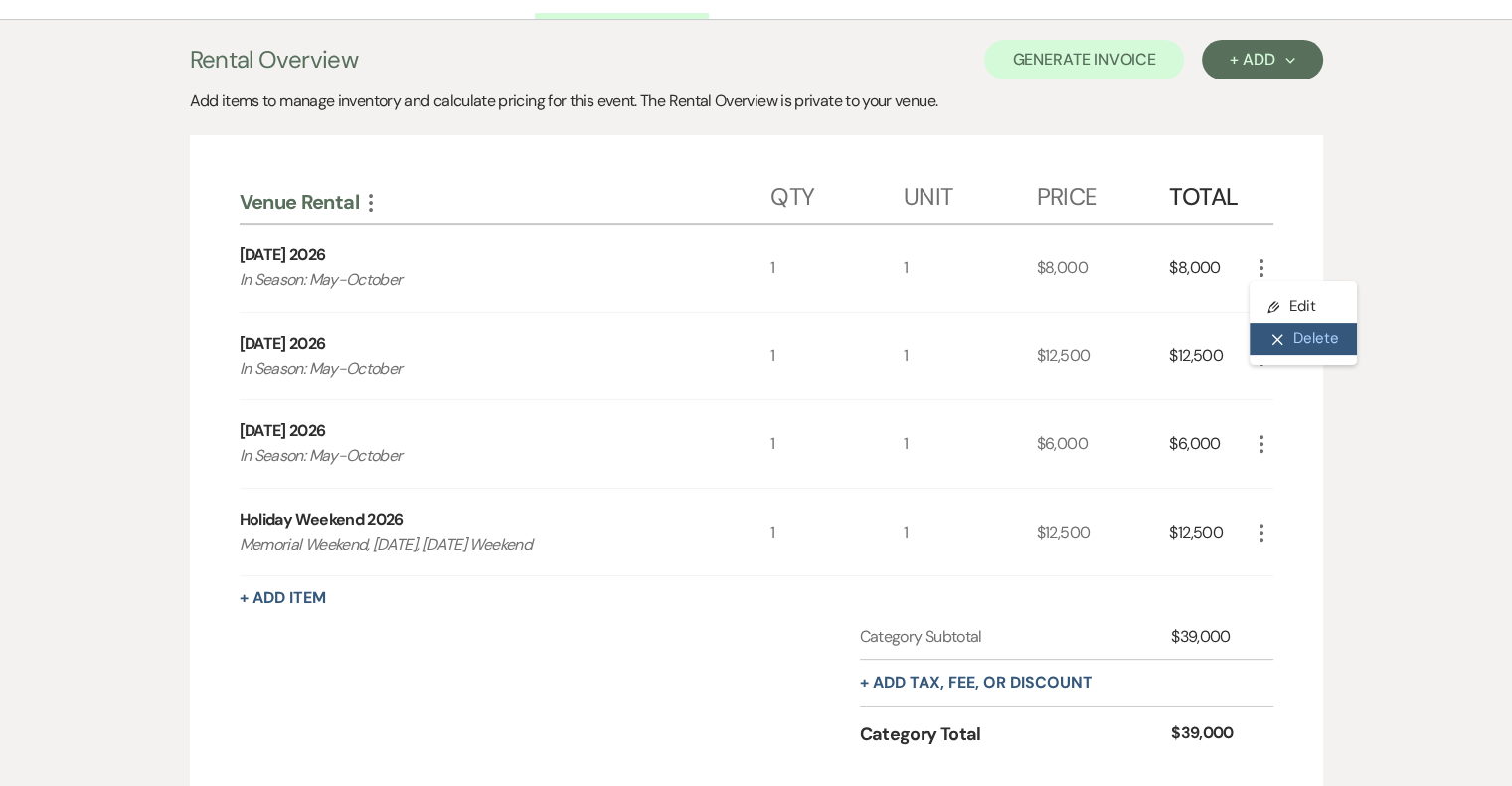 click on "X Delete" at bounding box center (1303, 339) 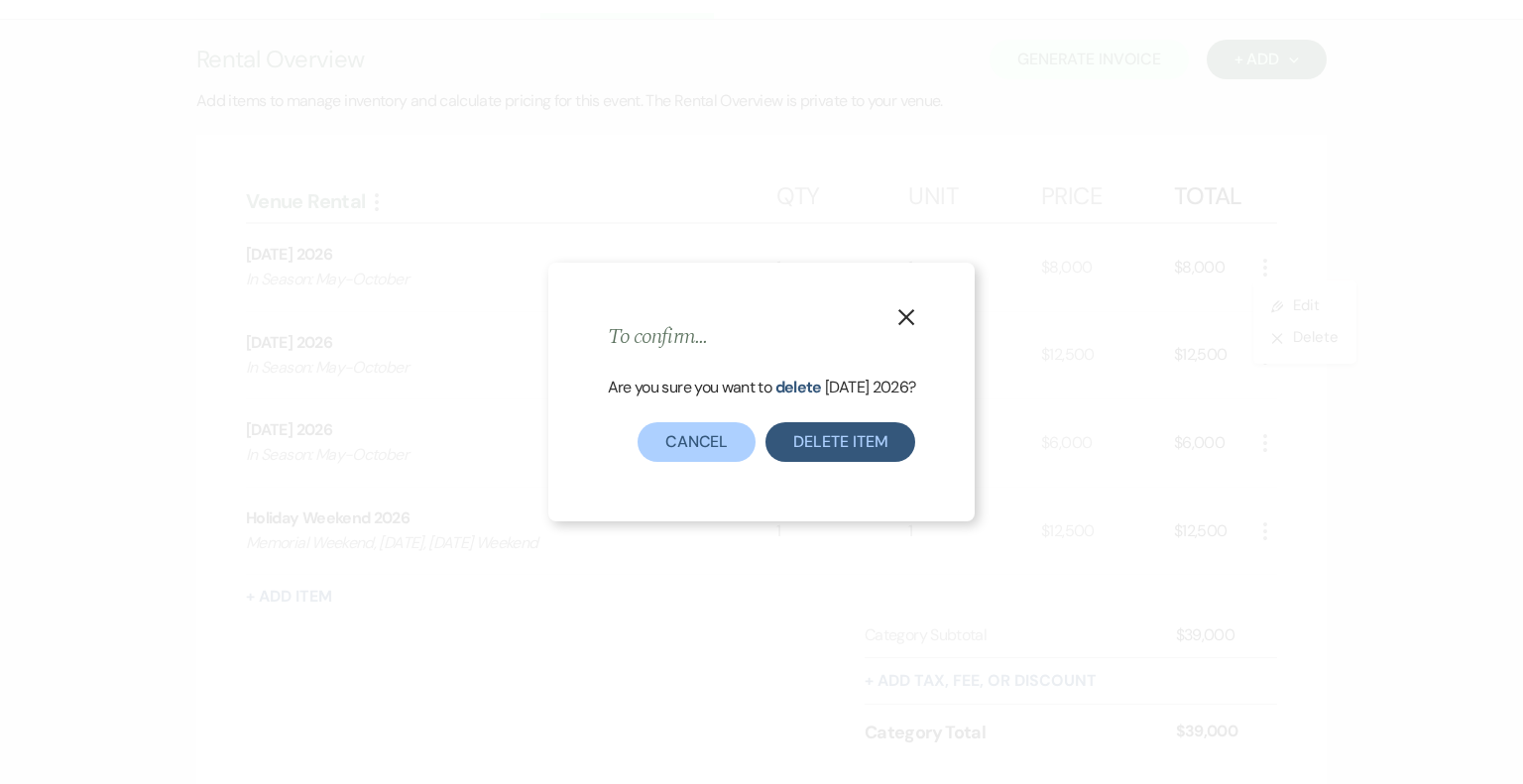 click on "Delete Item" at bounding box center [840, 442] 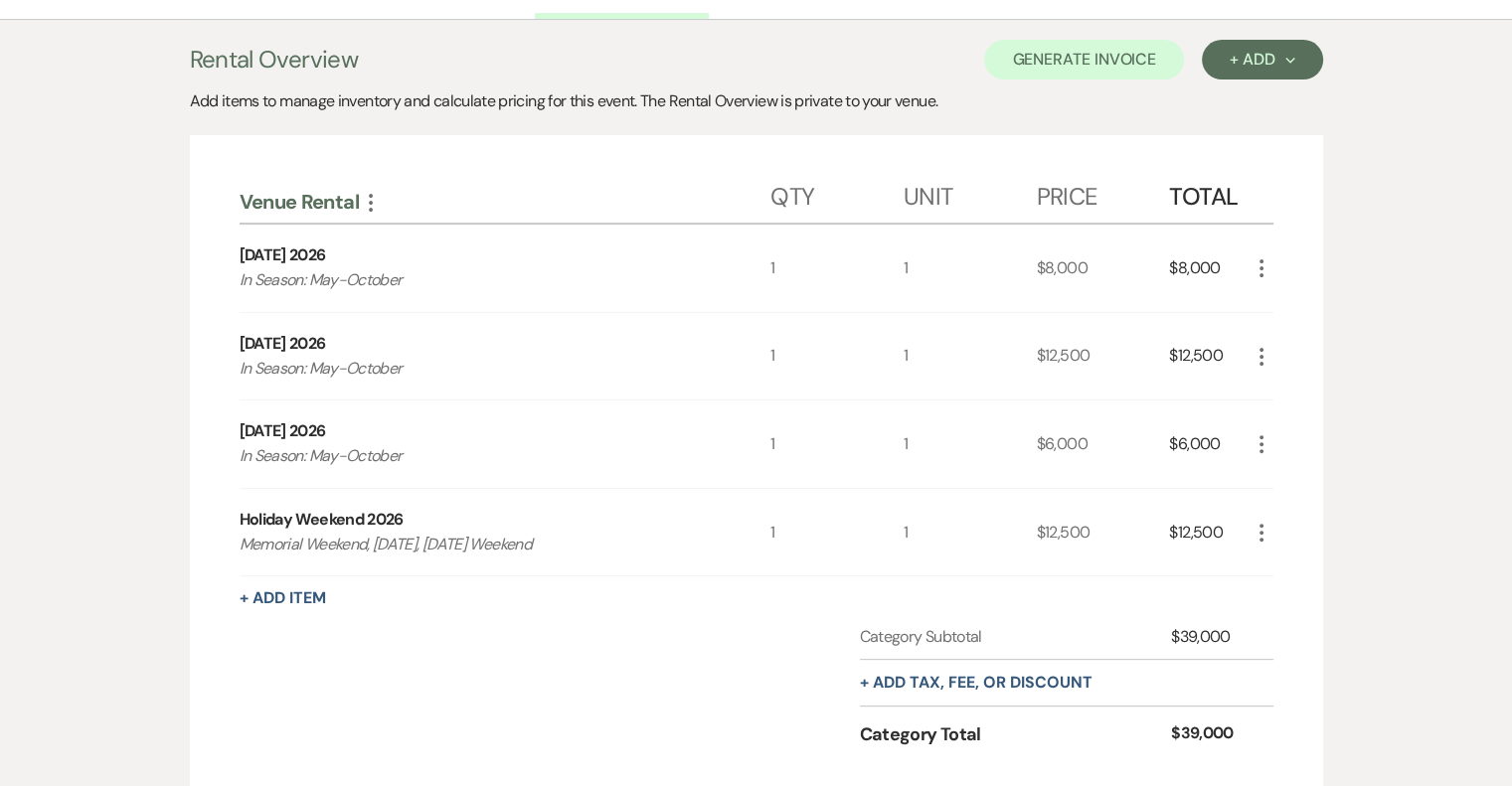 click on "1" at bounding box center (837, 444) 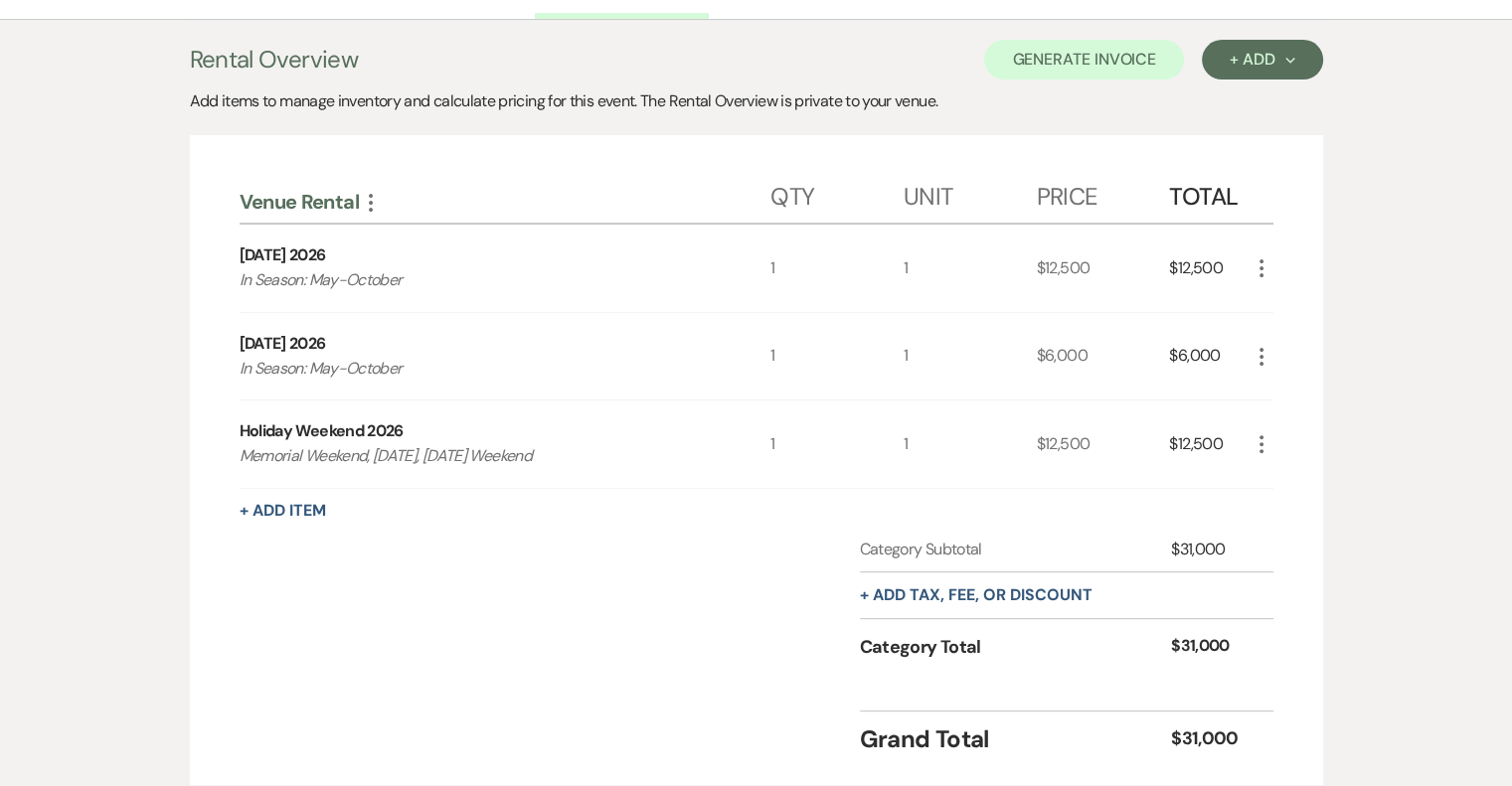 click 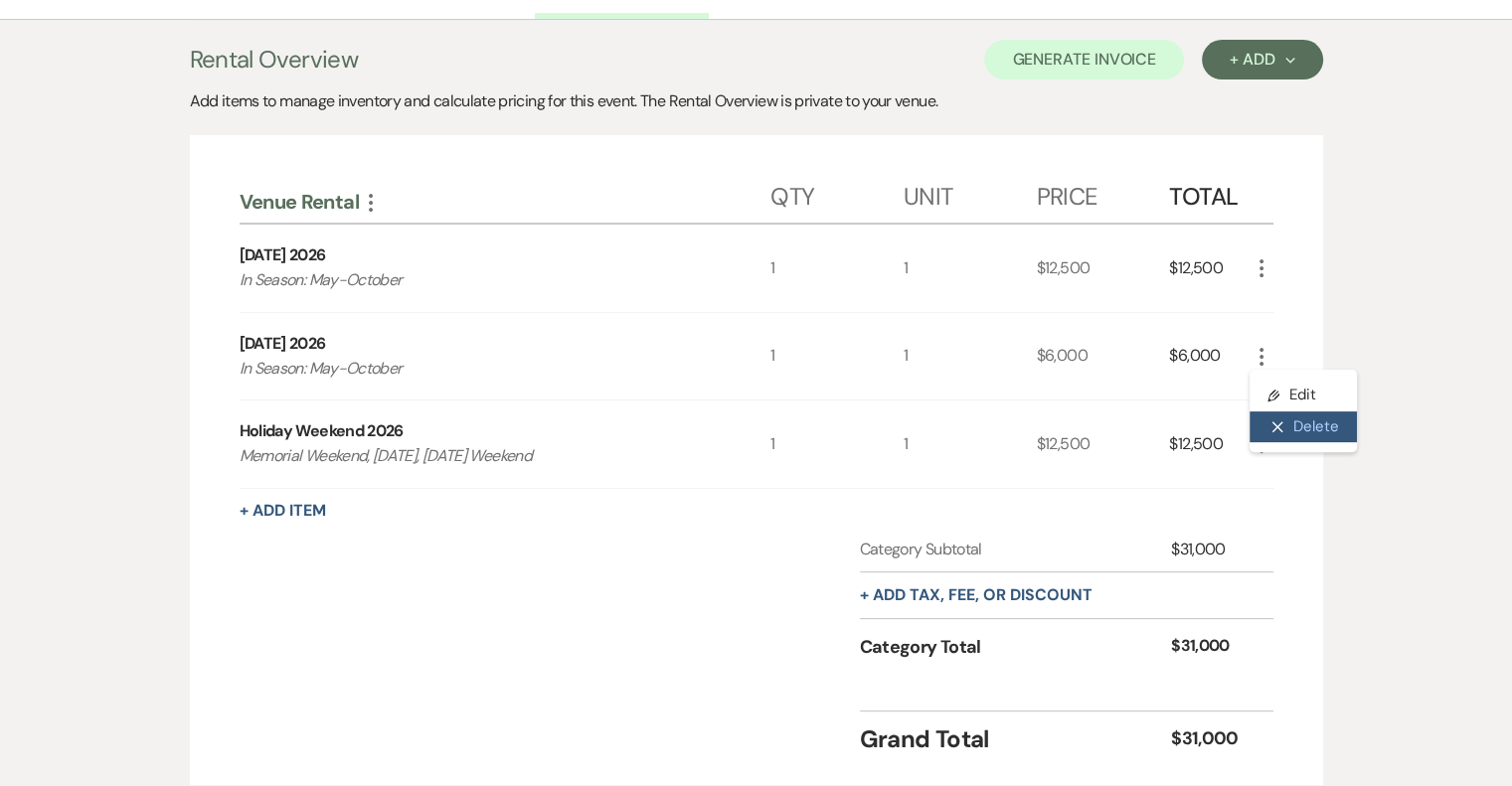 click on "X Delete" at bounding box center (1303, 427) 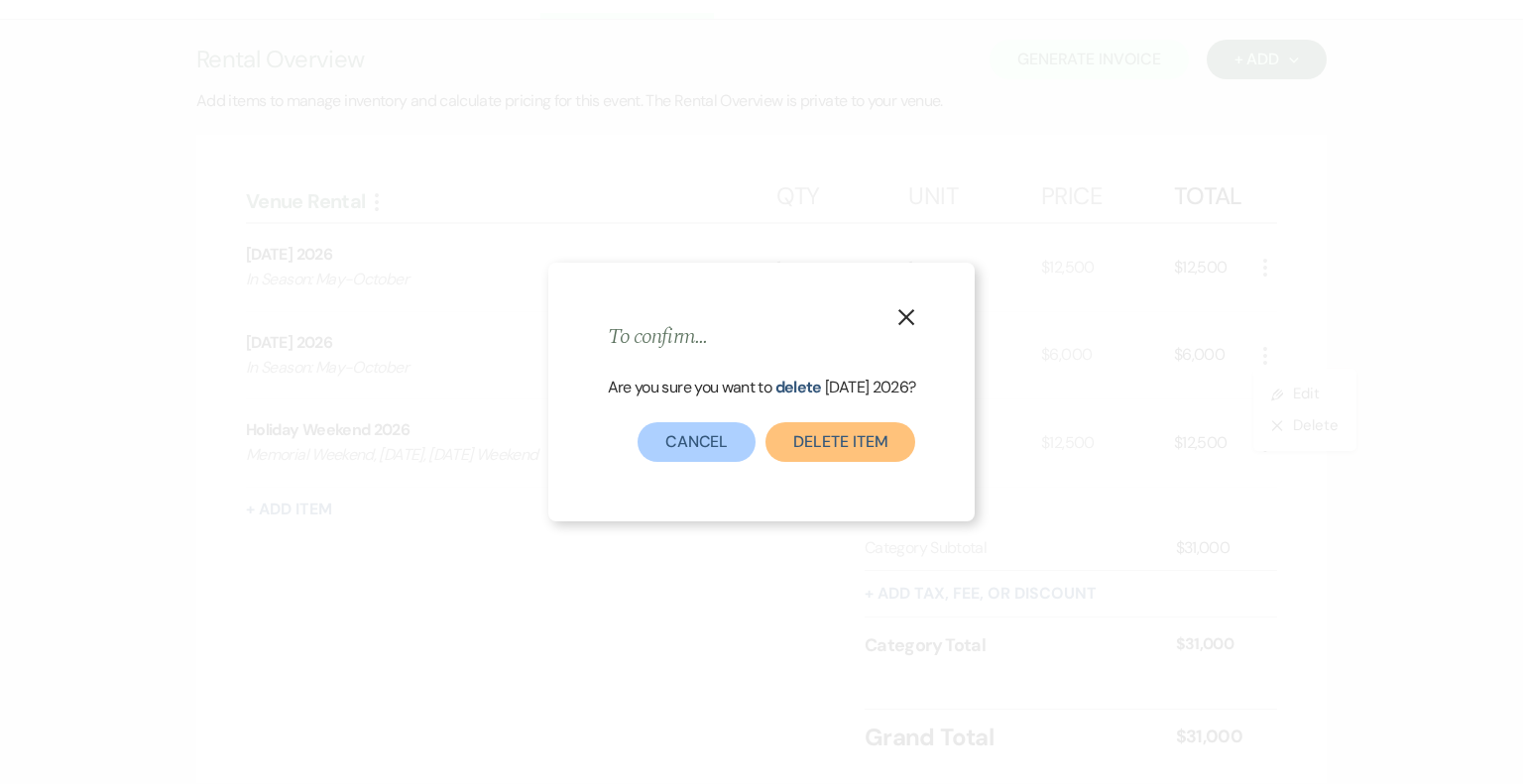 click on "Delete Item" at bounding box center [840, 442] 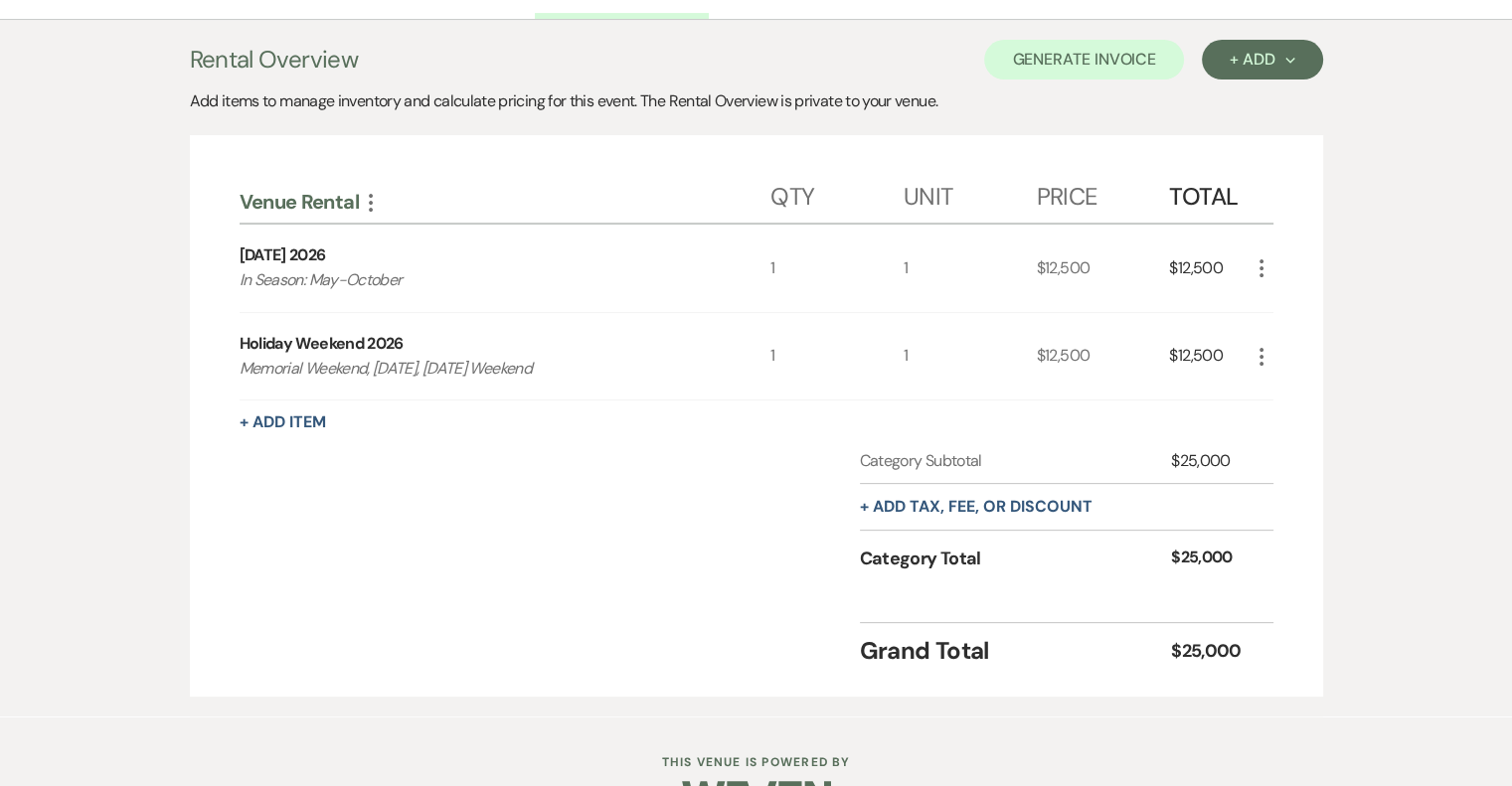 click on "Venue Rental More Qty Unit Price Total [DATE] 2026 In Season: May-[DATE] 1 $12,500 $12,500 More Holiday Weekend 2026 Memorial Weekend, [DATE], [DATE] Weekend 1 1 $12,500 $12,500 More + Add Item Category Subtotal $25,000 + Add tax, fee, or discount Category Total $25,000 Grand Total $25,000" at bounding box center [756, 415] 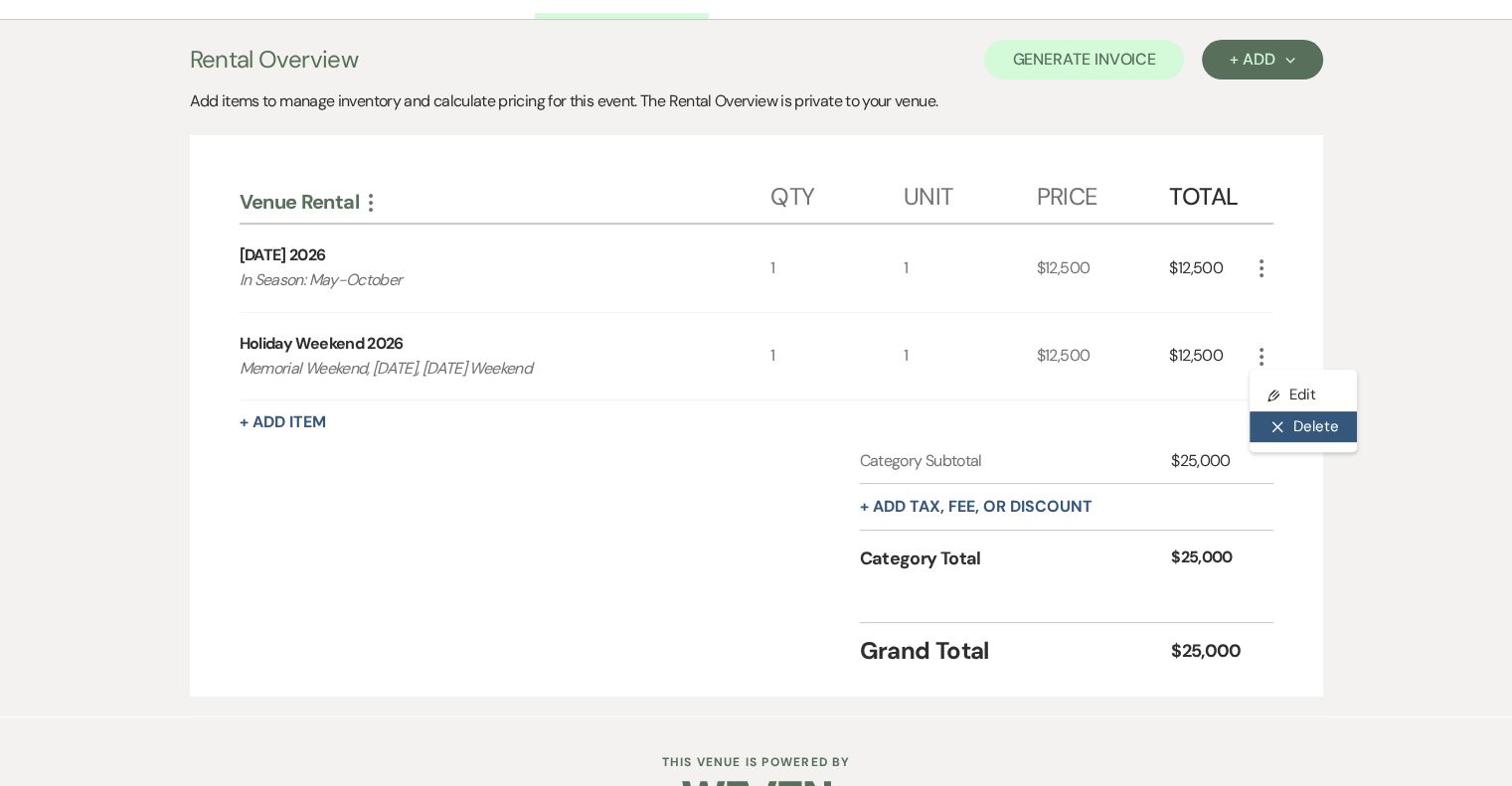 click on "X Delete" at bounding box center [1303, 427] 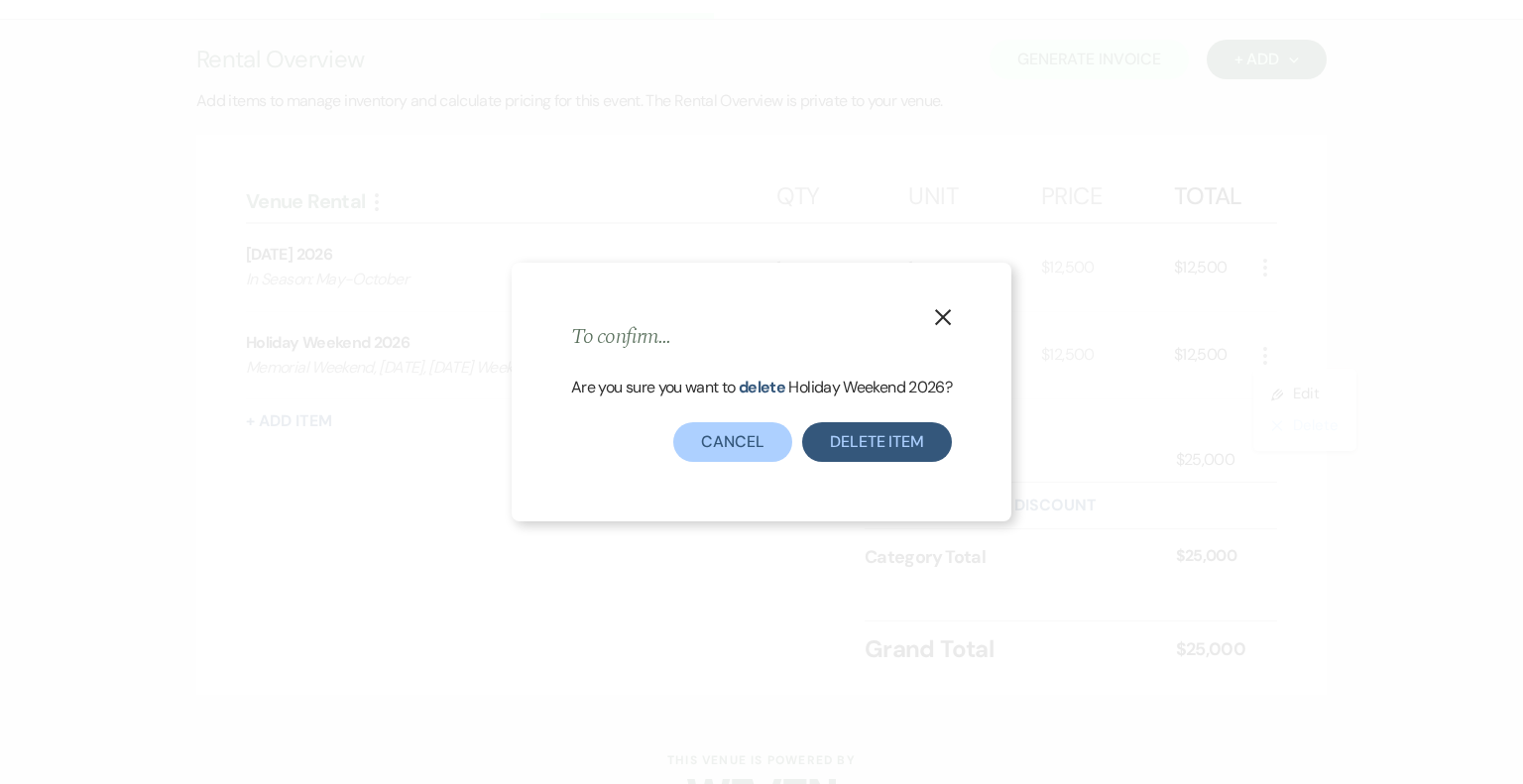 click on "Delete Item" at bounding box center (877, 442) 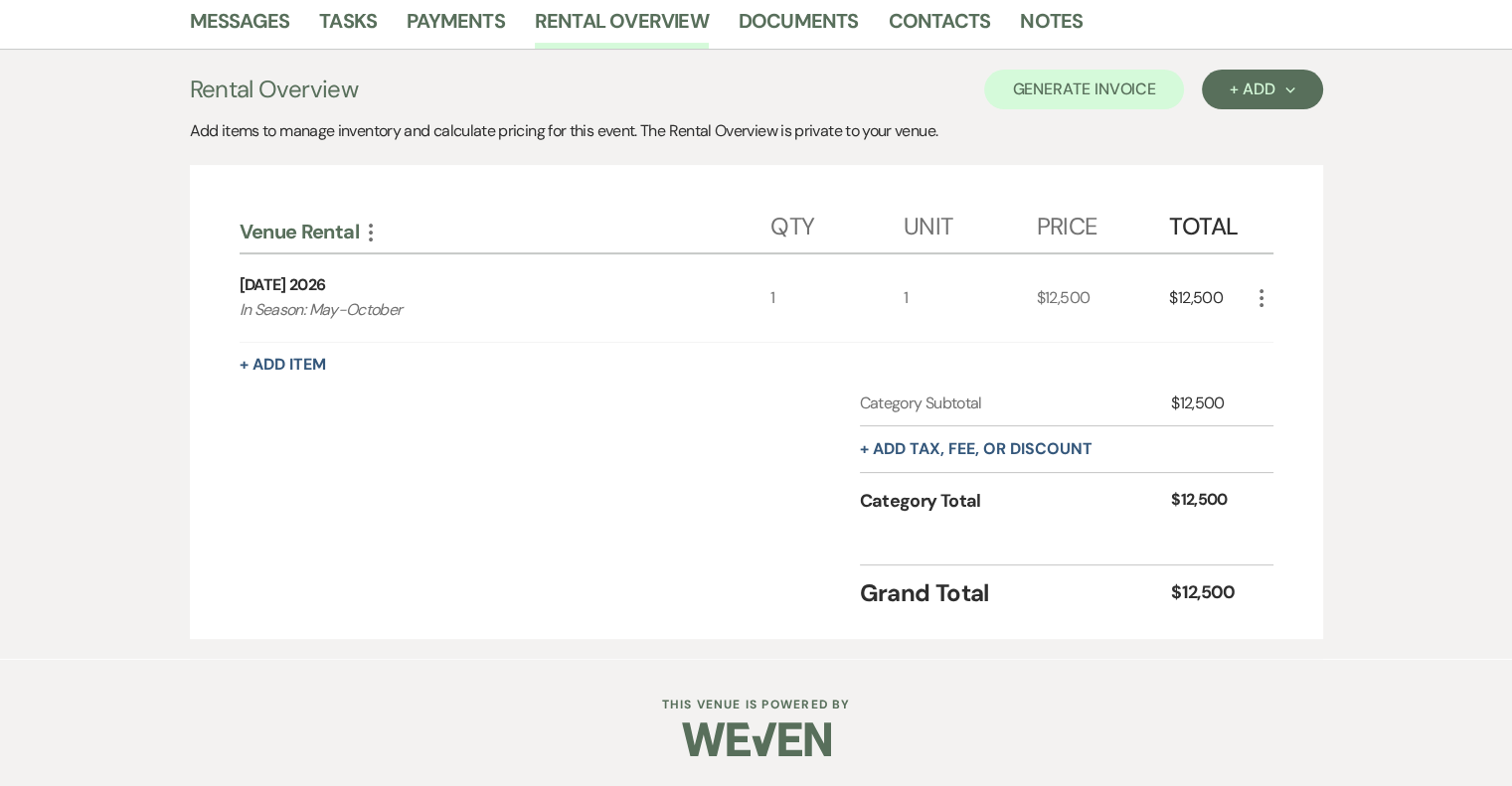 scroll, scrollTop: 505, scrollLeft: 0, axis: vertical 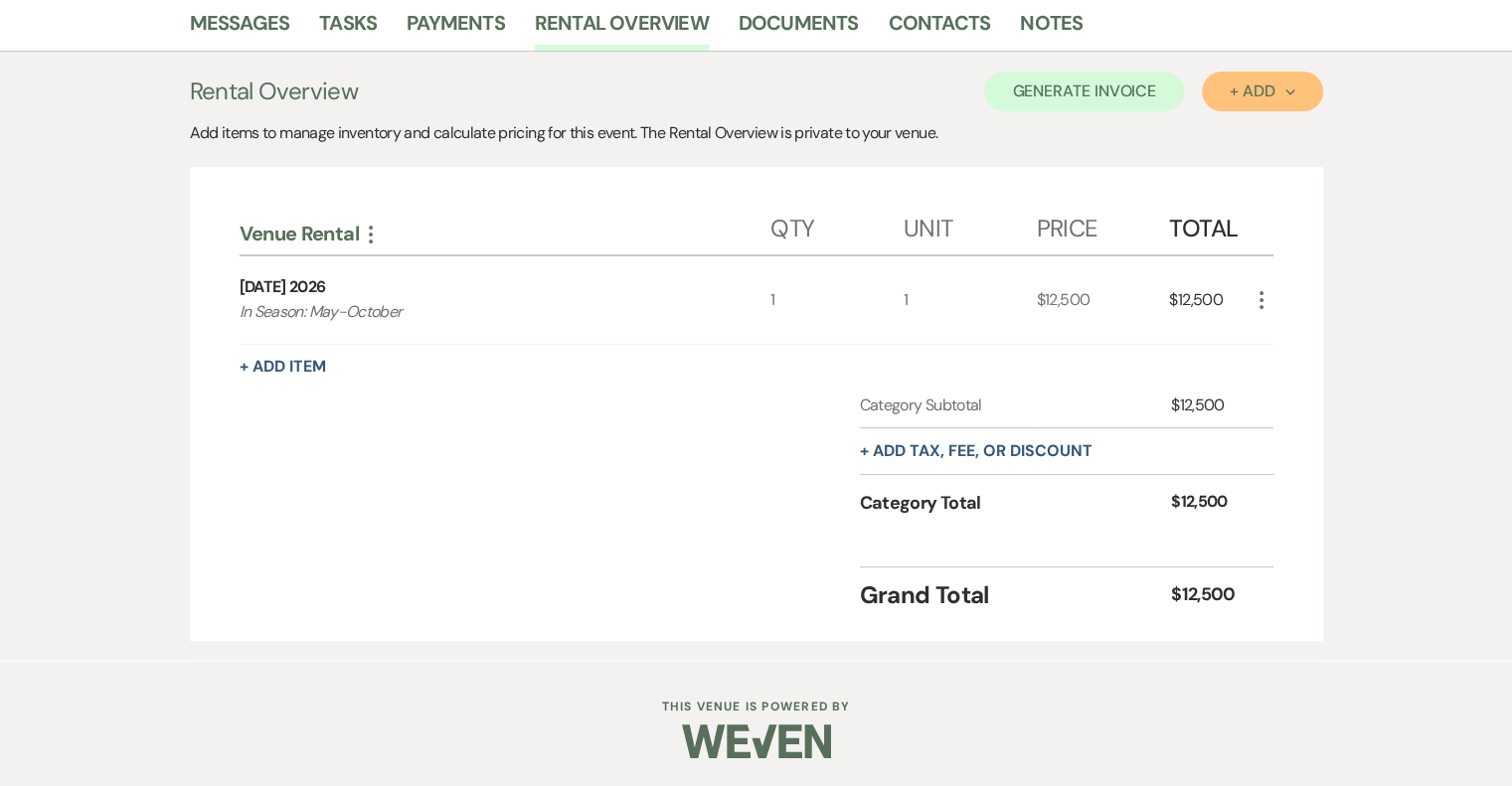 click on "Next" 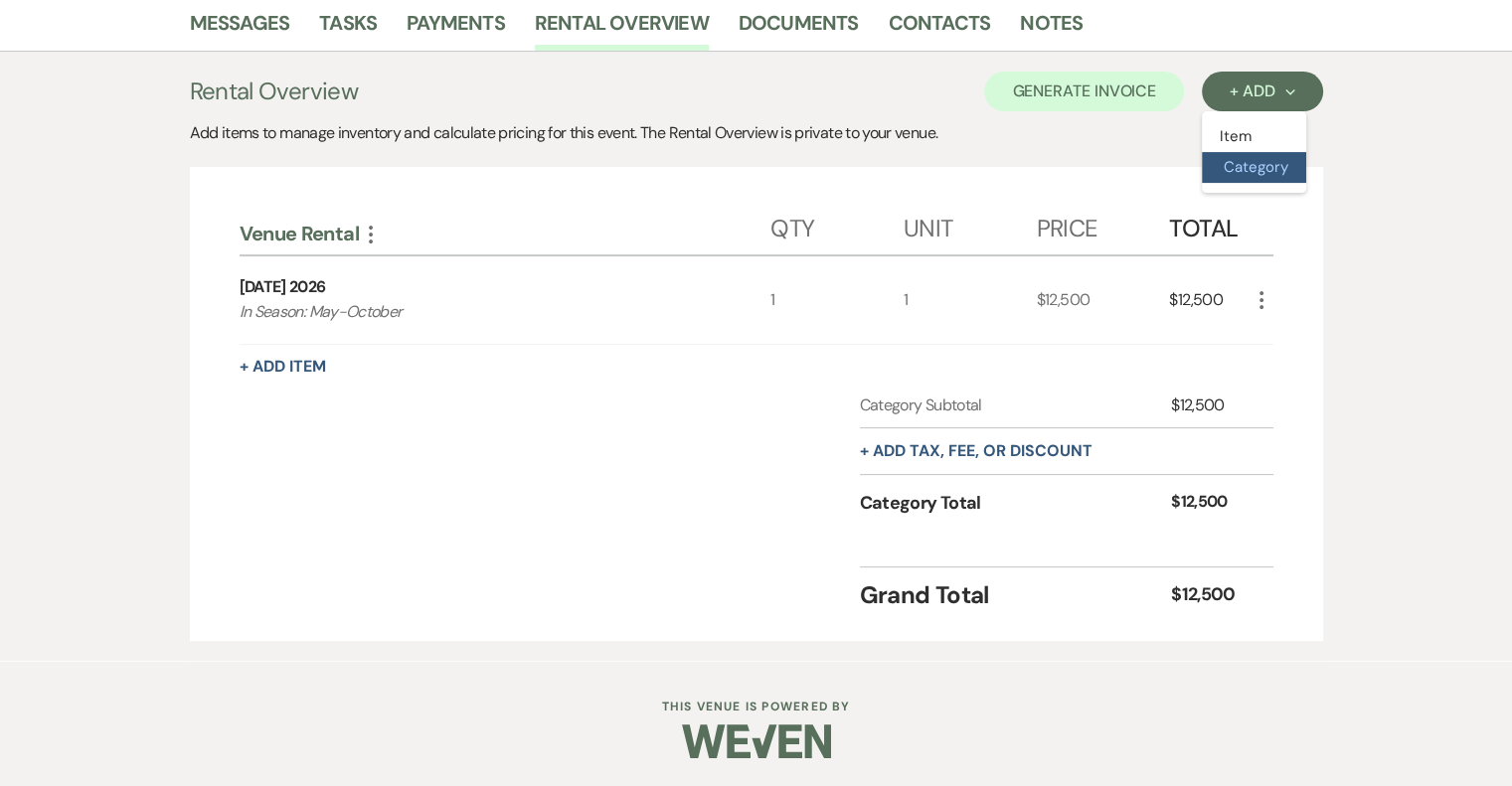 click on "Category" at bounding box center [1254, 167] 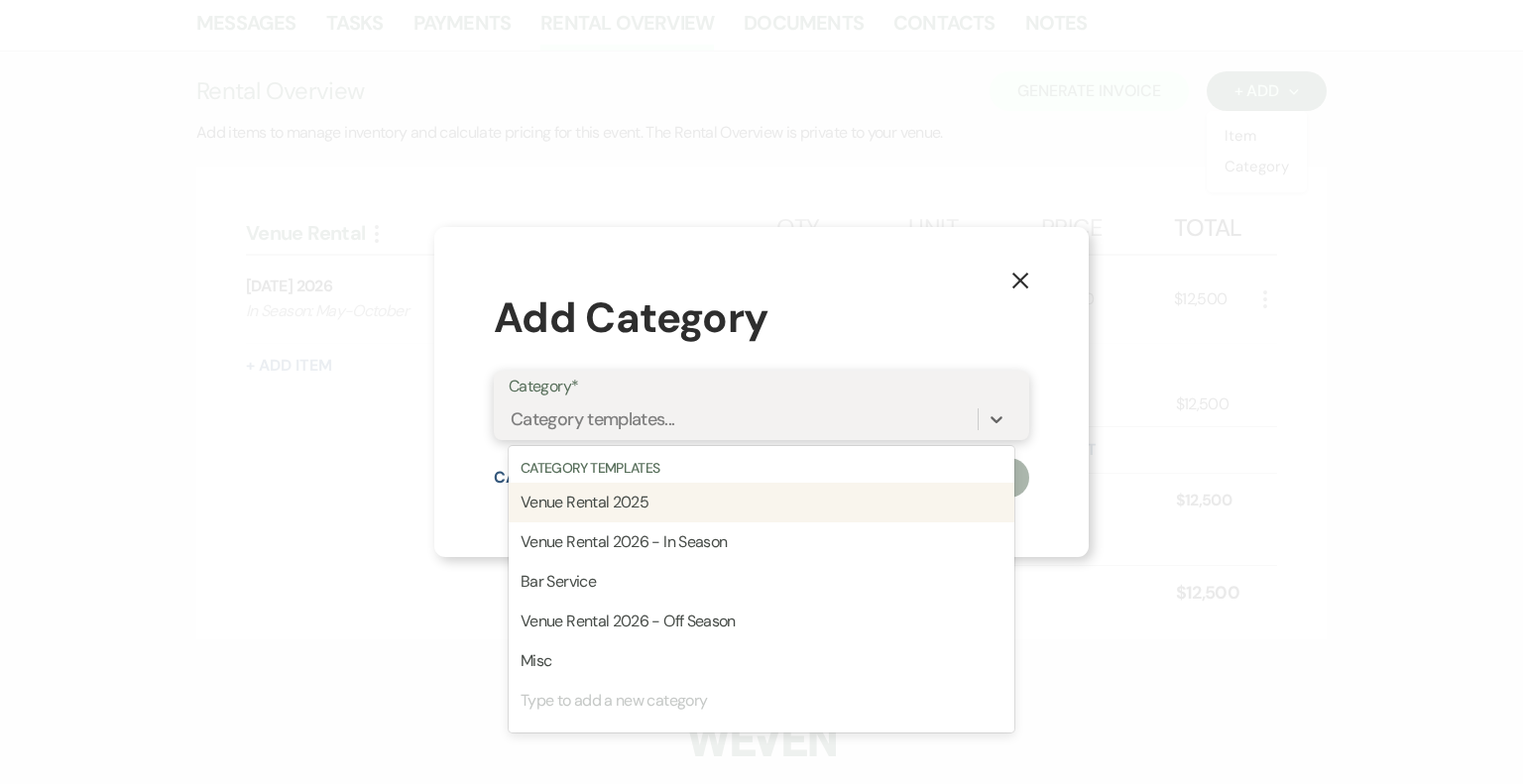 click on "Category templates..." at bounding box center [593, 419] 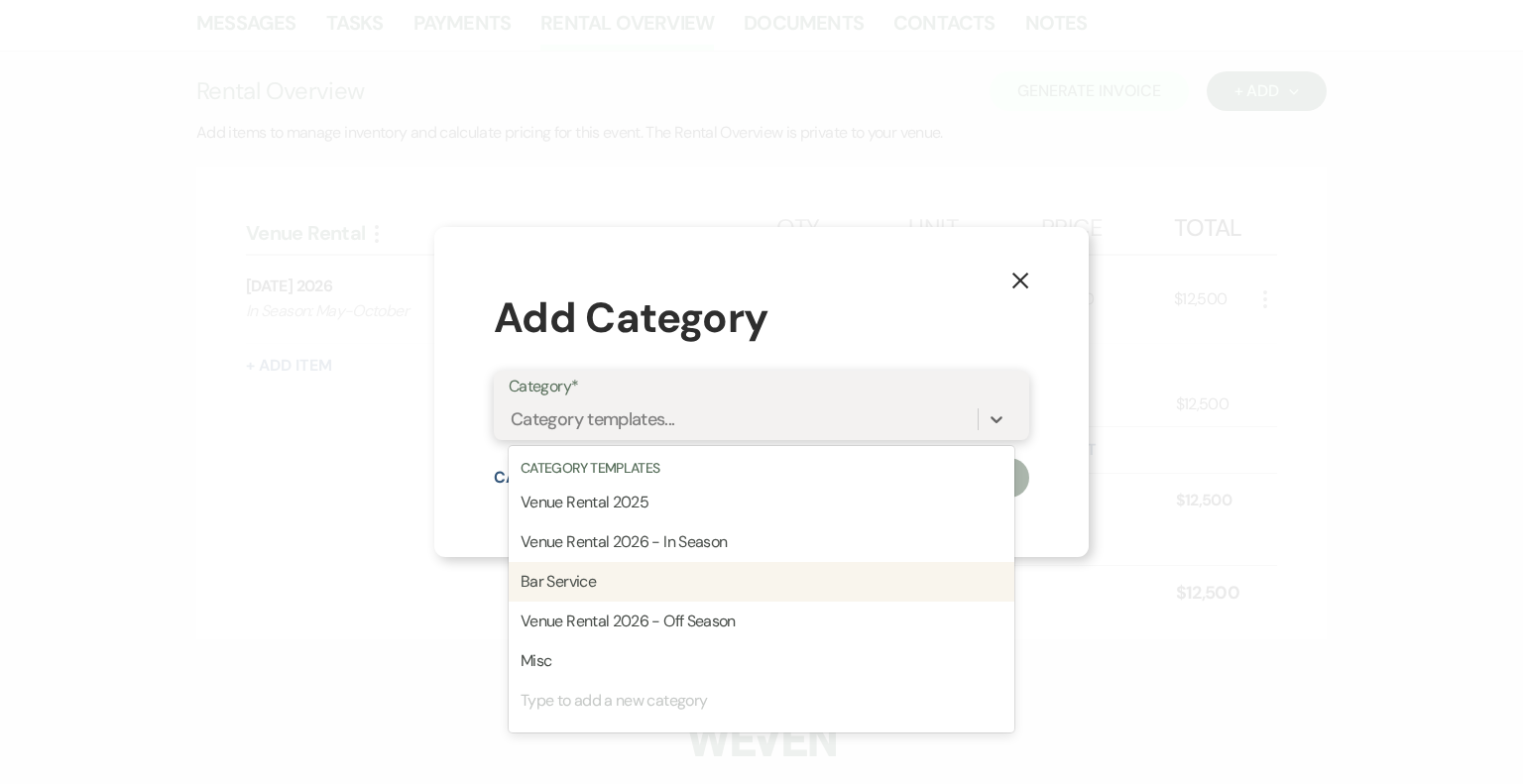click on "Bar Service" at bounding box center (762, 582) 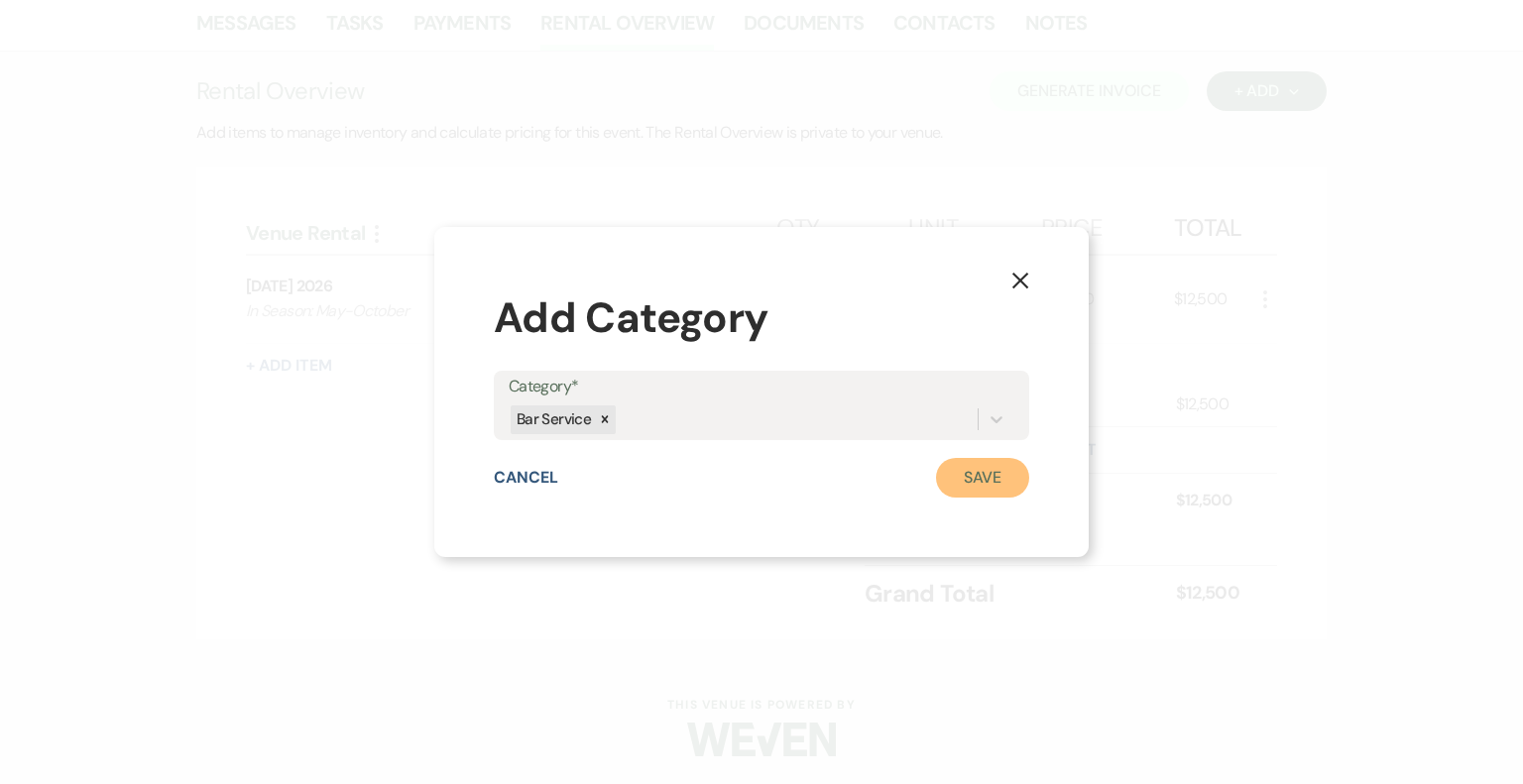 click on "Save" at bounding box center [983, 478] 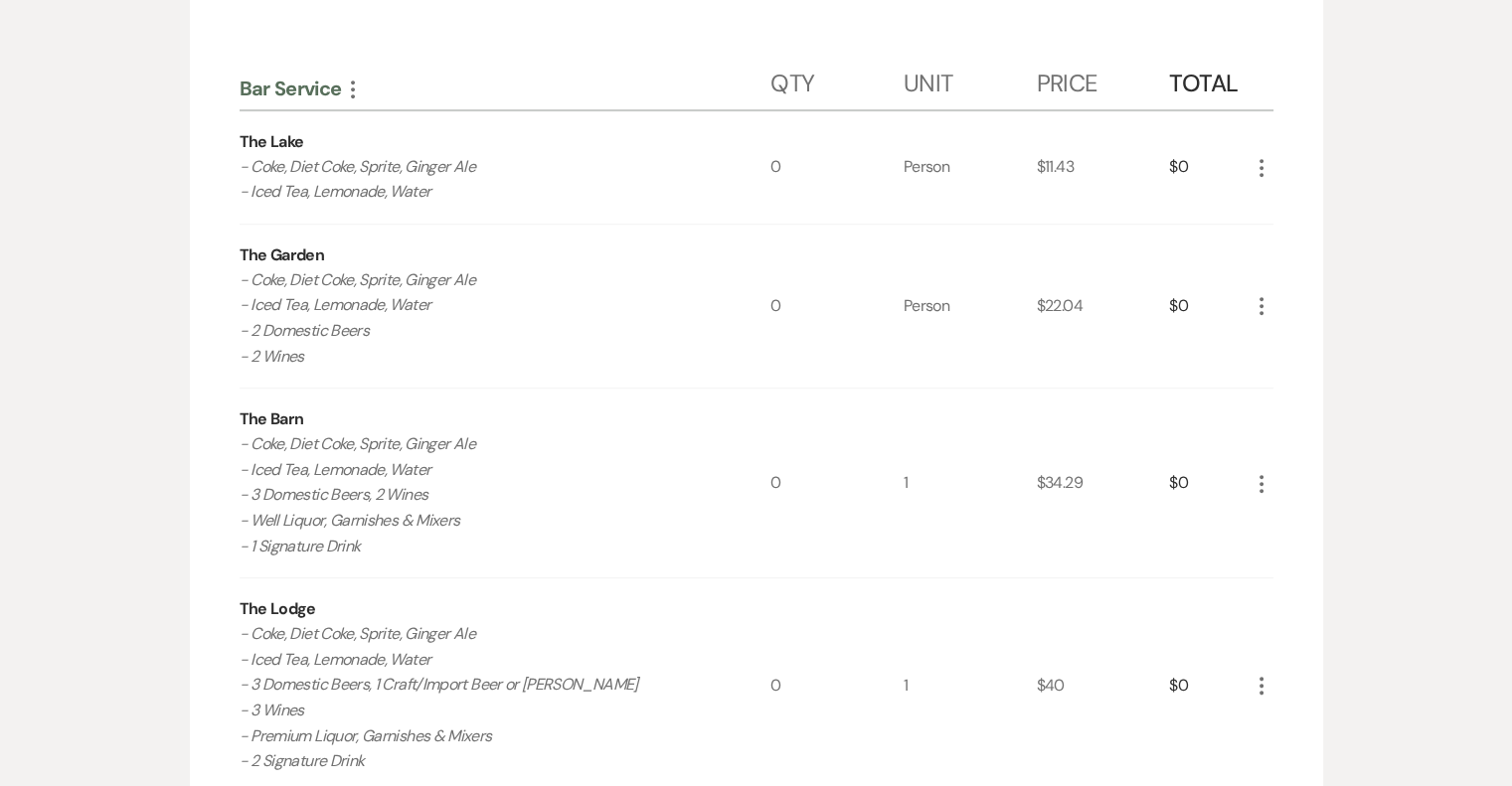 scroll, scrollTop: 1027, scrollLeft: 0, axis: vertical 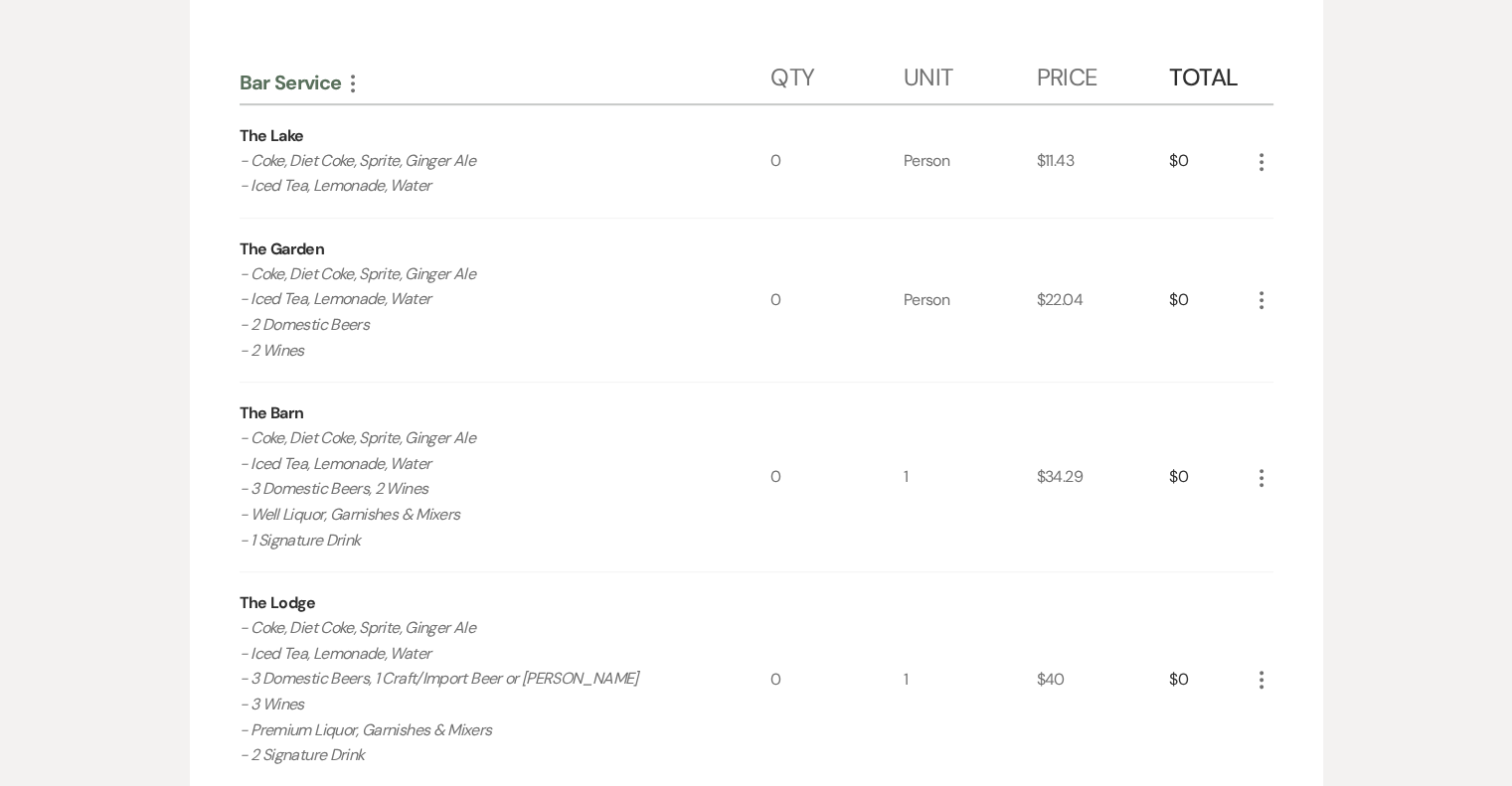 click on "More" 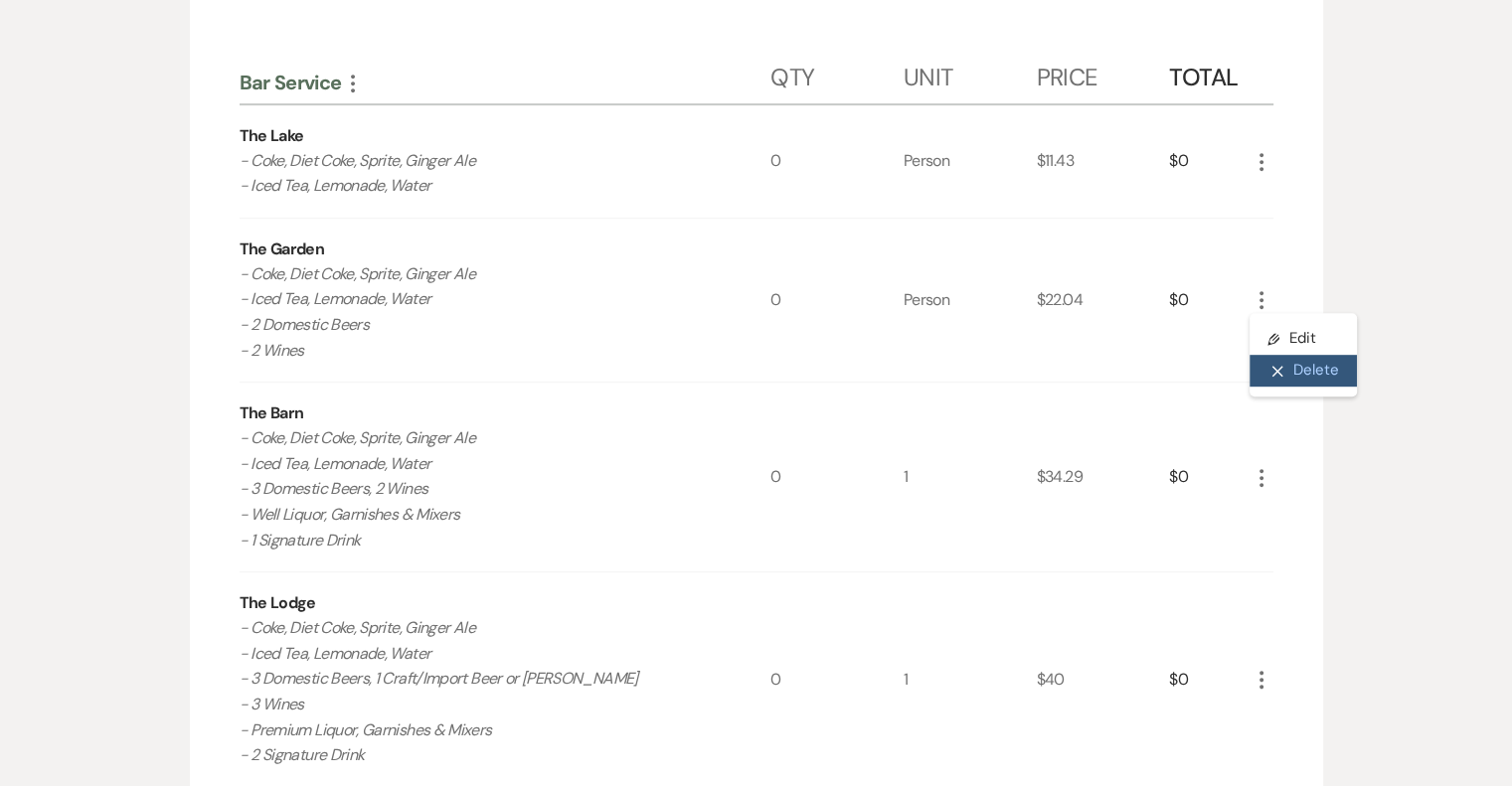 click on "X" 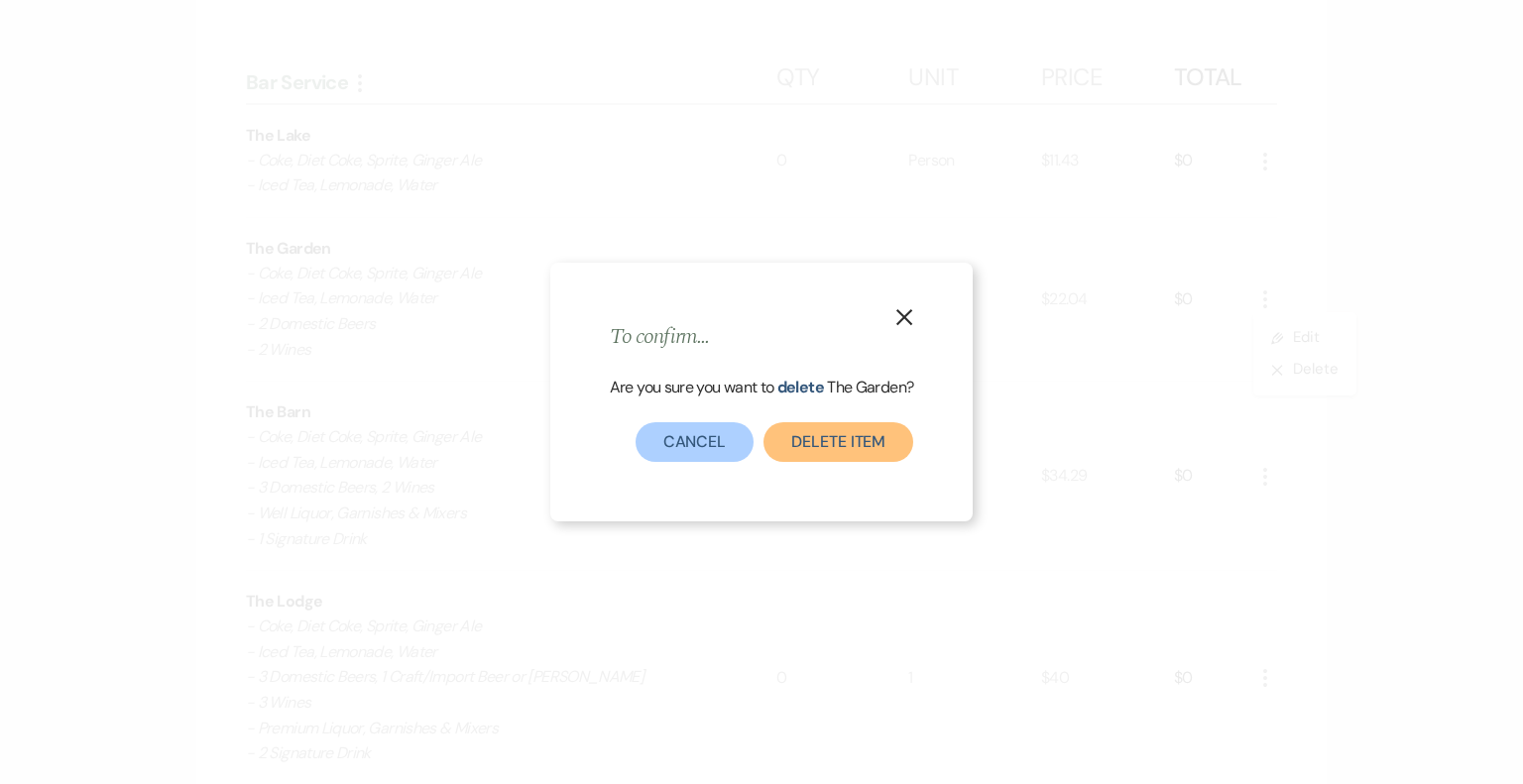 click on "Delete Item" at bounding box center (838, 442) 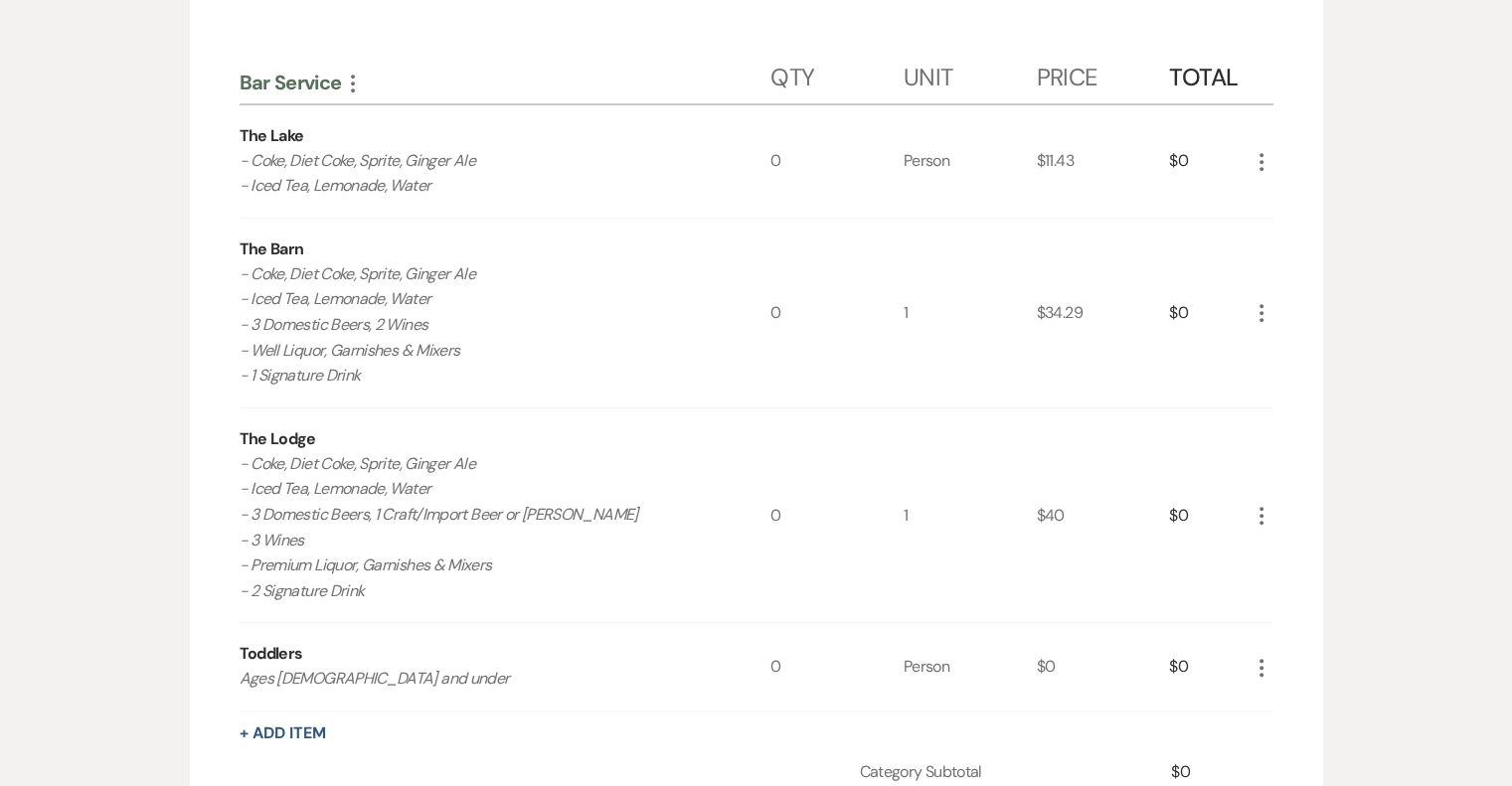 click 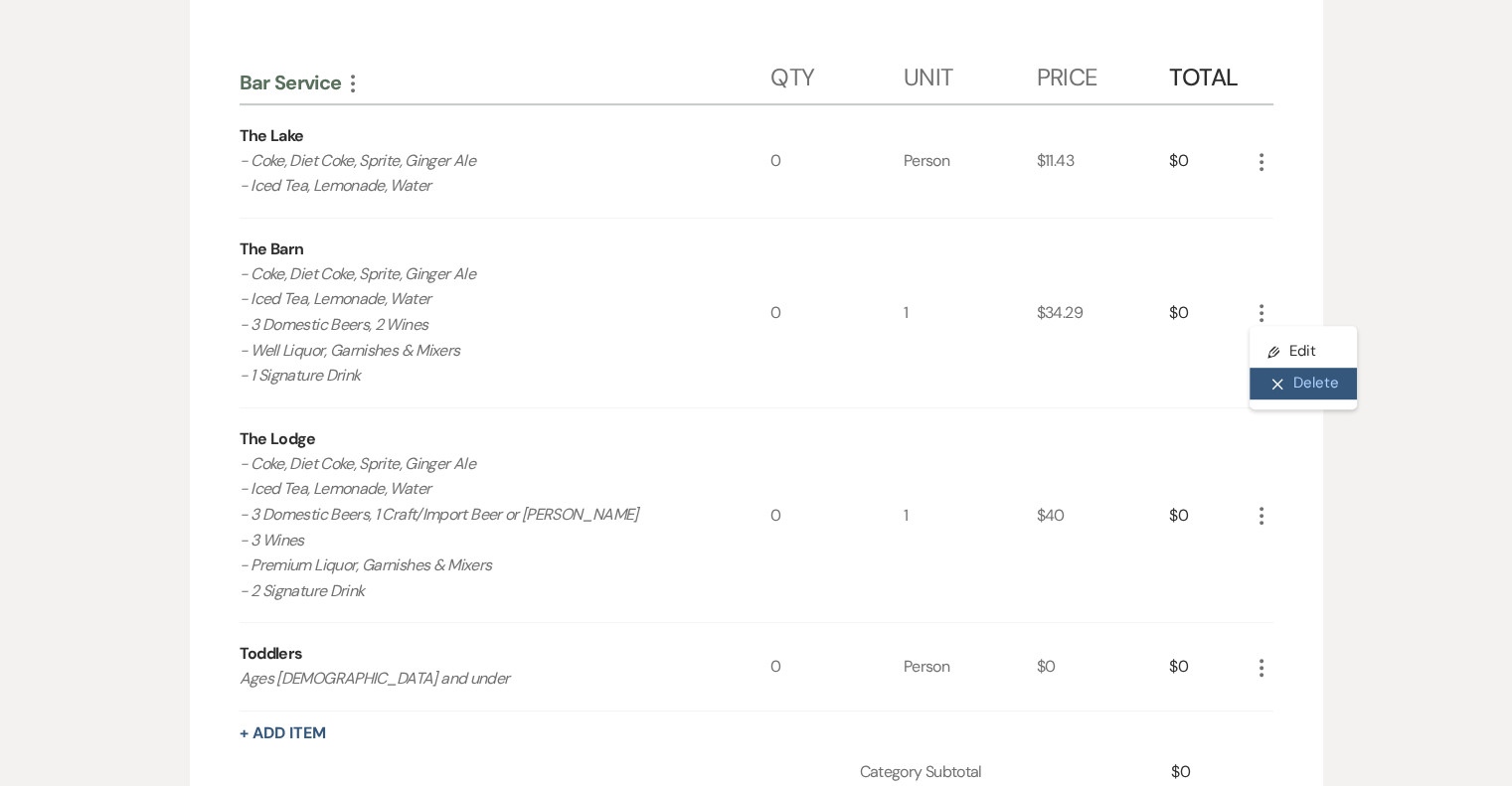 click on "X Delete" at bounding box center (1303, 384) 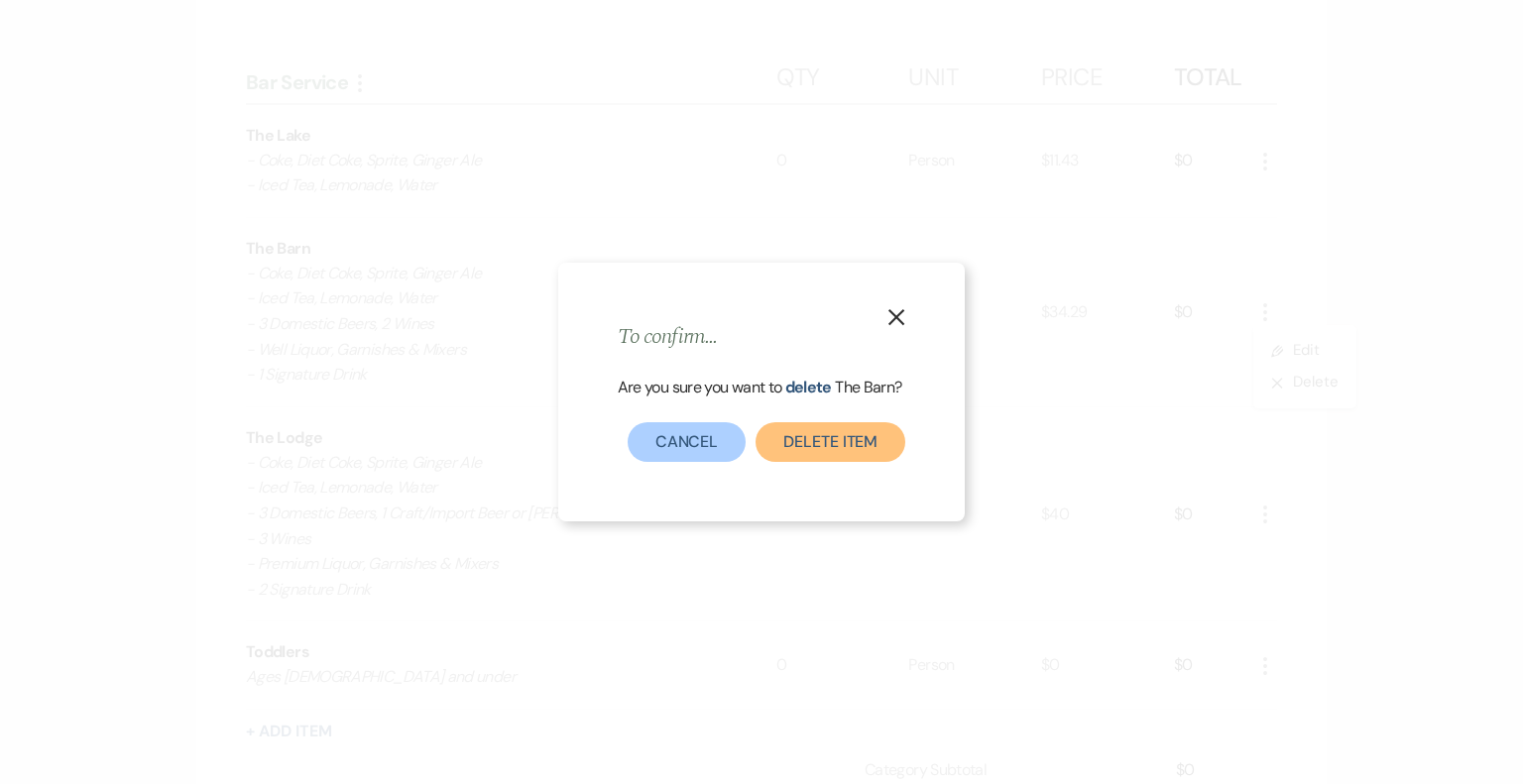 click on "Delete Item" at bounding box center (830, 442) 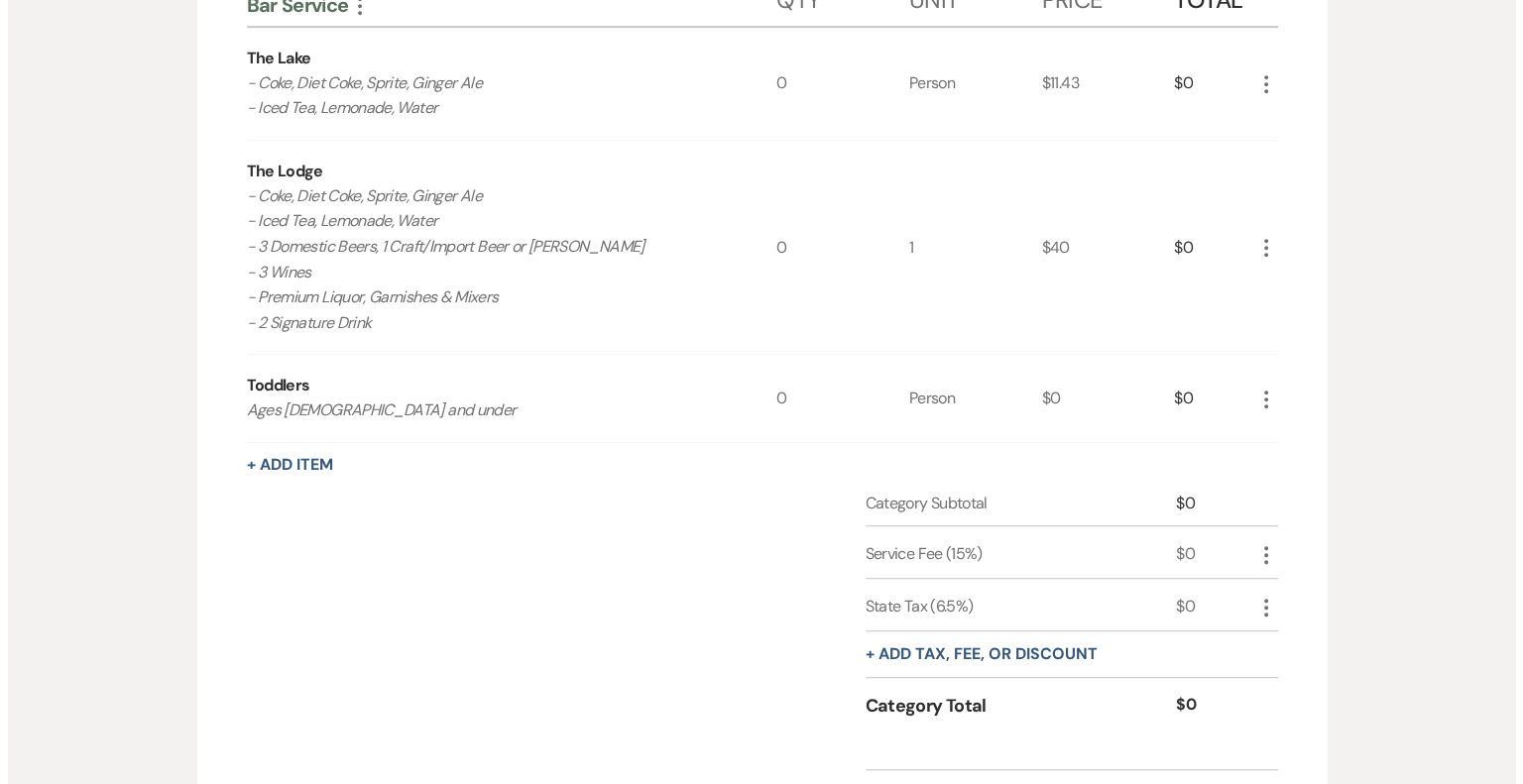 scroll, scrollTop: 1103, scrollLeft: 0, axis: vertical 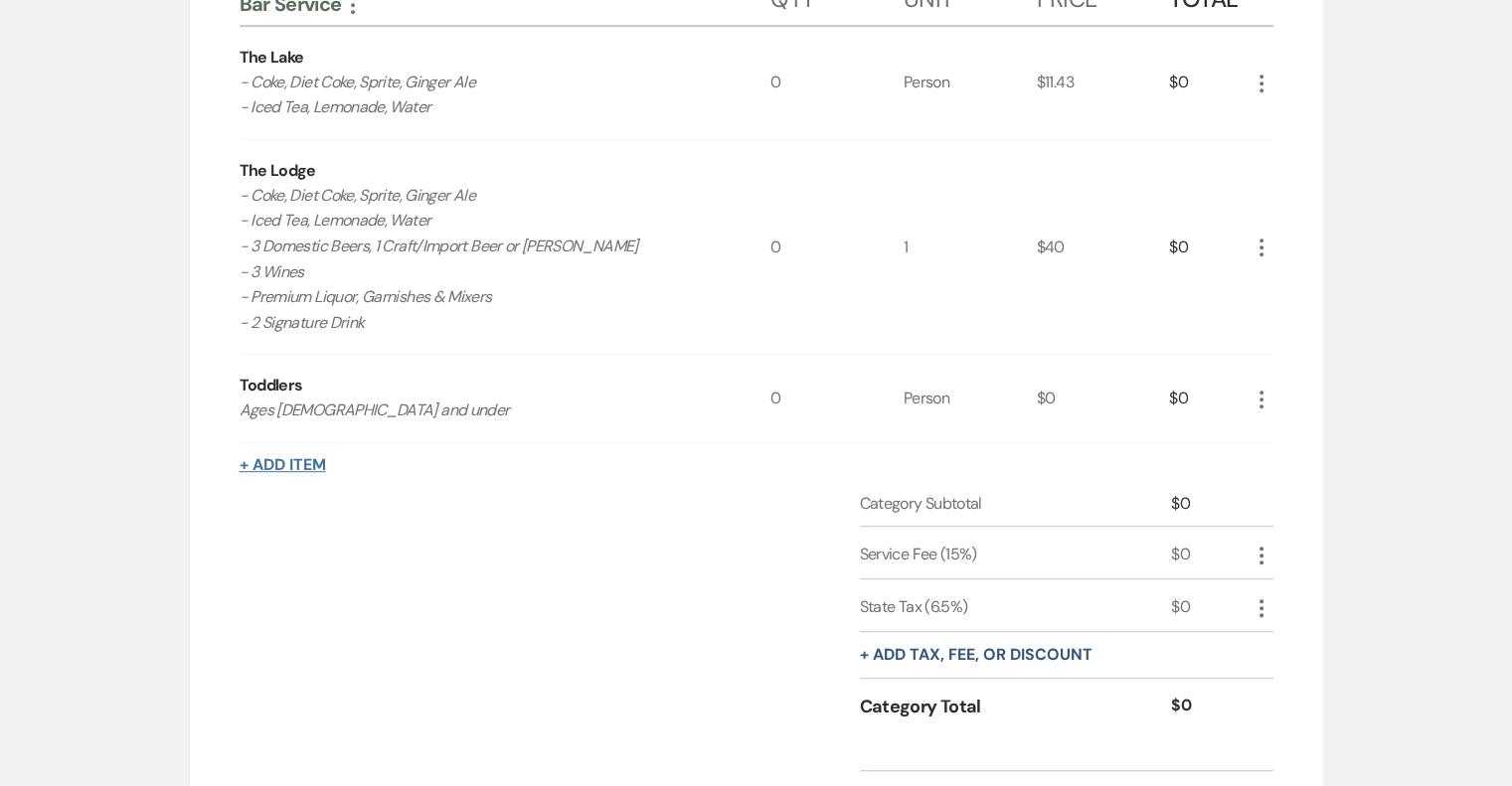 click on "+ Add Item" at bounding box center [282, 465] 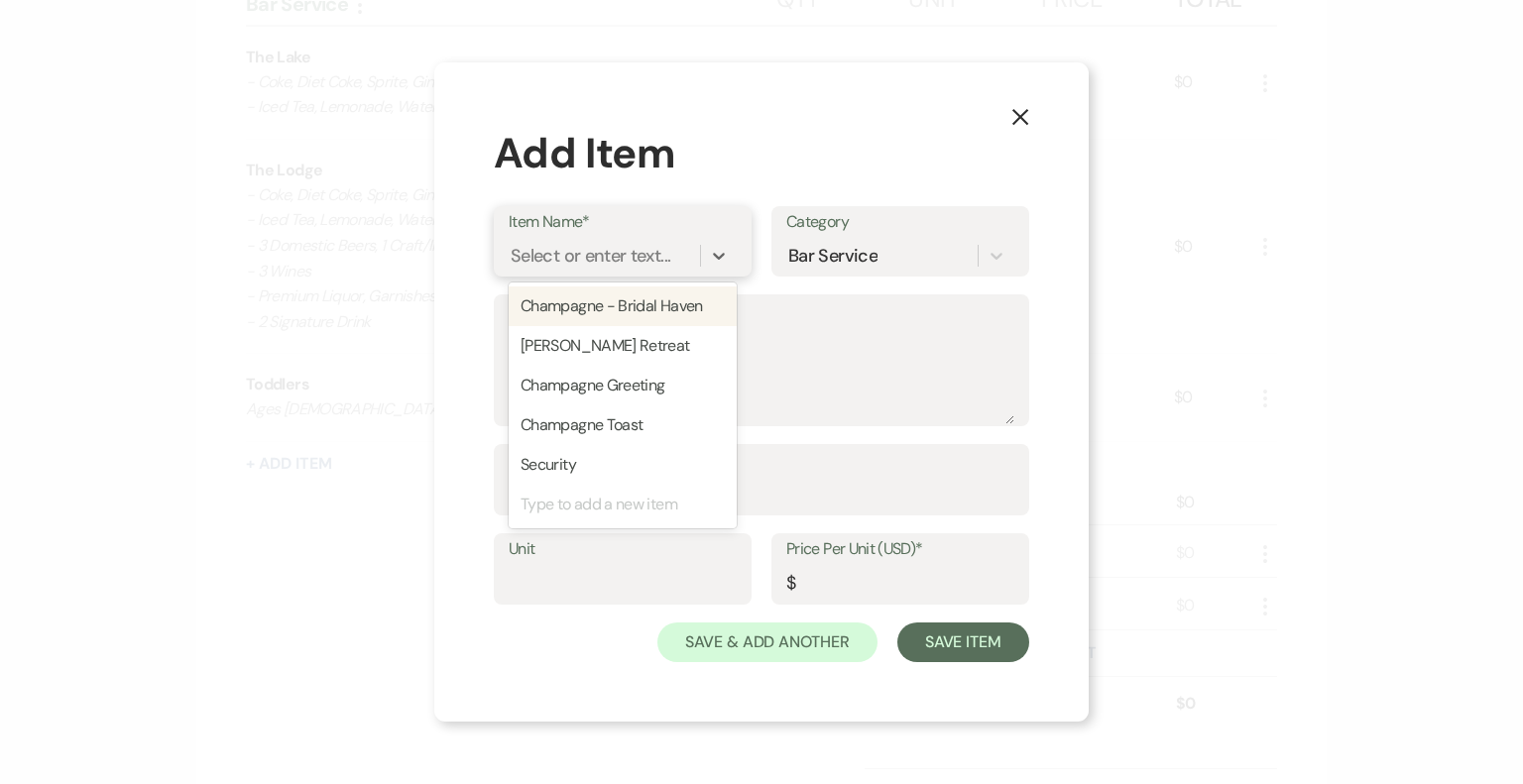 click on "Type to add a new item" at bounding box center (623, 504) 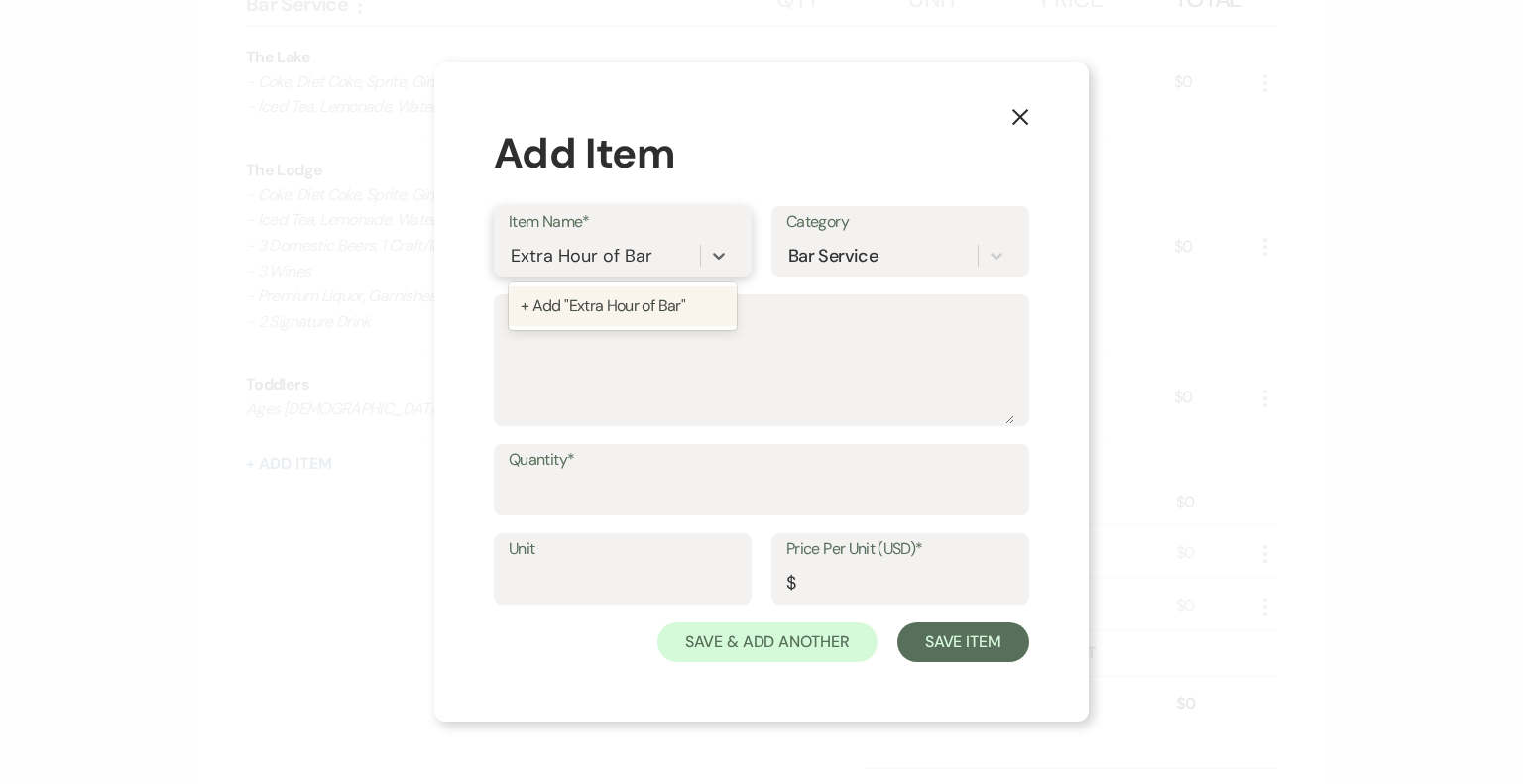 type on "Extra Hour of Bar" 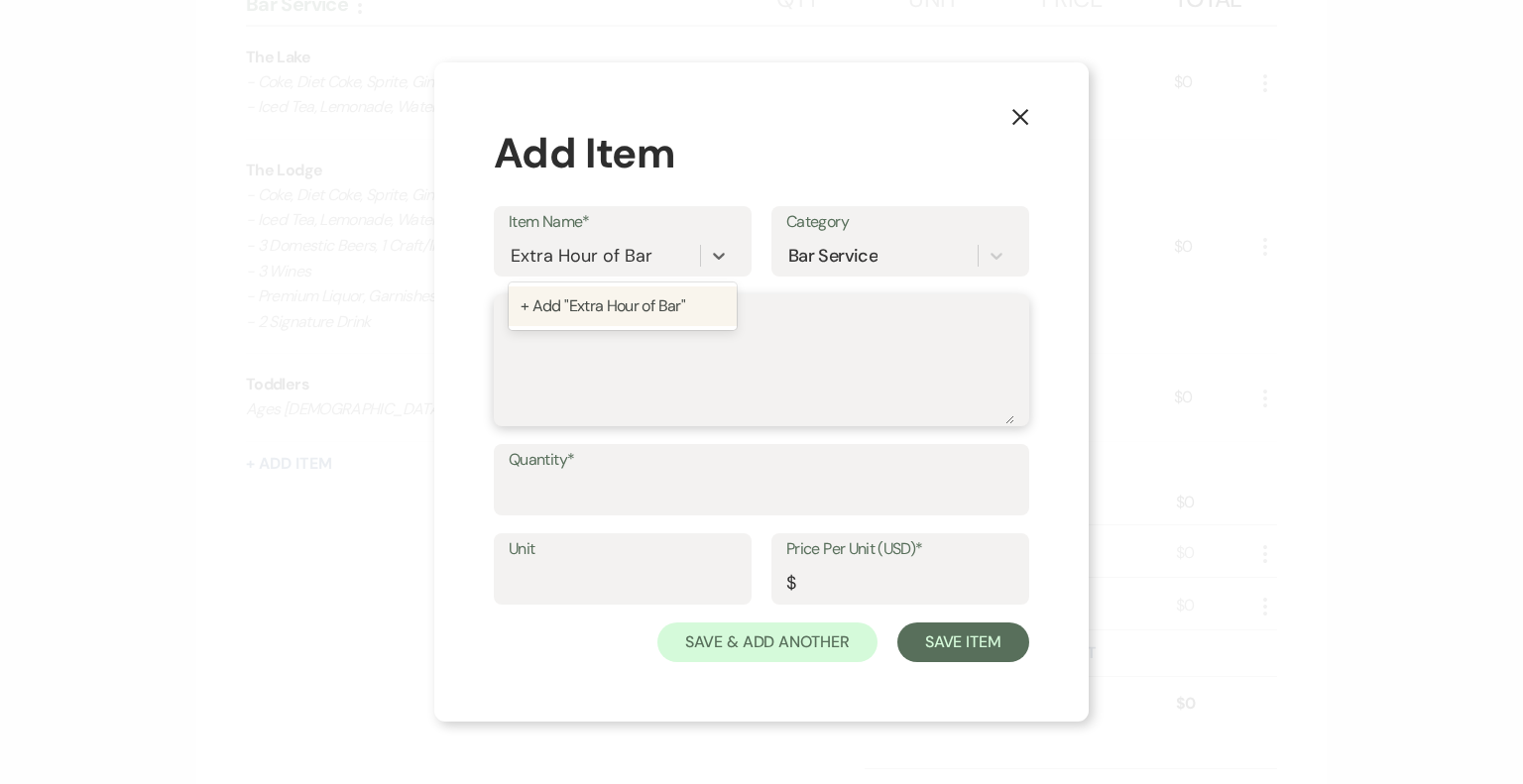 click on "Description" at bounding box center (762, 375) 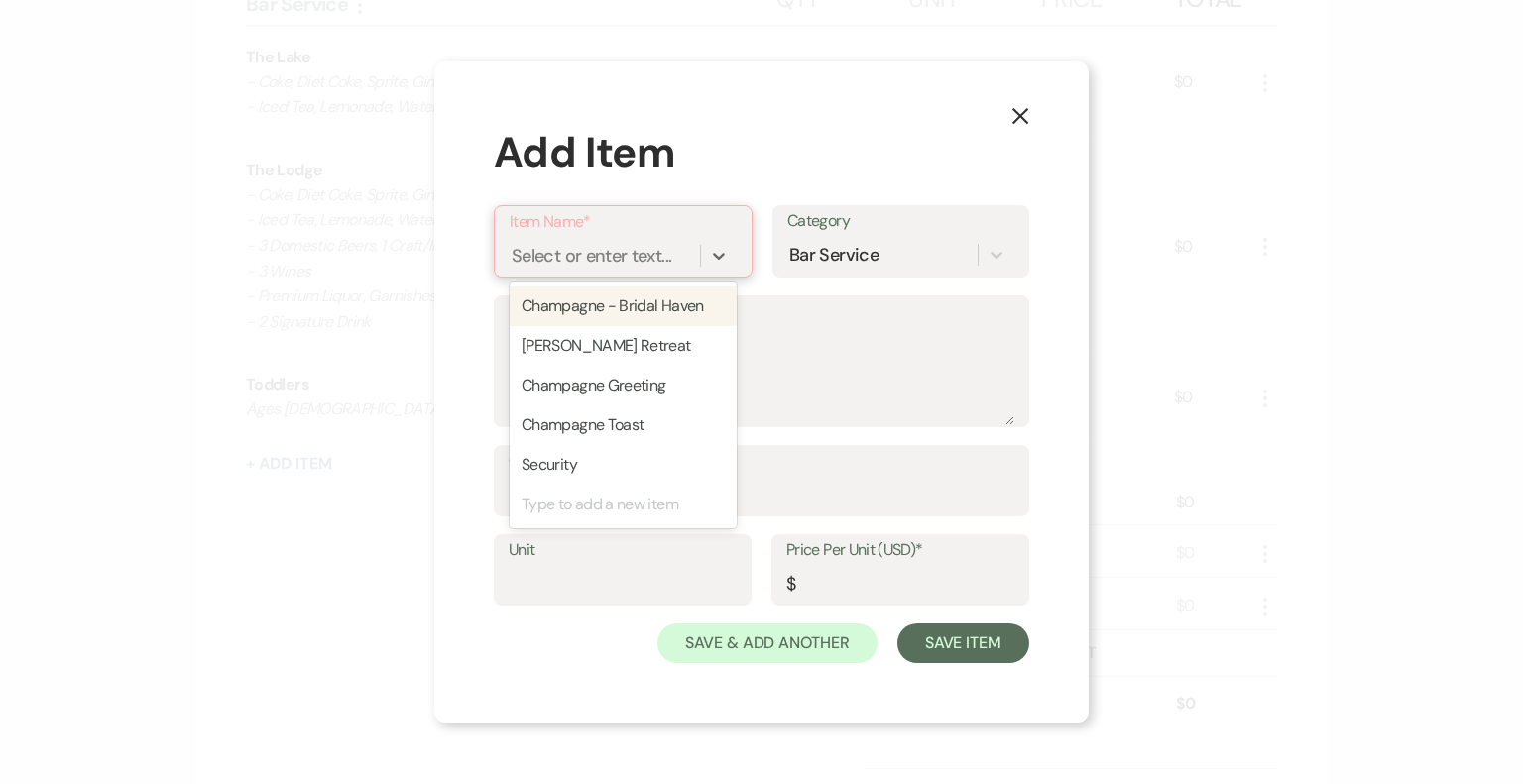 click on "Select or enter text..." at bounding box center [591, 256] 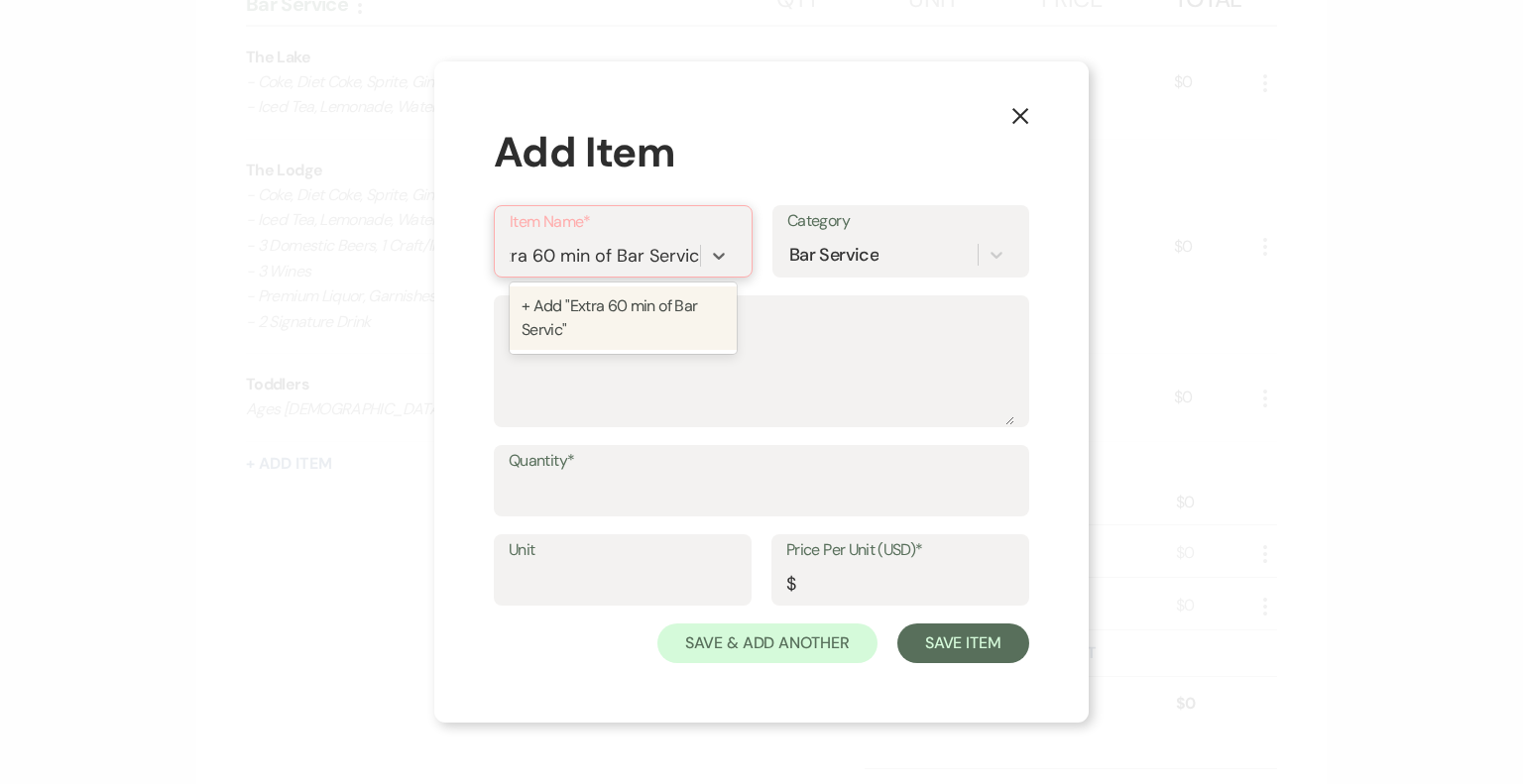 type on "Extra 60 min of Bar Service" 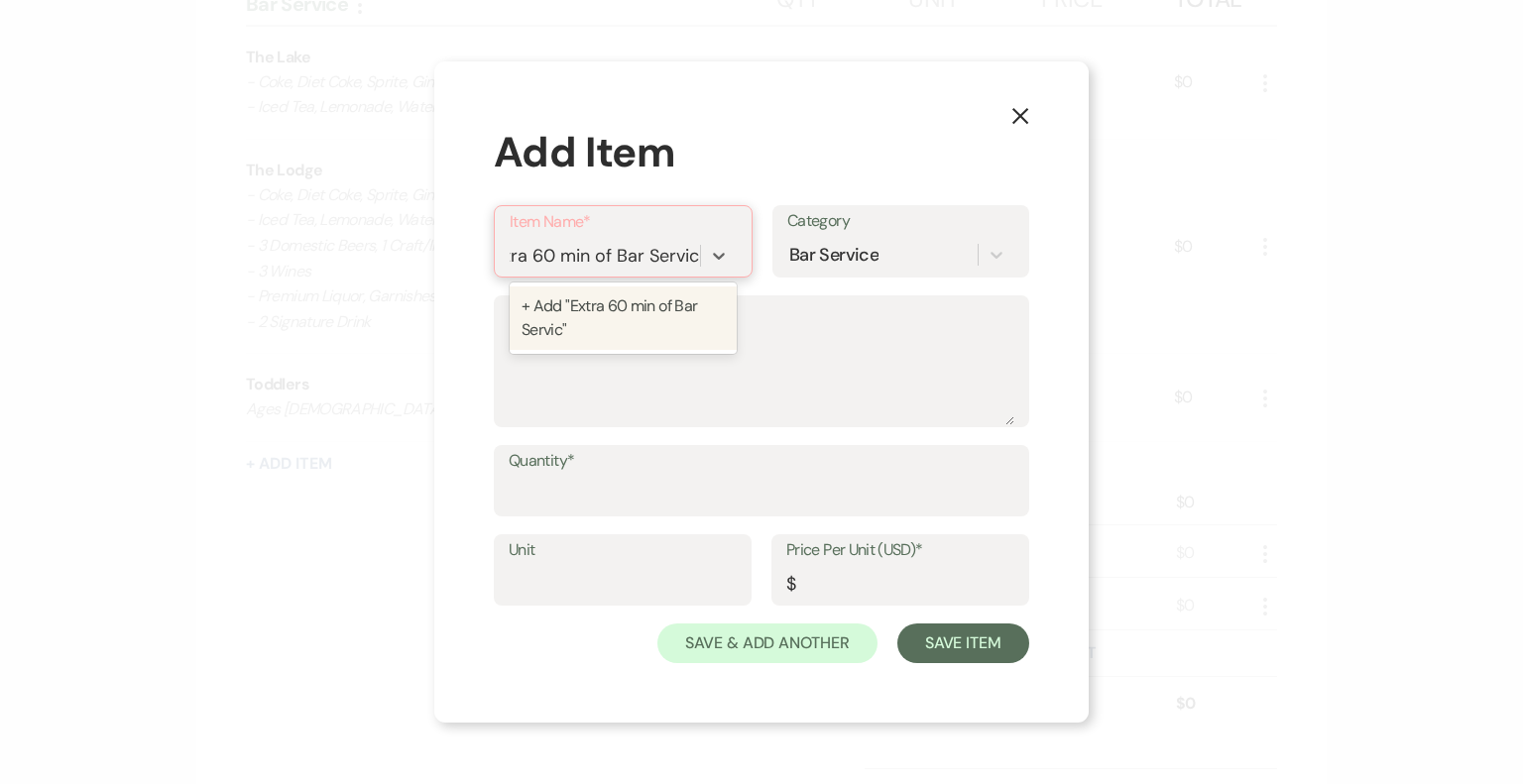 scroll, scrollTop: 0, scrollLeft: 33, axis: horizontal 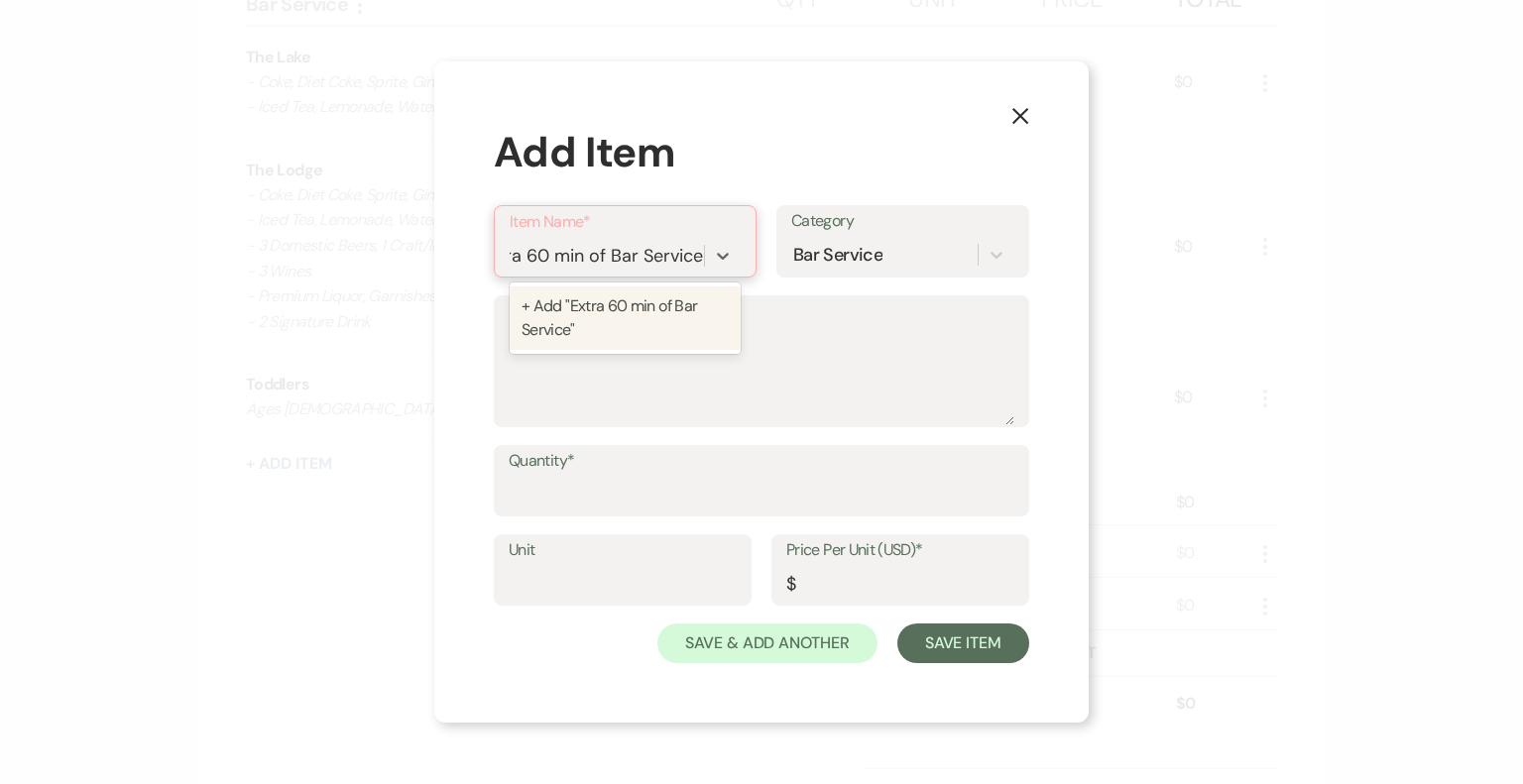 click on "+ Add "Extra 60 min of Bar Service"" at bounding box center (625, 318) 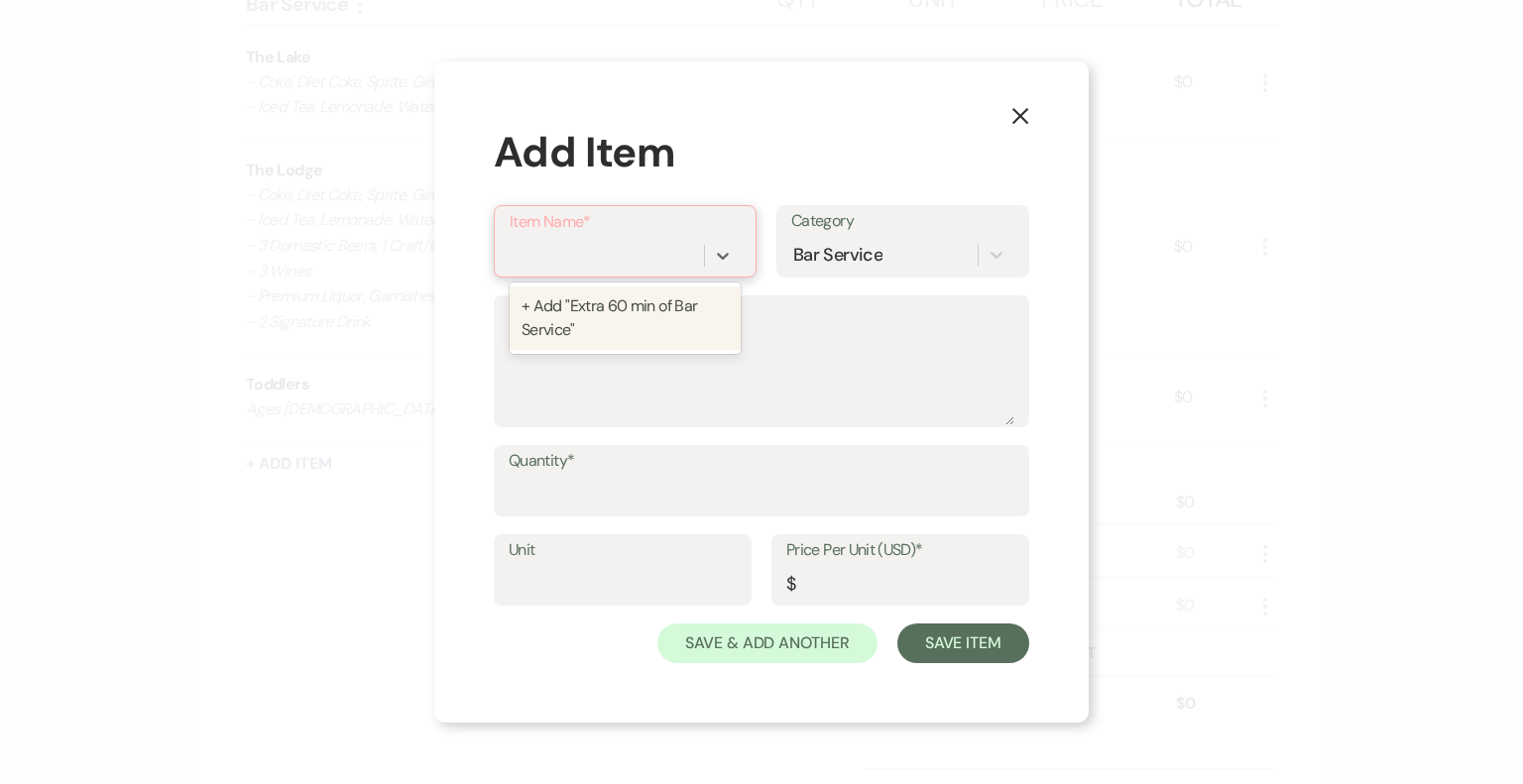 scroll, scrollTop: 0, scrollLeft: 0, axis: both 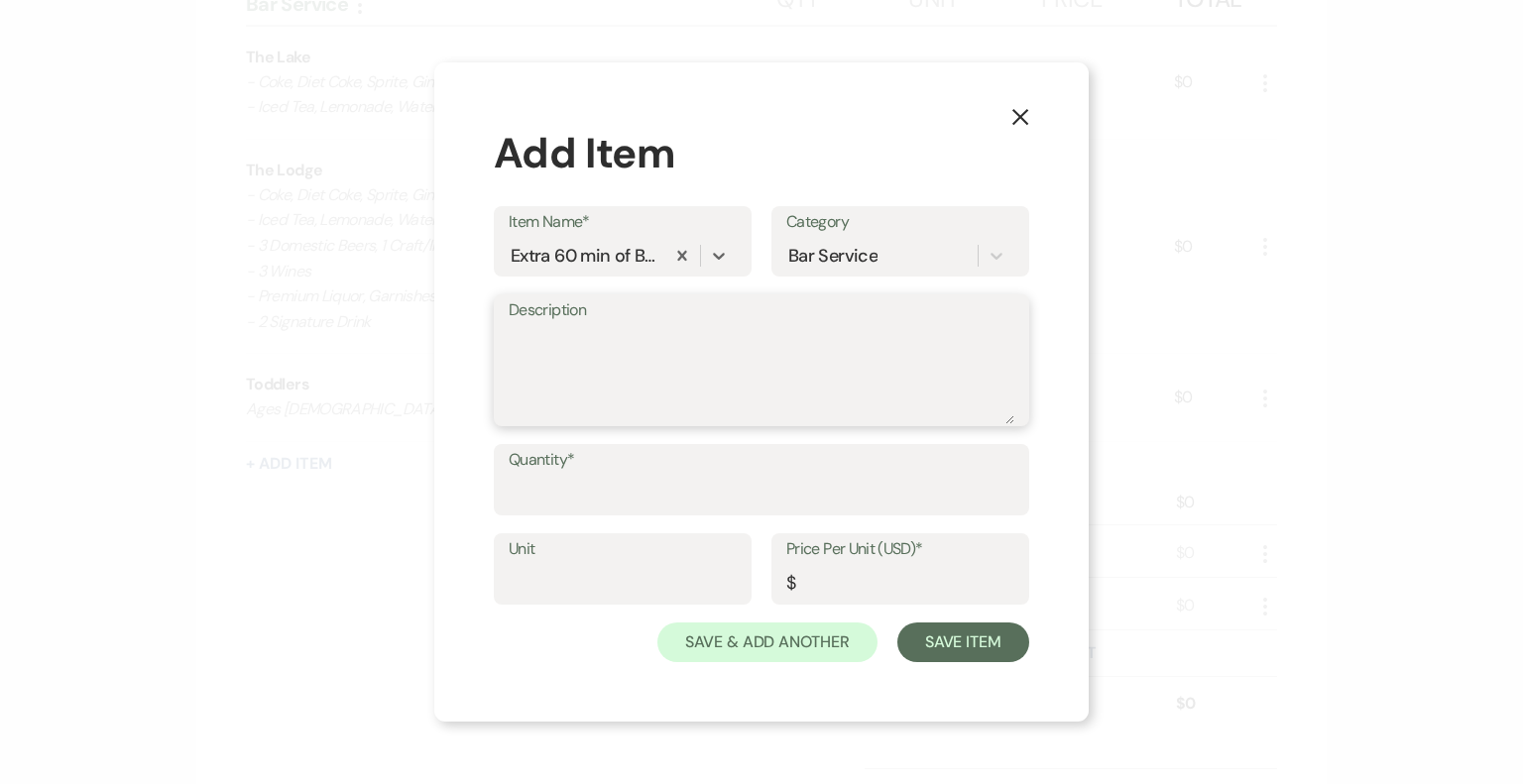 click on "Description" at bounding box center [762, 375] 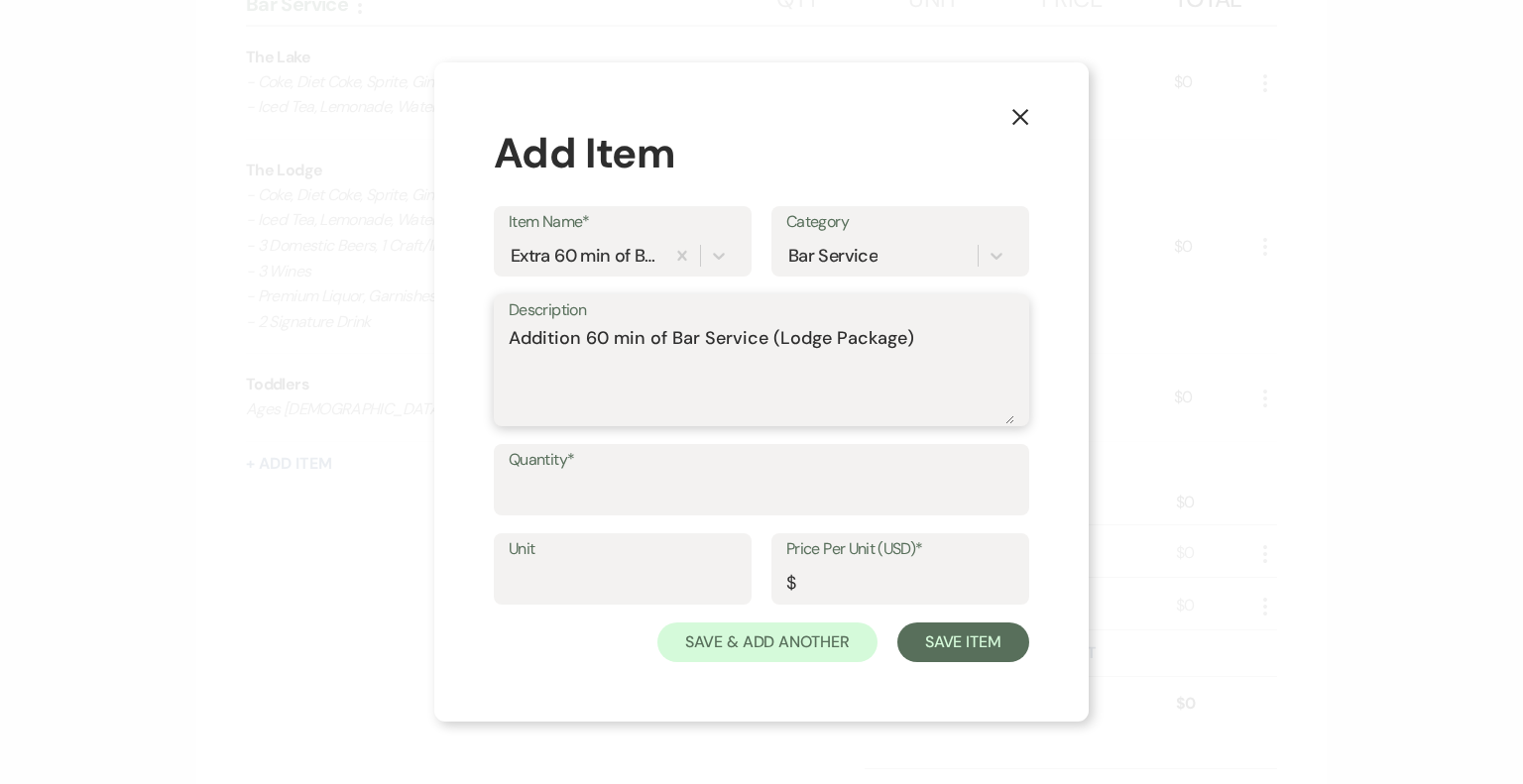 type on "Addition 60 min of Bar Service (Lodge Package)" 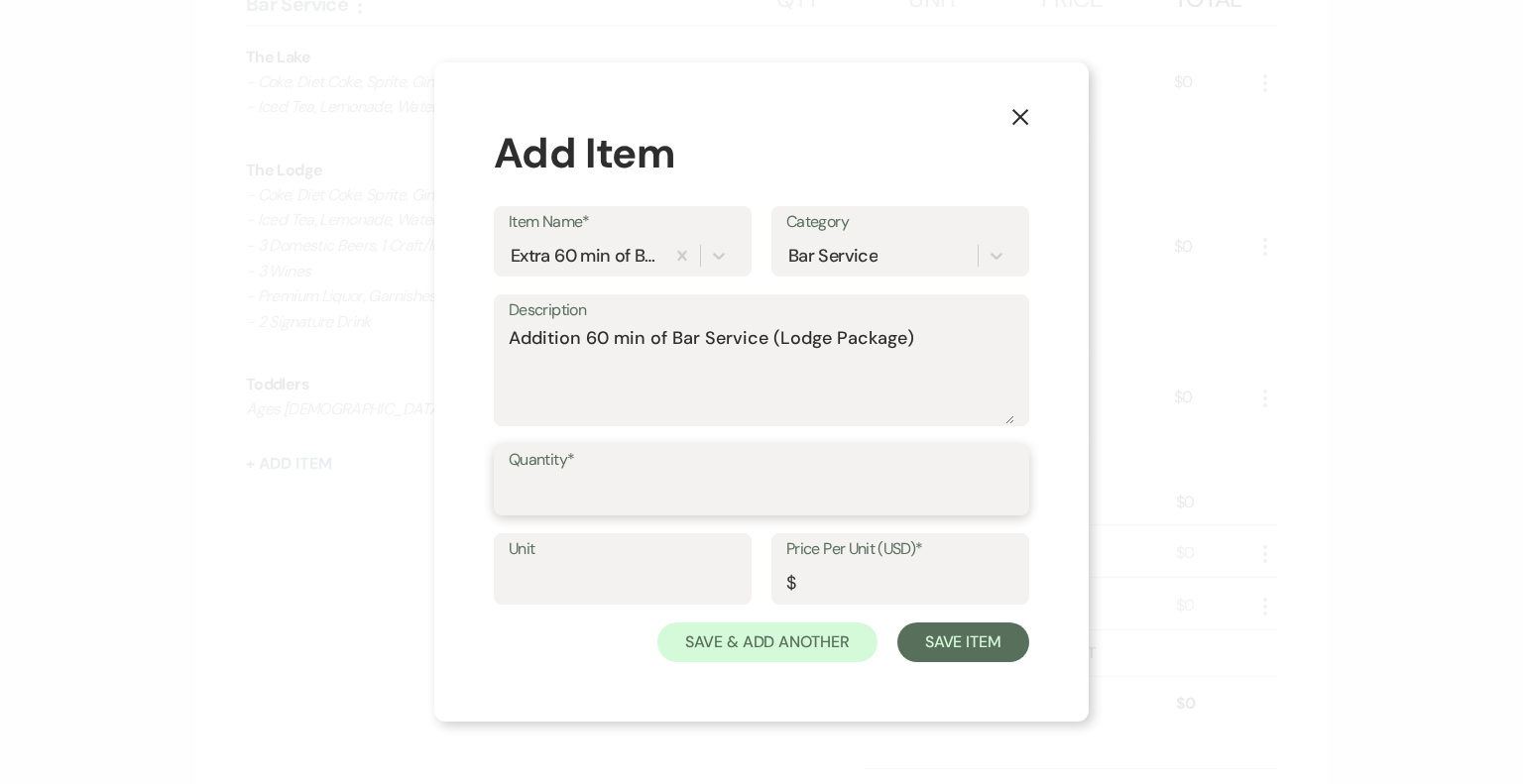 click on "Quantity*" at bounding box center (762, 494) 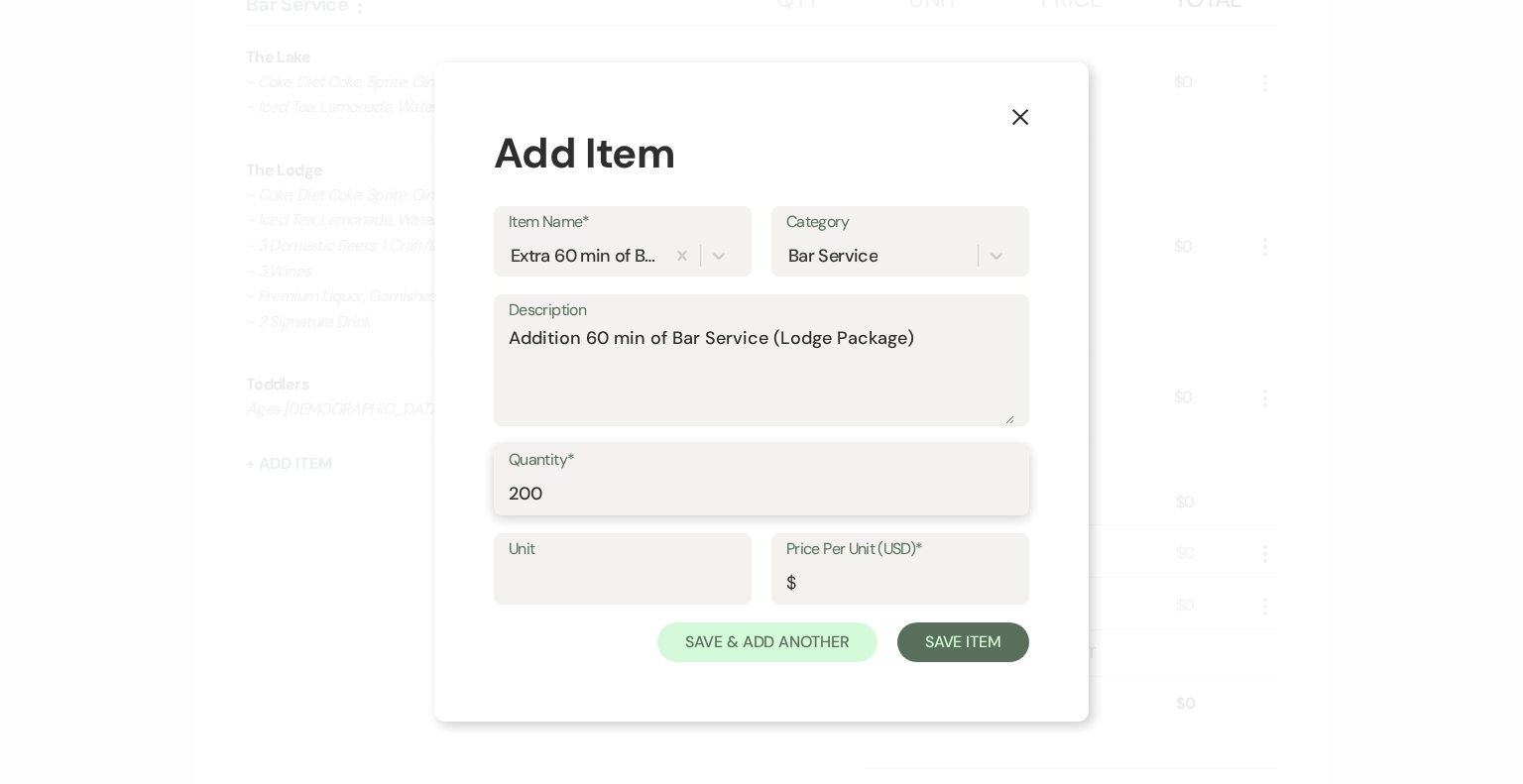 type on "200" 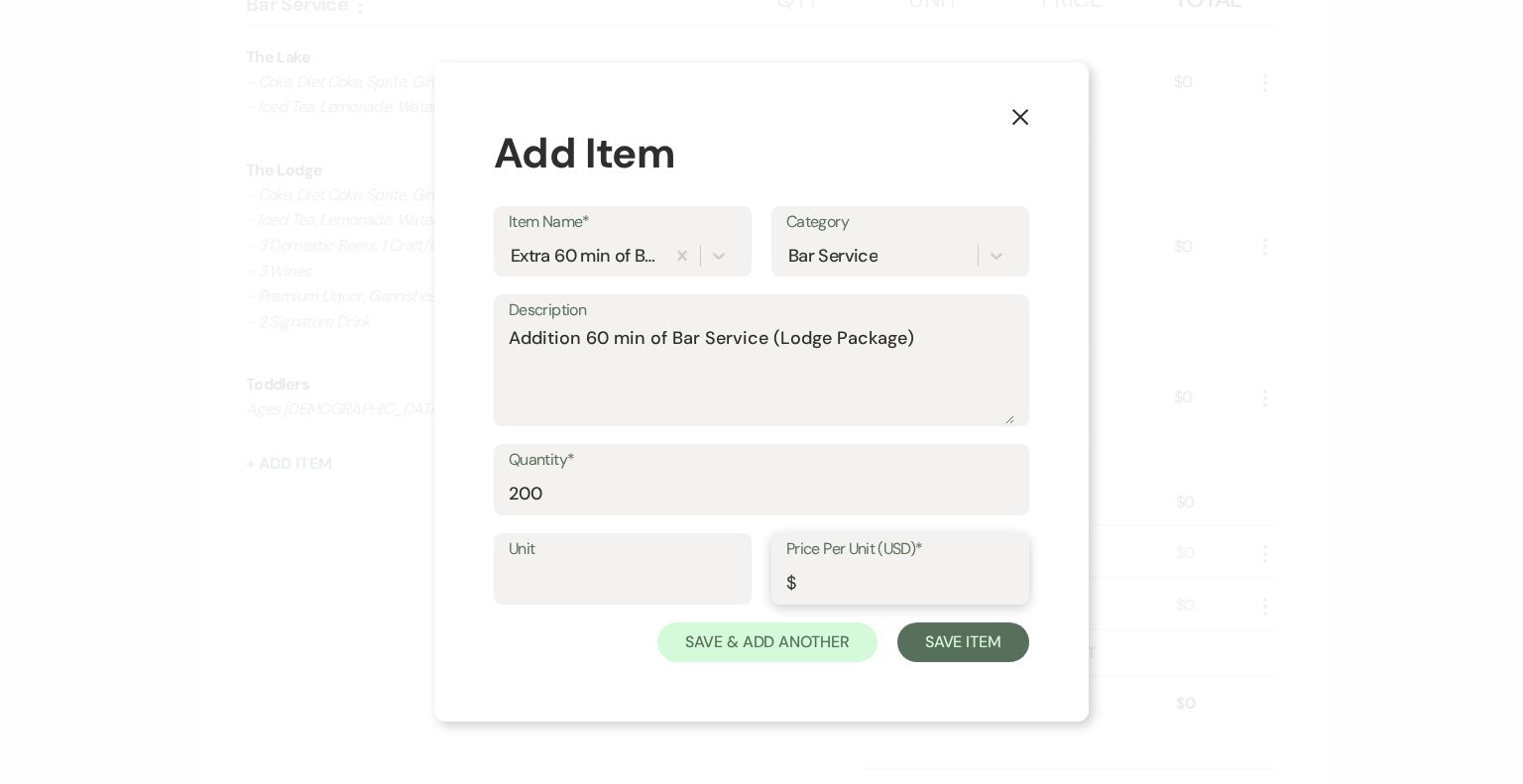 click on "Price Per Unit (USD)*" at bounding box center (900, 583) 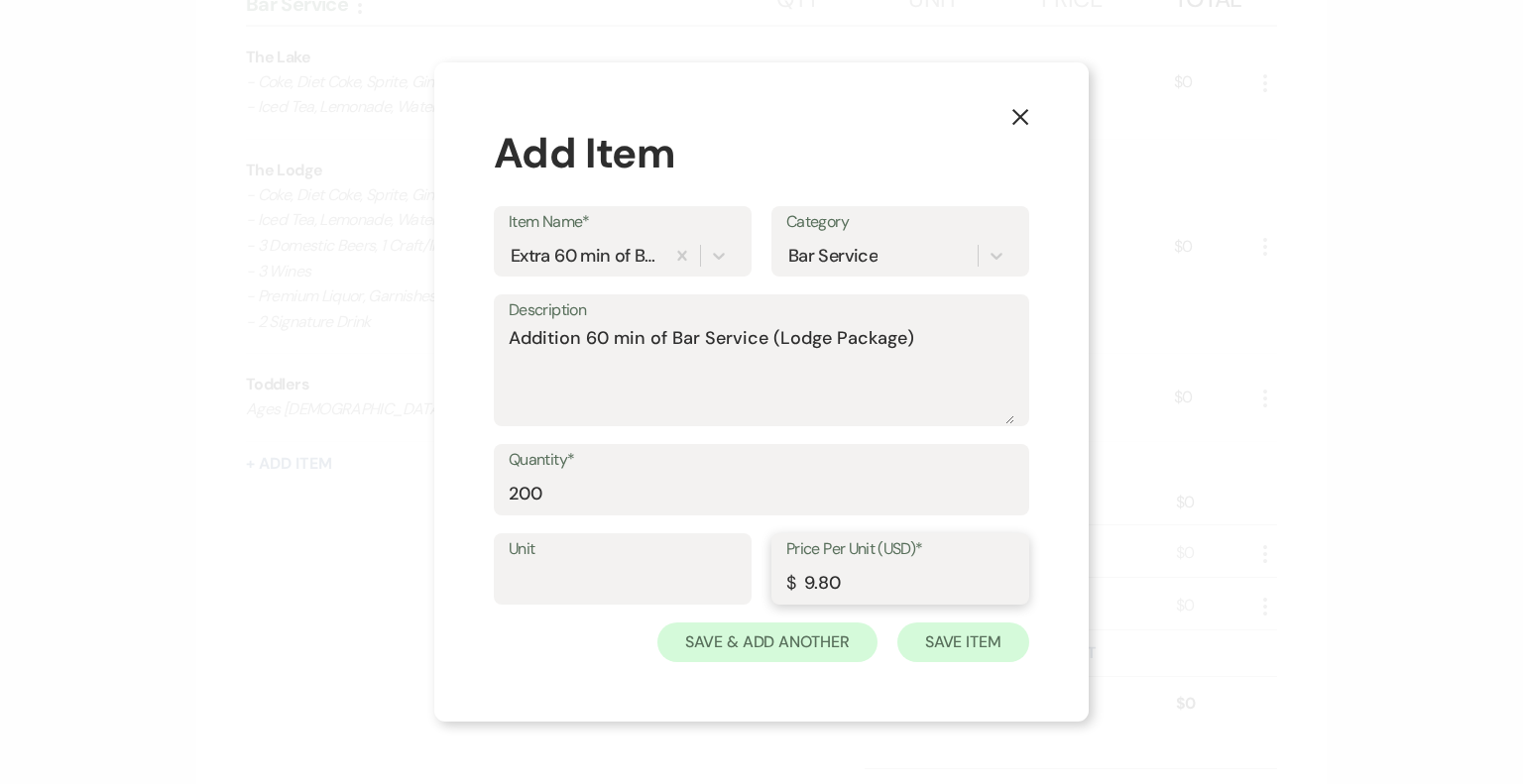type on "9.80" 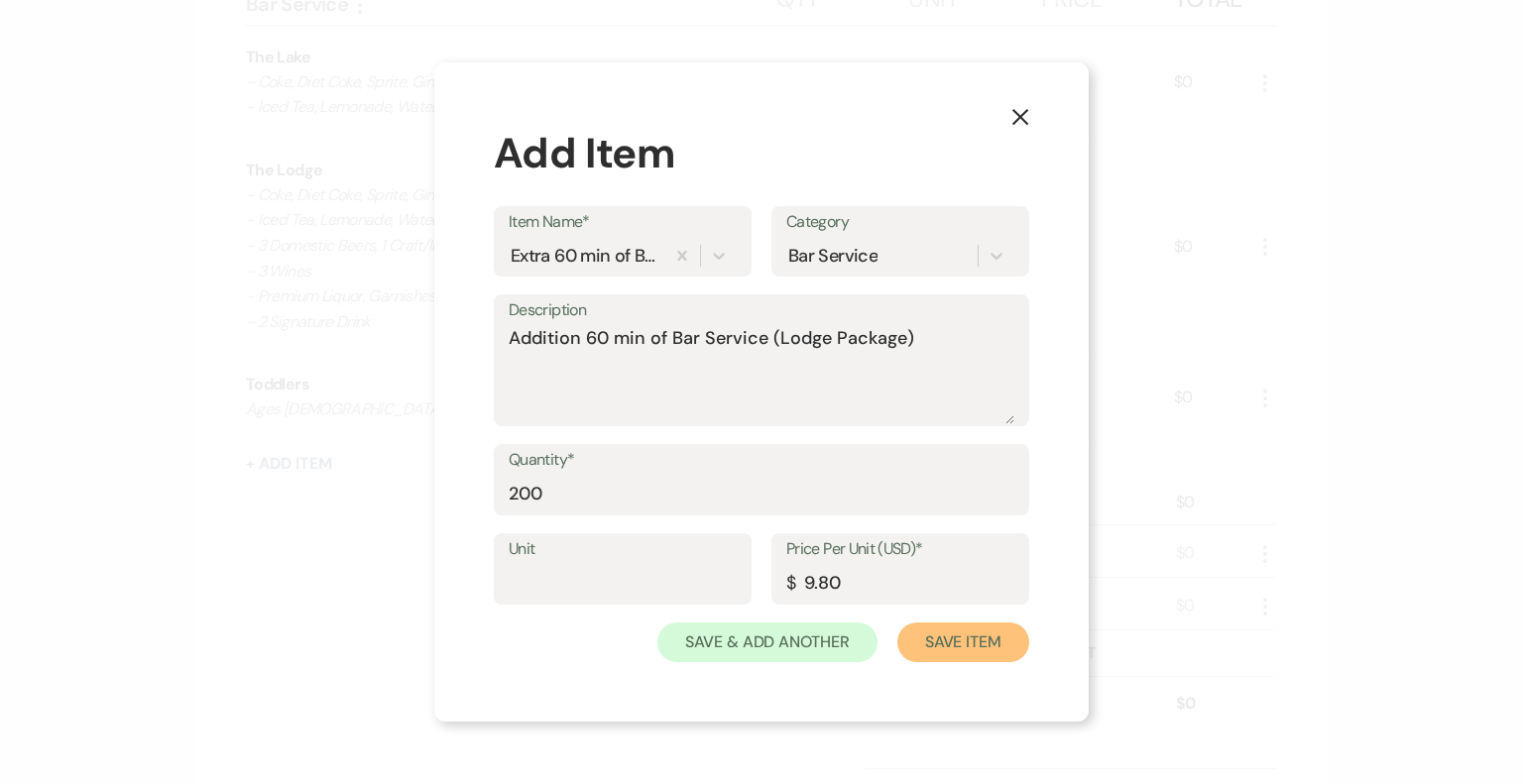 click on "Save Item" at bounding box center (963, 642) 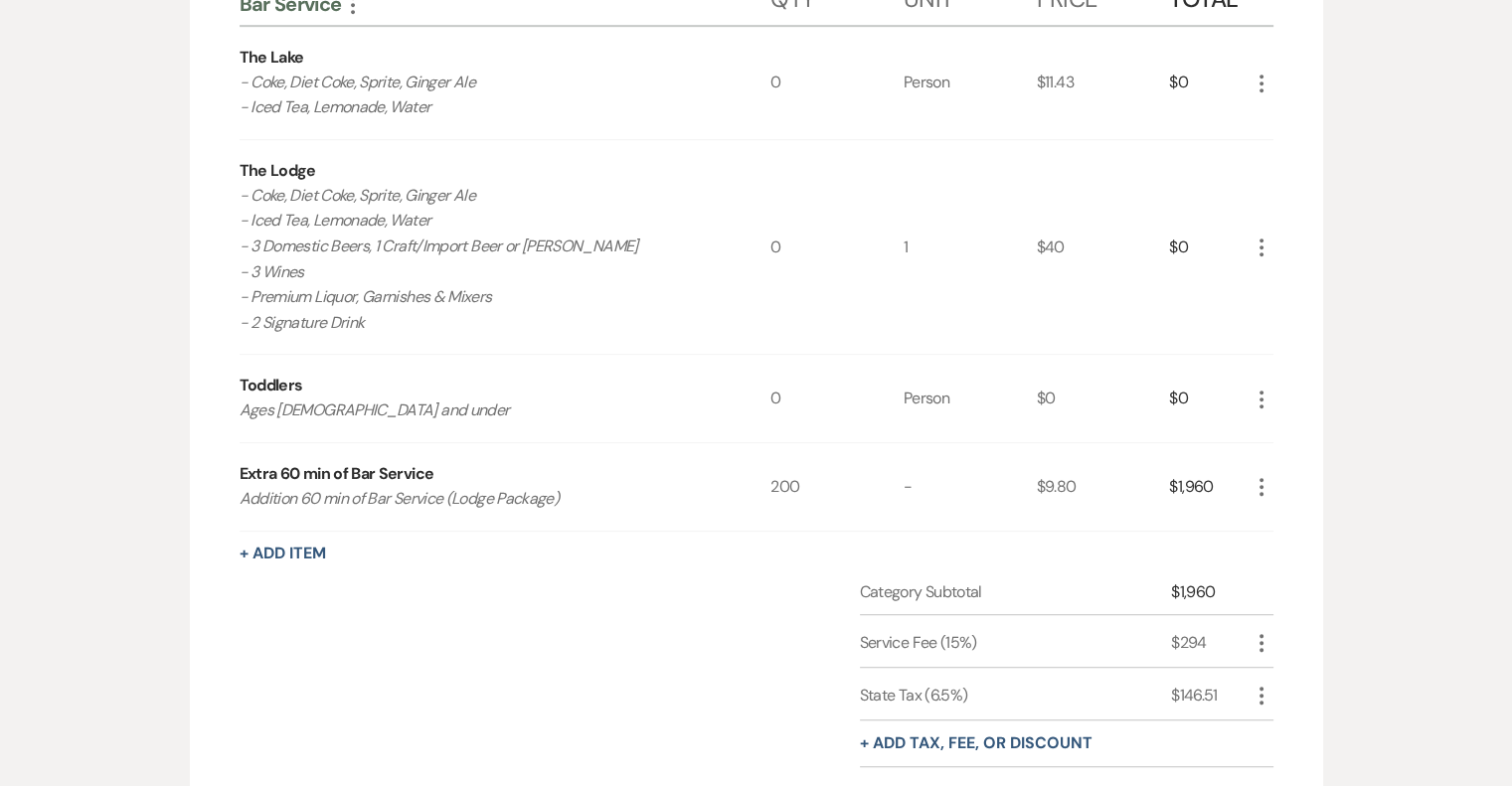 click on "Venue Rental More Qty Unit Price Total [DATE] 2026 In Season: May-[DATE] 1 $12,500 $12,500 More + Add Item Category Subtotal $12,500 + Add tax, fee, or discount Category Total $12,500 Bar Service More Qty Unit Price Total The Lake - Coke, Diet Coke, Sprite, Ginger Ale
- Iced Tea, Lemonade, Water 0 Person $11.43 $0 More The Lodge - Coke, Diet Coke, Sprite, Ginger Ale
- Iced Tea, Lemonade, Water
- 3 Domestic Beers, 1 Craft/Import Beer or [PERSON_NAME]
- 3 Wines
- Premium Liquor, Garnishes & Mixers
- 2 Signature Drink 0 1 $40 $0 More Toddlers Ages [DEMOGRAPHIC_DATA] and under 0 Person $0 $0 More Extra 60 min of Bar Service Addition 60 min of Bar Service (Lodge Package) 200 - $9.80 $1,960 More + Add Item Category Subtotal $1,960 Service Fee (15%) $294 More State Tax (6.5%) $146.51 More + Add tax, fee, or discount Category Total $2,400.51 Grand Total $14,900.51" at bounding box center (756, 249) 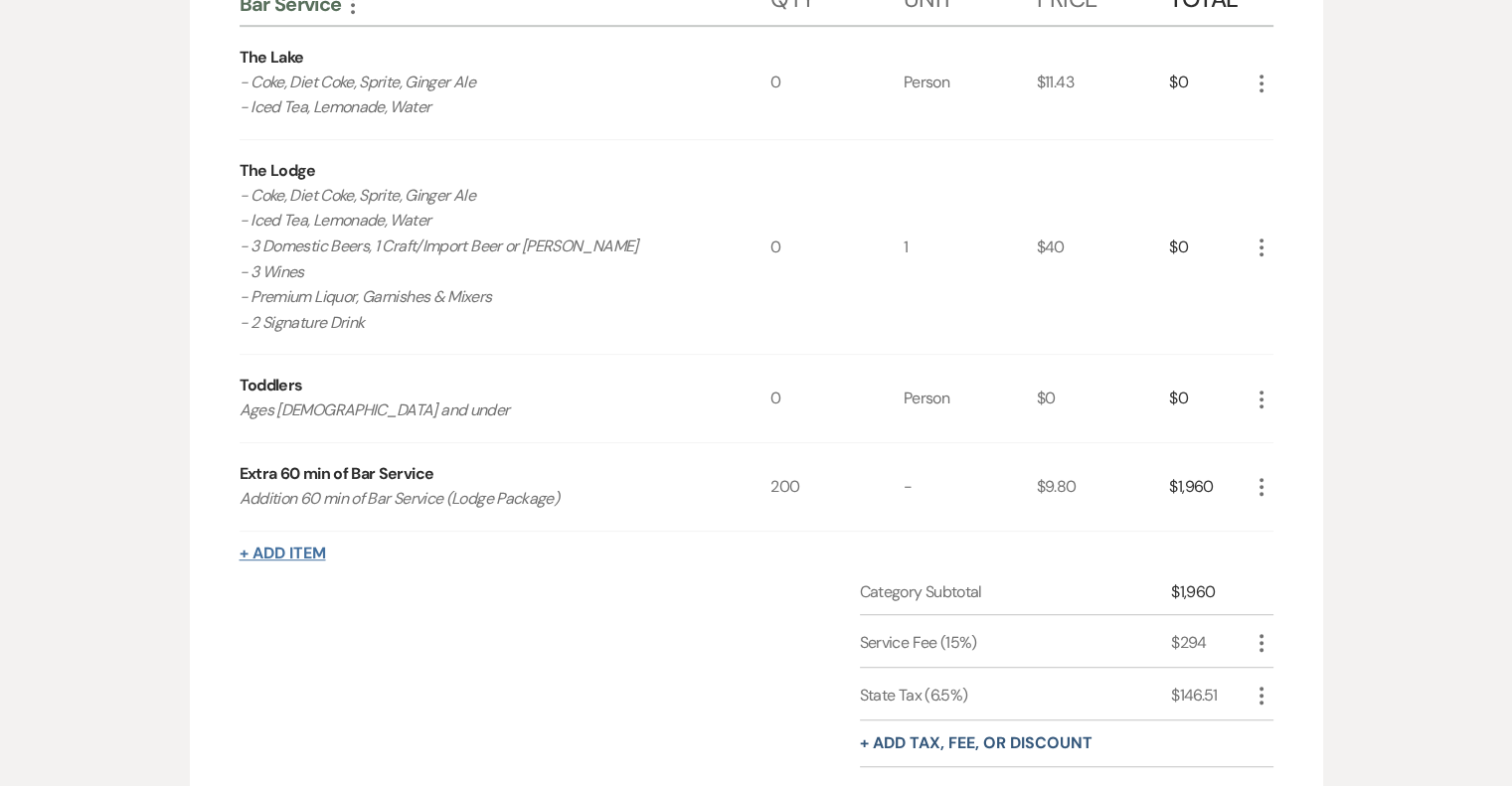 click on "+ Add Item" at bounding box center (282, 553) 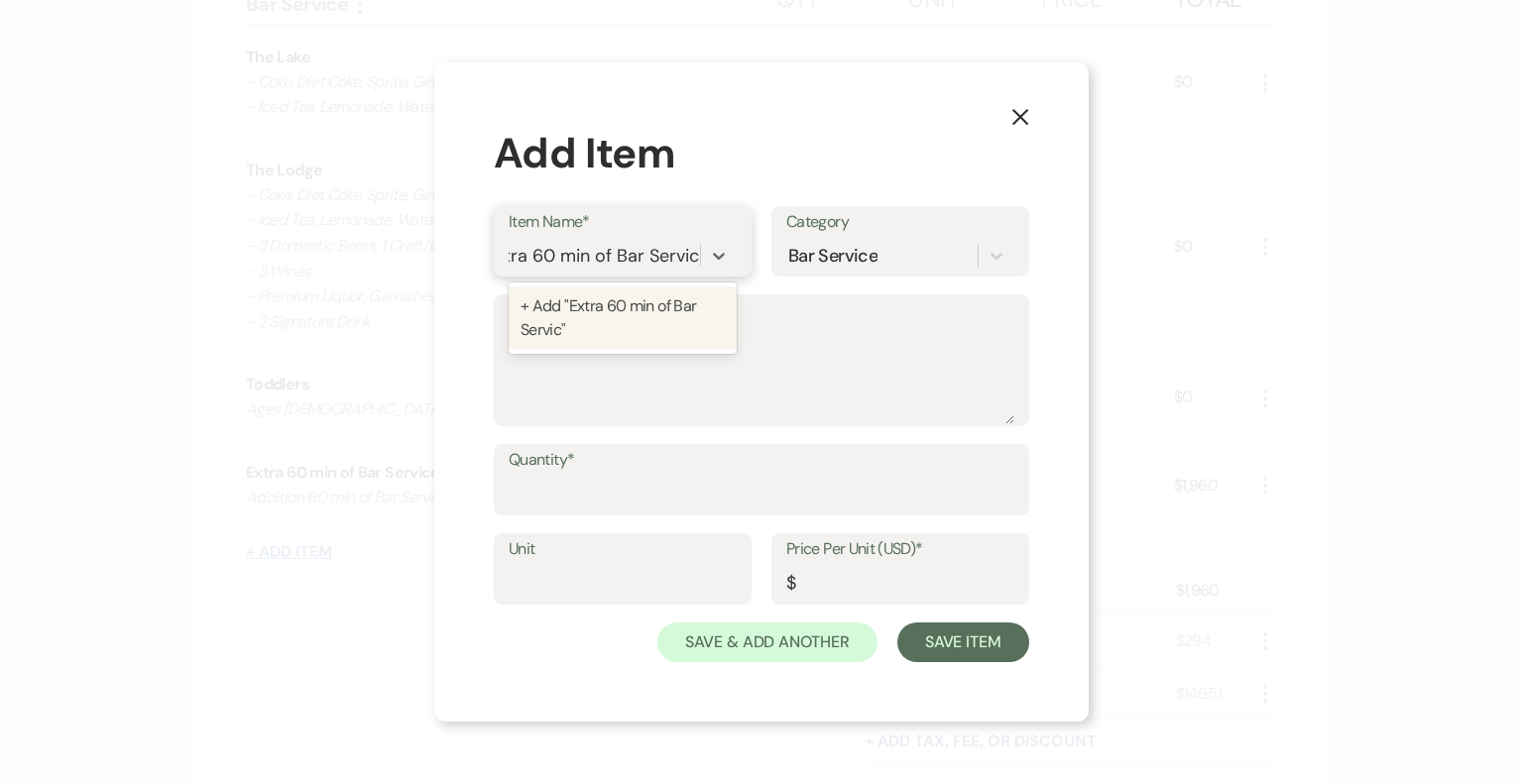 type on "Extra 60 min of Bar Service" 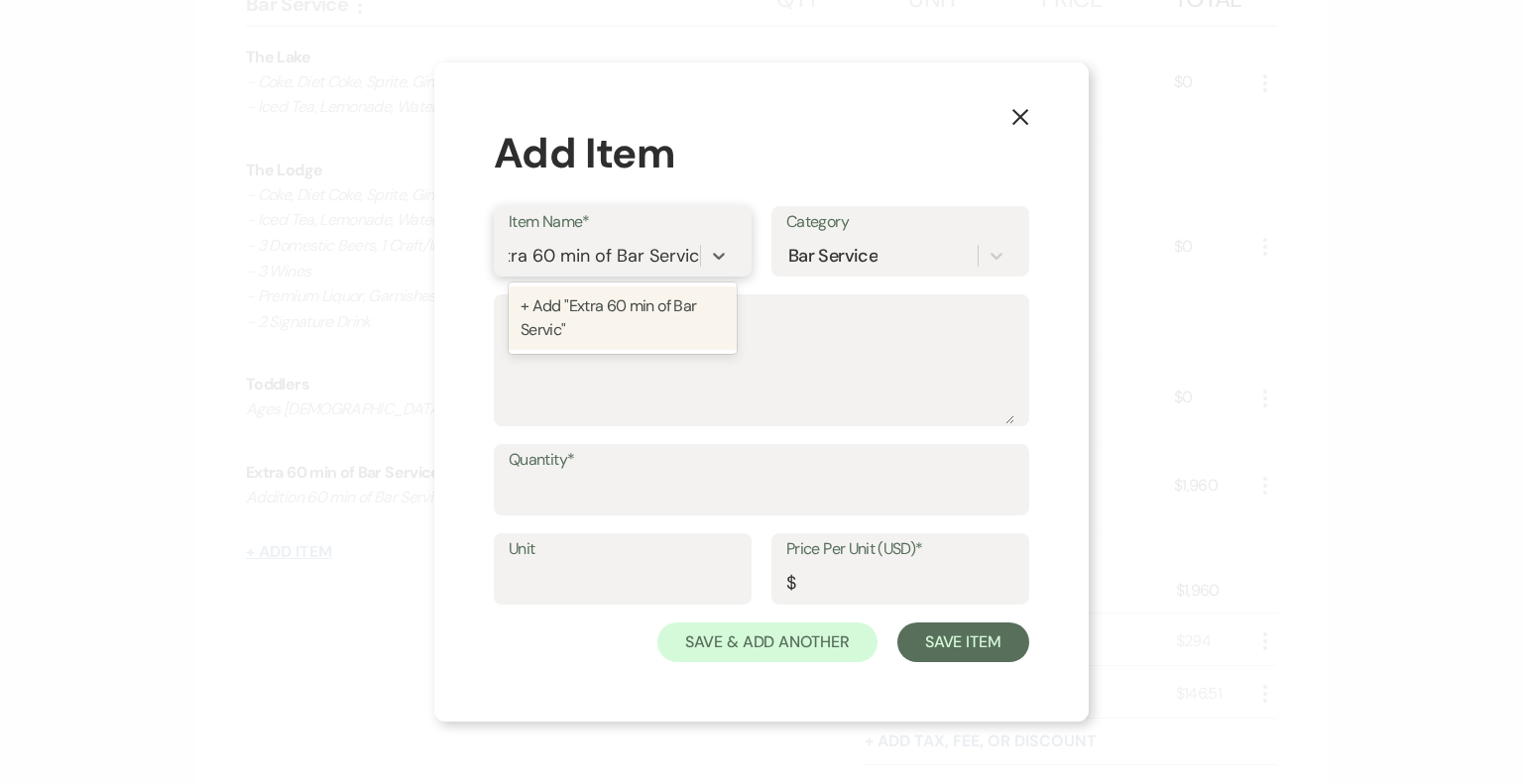 scroll, scrollTop: 0, scrollLeft: 33, axis: horizontal 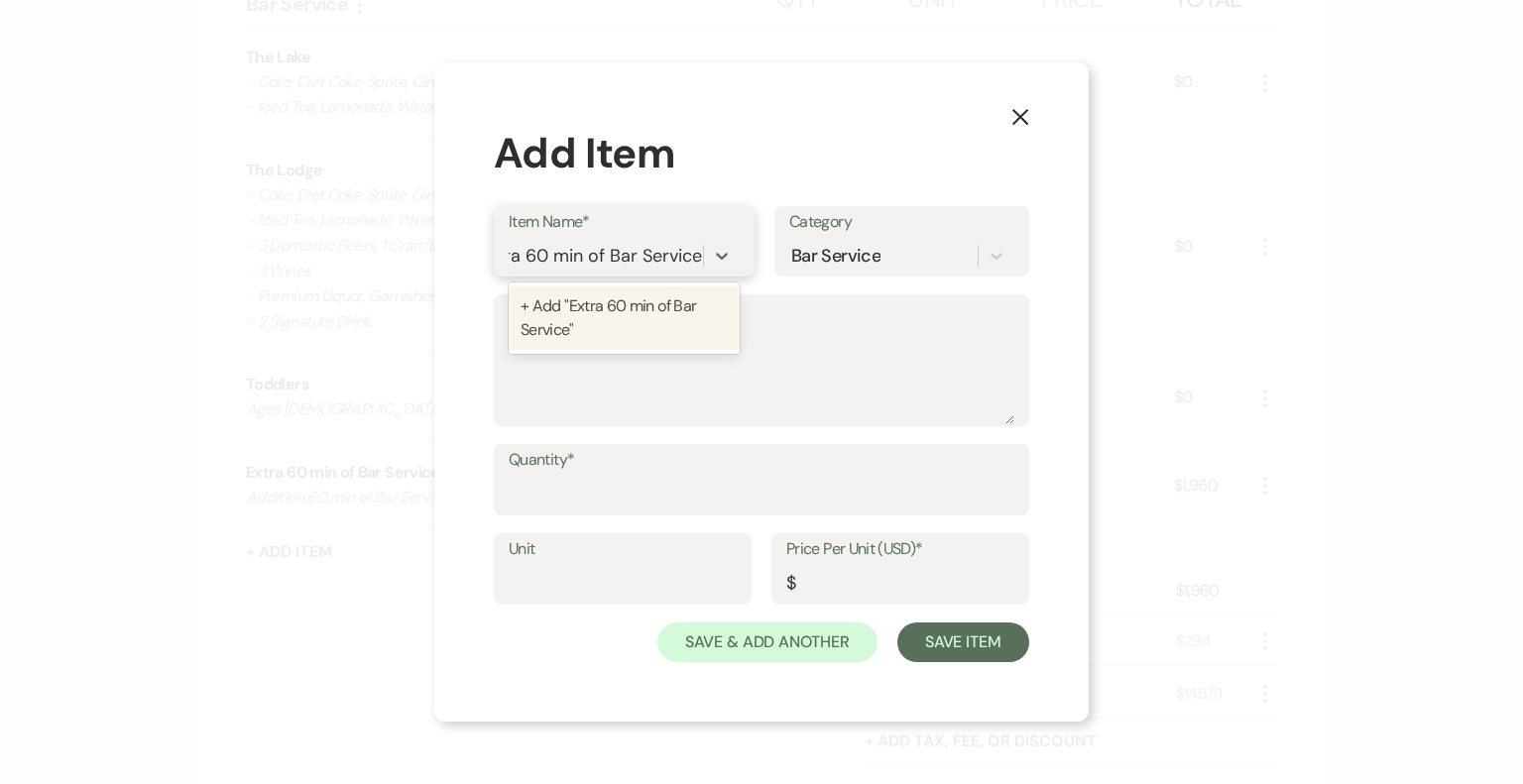 click on "+ Add "Extra 60 min of Bar Service"" at bounding box center (624, 318) 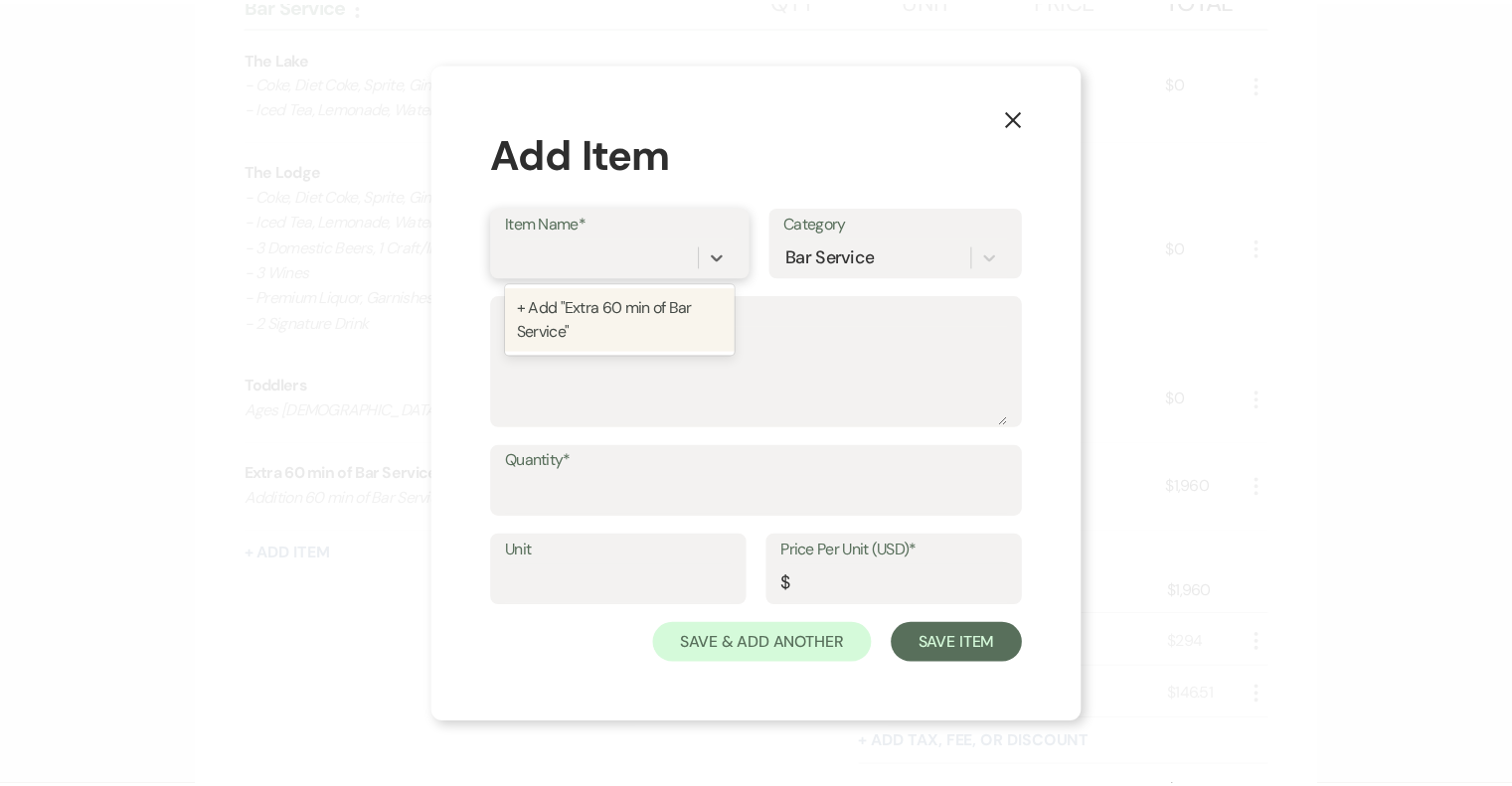 scroll, scrollTop: 0, scrollLeft: 0, axis: both 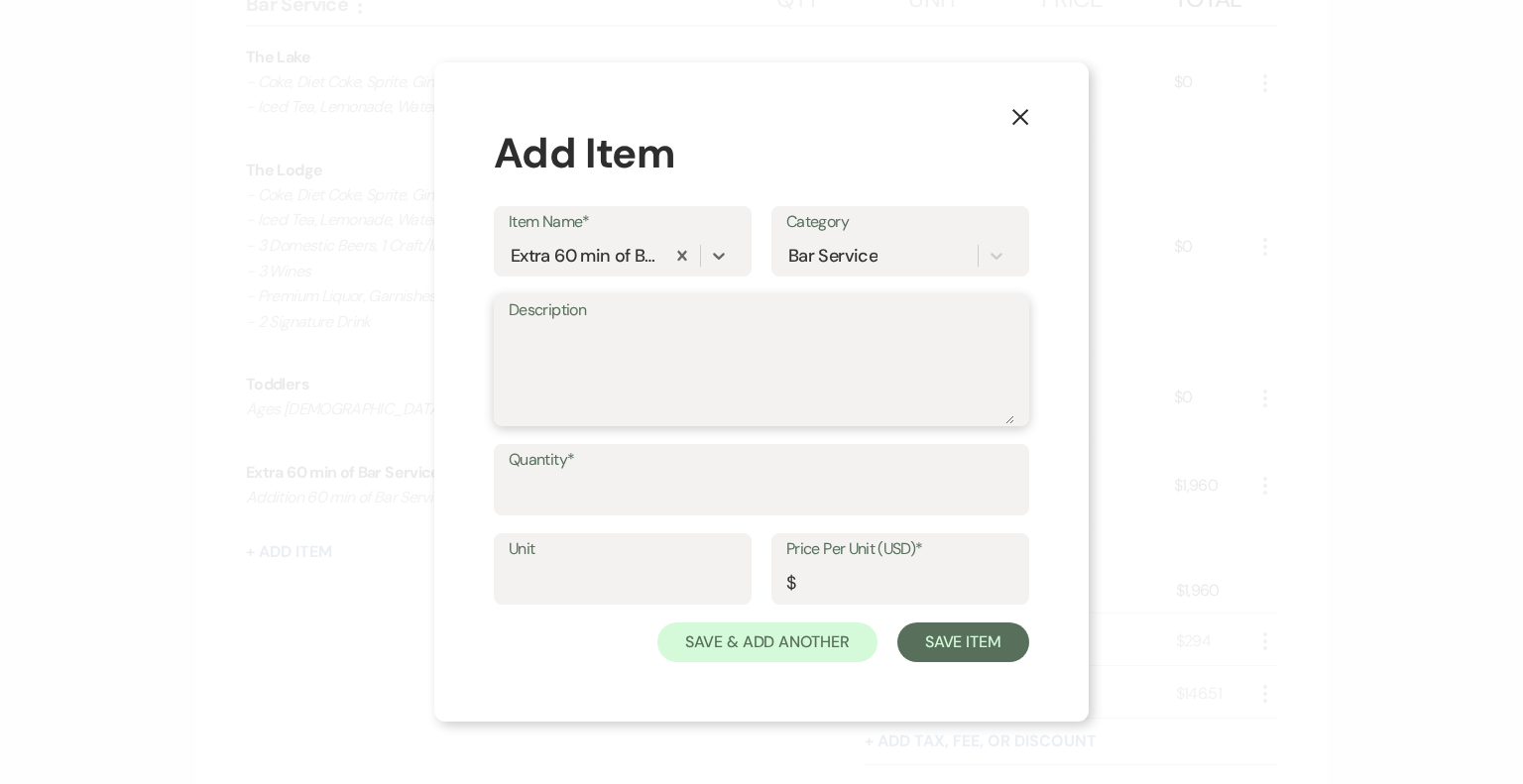 click on "Description" at bounding box center (762, 375) 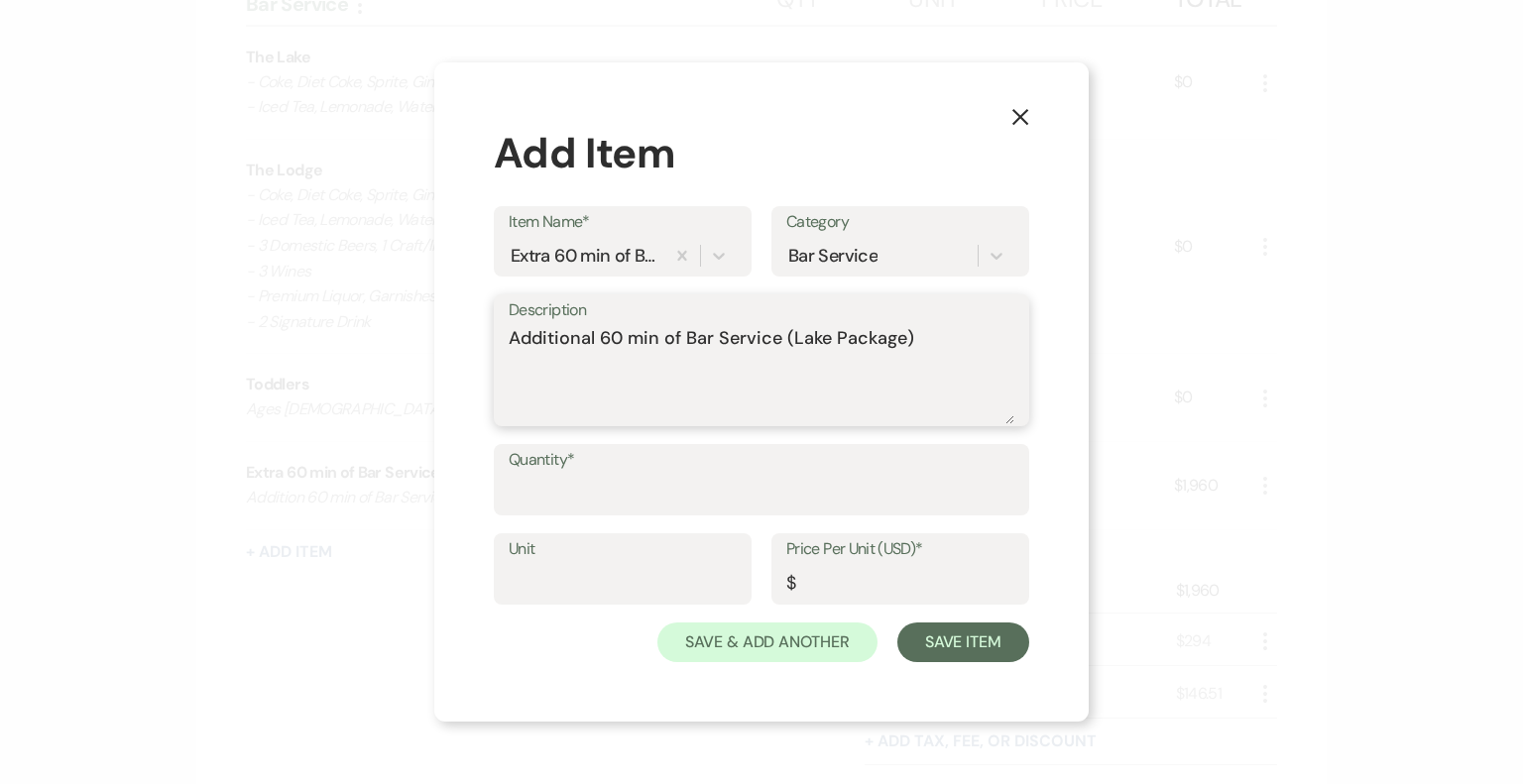 type on "Additional 60 min of Bar Service (Lake Package)" 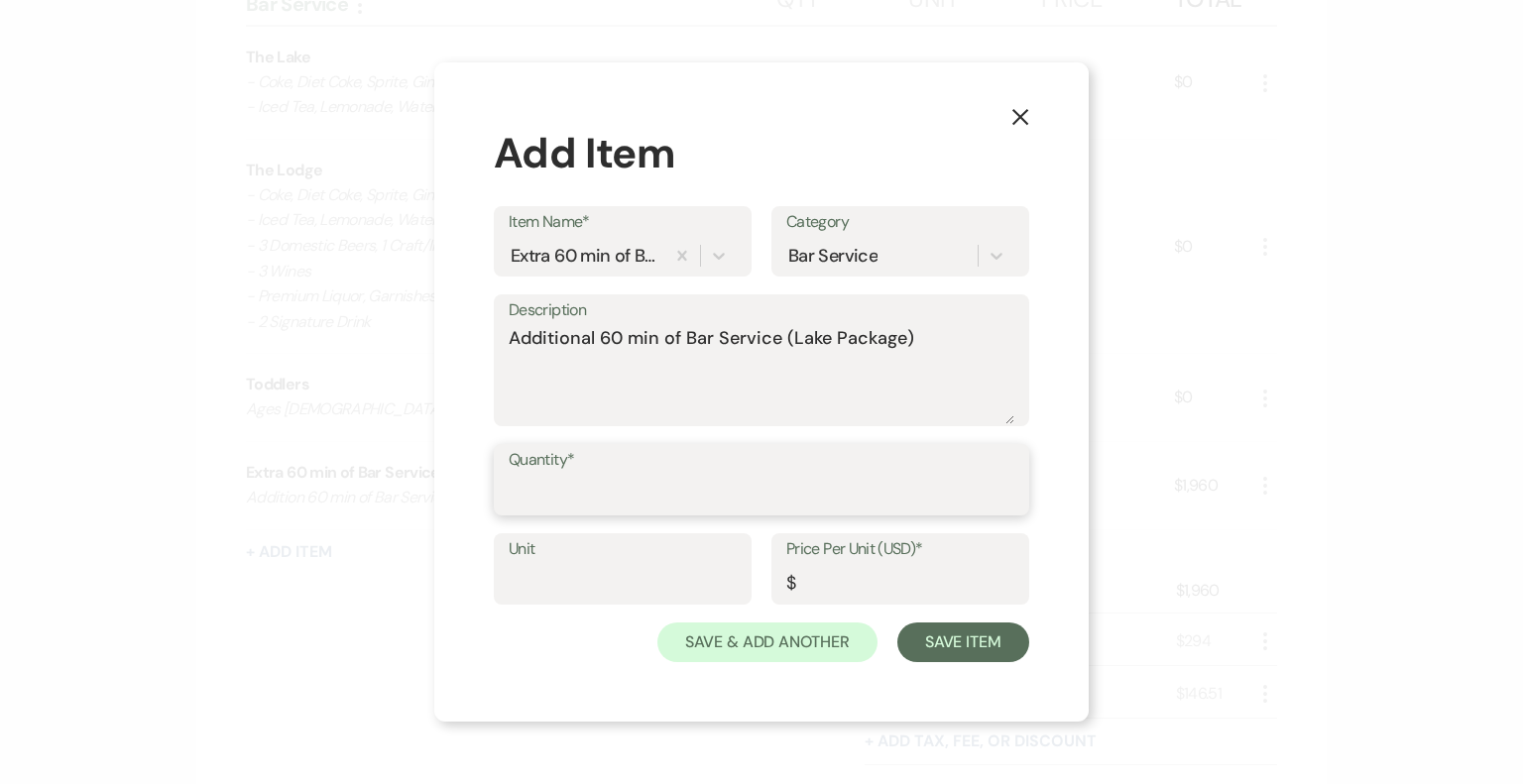 click on "Quantity*" at bounding box center [762, 494] 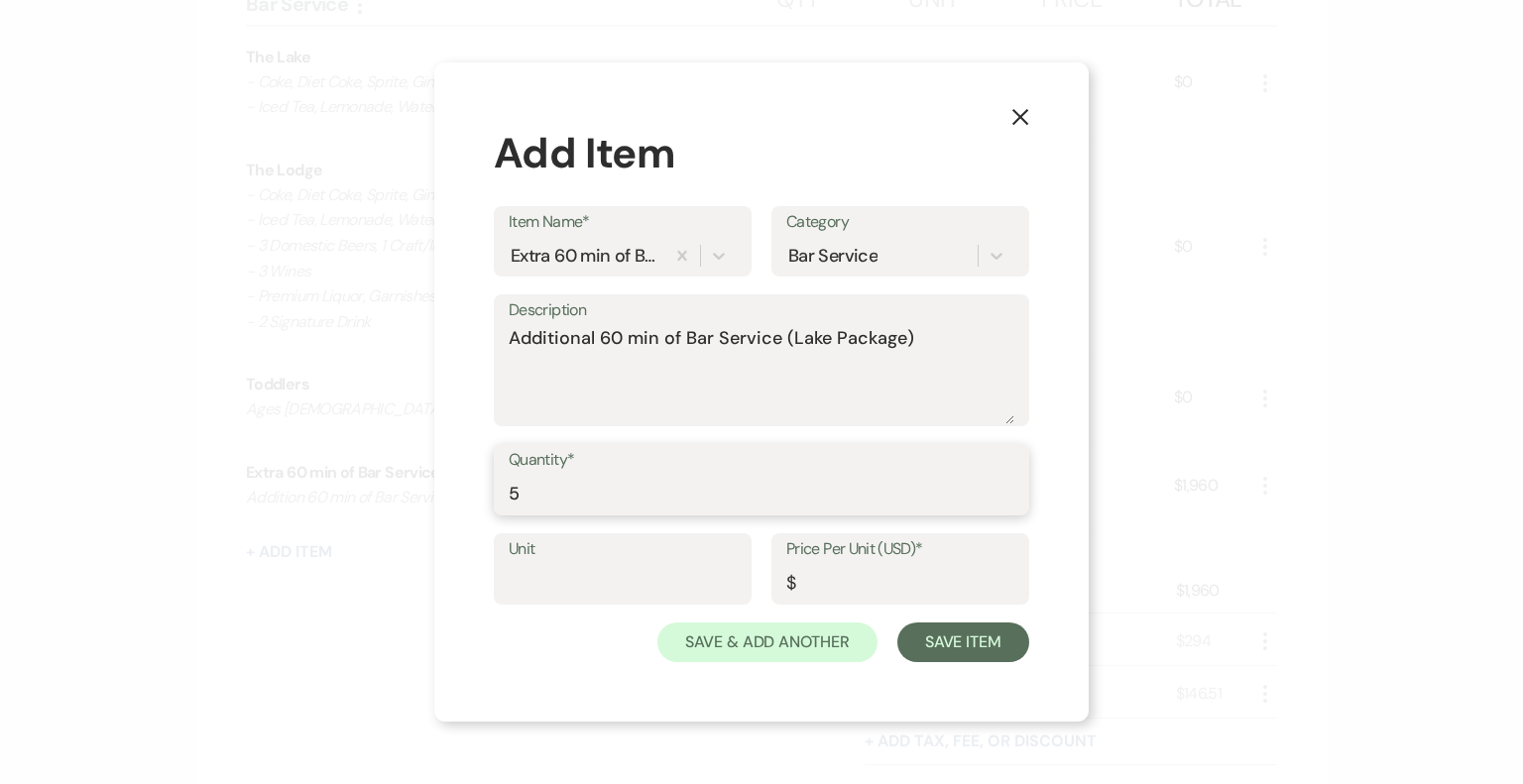 type on "5" 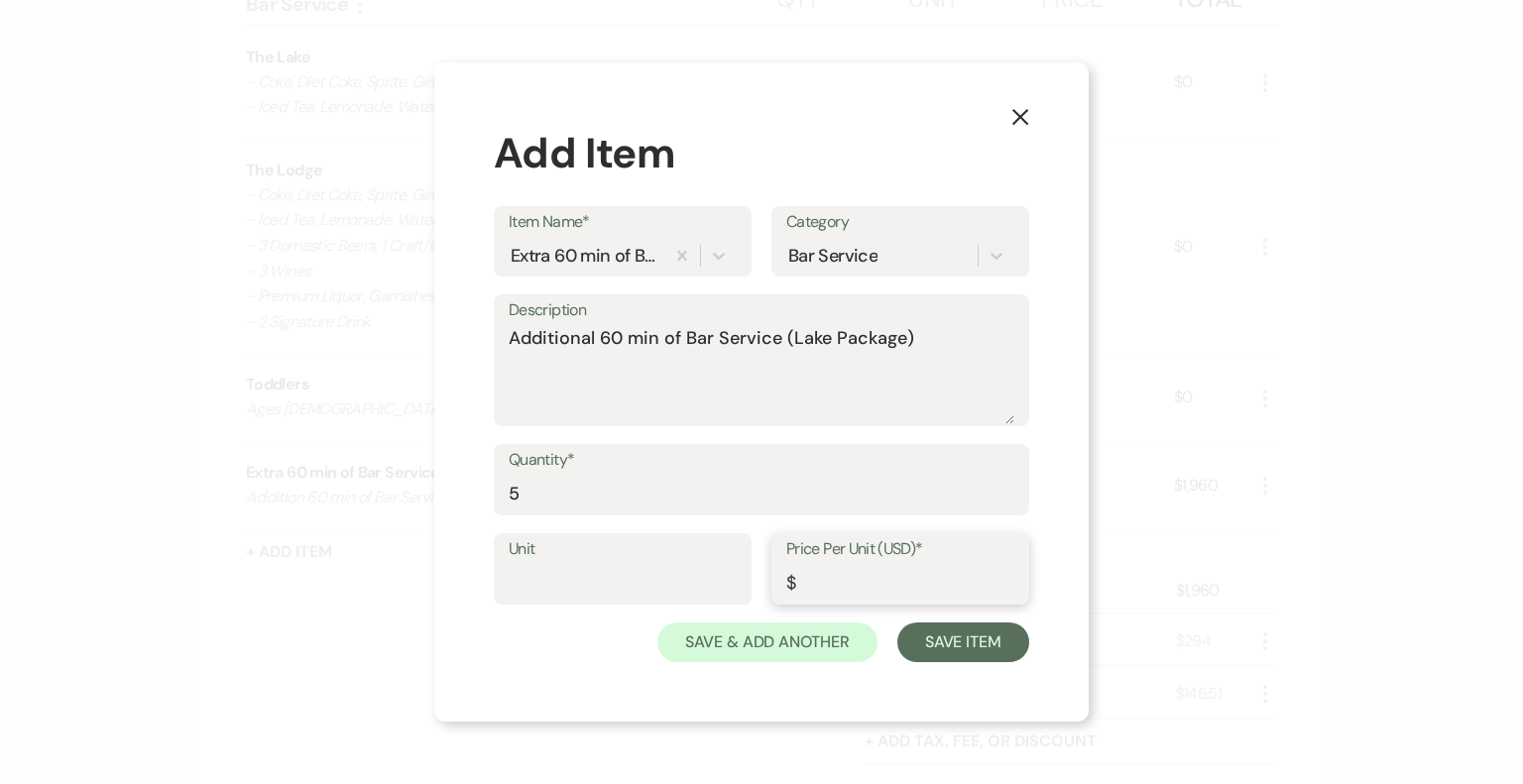 click on "Price Per Unit (USD)*" at bounding box center (900, 583) 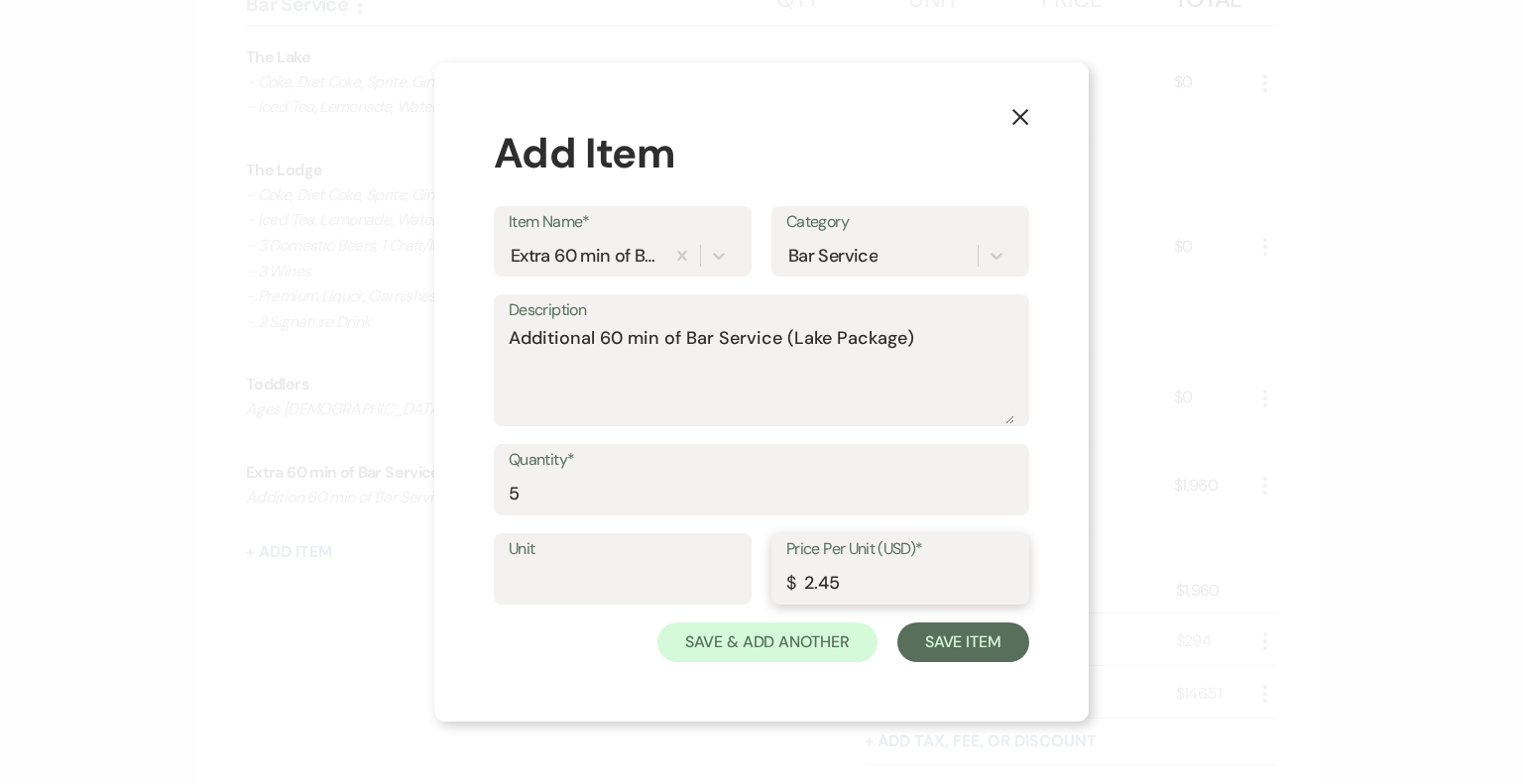 type on "2.45" 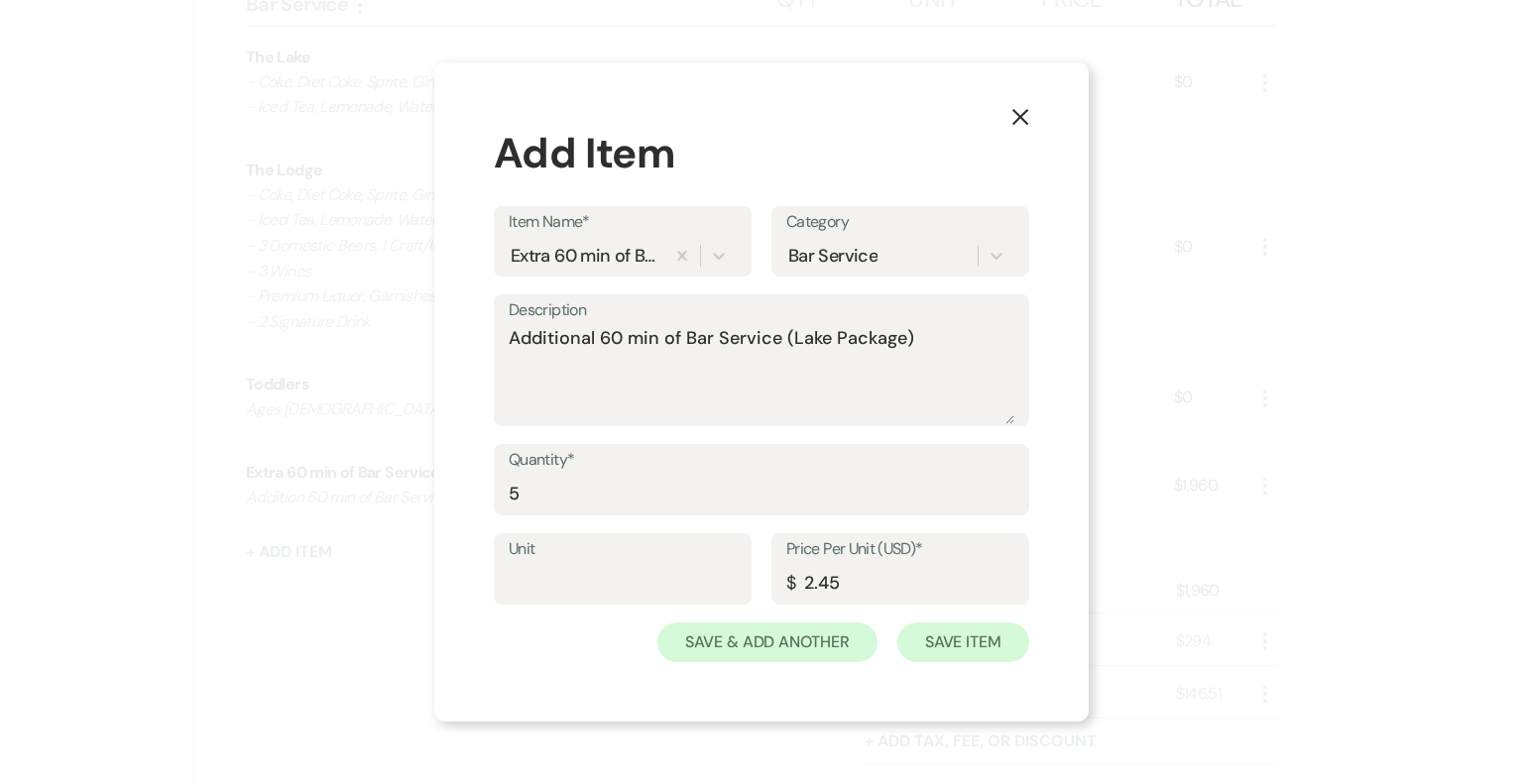 click on "Save Item" at bounding box center [963, 642] 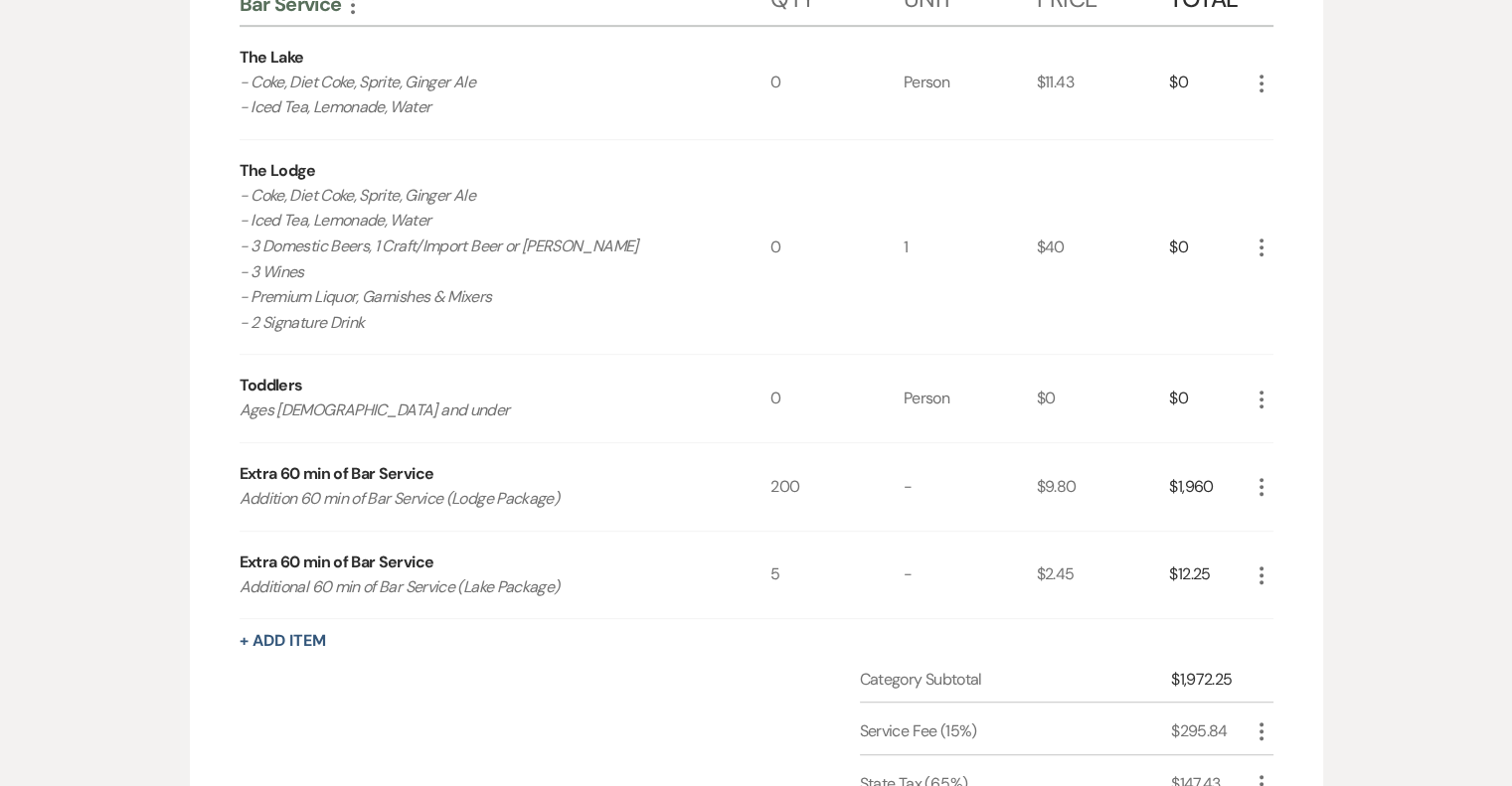 click 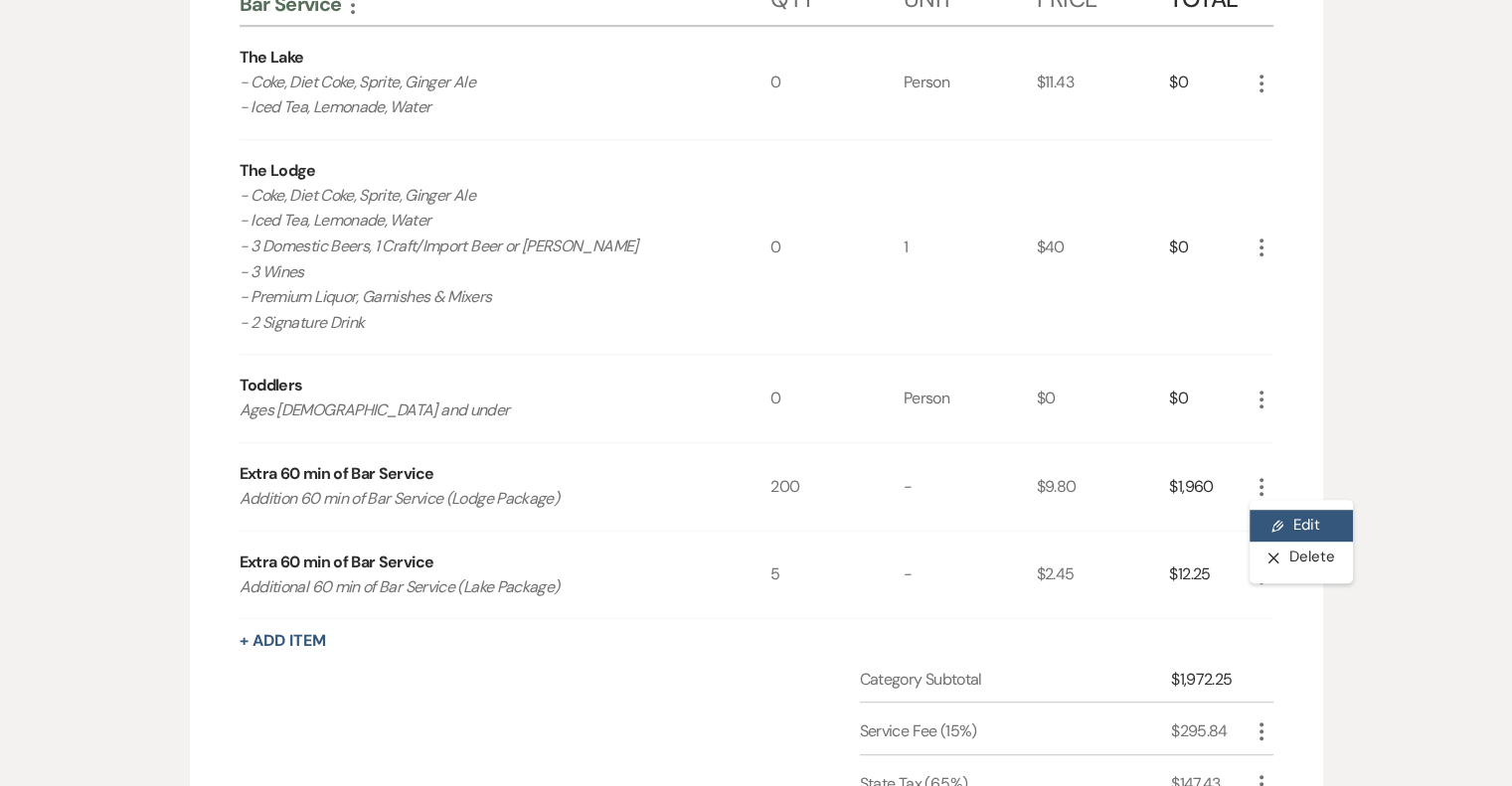 click on "Pencil Edit" at bounding box center [1301, 526] 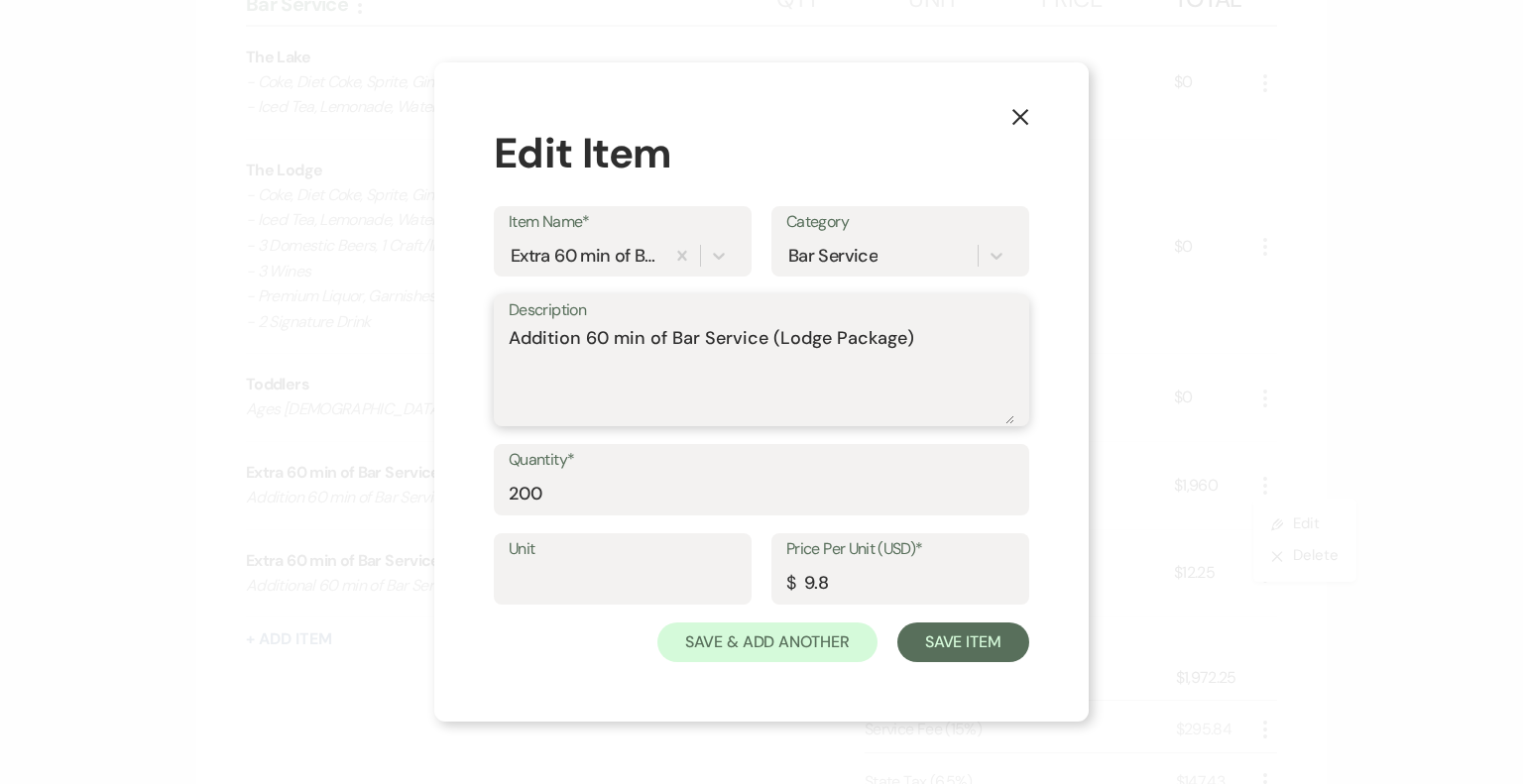 click on "Addition 60 min of Bar Service (Lodge Package)" at bounding box center (762, 375) 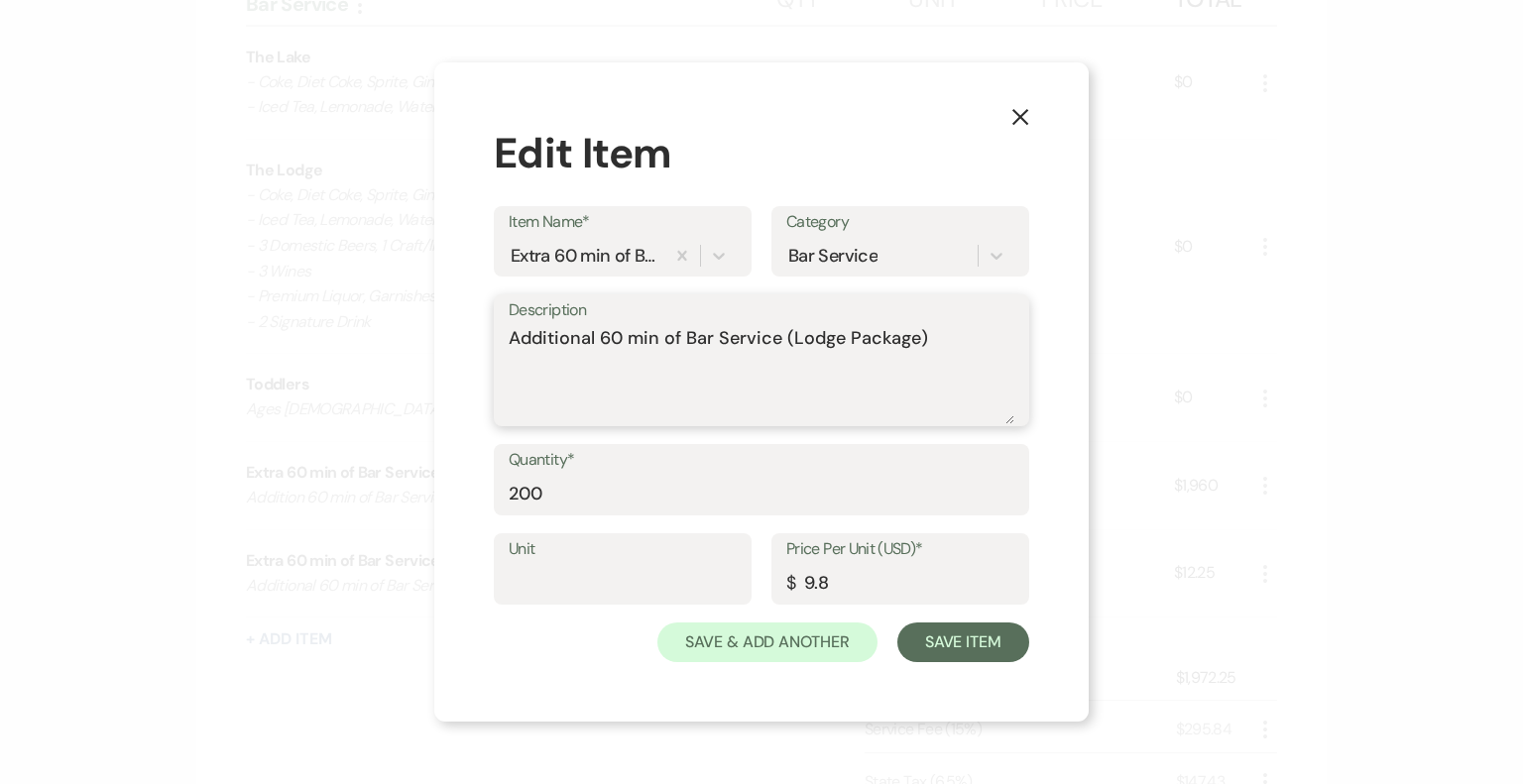 type on "Additional 60 min of Bar Service (Lodge Package)" 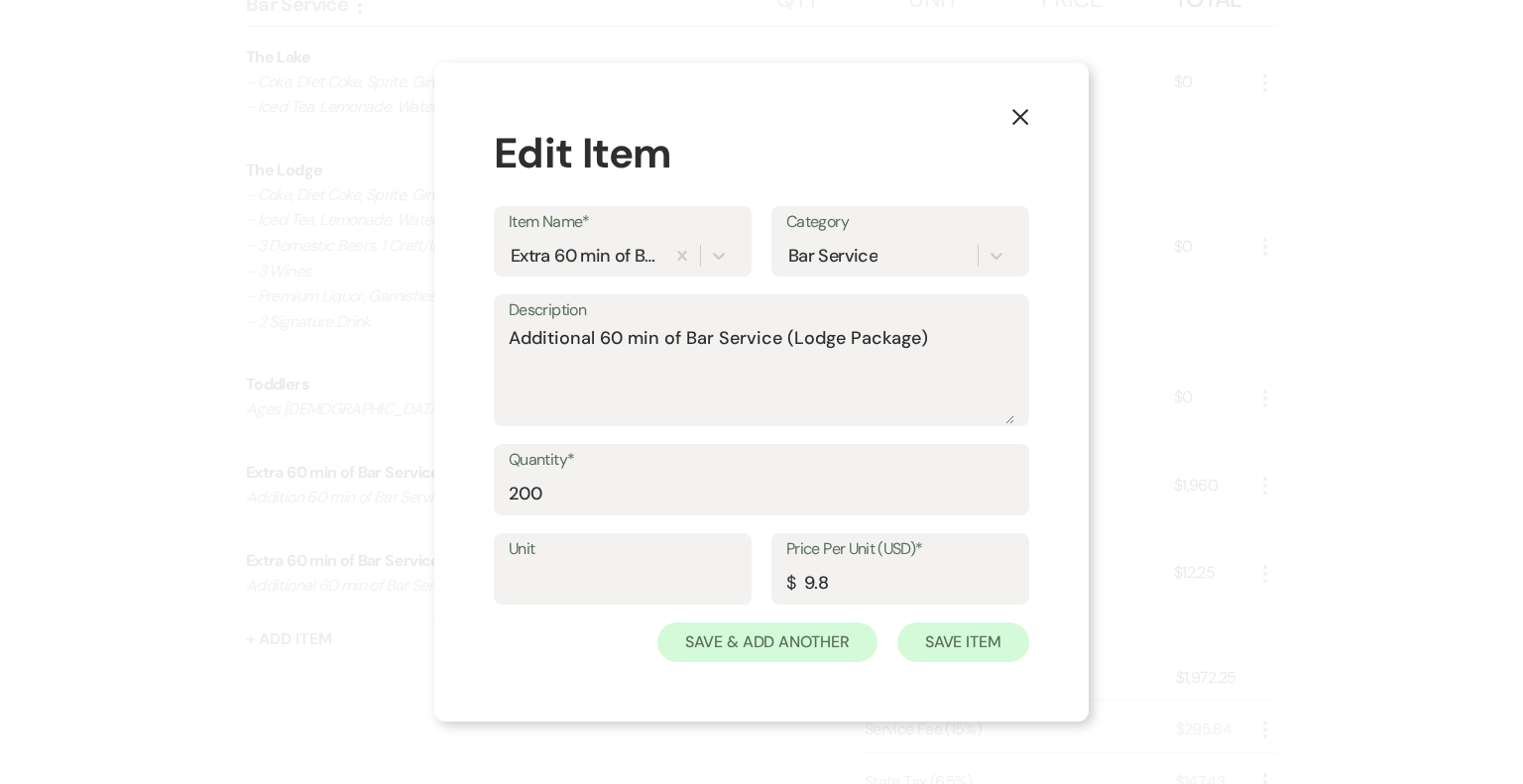 click on "Save Item" at bounding box center (963, 642) 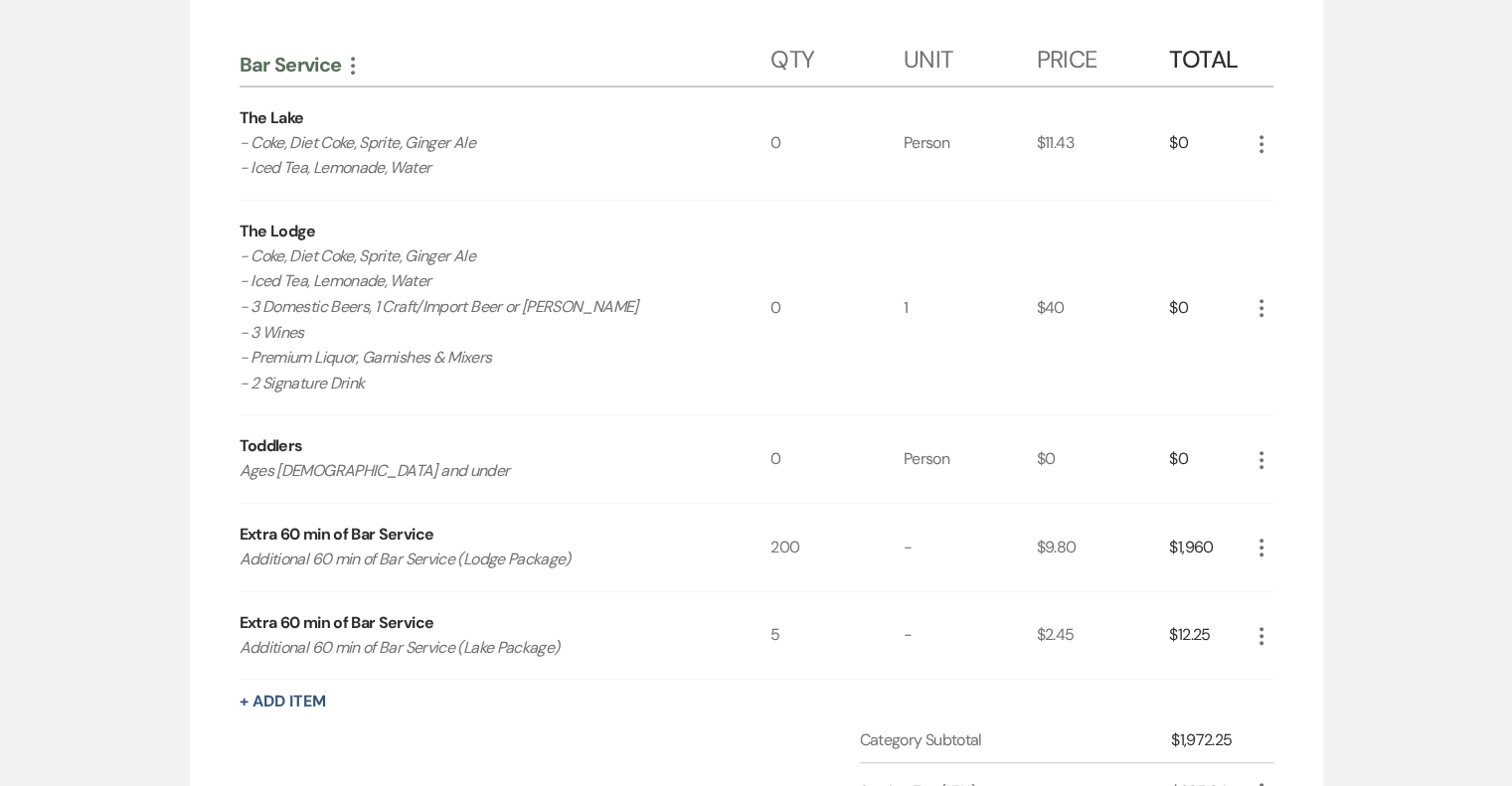 scroll, scrollTop: 1019, scrollLeft: 0, axis: vertical 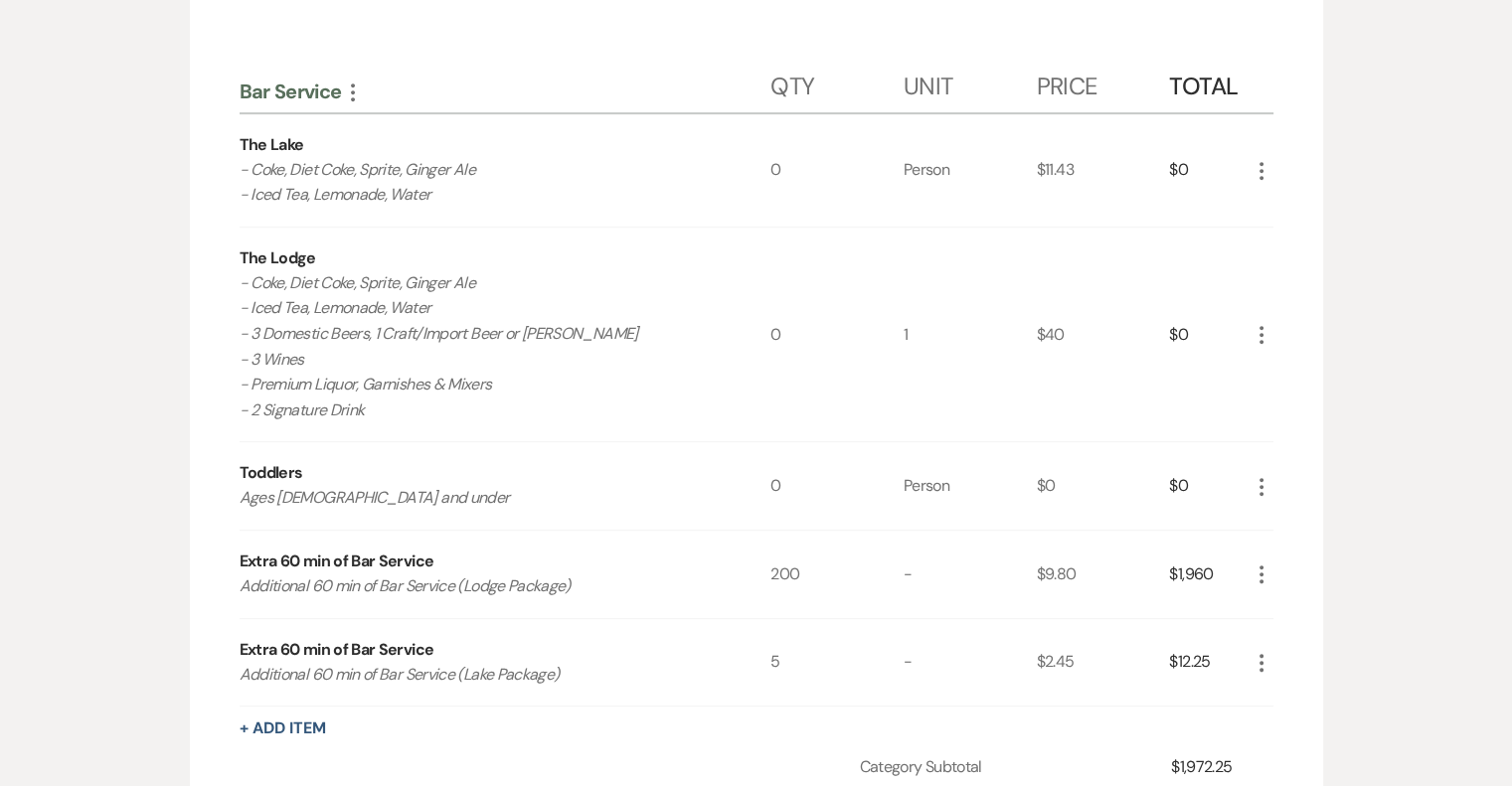 click on "More" 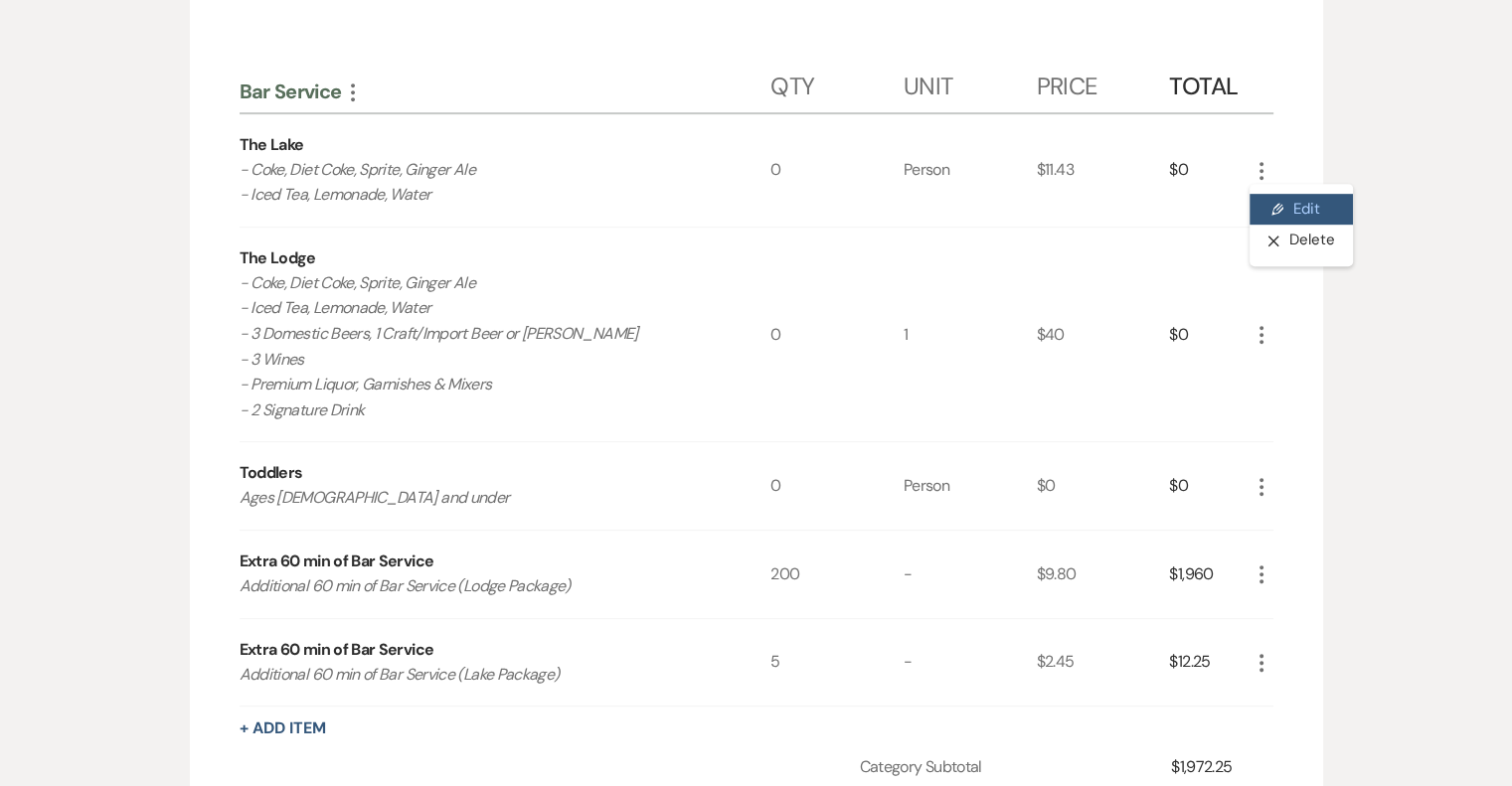 click on "Pencil Edit" at bounding box center (1301, 210) 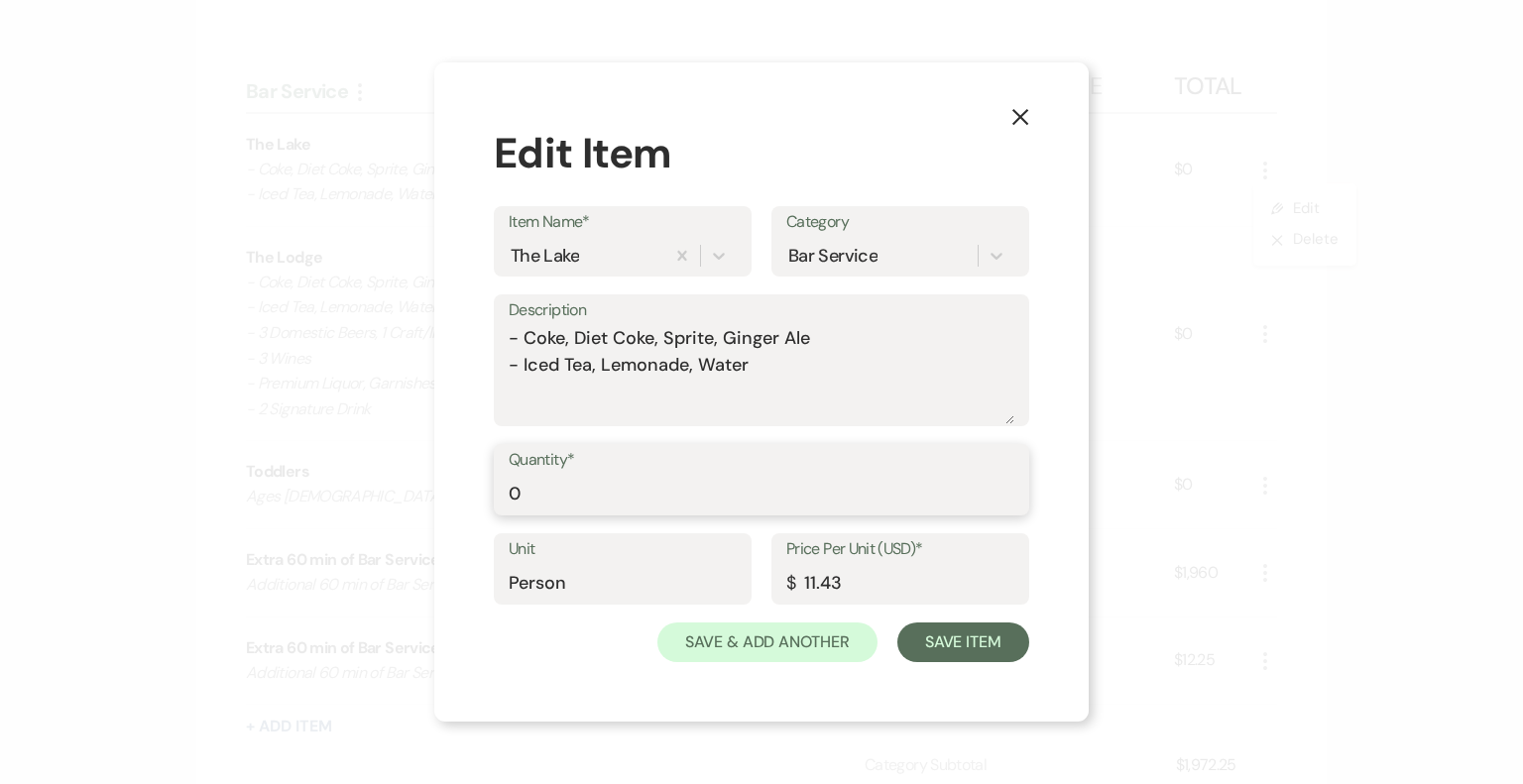 click on "0" at bounding box center (762, 494) 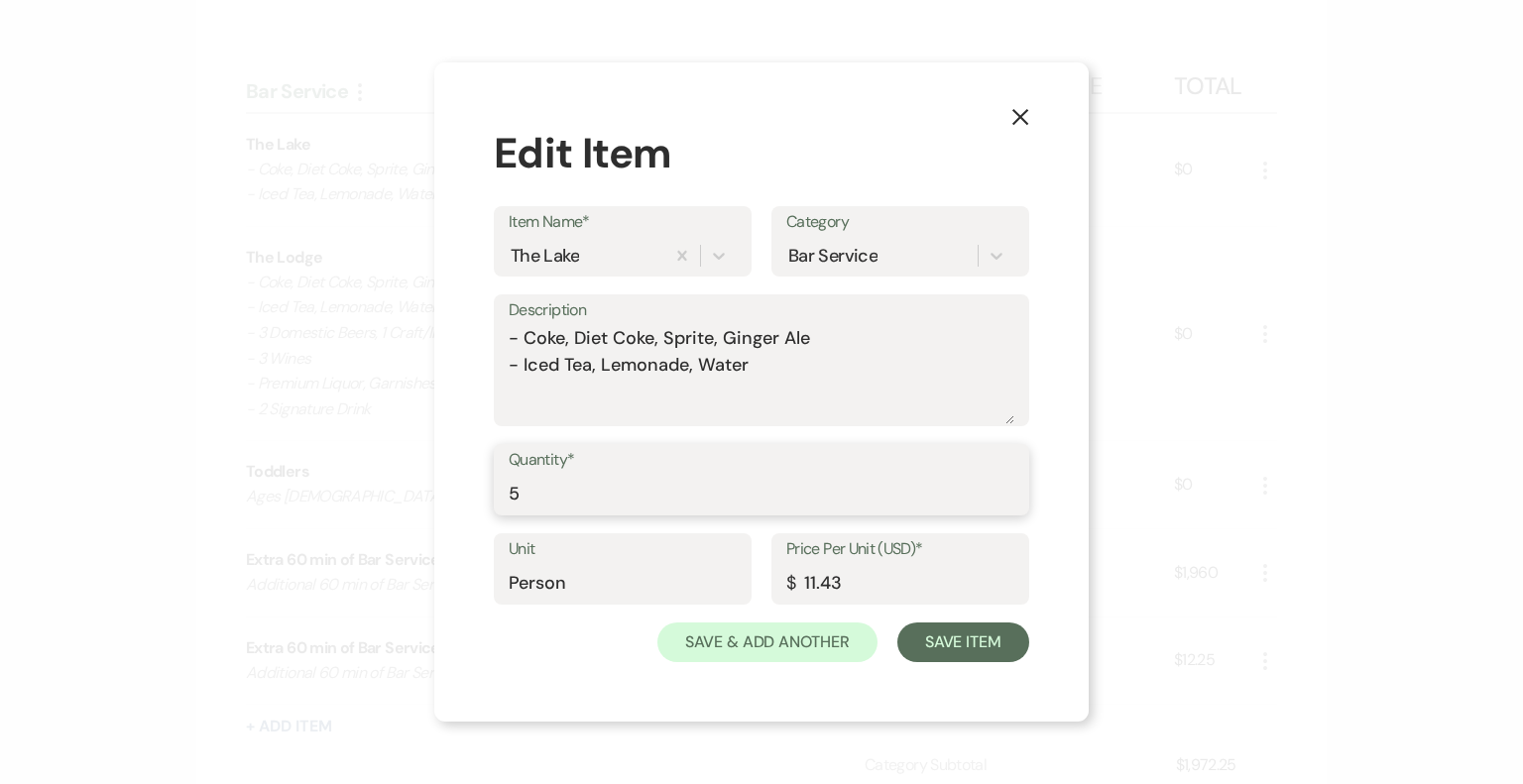 type on "5" 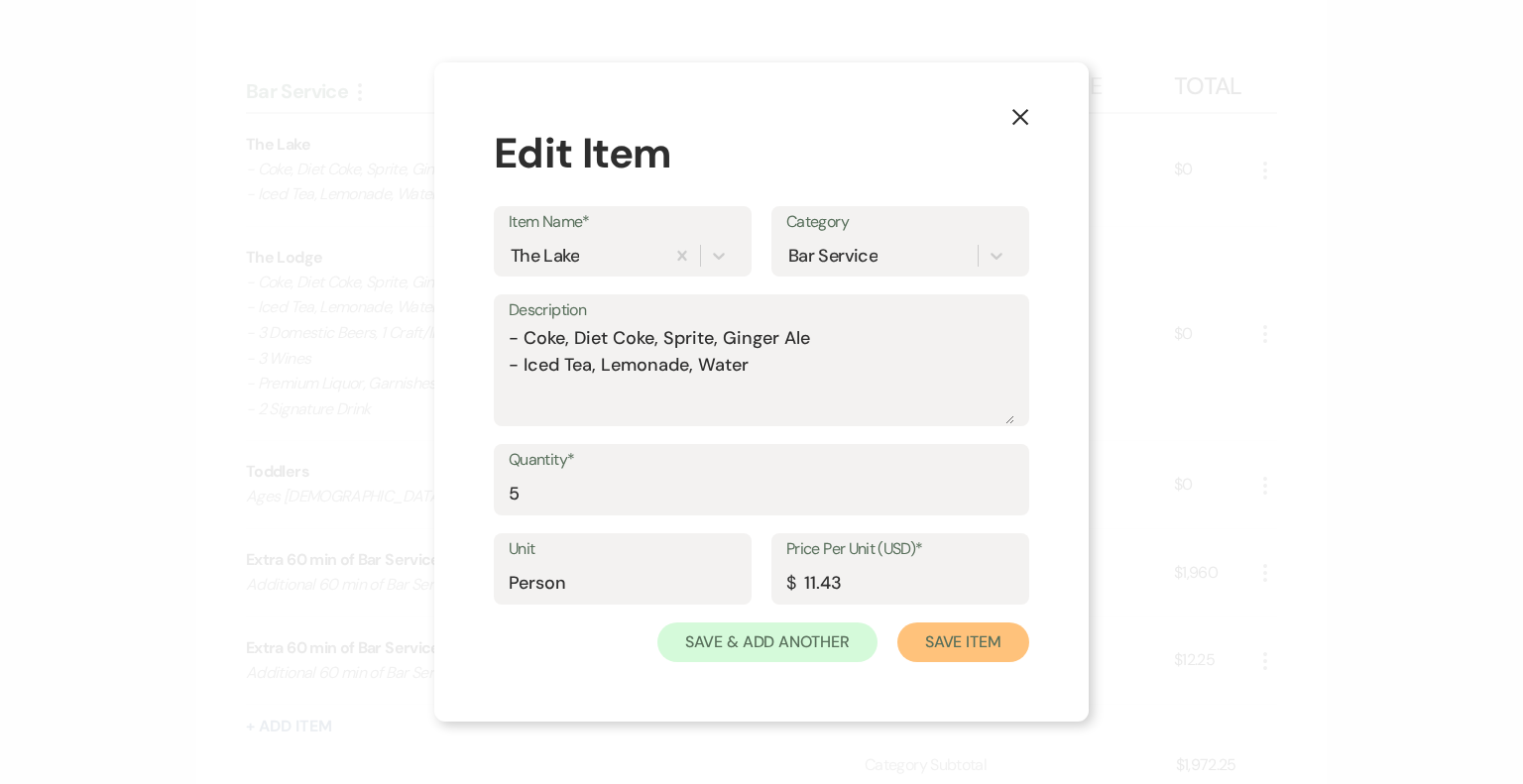 click on "Save Item" at bounding box center (963, 642) 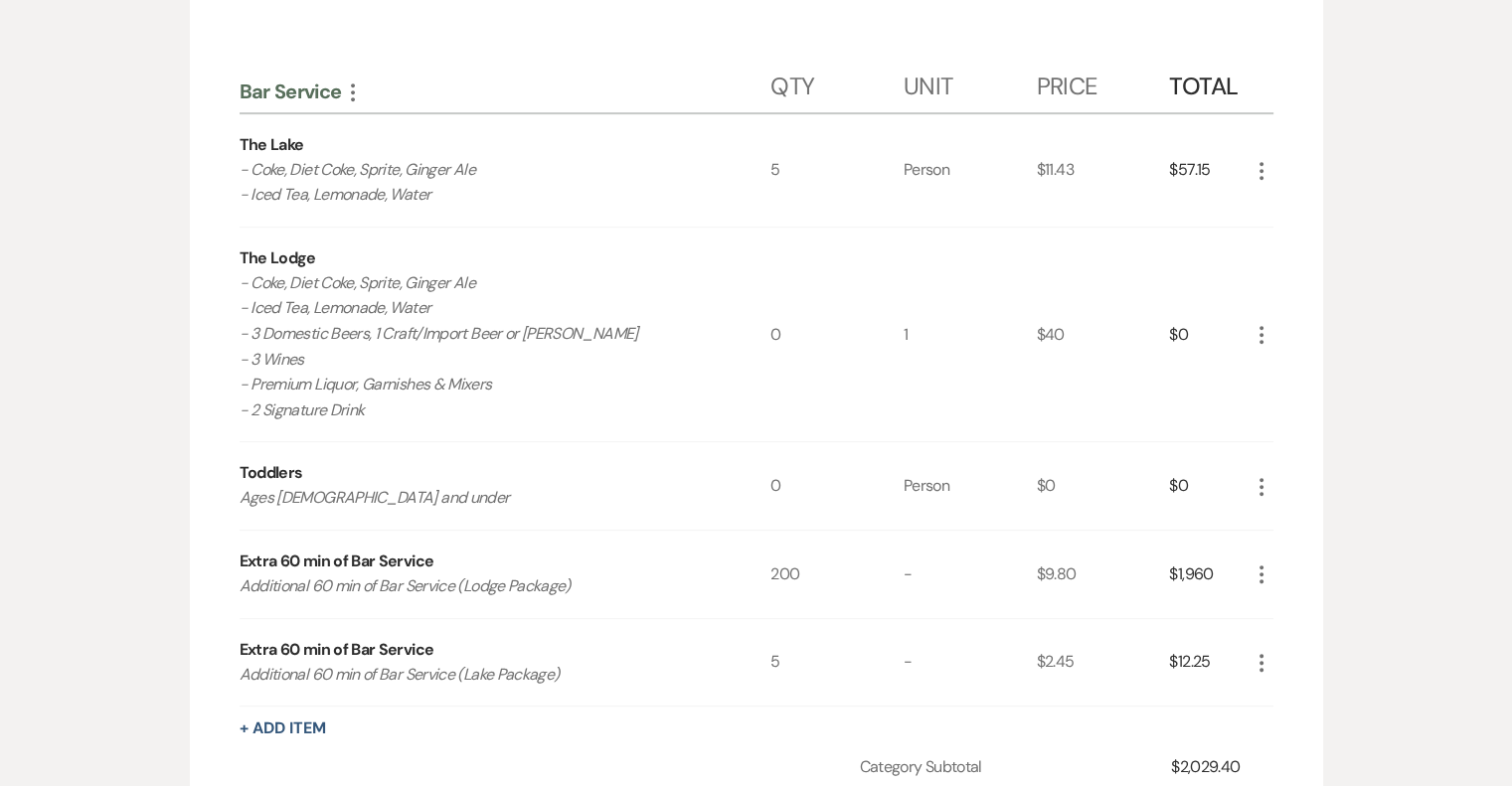 click 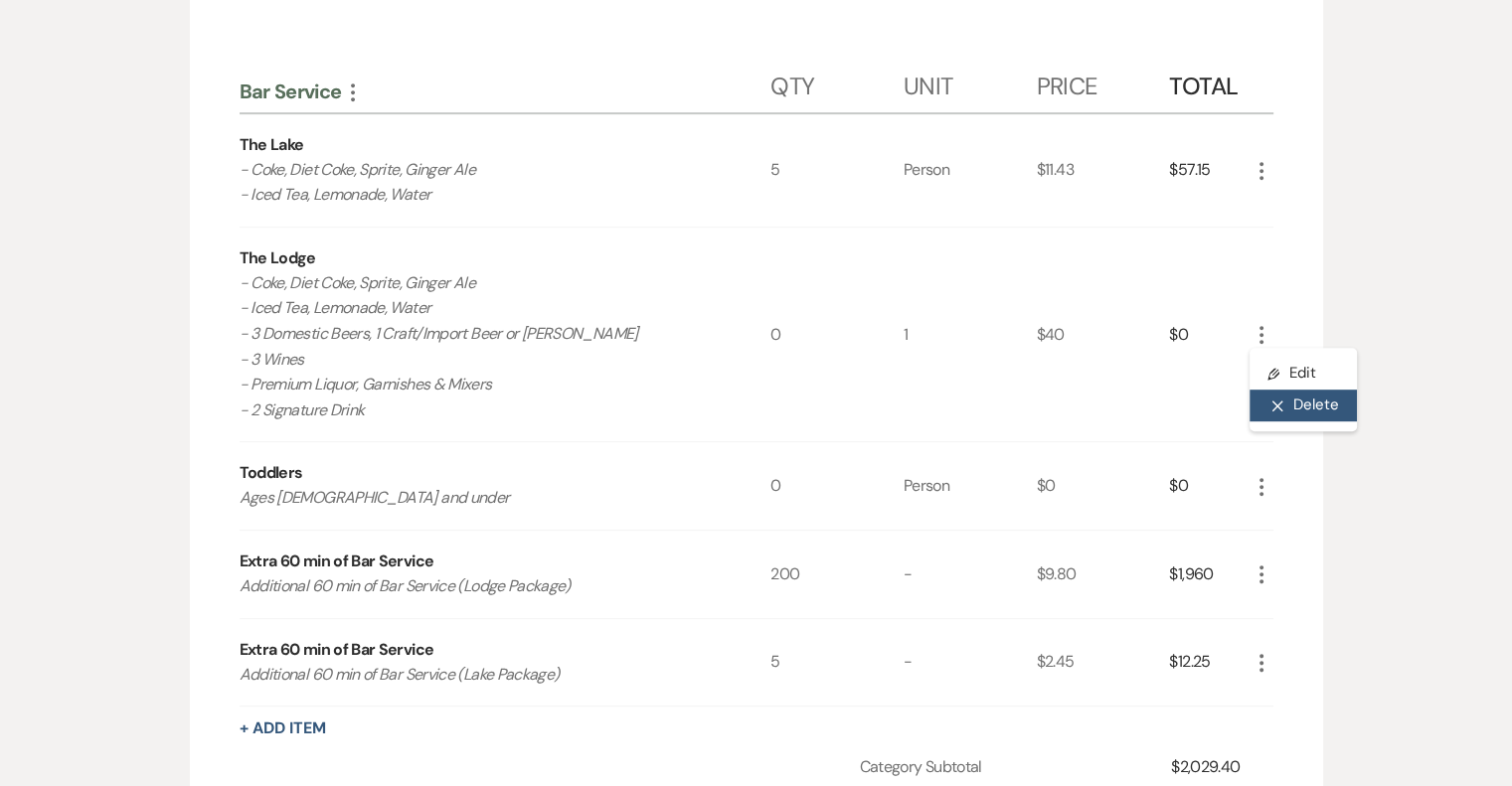 click on "X Delete" at bounding box center (1303, 405) 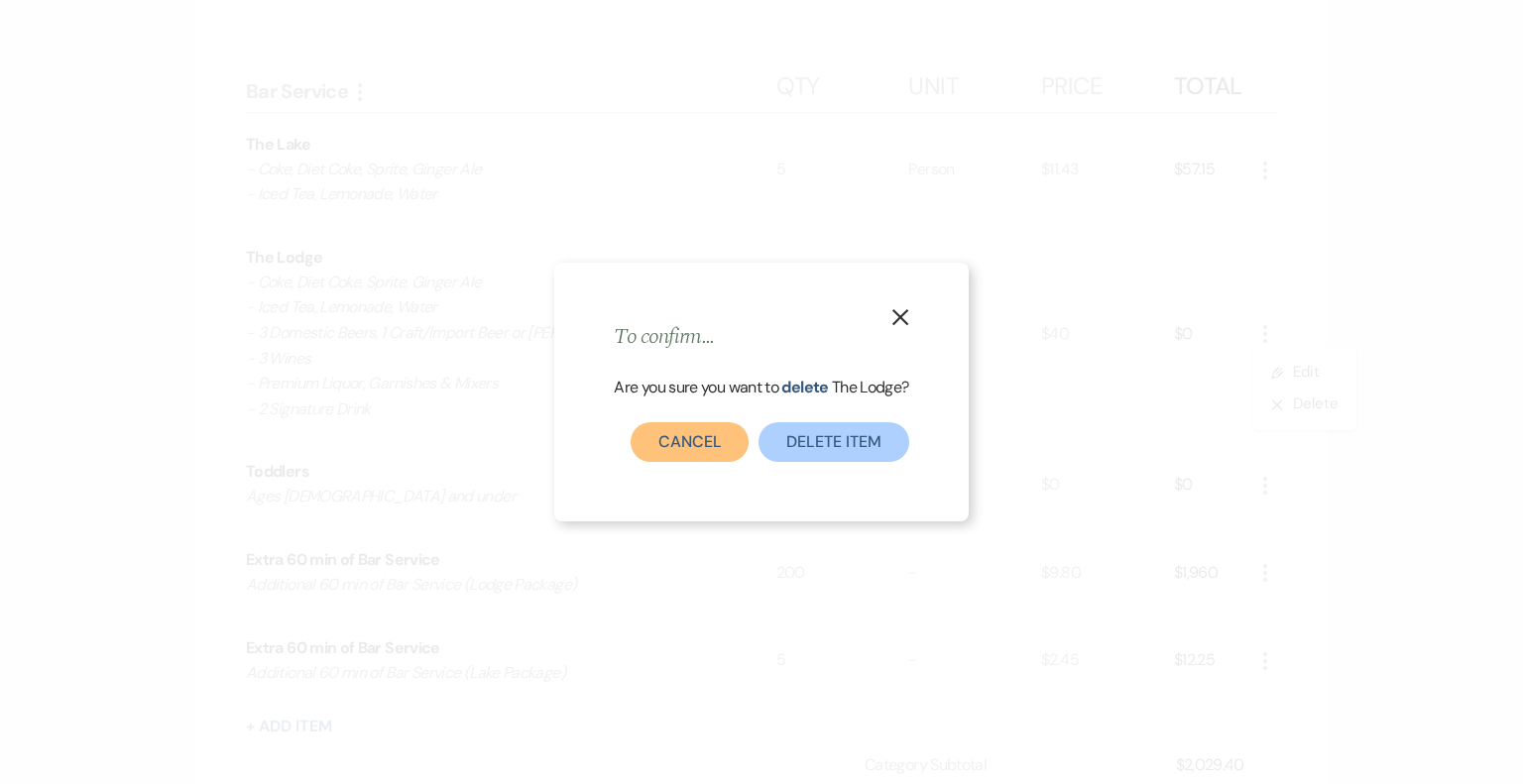 click on "Cancel" at bounding box center (690, 442) 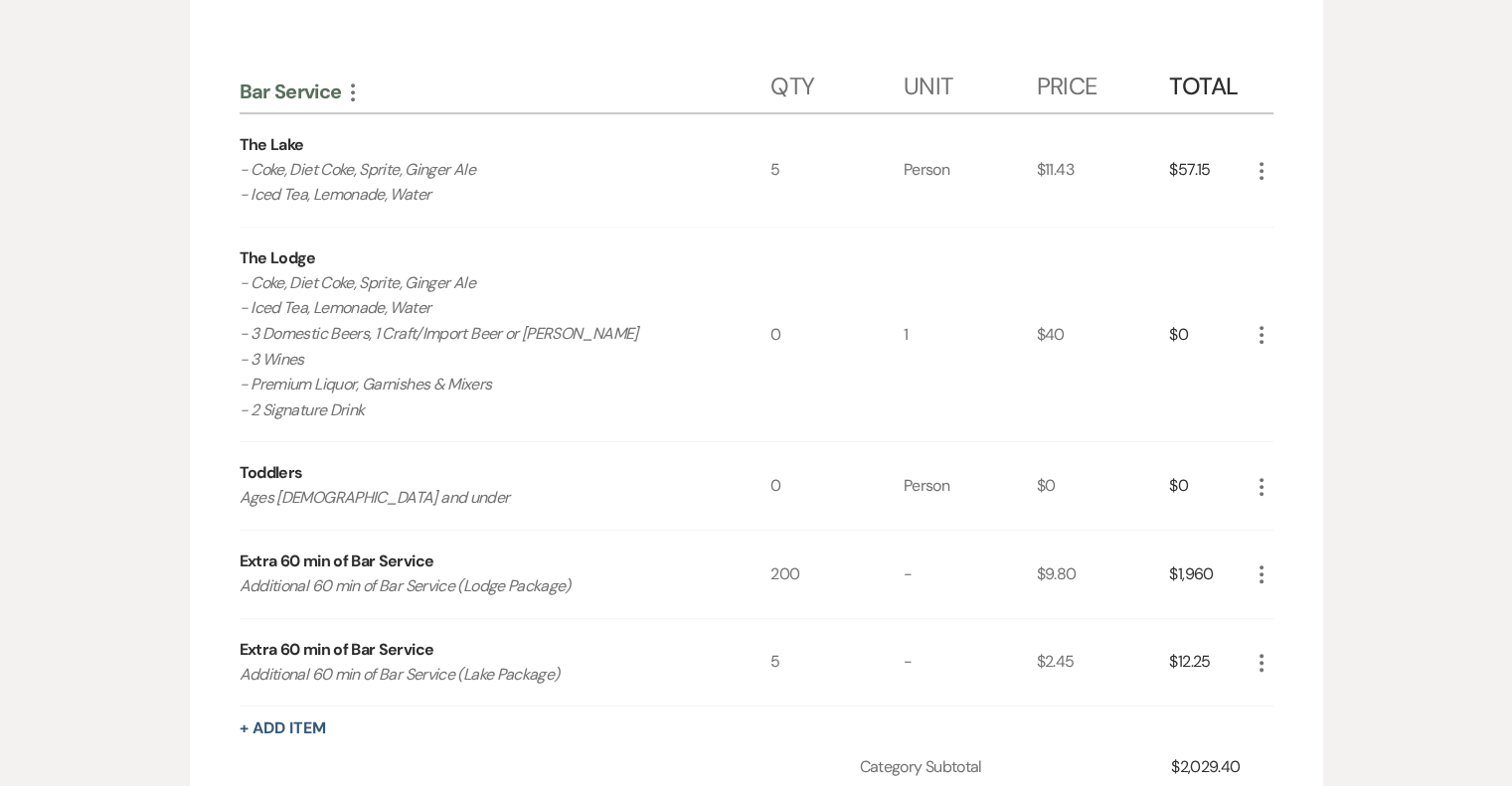 click 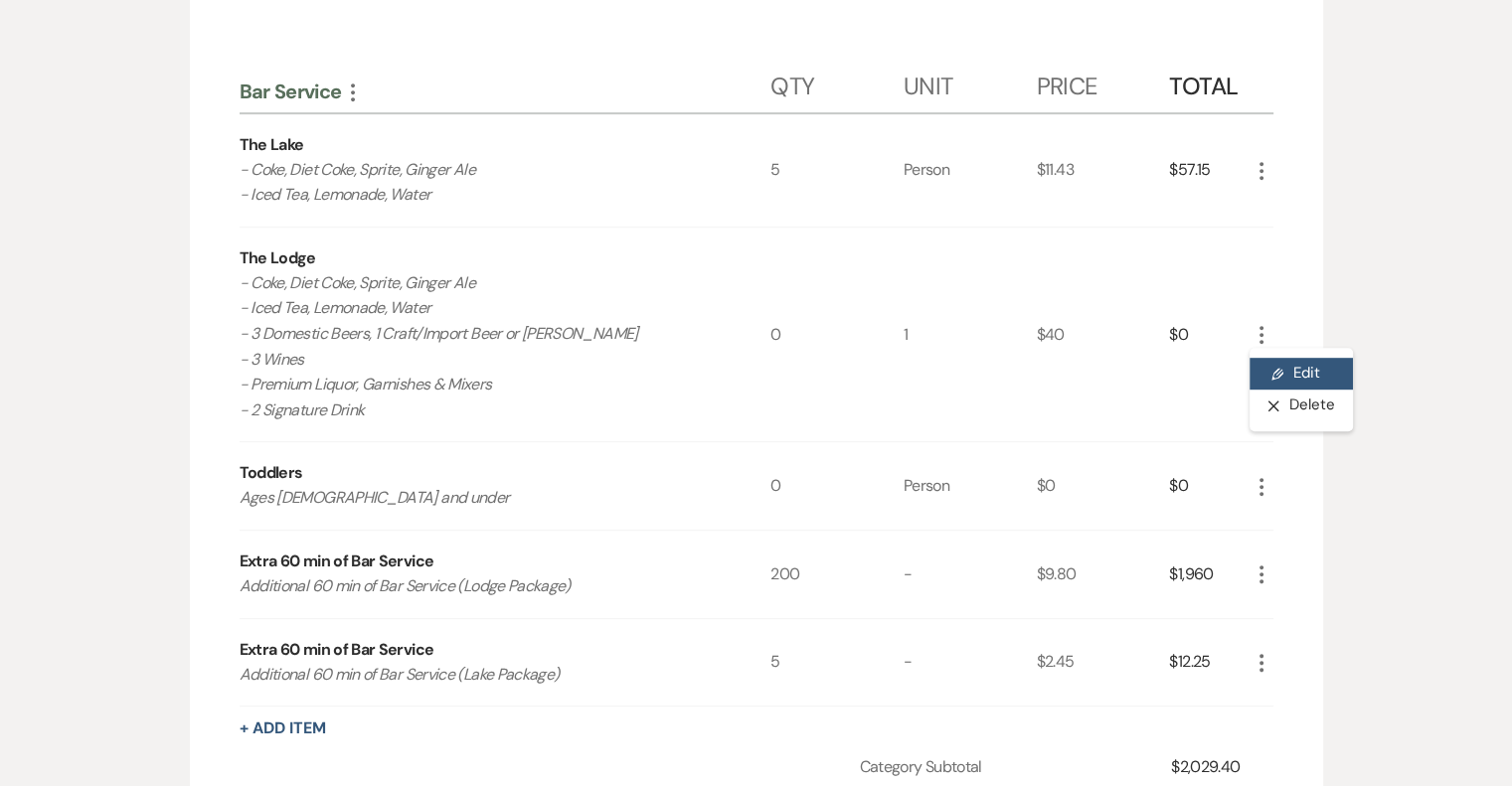 click on "Pencil Edit" at bounding box center [1301, 374] 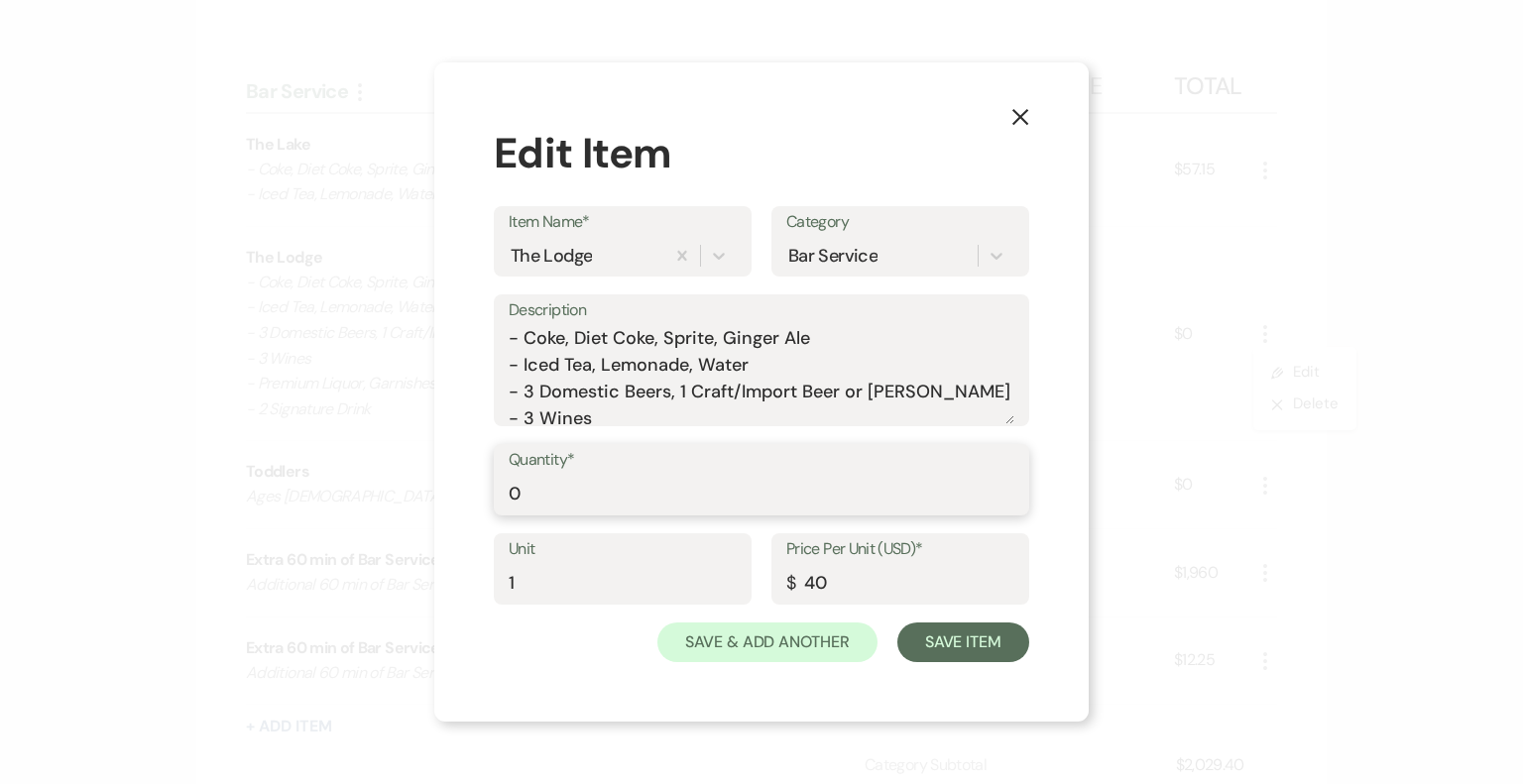 click on "0" at bounding box center (762, 494) 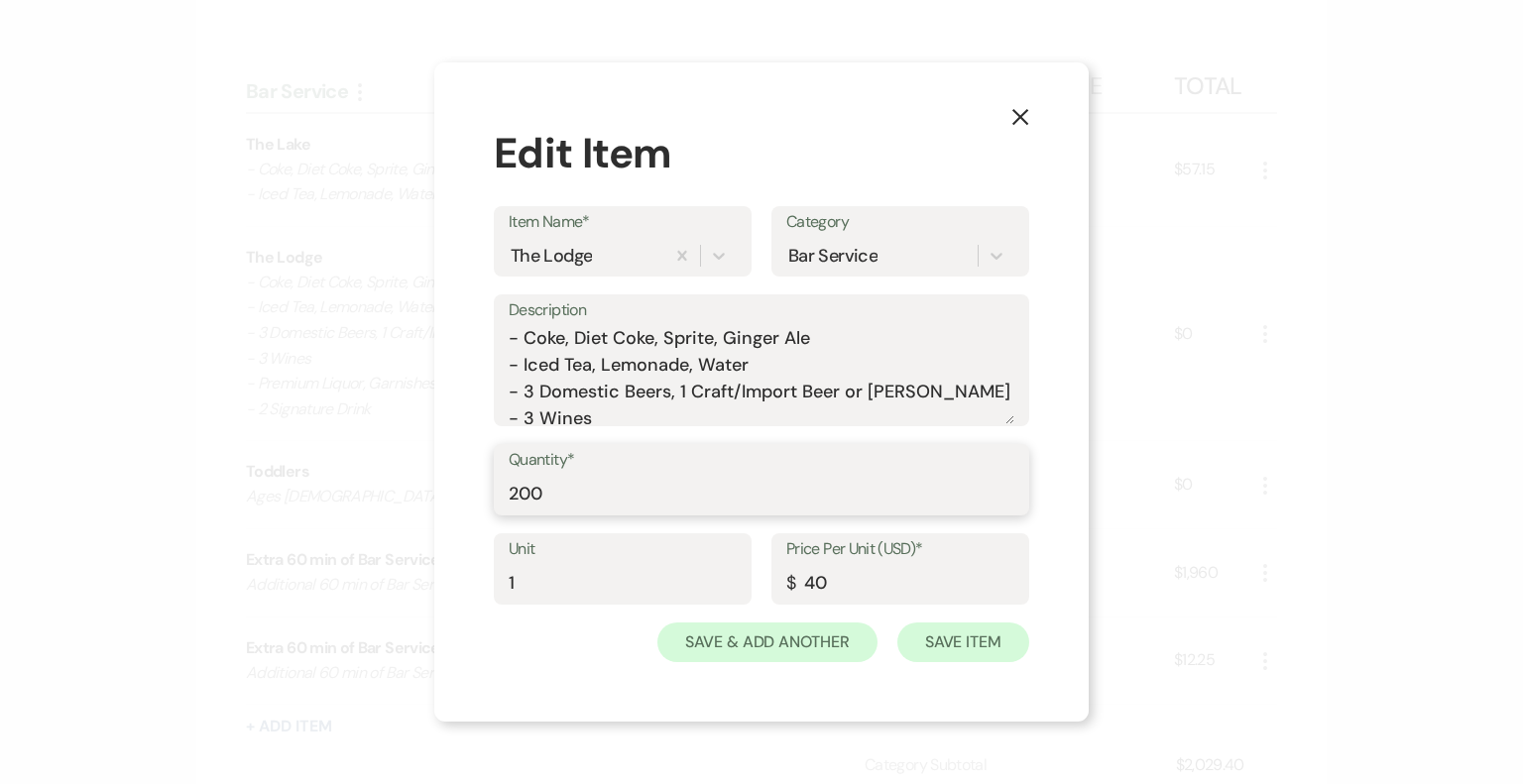 type on "200" 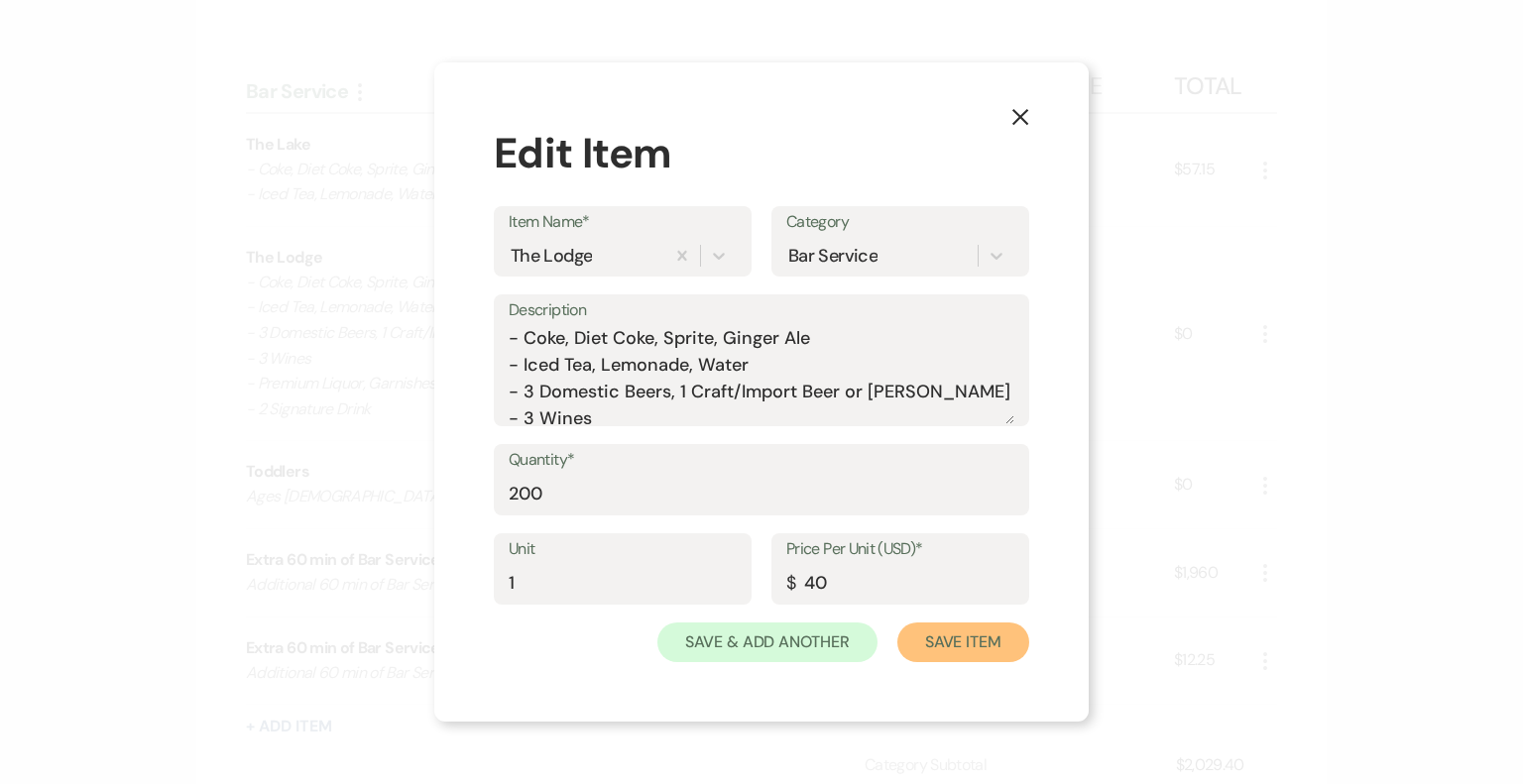 click on "Save Item" at bounding box center [963, 642] 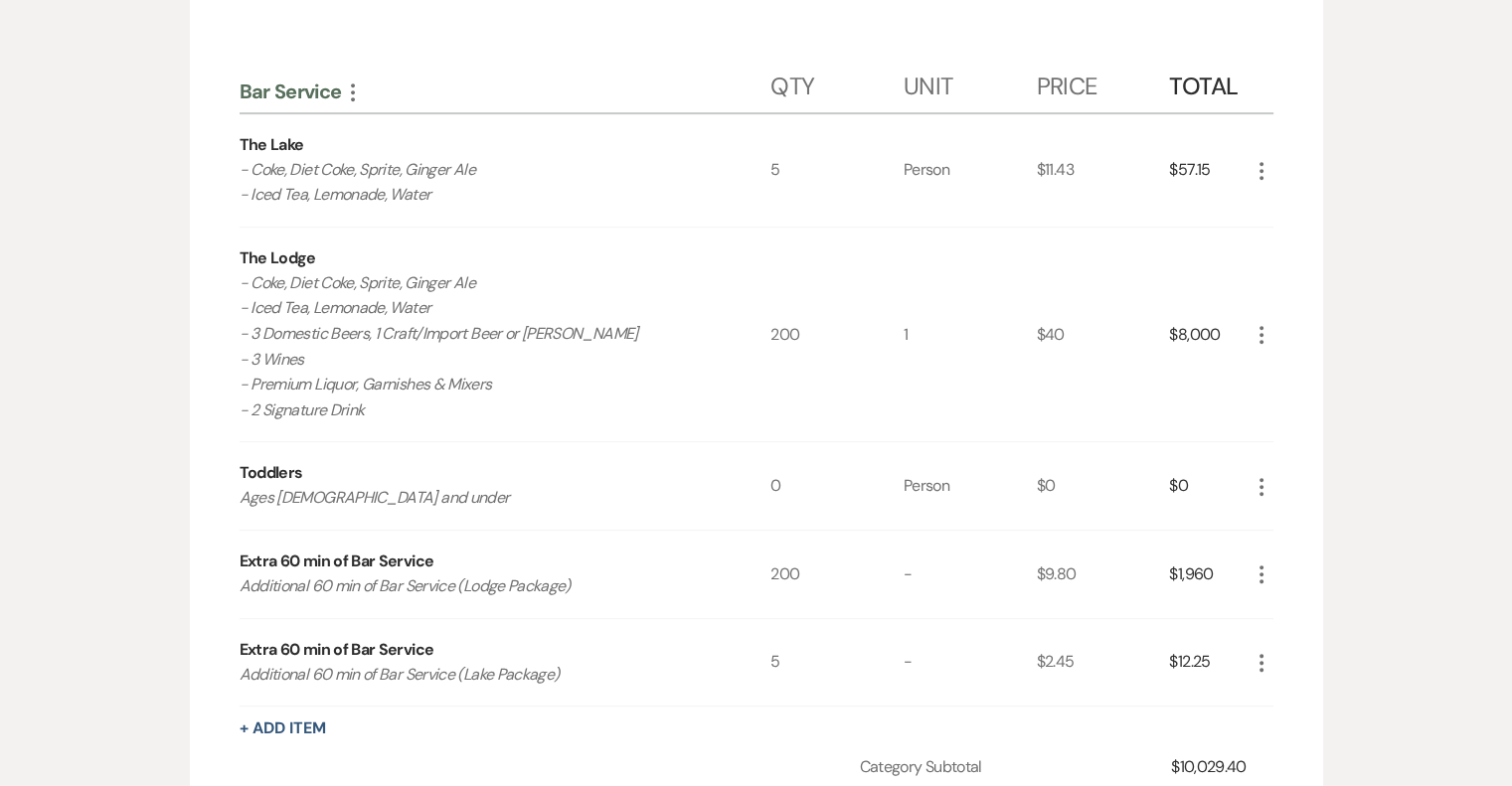 click on "More" 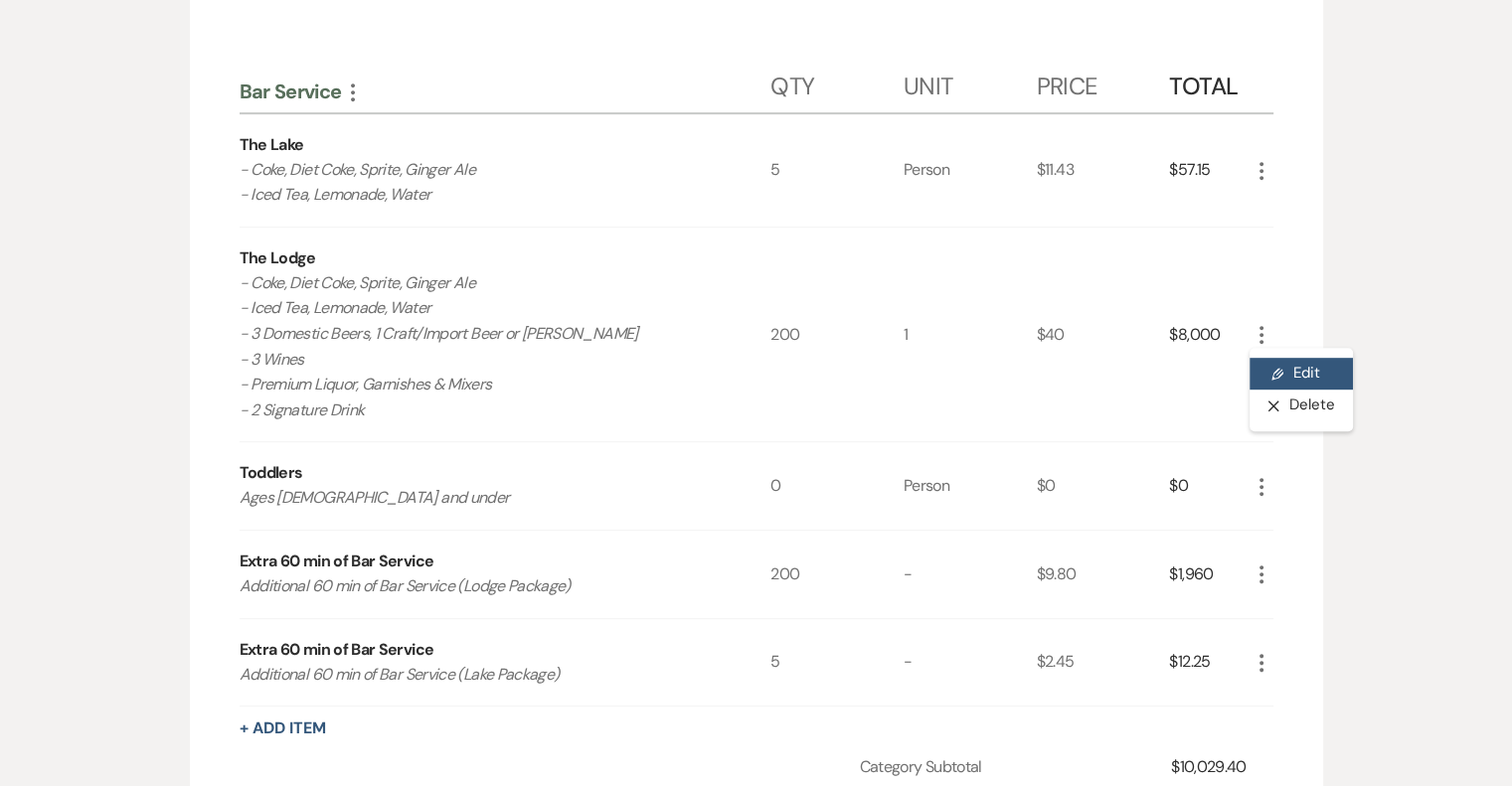 click on "Pencil Edit" at bounding box center (1301, 374) 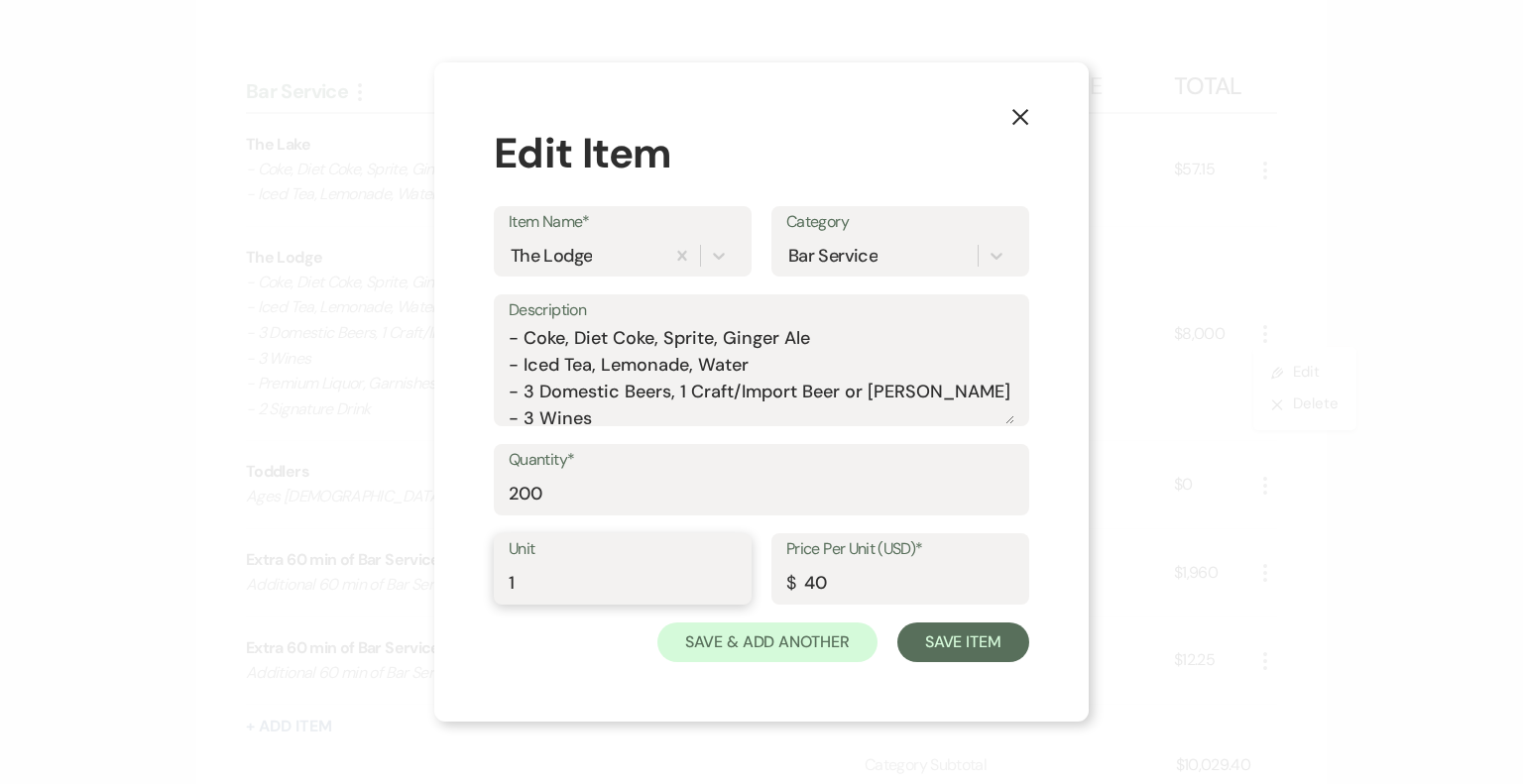 click on "1" at bounding box center [623, 583] 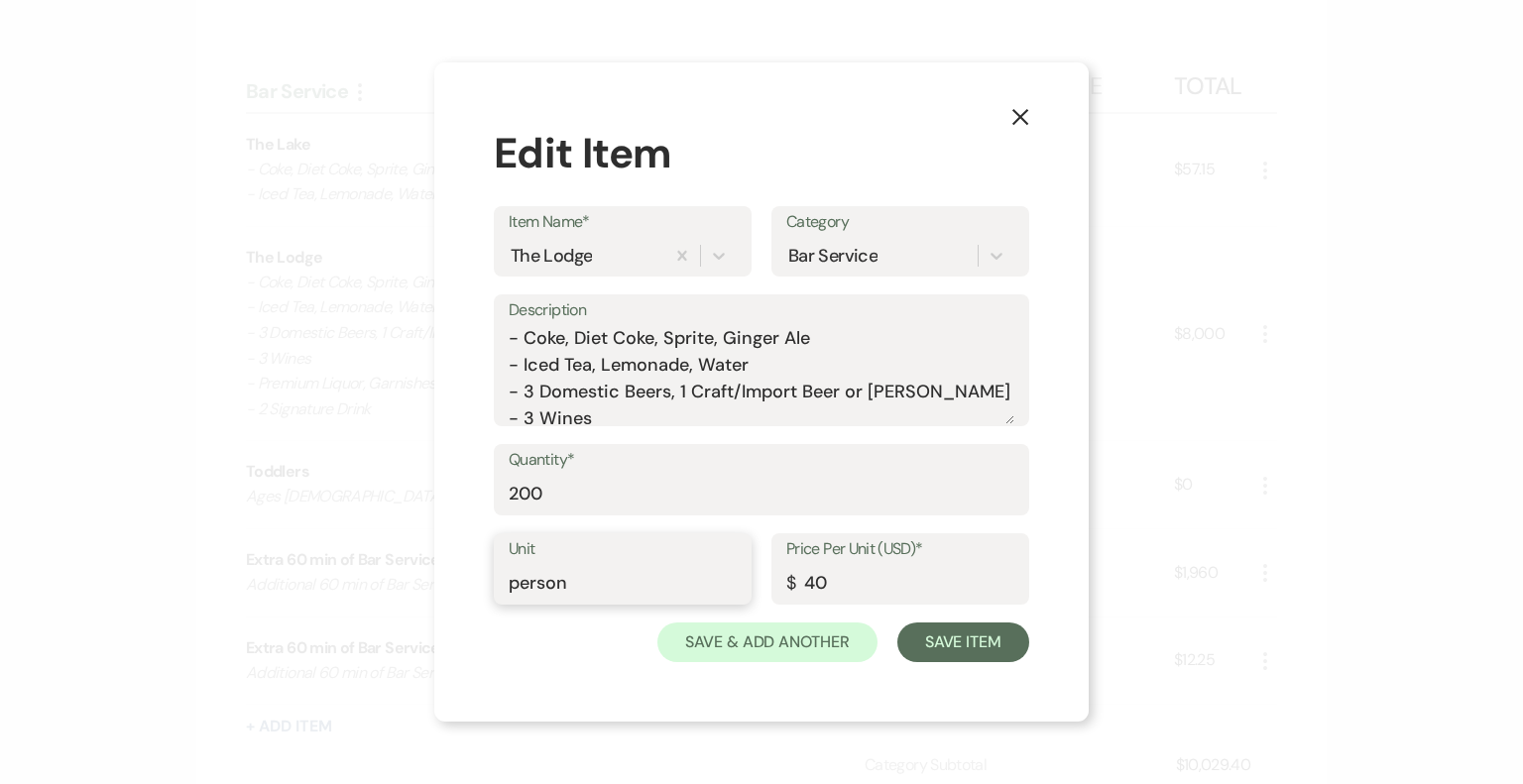 type on "Person" 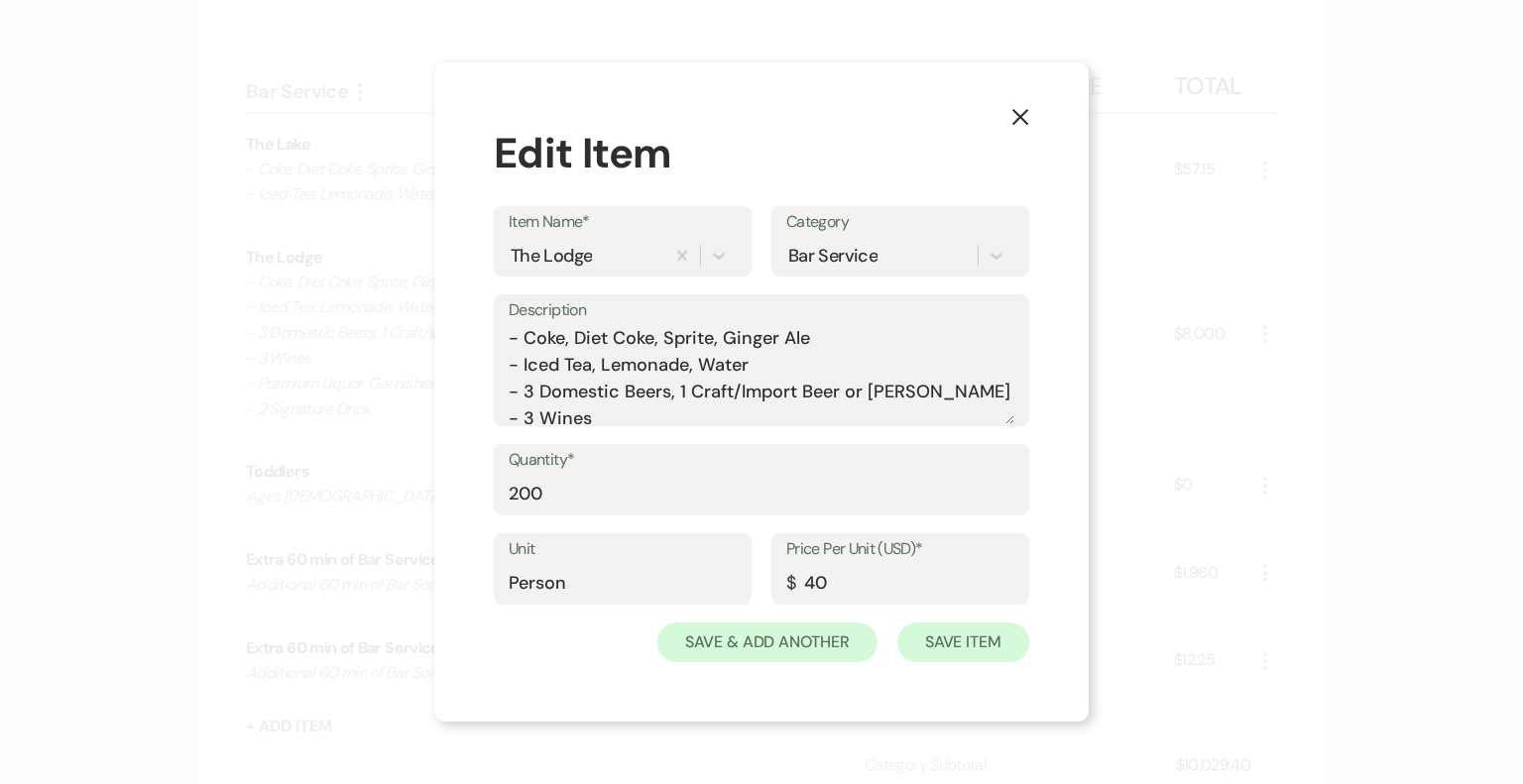 click on "Save Item" at bounding box center (963, 642) 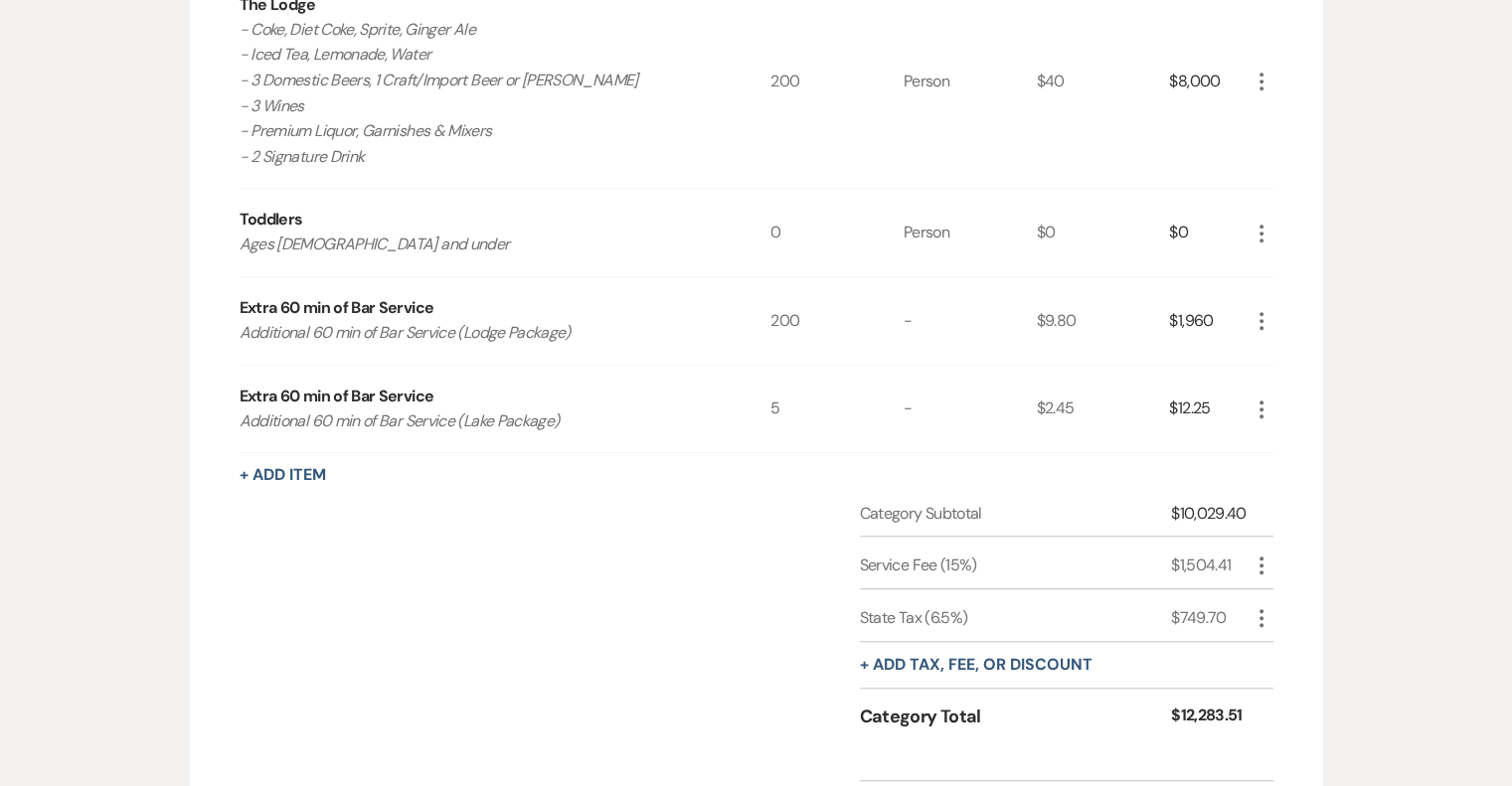 scroll, scrollTop: 1276, scrollLeft: 0, axis: vertical 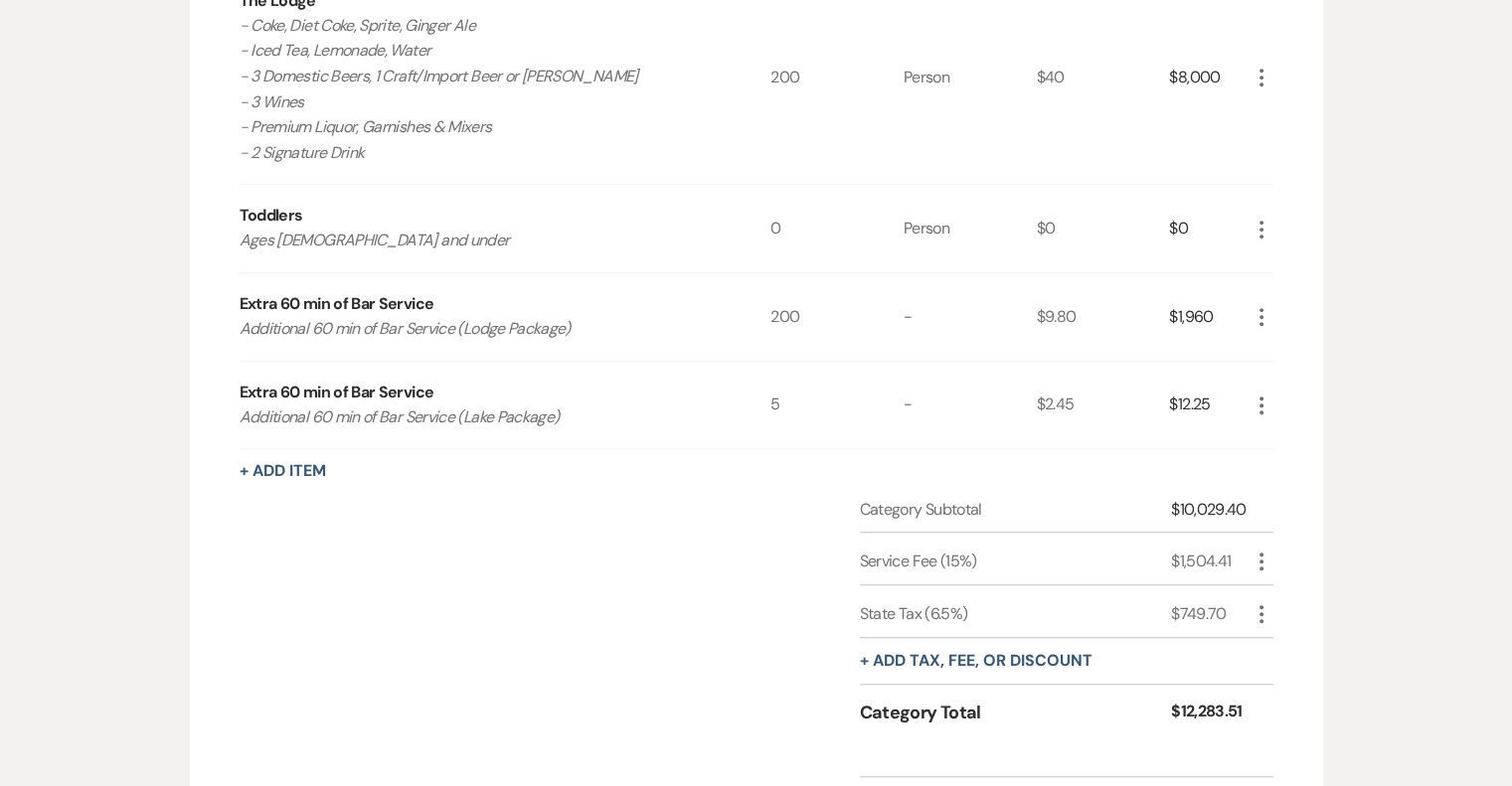 click 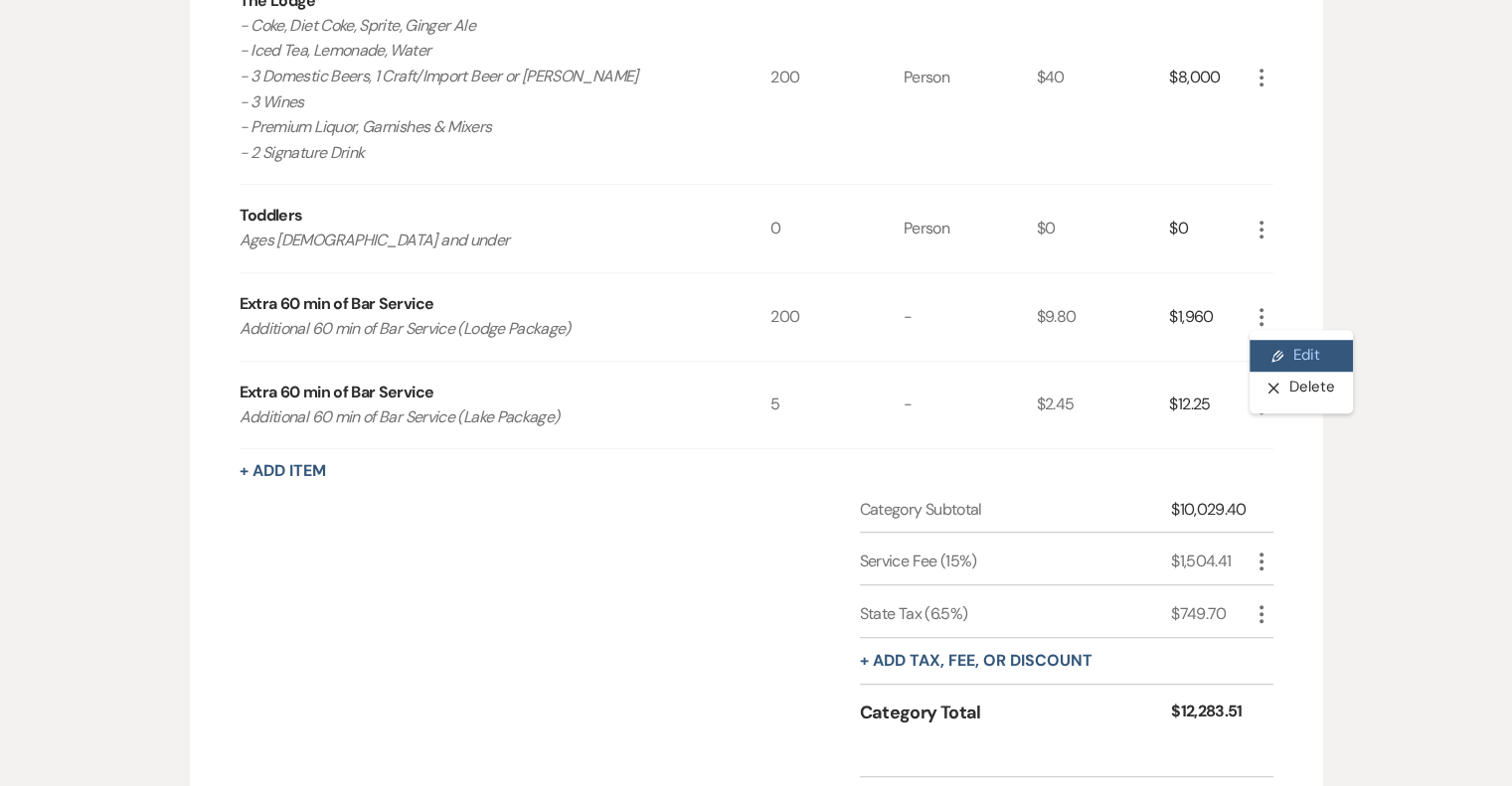 click on "Pencil Edit" at bounding box center [1301, 356] 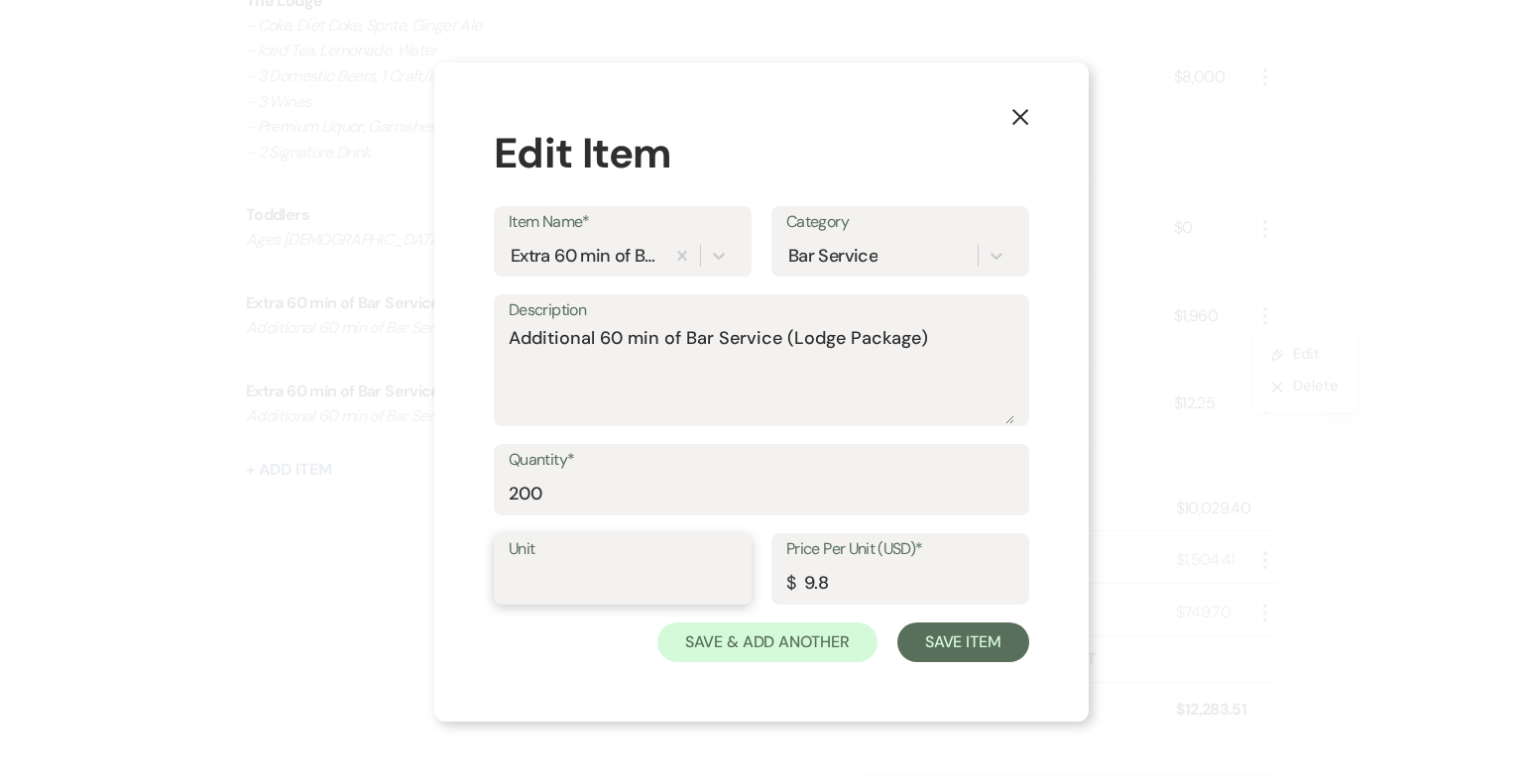 click on "Unit" at bounding box center (623, 583) 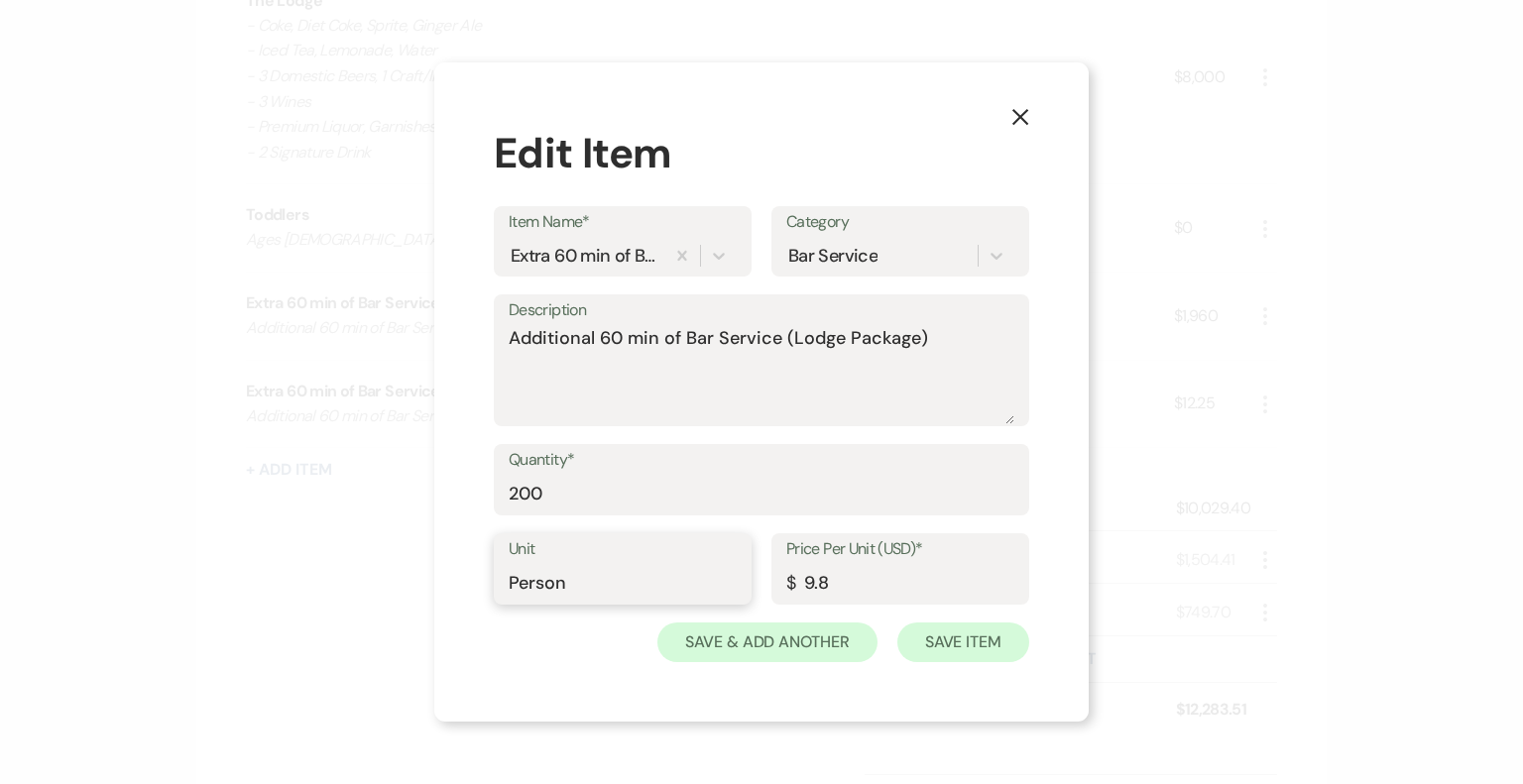 type on "Person" 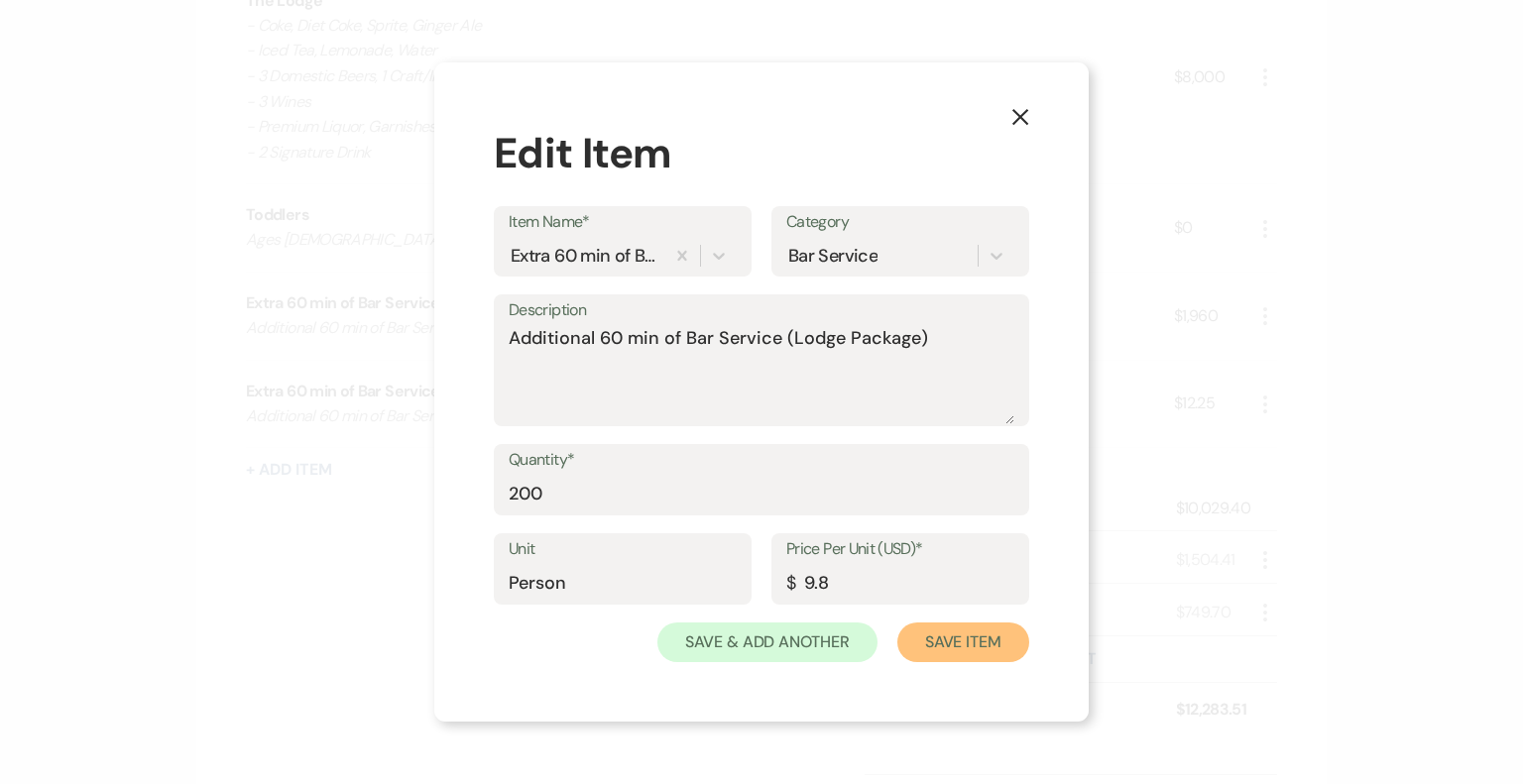 click on "Save Item" at bounding box center [963, 642] 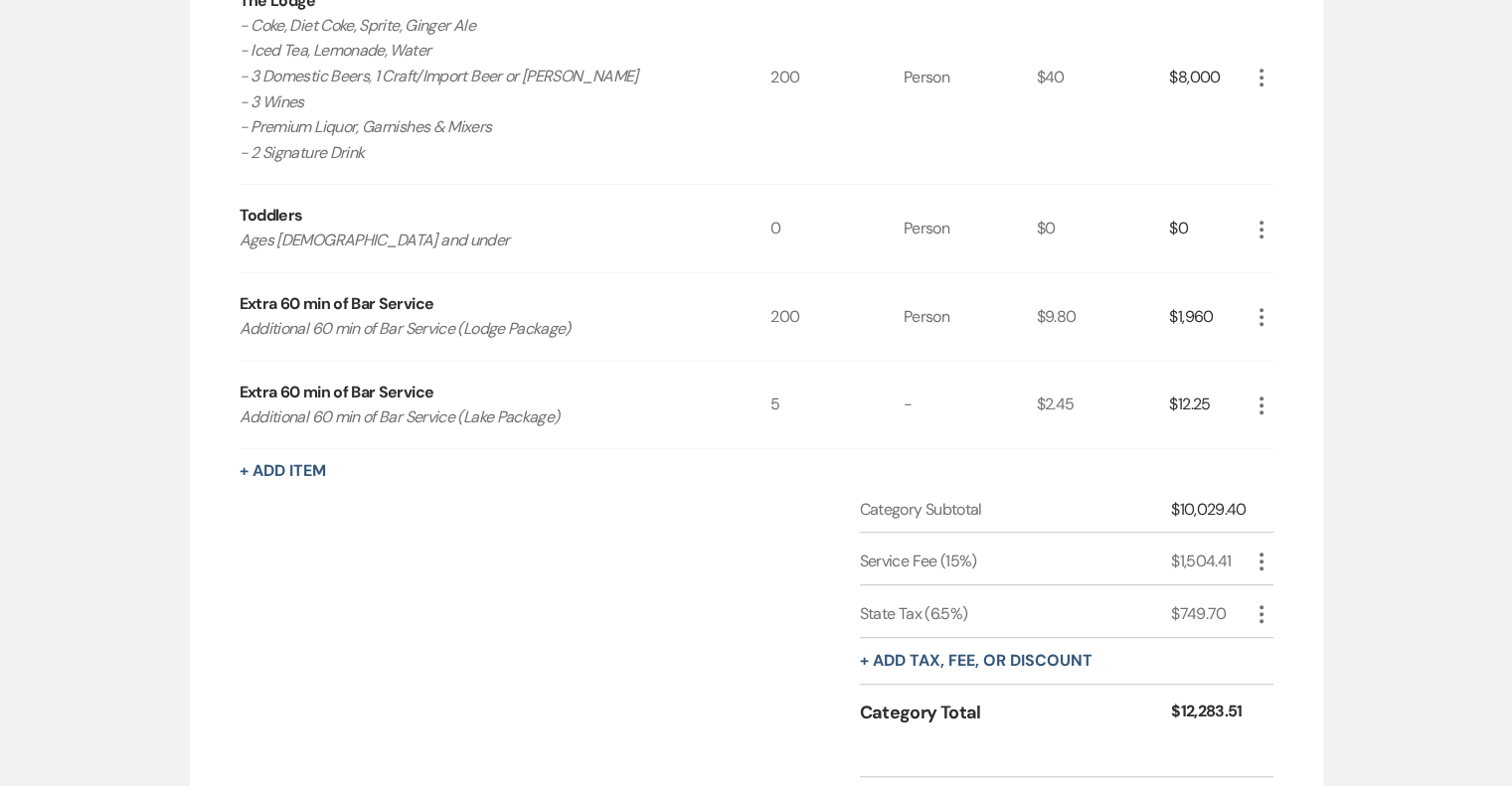click 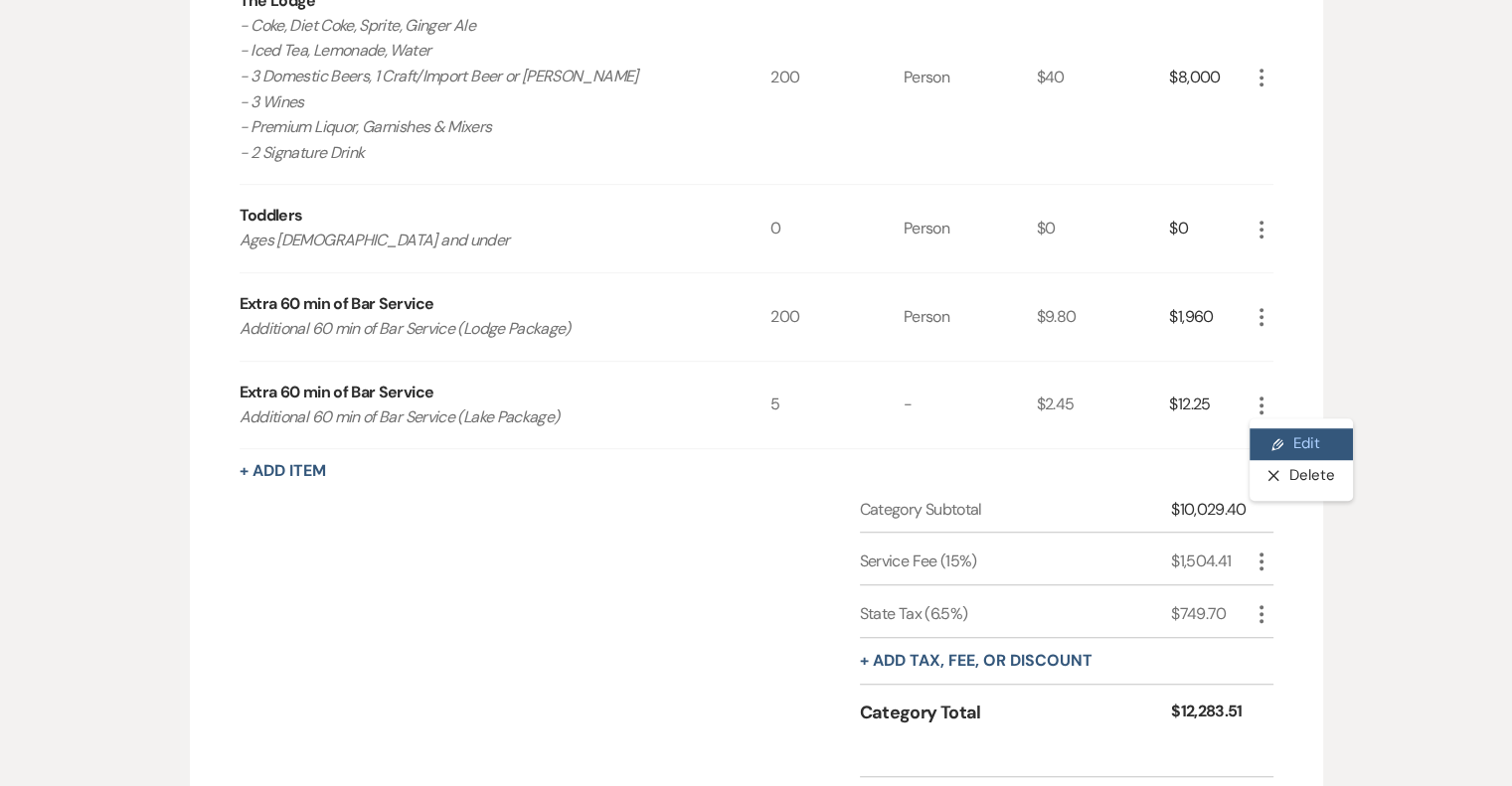 click on "Pencil Edit" at bounding box center [1301, 444] 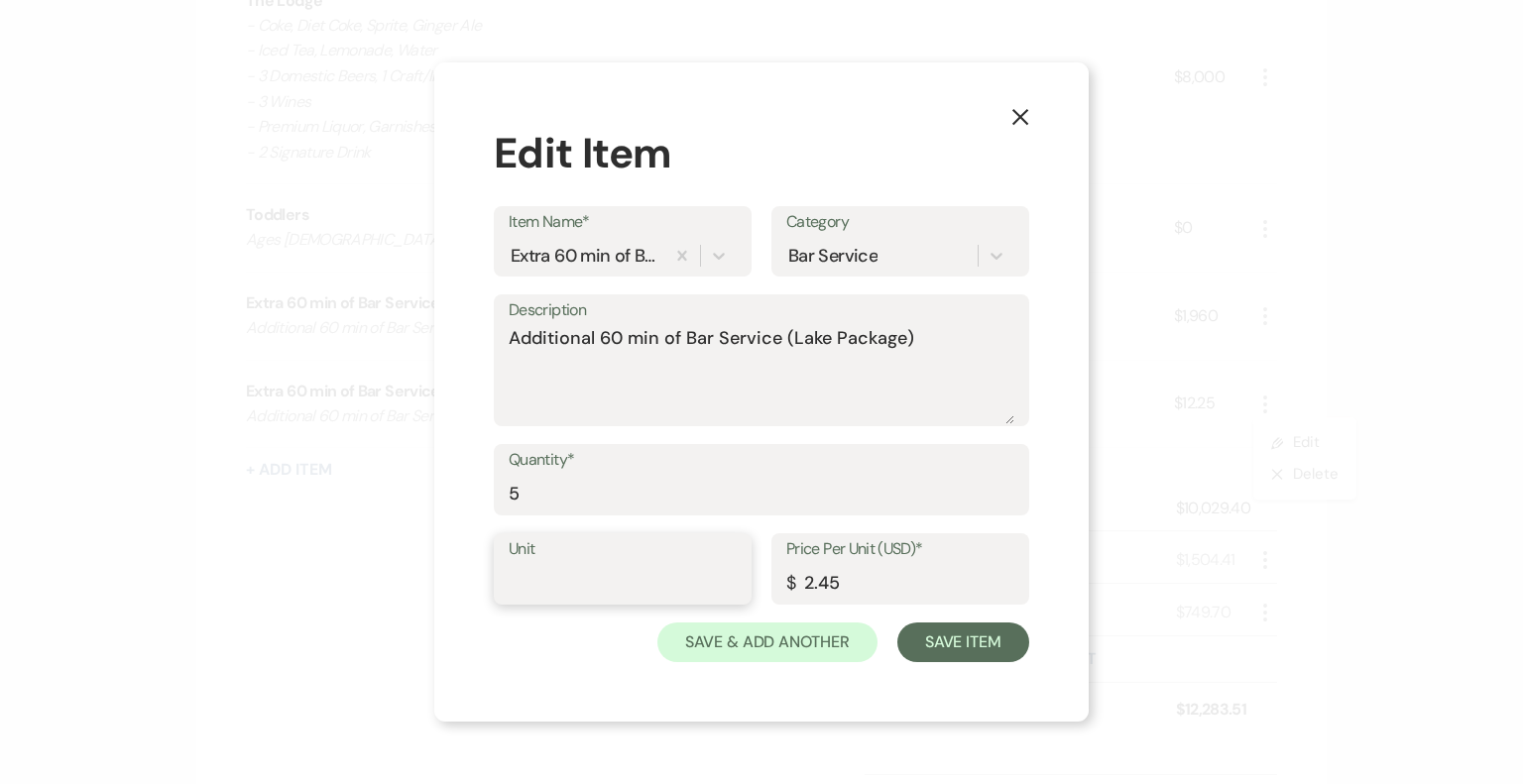 click on "Unit" at bounding box center (623, 583) 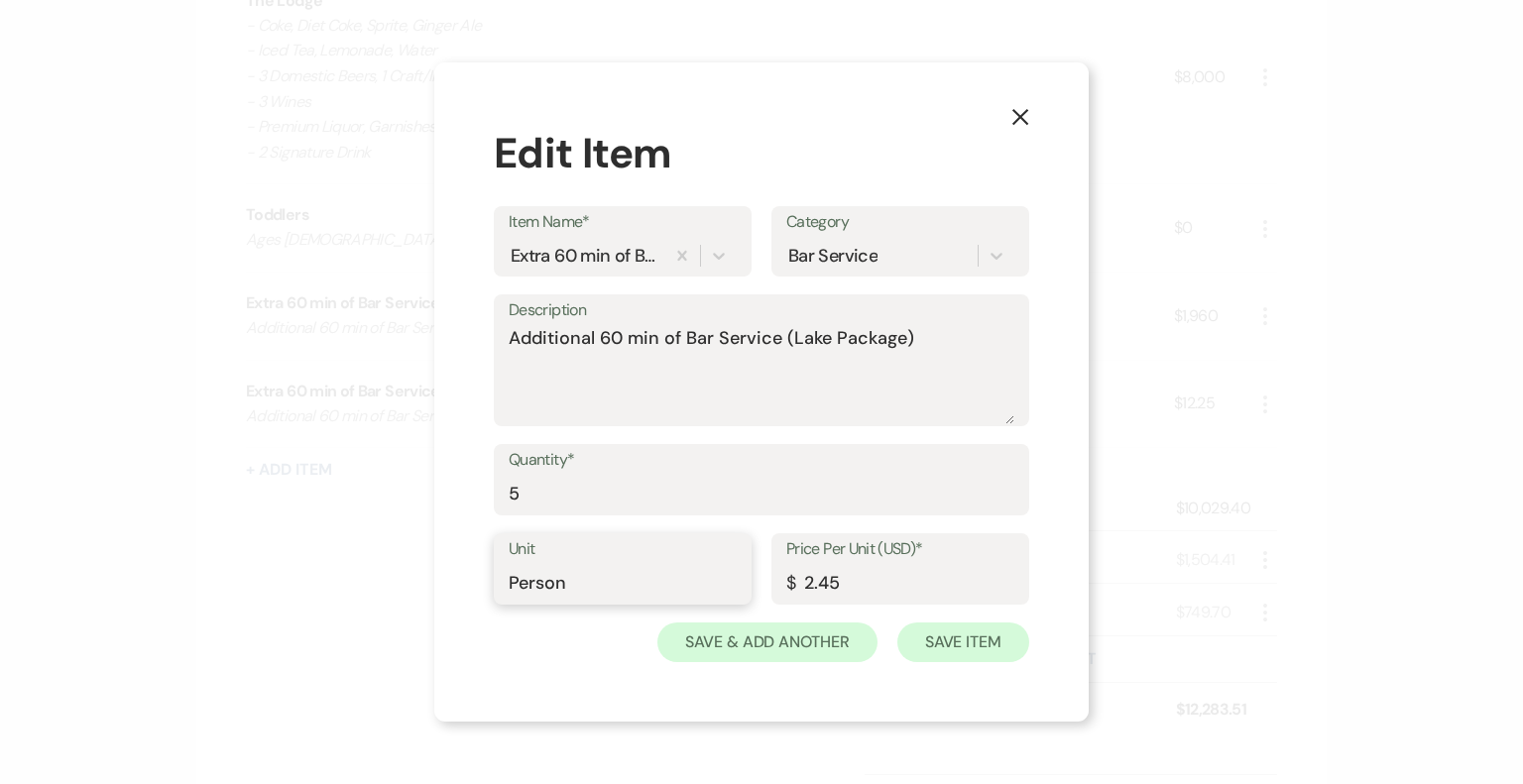 type on "Person" 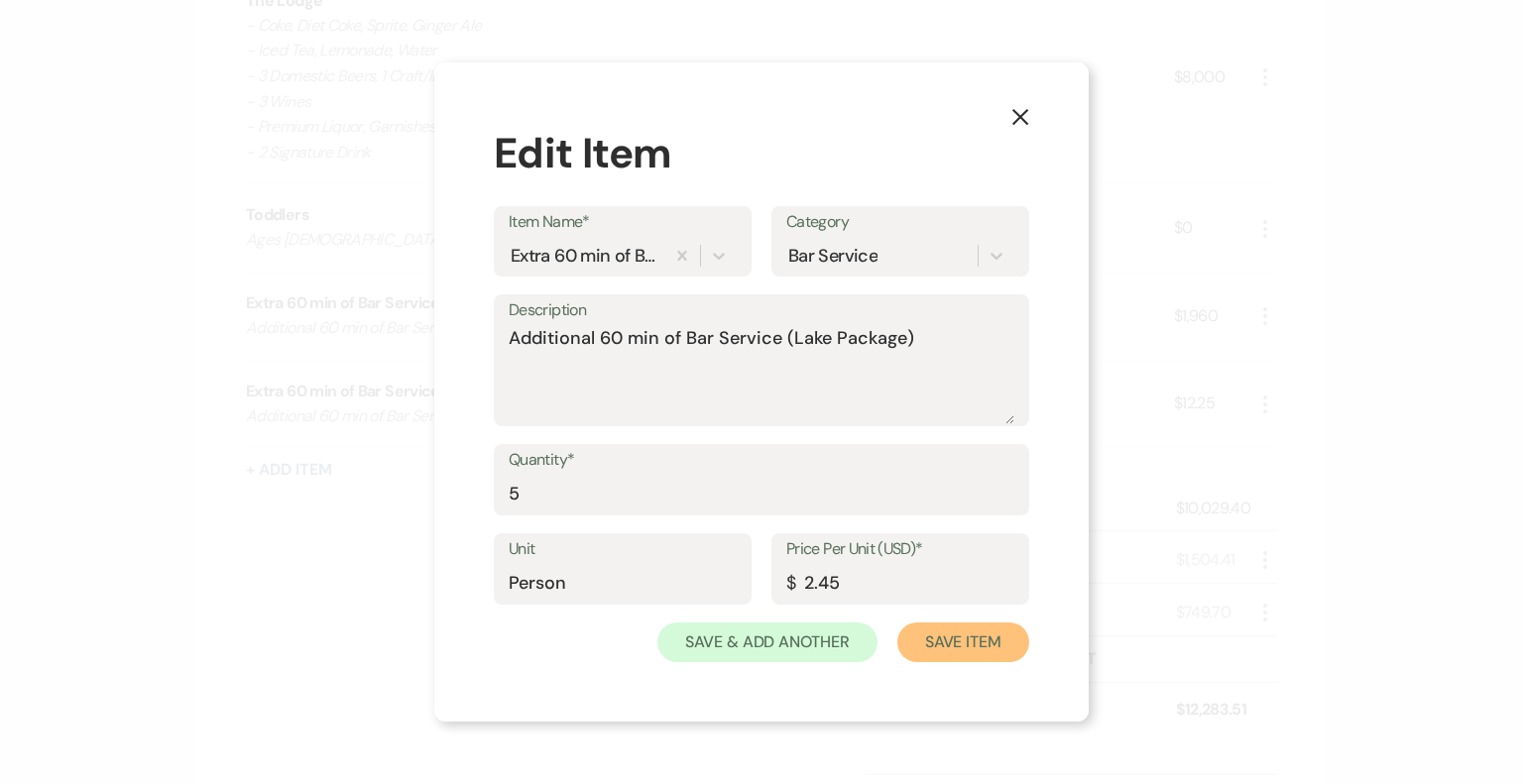 click on "Save Item" at bounding box center (963, 642) 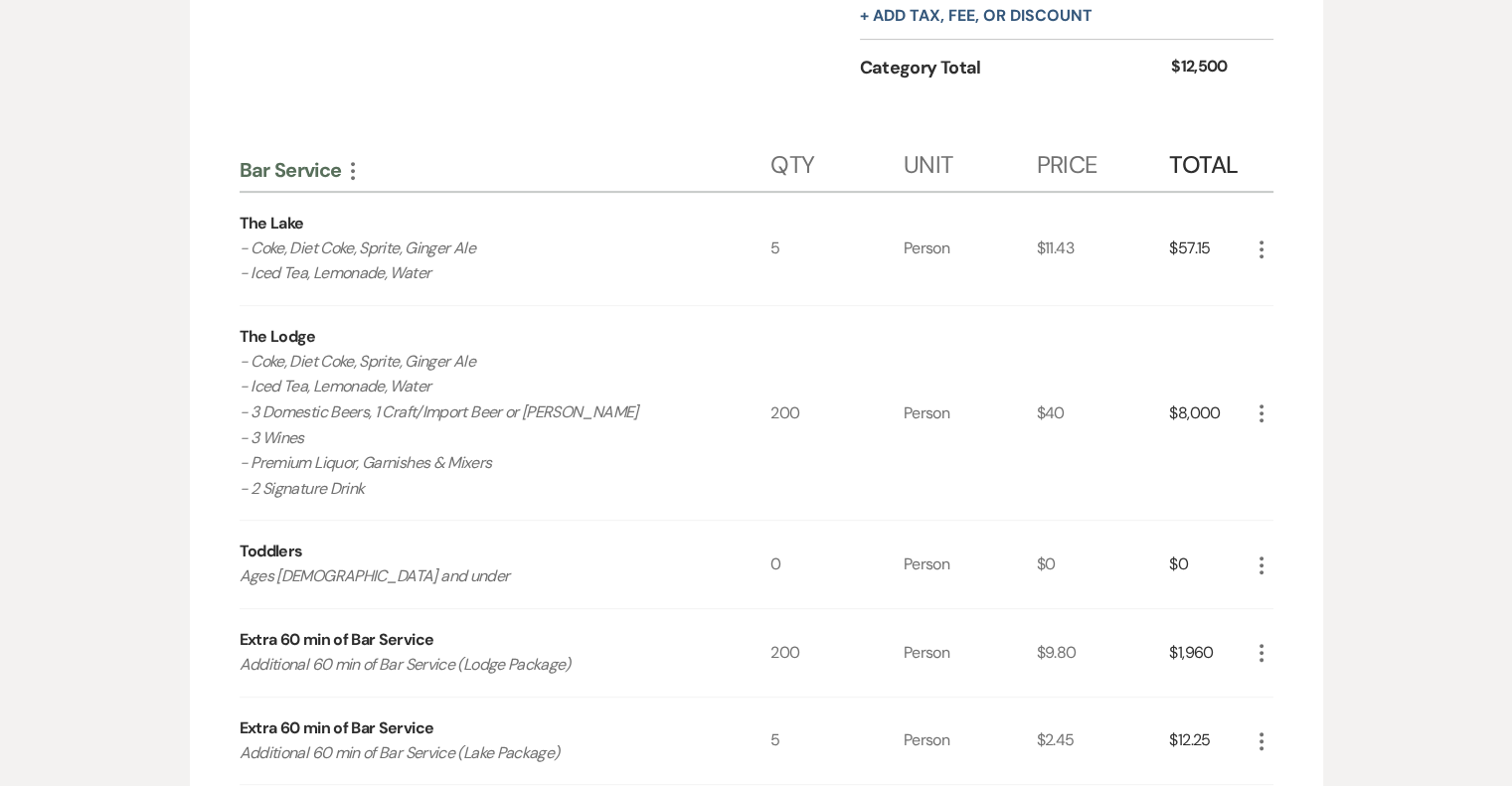 scroll, scrollTop: 942, scrollLeft: 0, axis: vertical 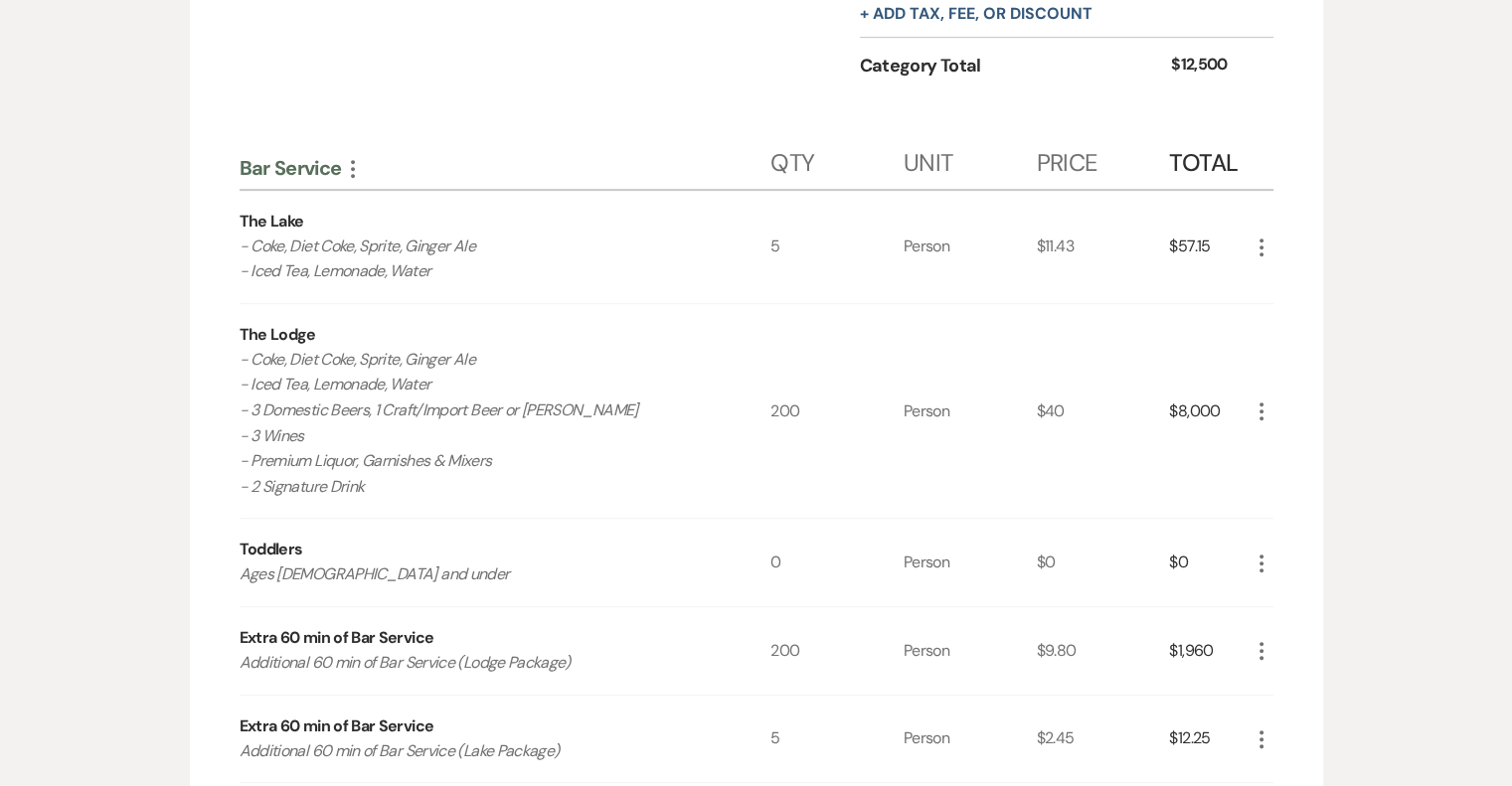 click 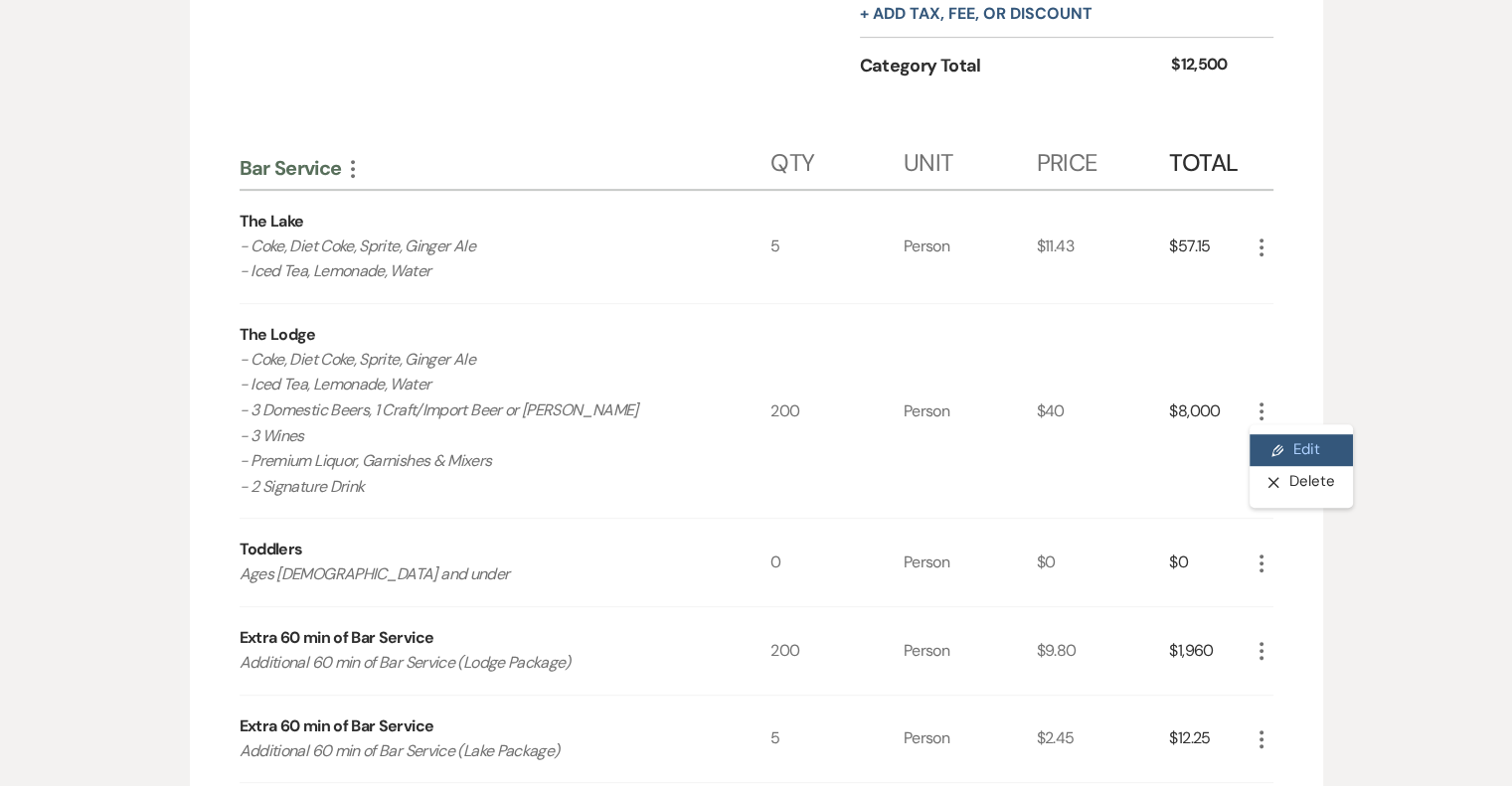 click on "Pencil Edit" at bounding box center (1301, 450) 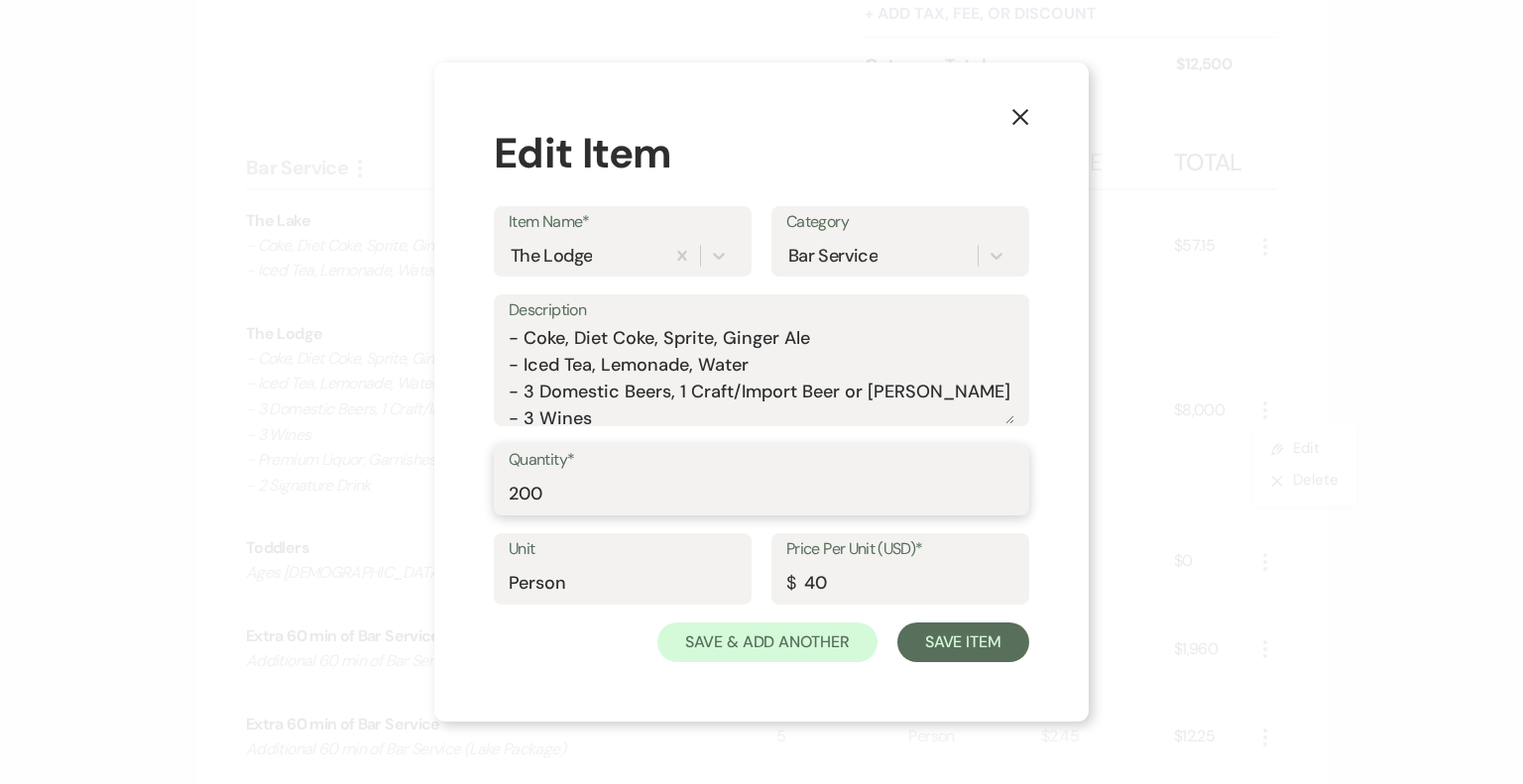 click on "200" at bounding box center (762, 494) 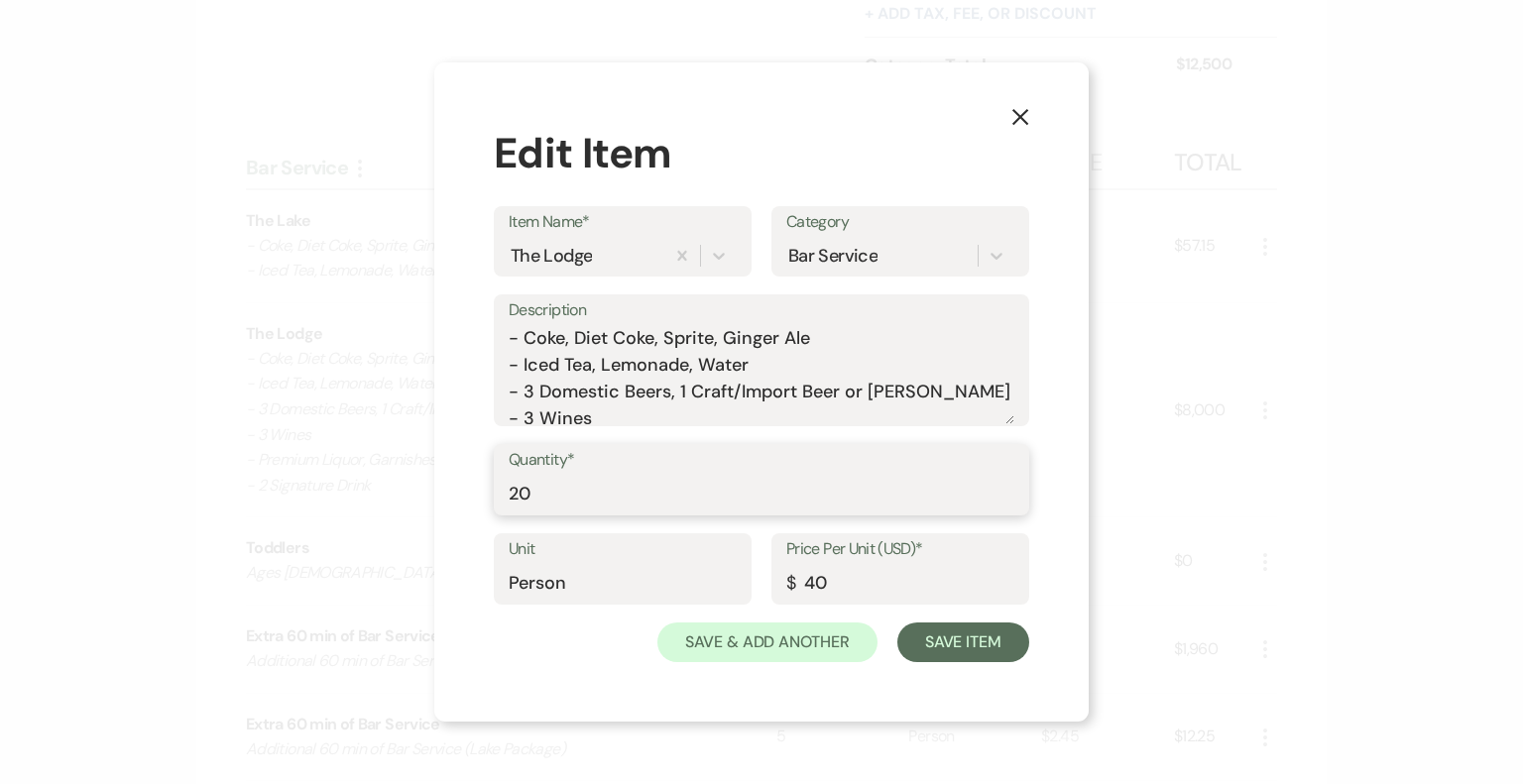 type on "2" 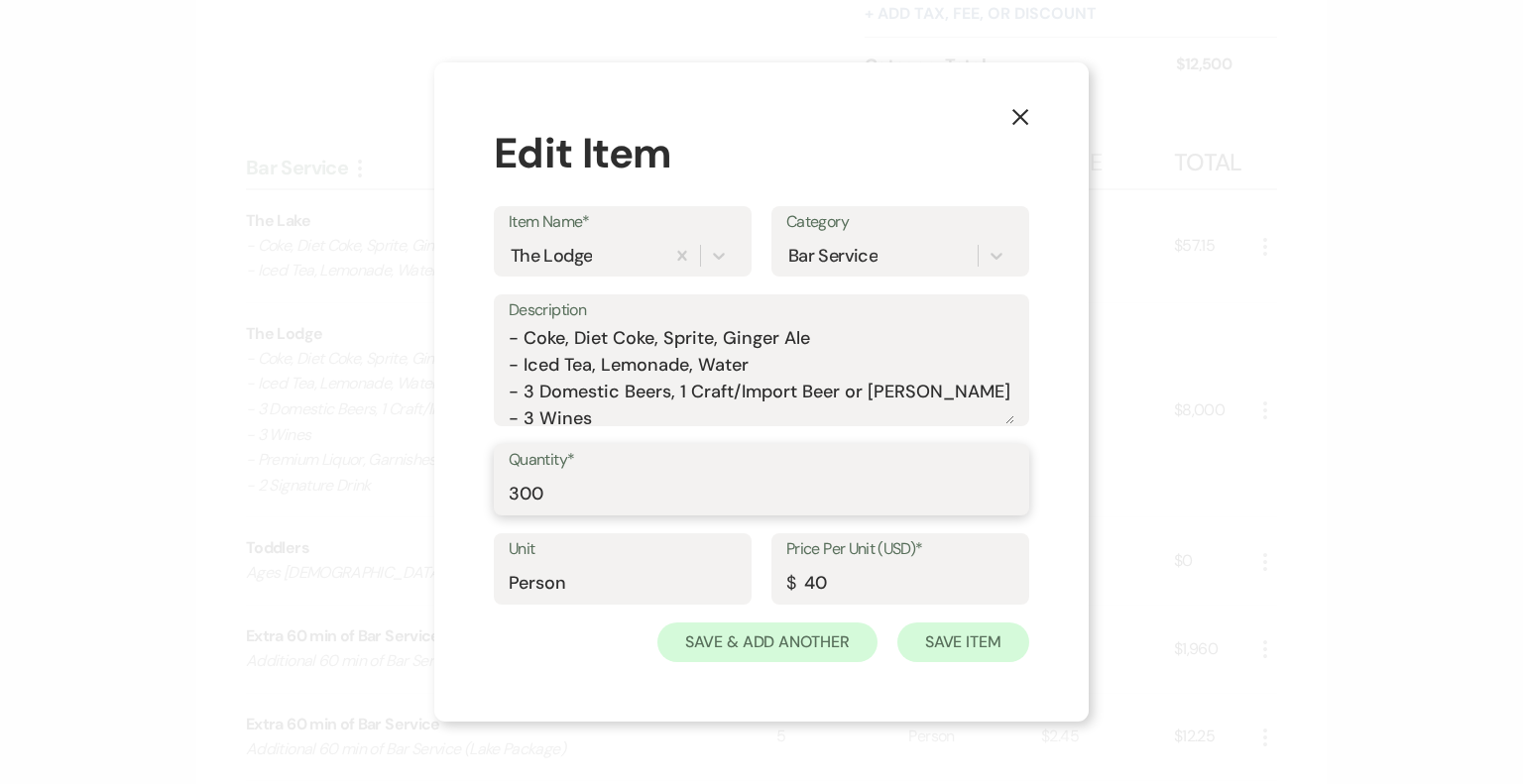 type on "300" 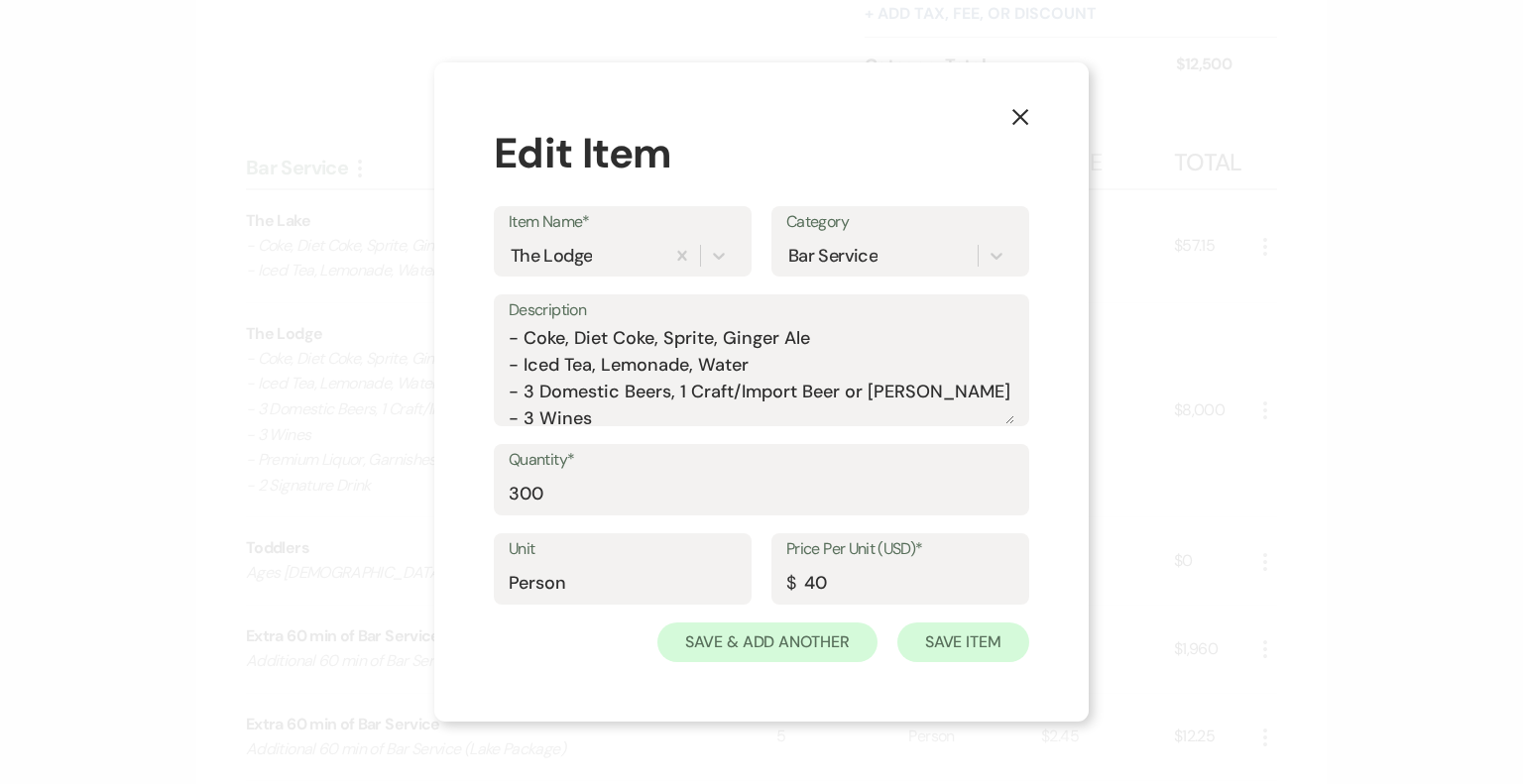 click on "Save Item" at bounding box center (963, 642) 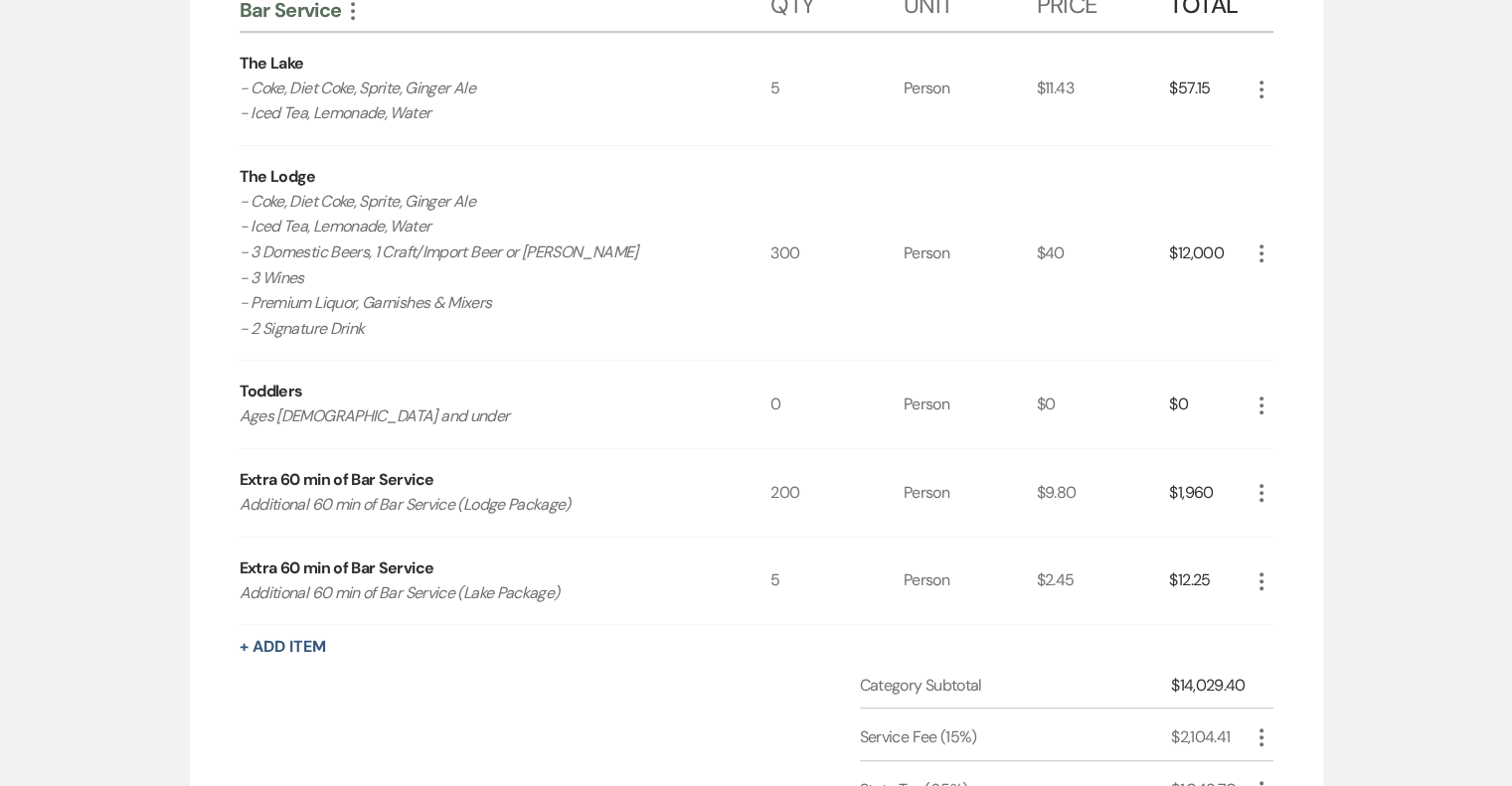 scroll, scrollTop: 1102, scrollLeft: 0, axis: vertical 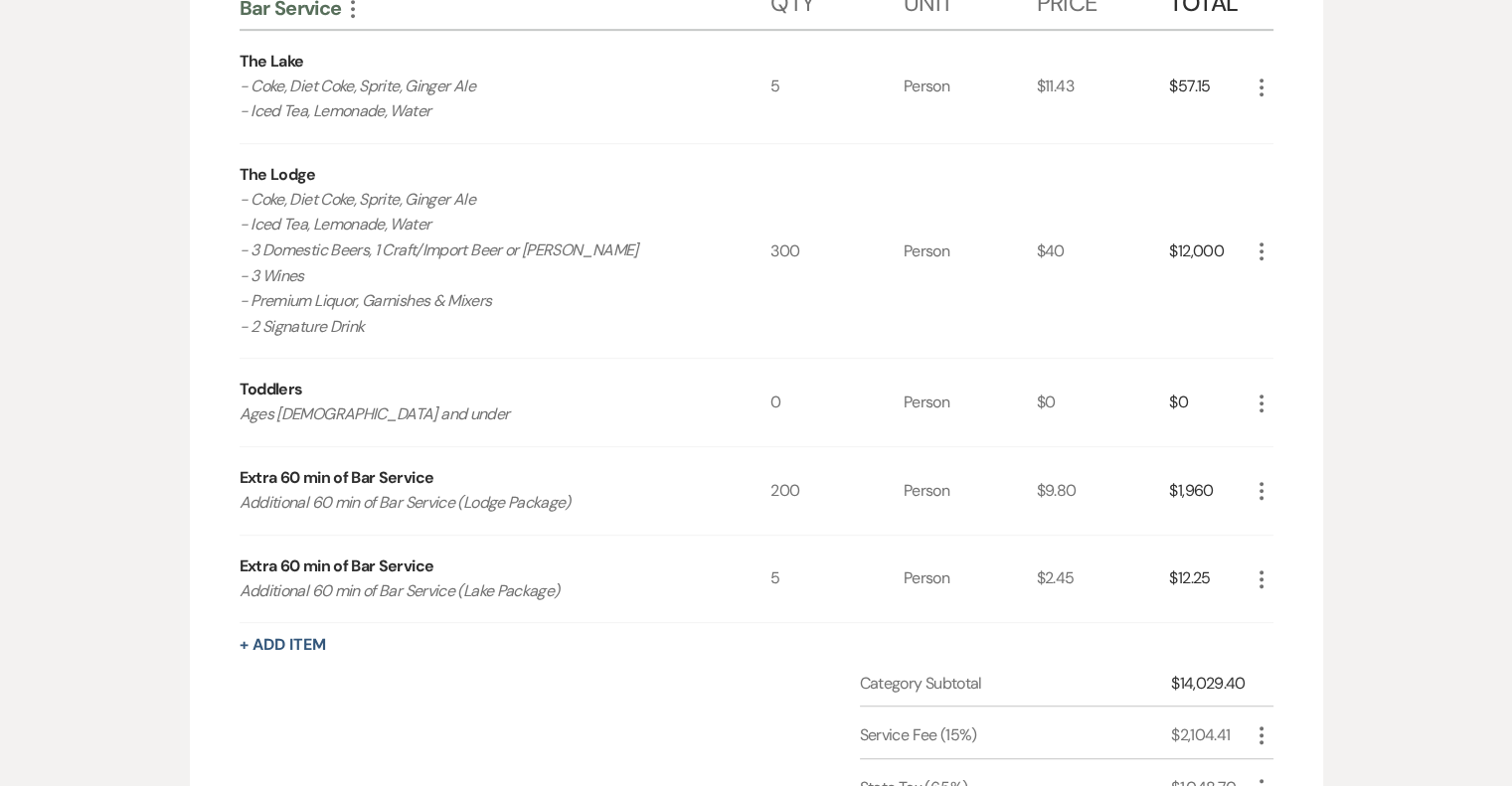 click 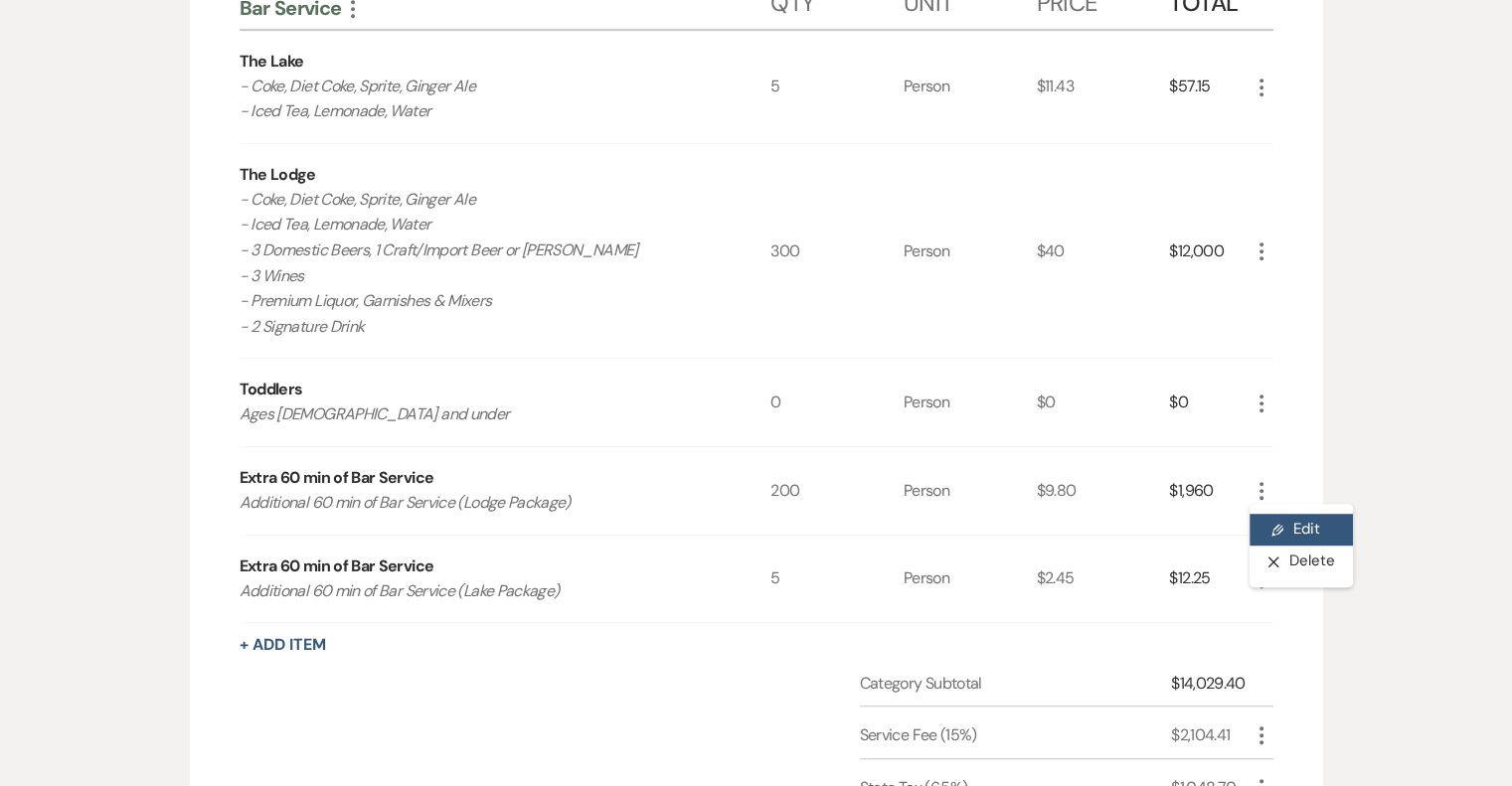 click on "Pencil Edit" at bounding box center [1301, 530] 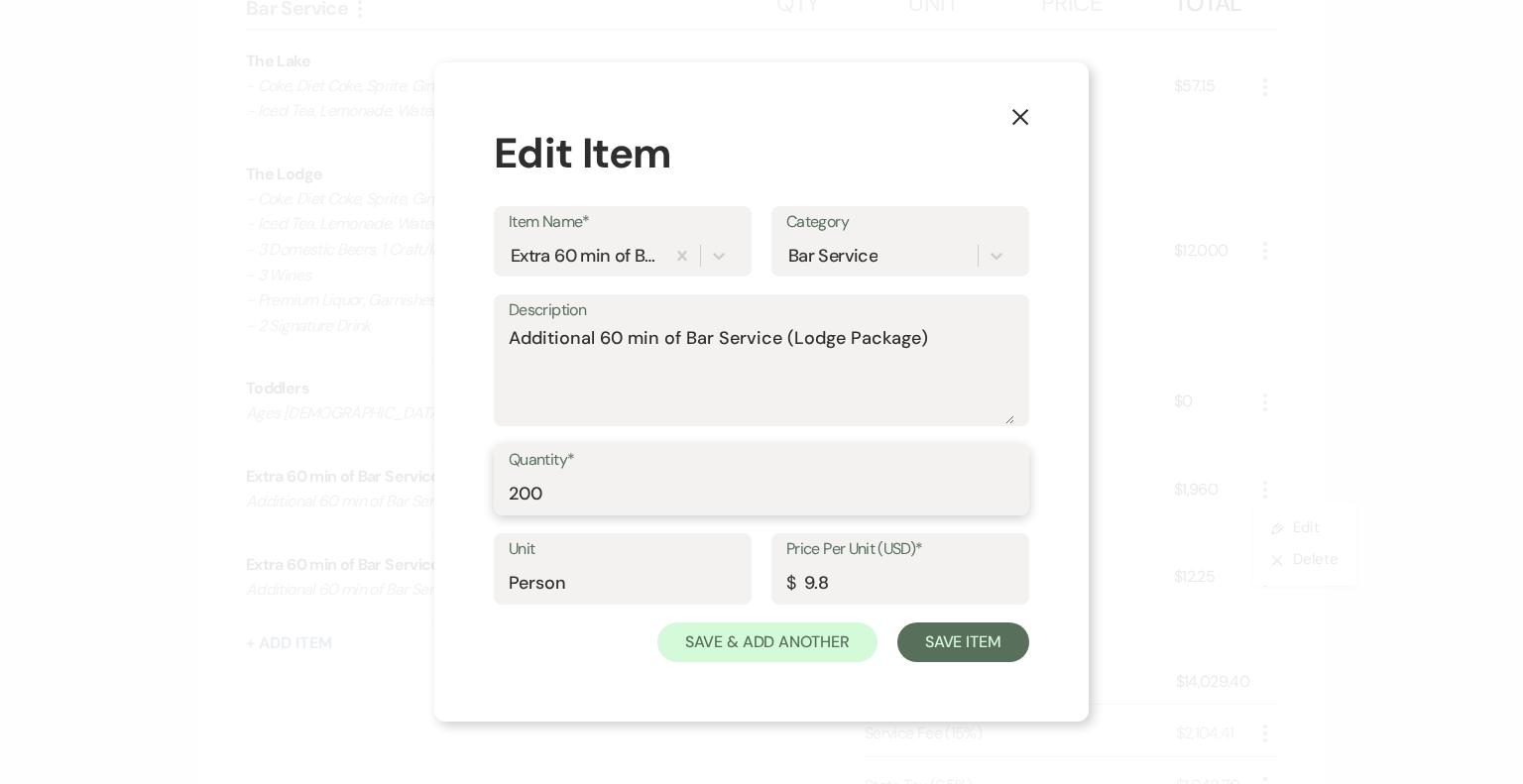 click on "200" at bounding box center (762, 494) 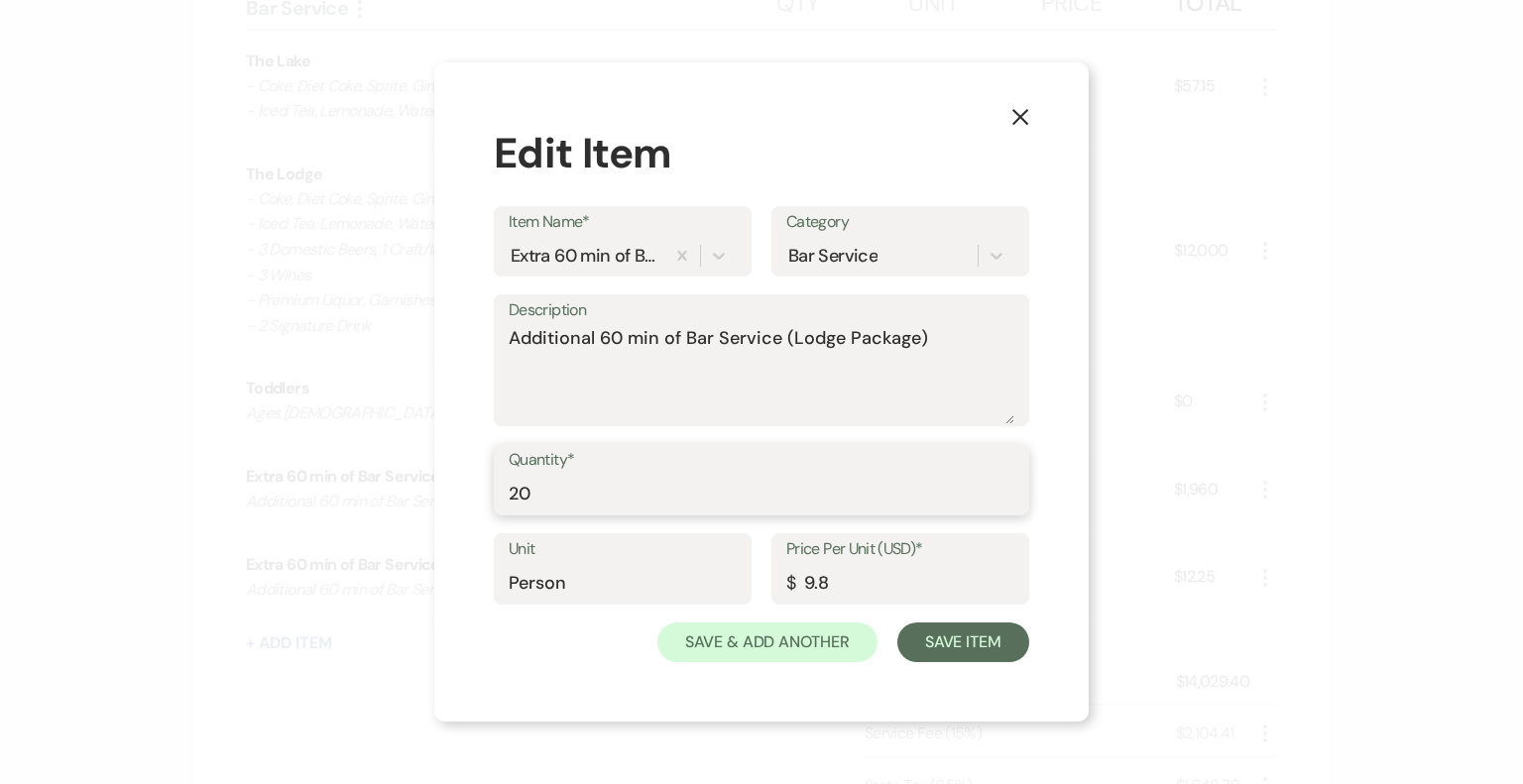 type on "2" 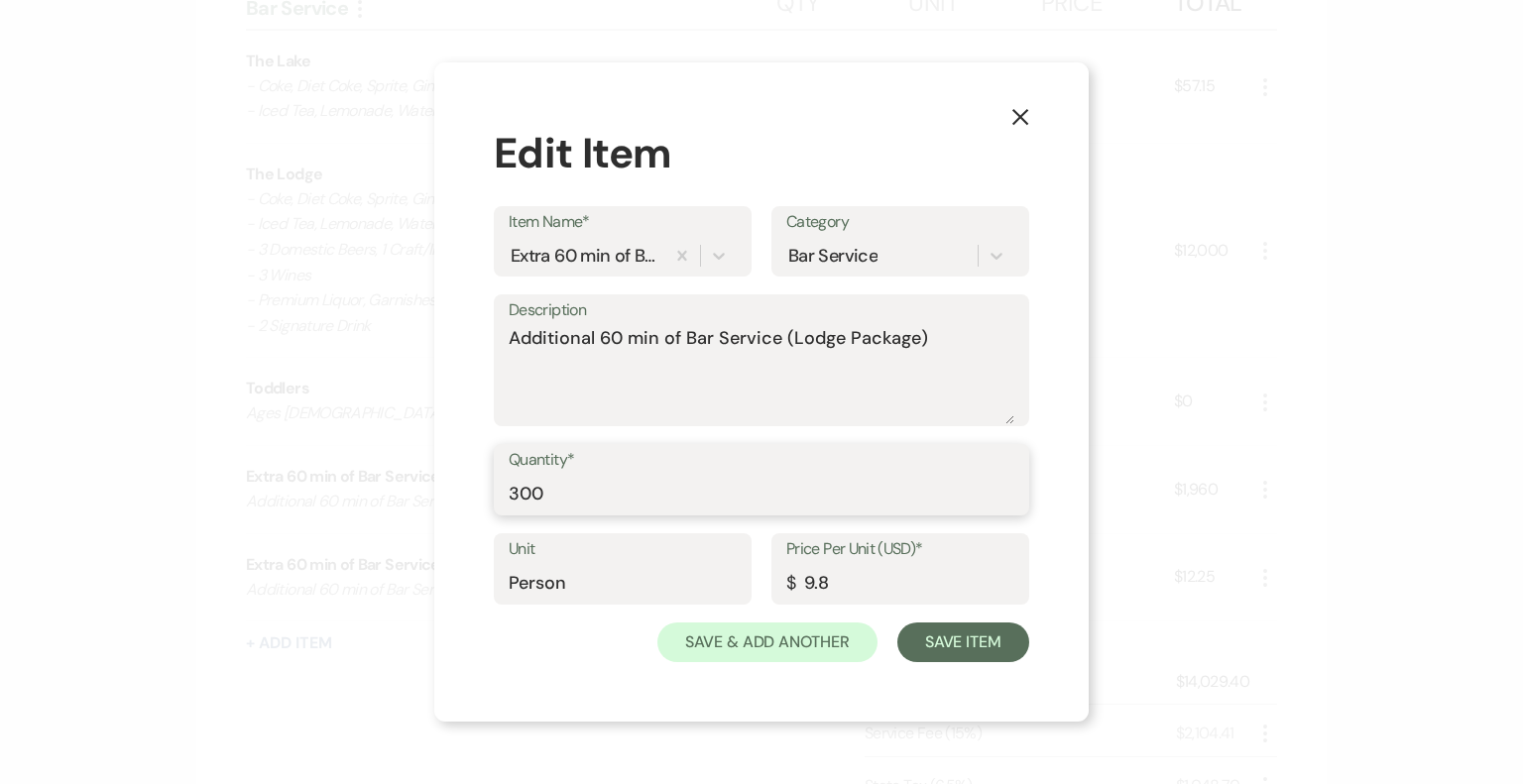 type on "300" 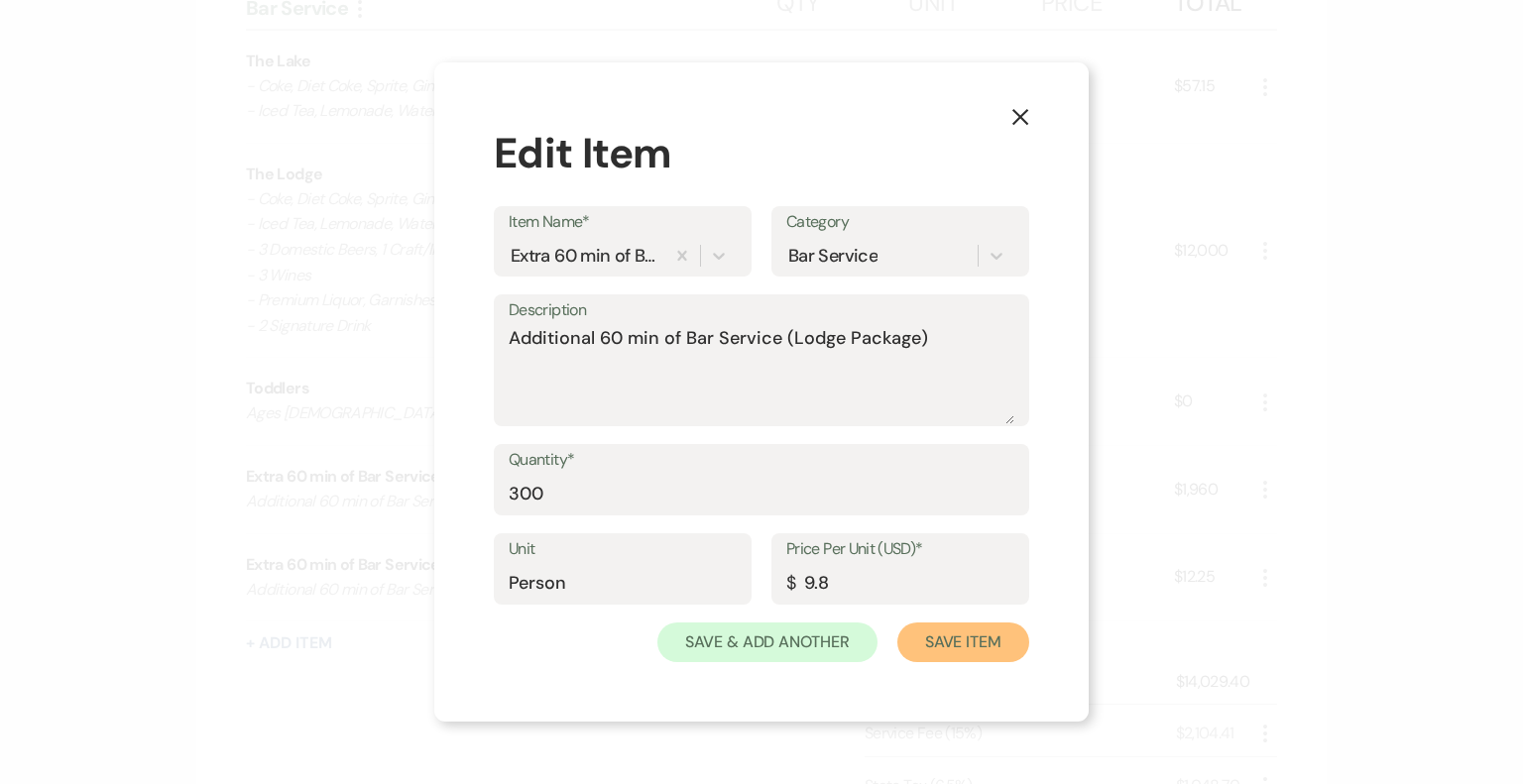 click on "Save Item" at bounding box center (963, 642) 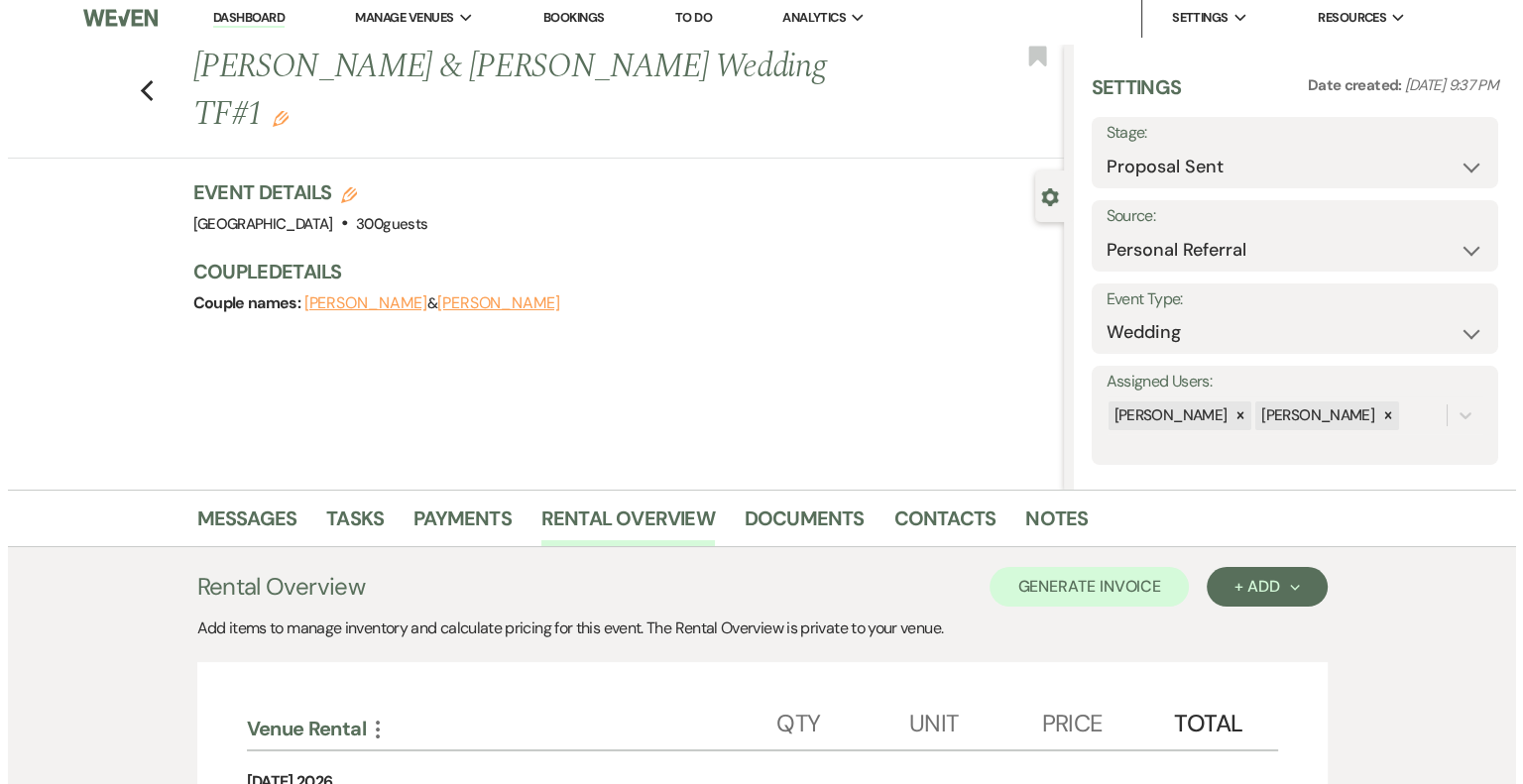 scroll, scrollTop: 0, scrollLeft: 0, axis: both 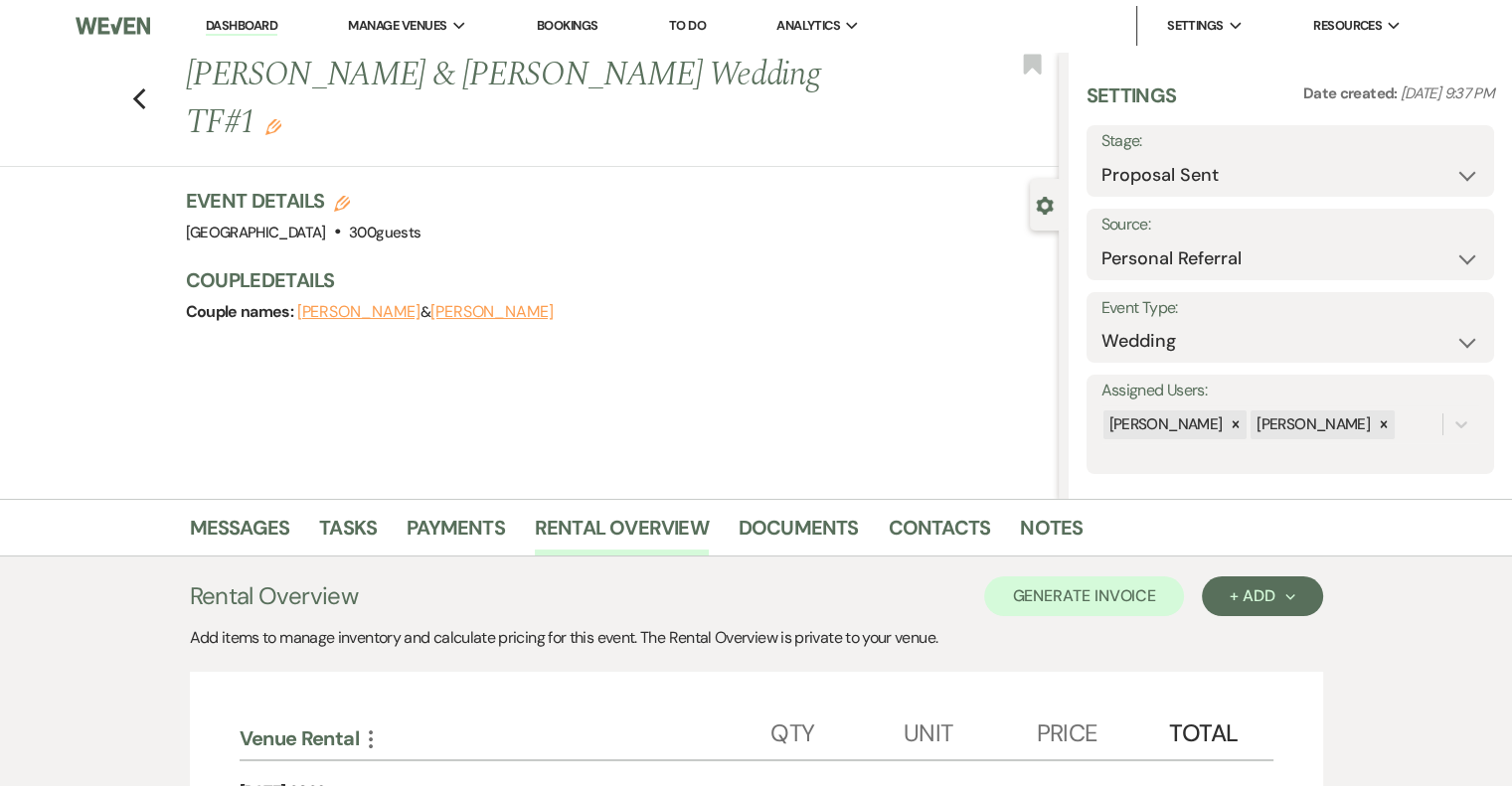 click 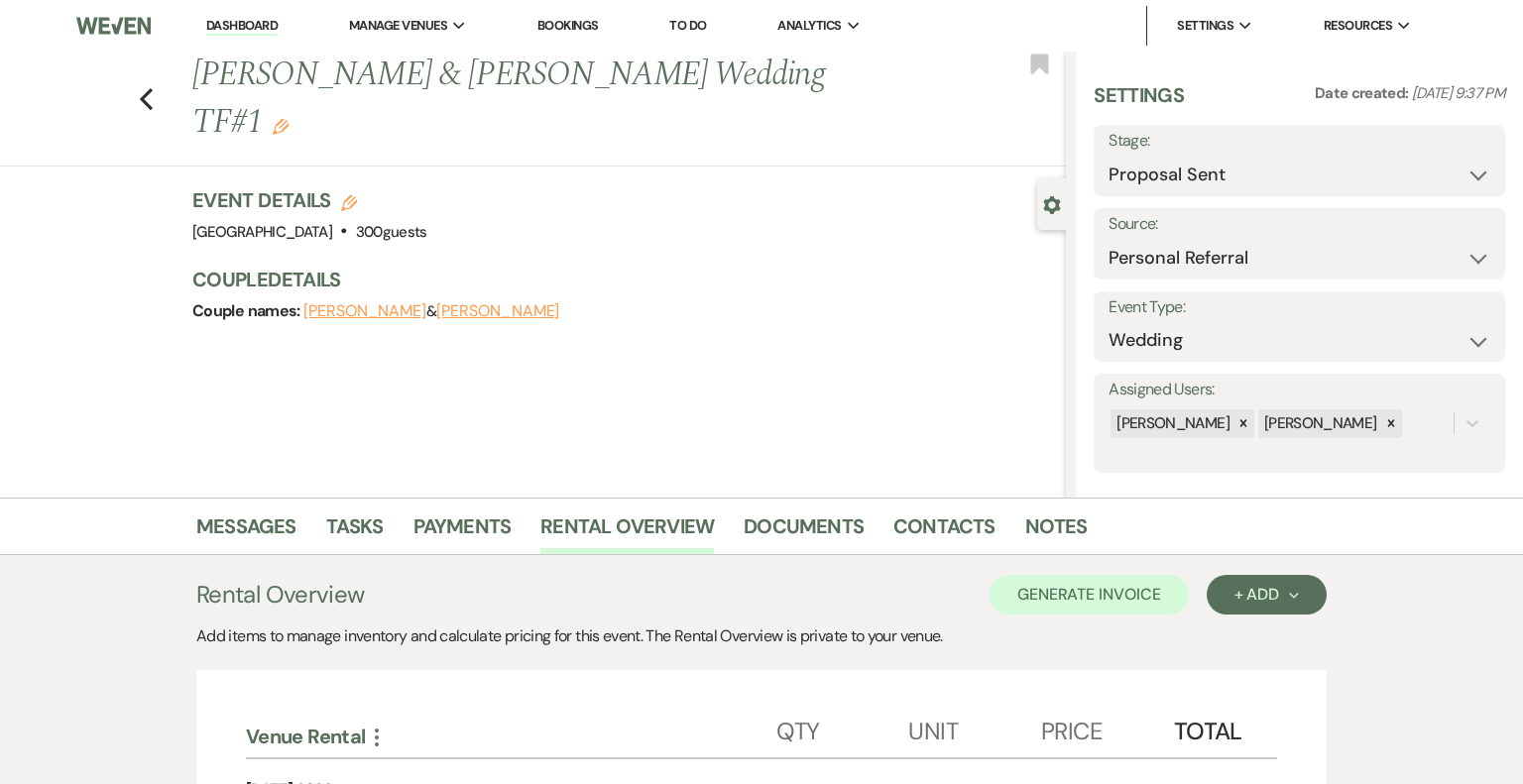 select on "857" 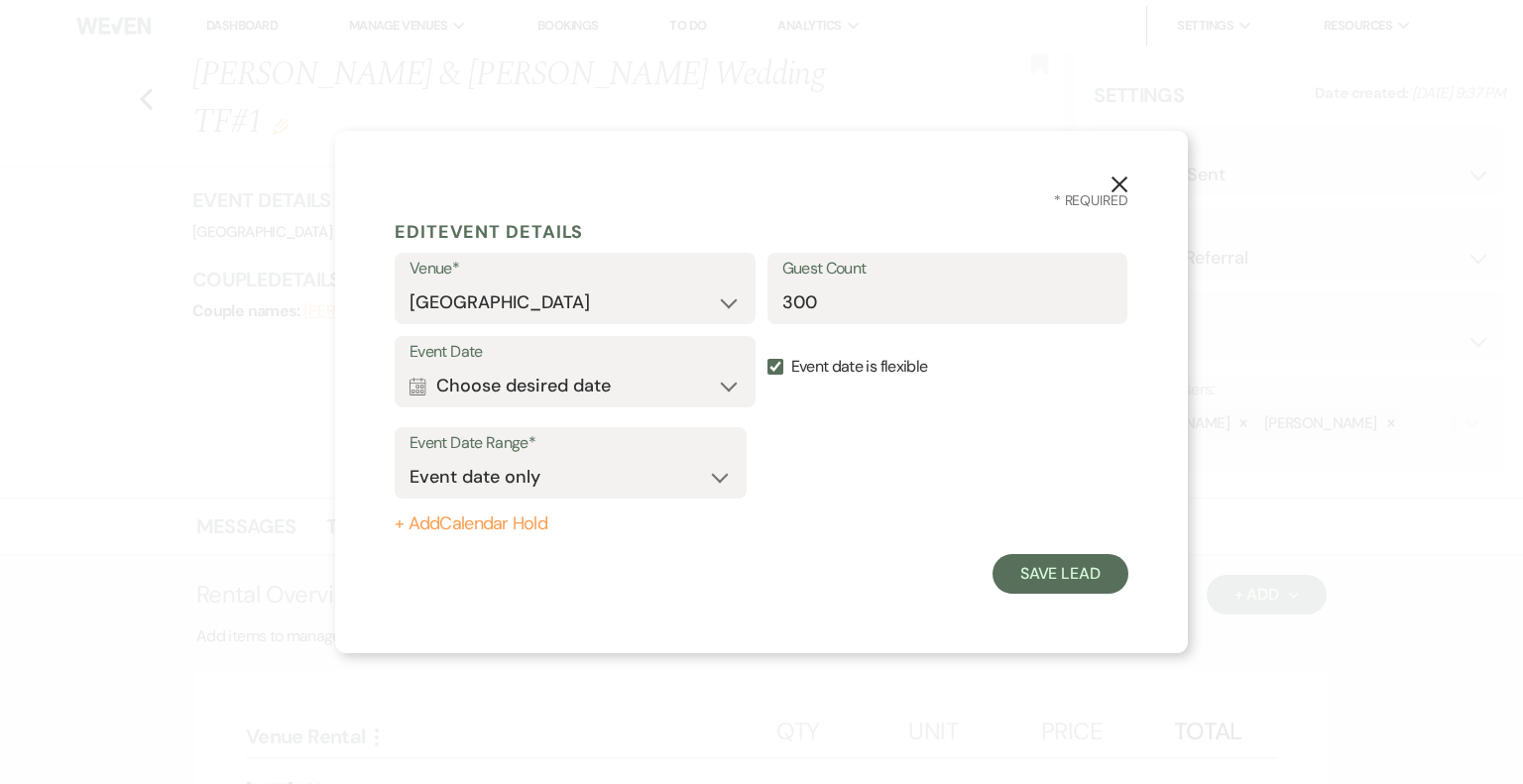 click on "X" 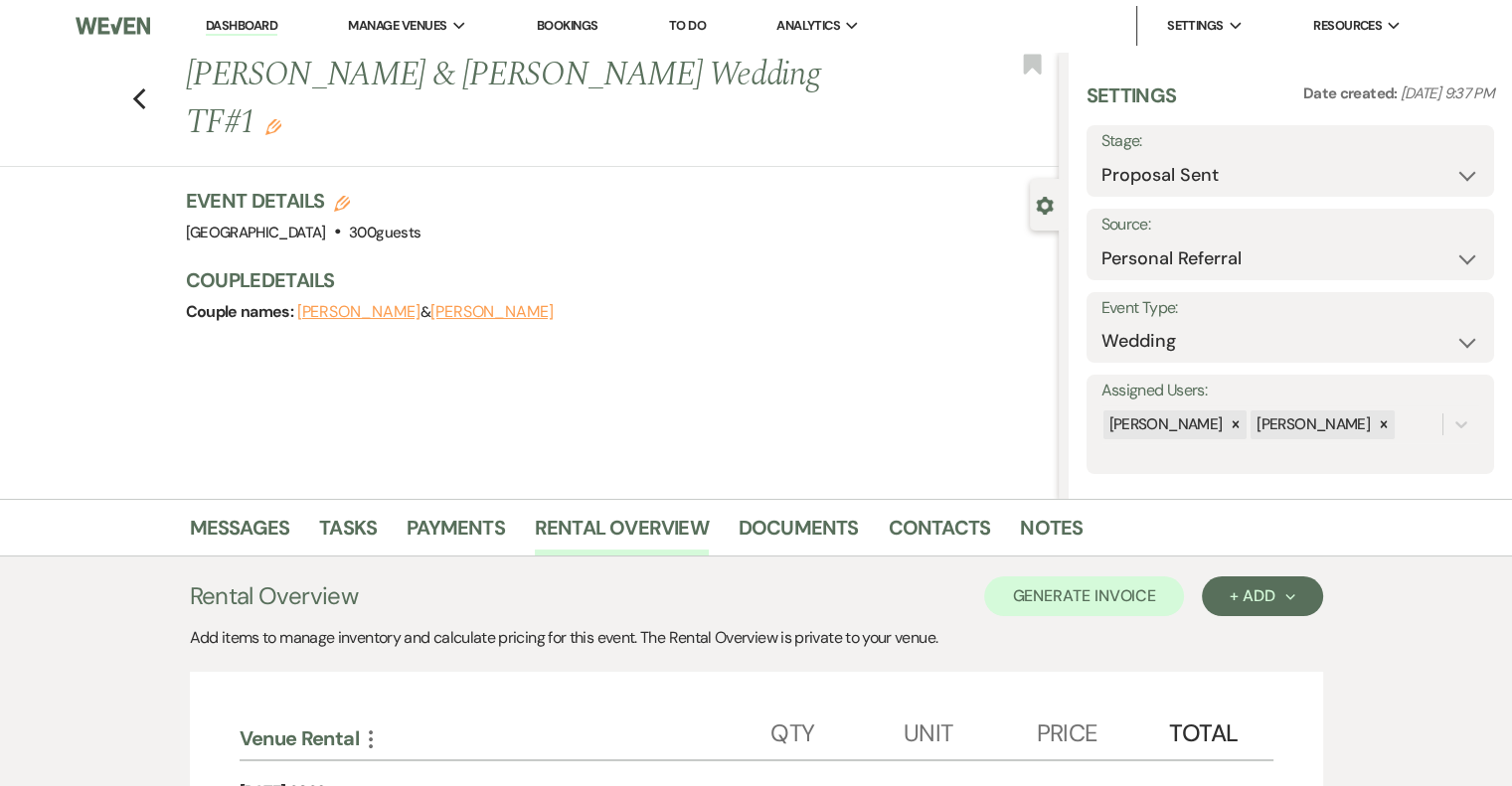click 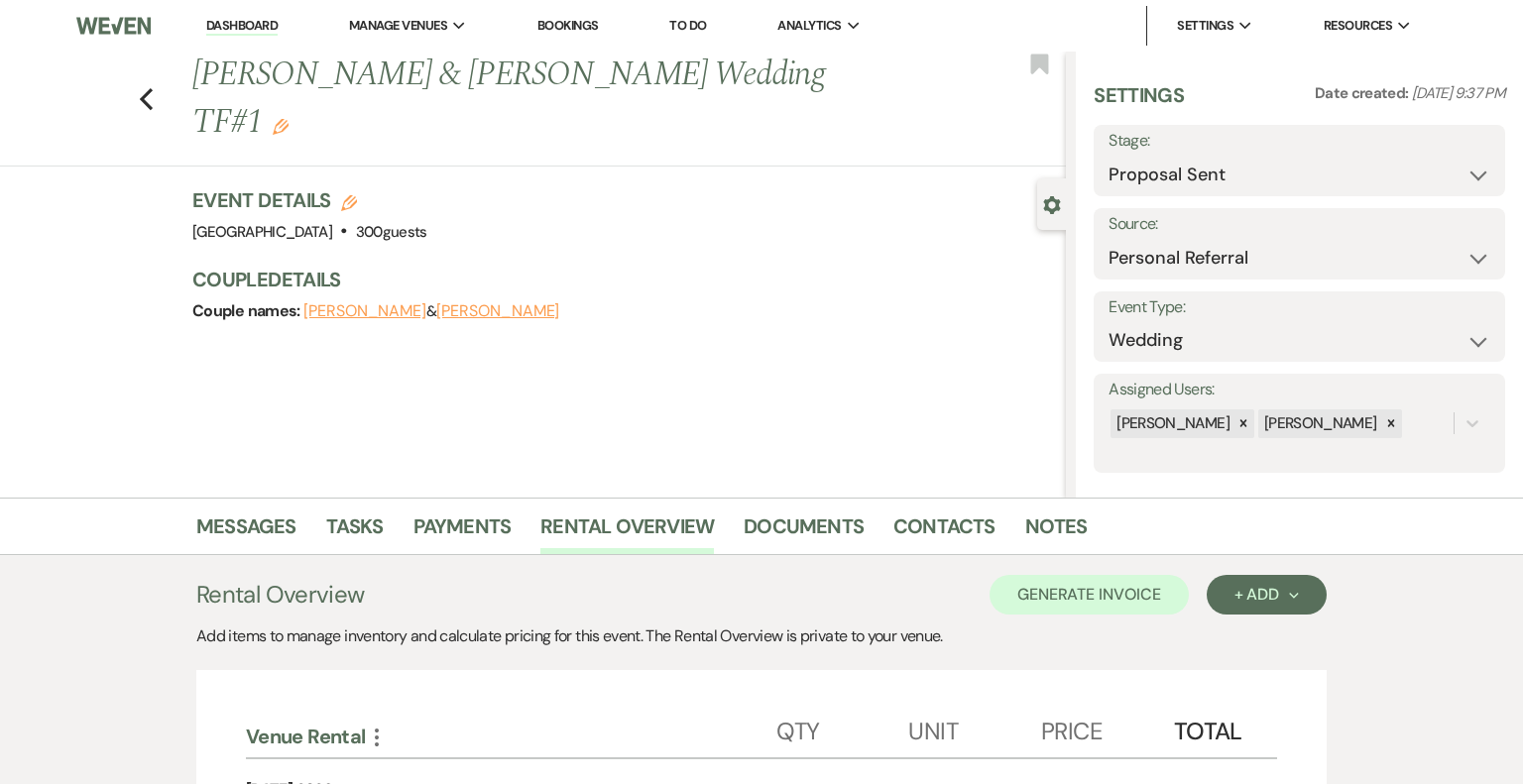 select on "857" 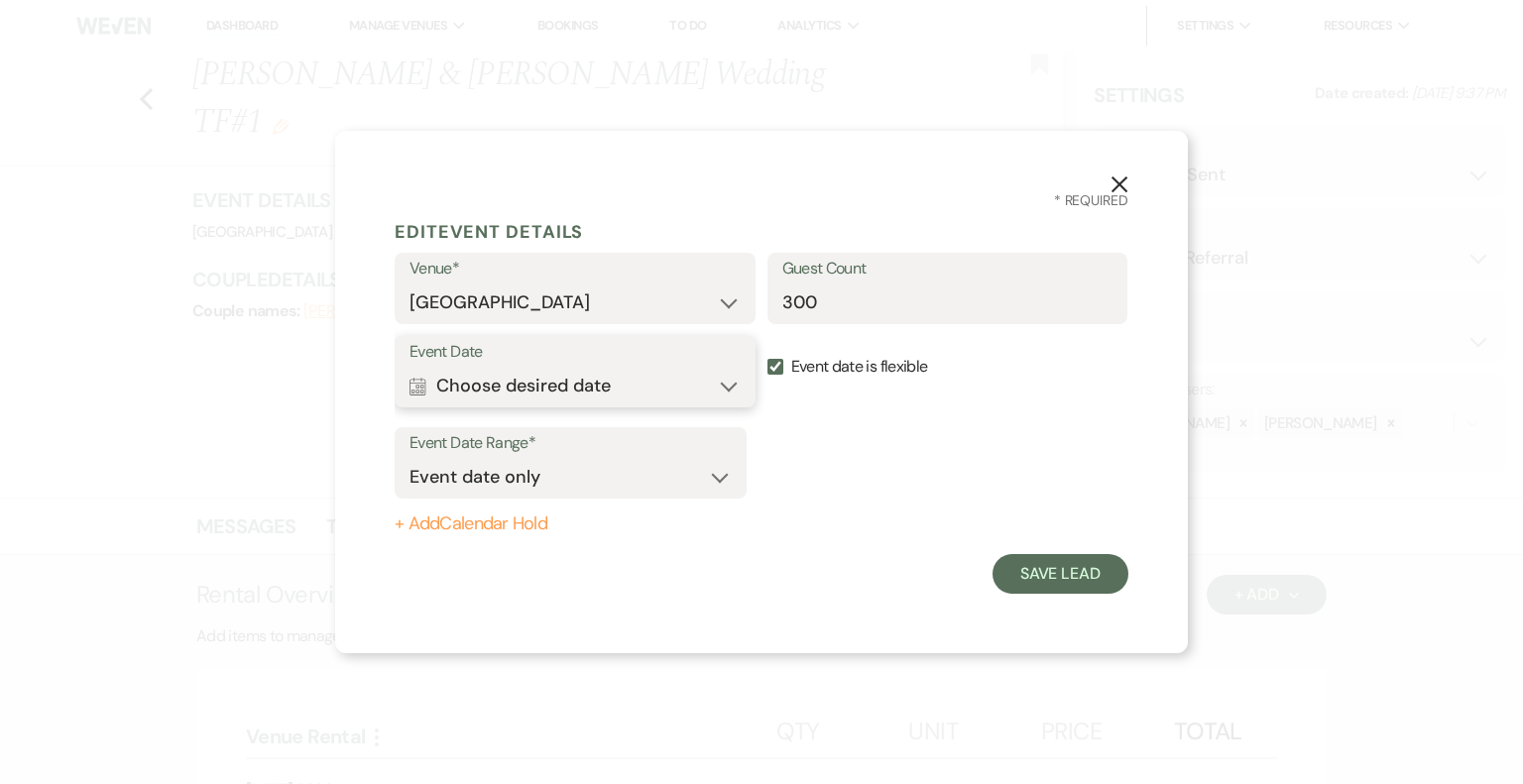 click on "Calendar Choose desired date Expand" at bounding box center (575, 386) 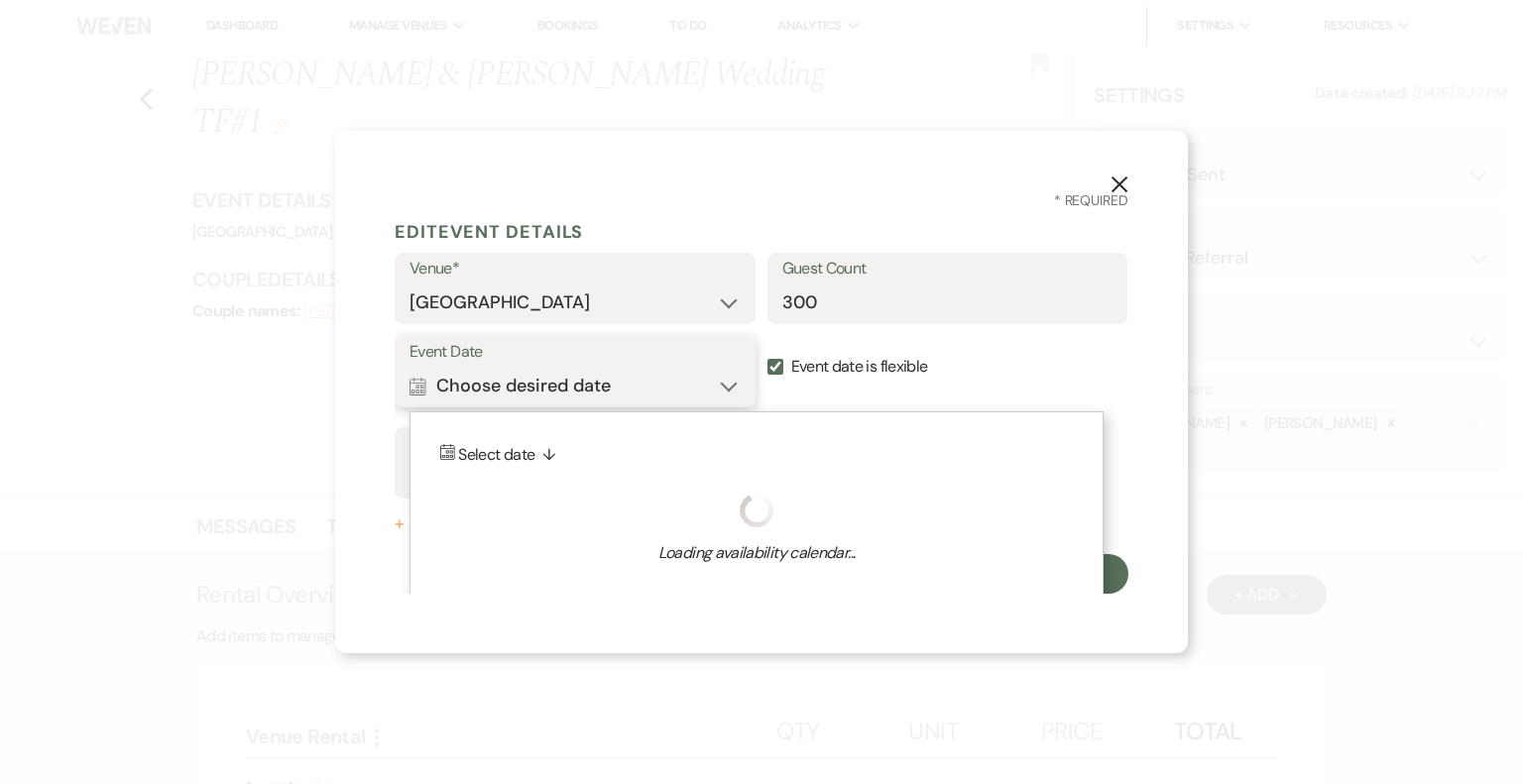 scroll, scrollTop: 11, scrollLeft: 0, axis: vertical 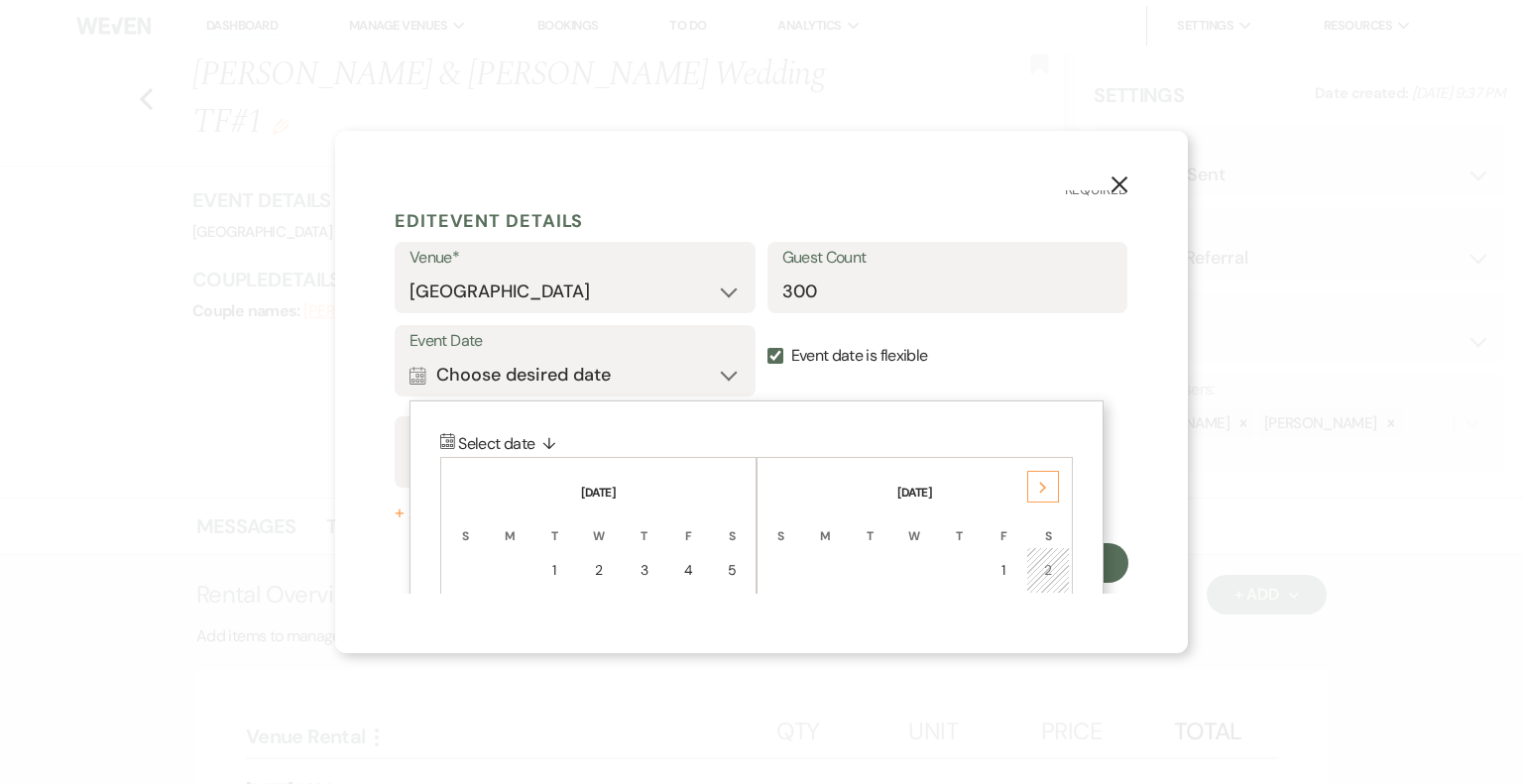 click on "Next" 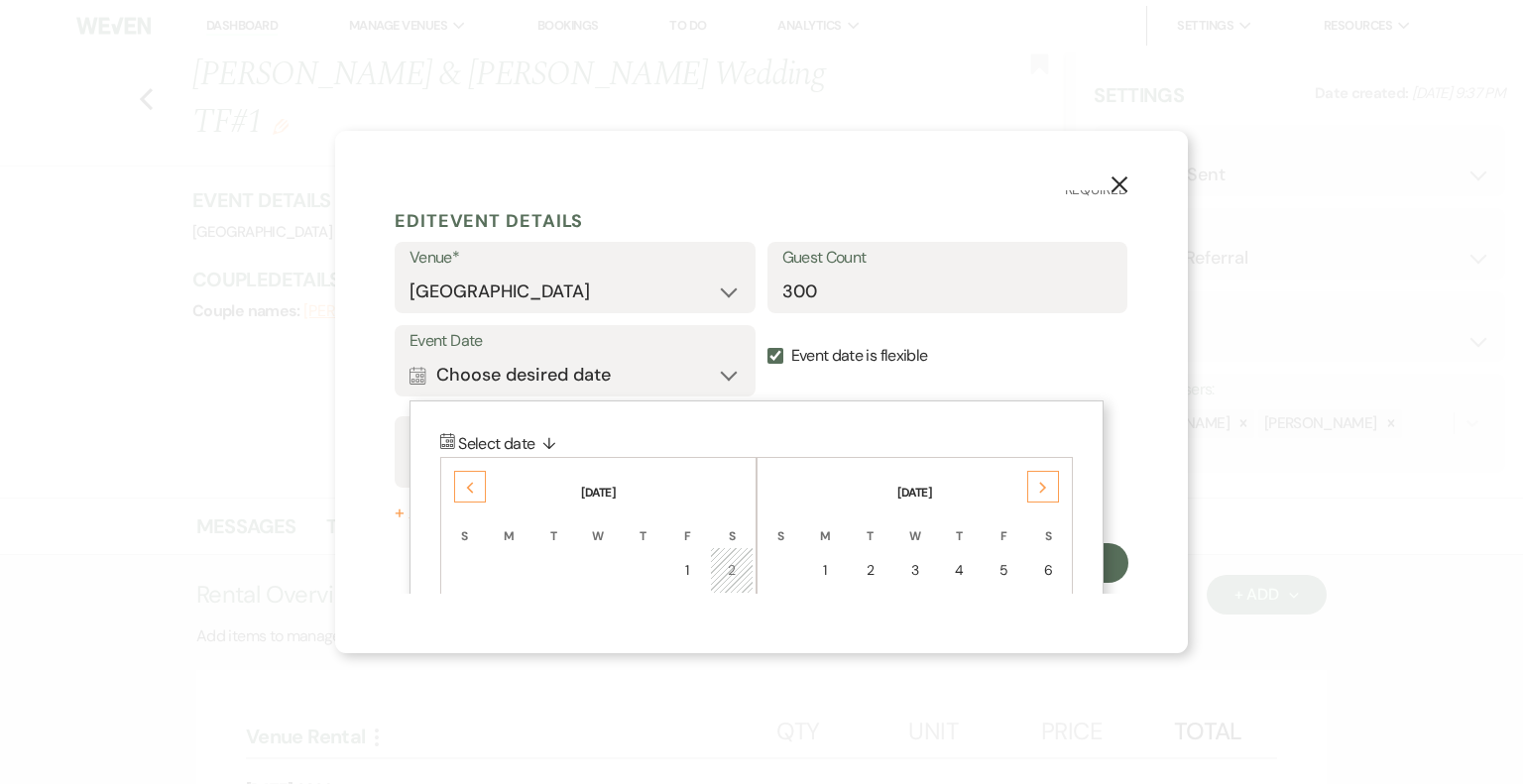 click on "Next" 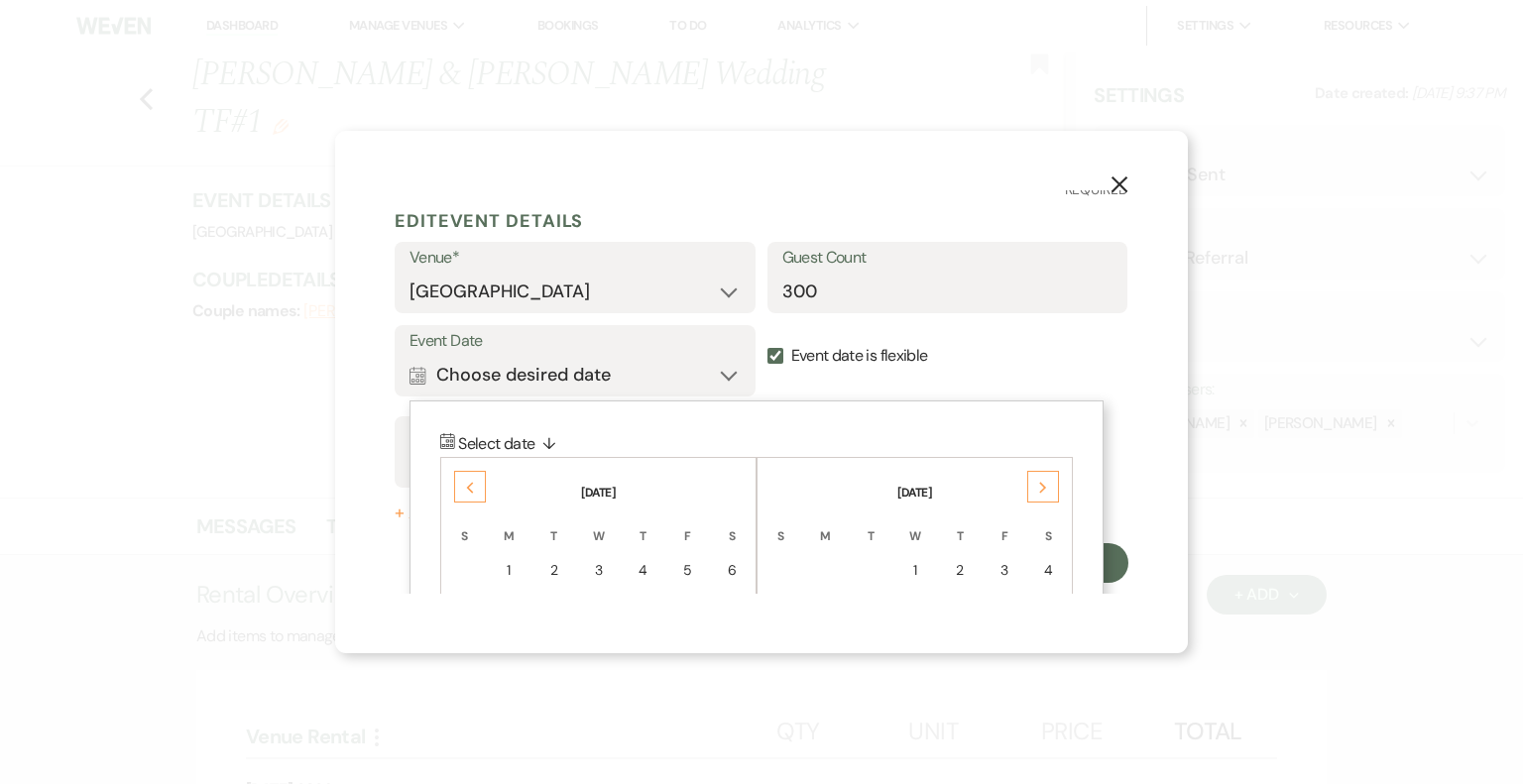 click on "Next" 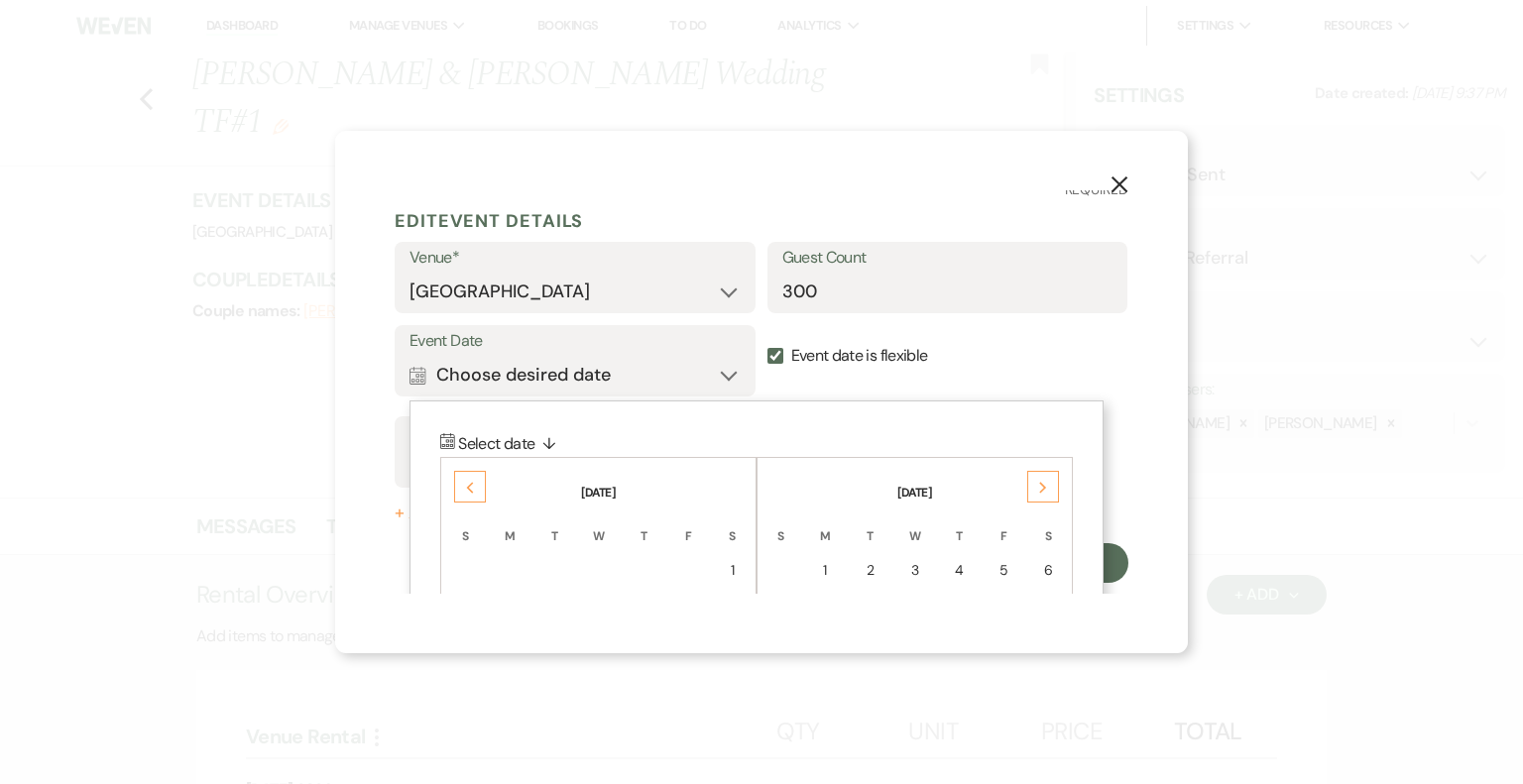 click on "Next" 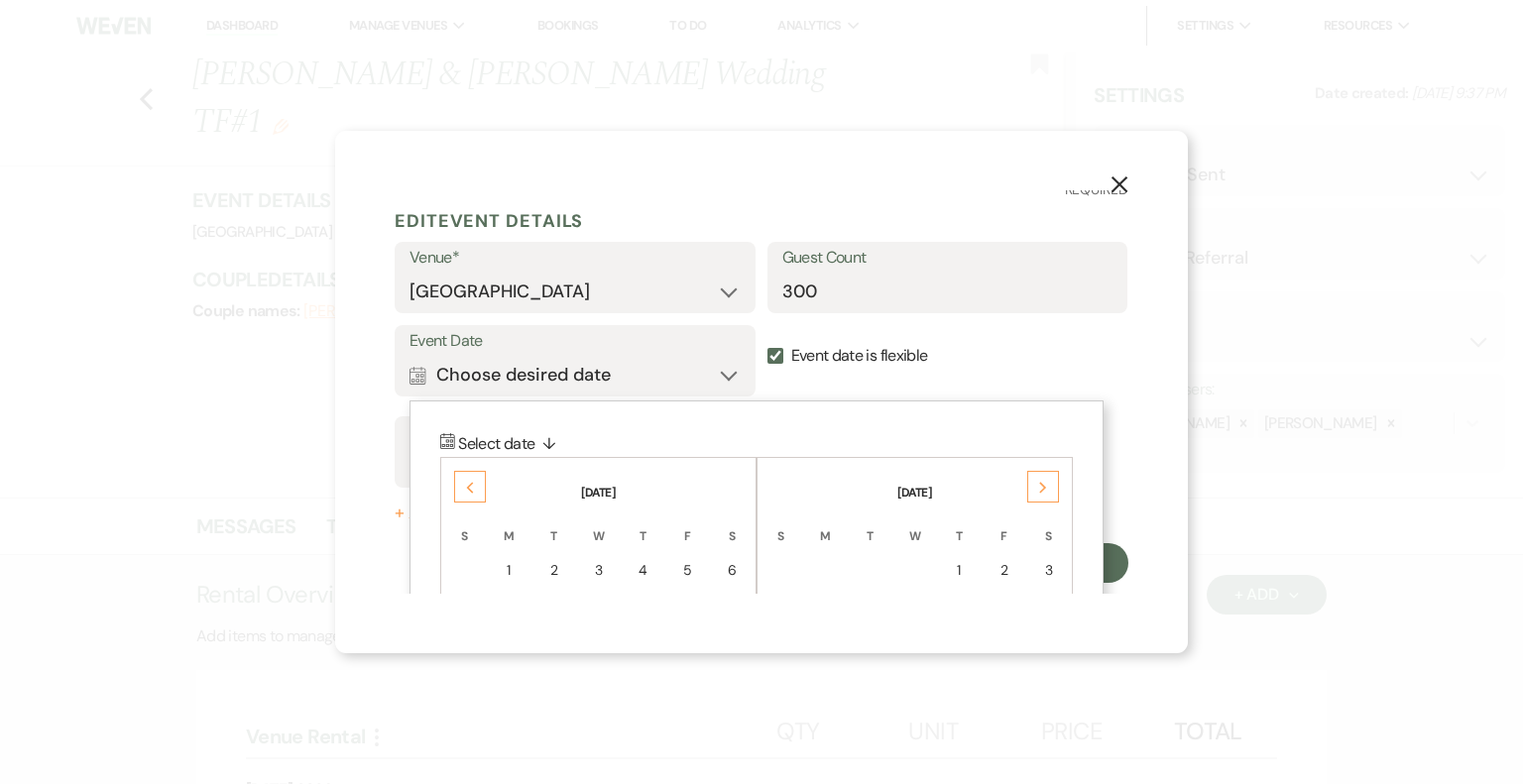 click on "Next" 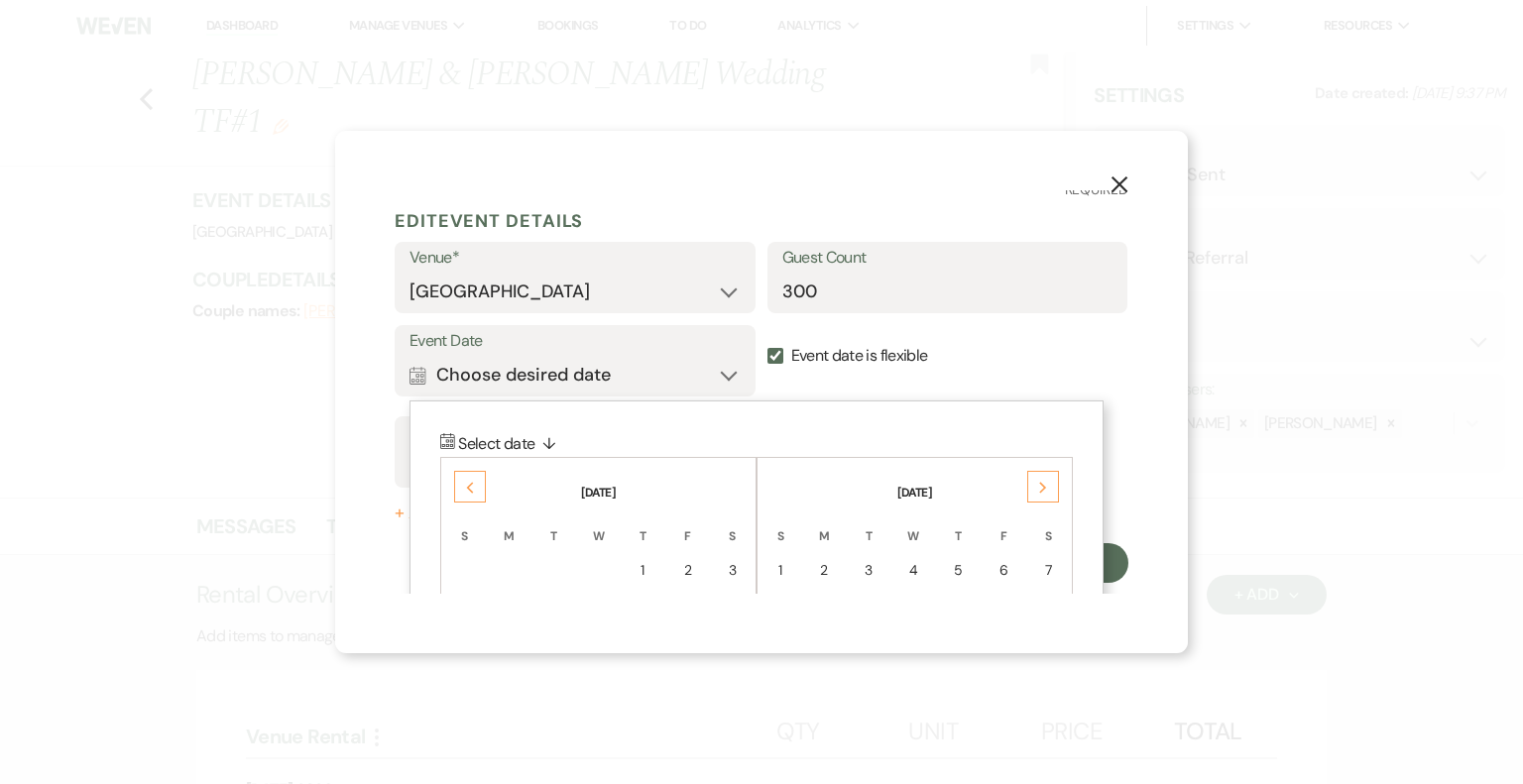 click on "Next" 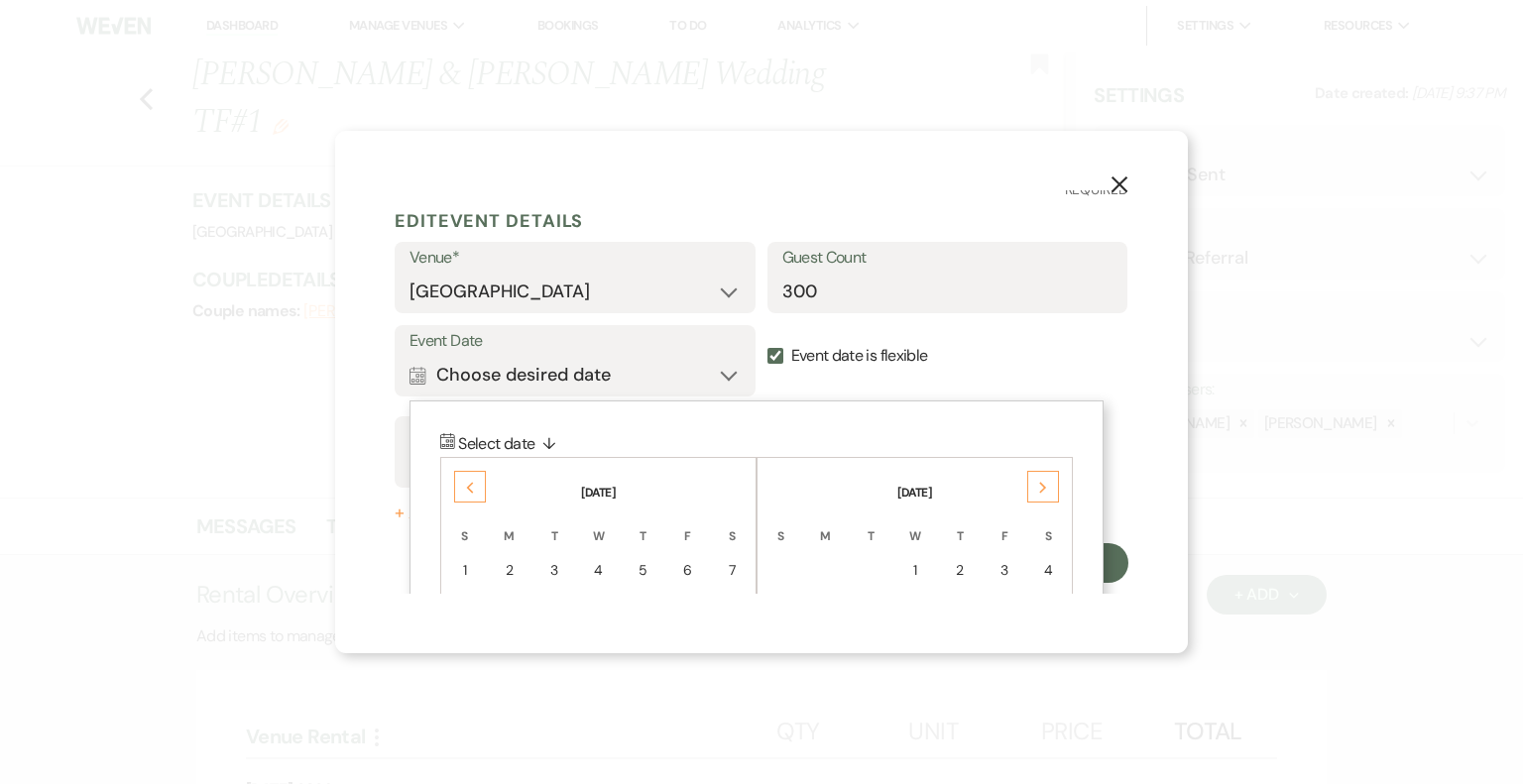 click on "Next" 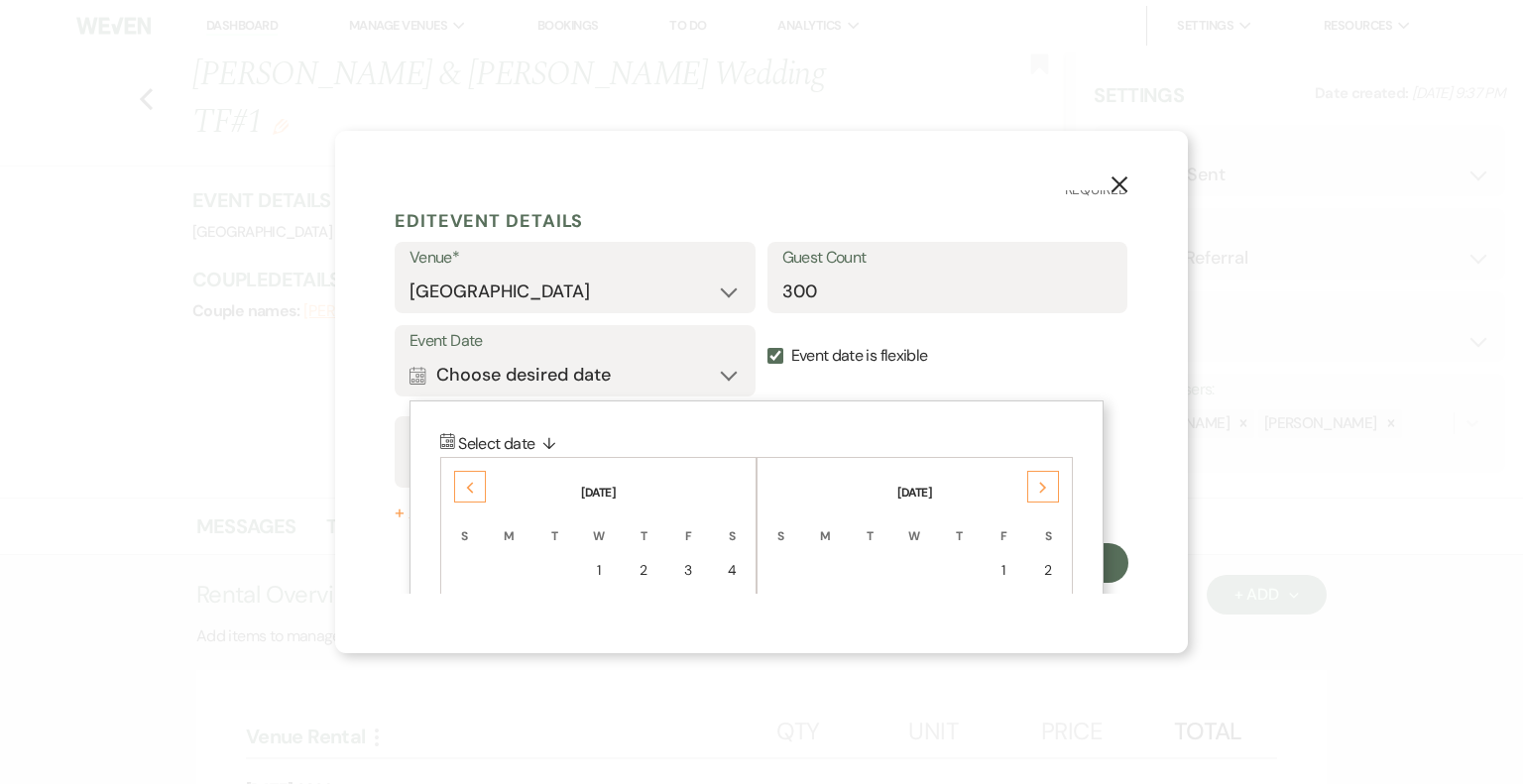 click on "Next" 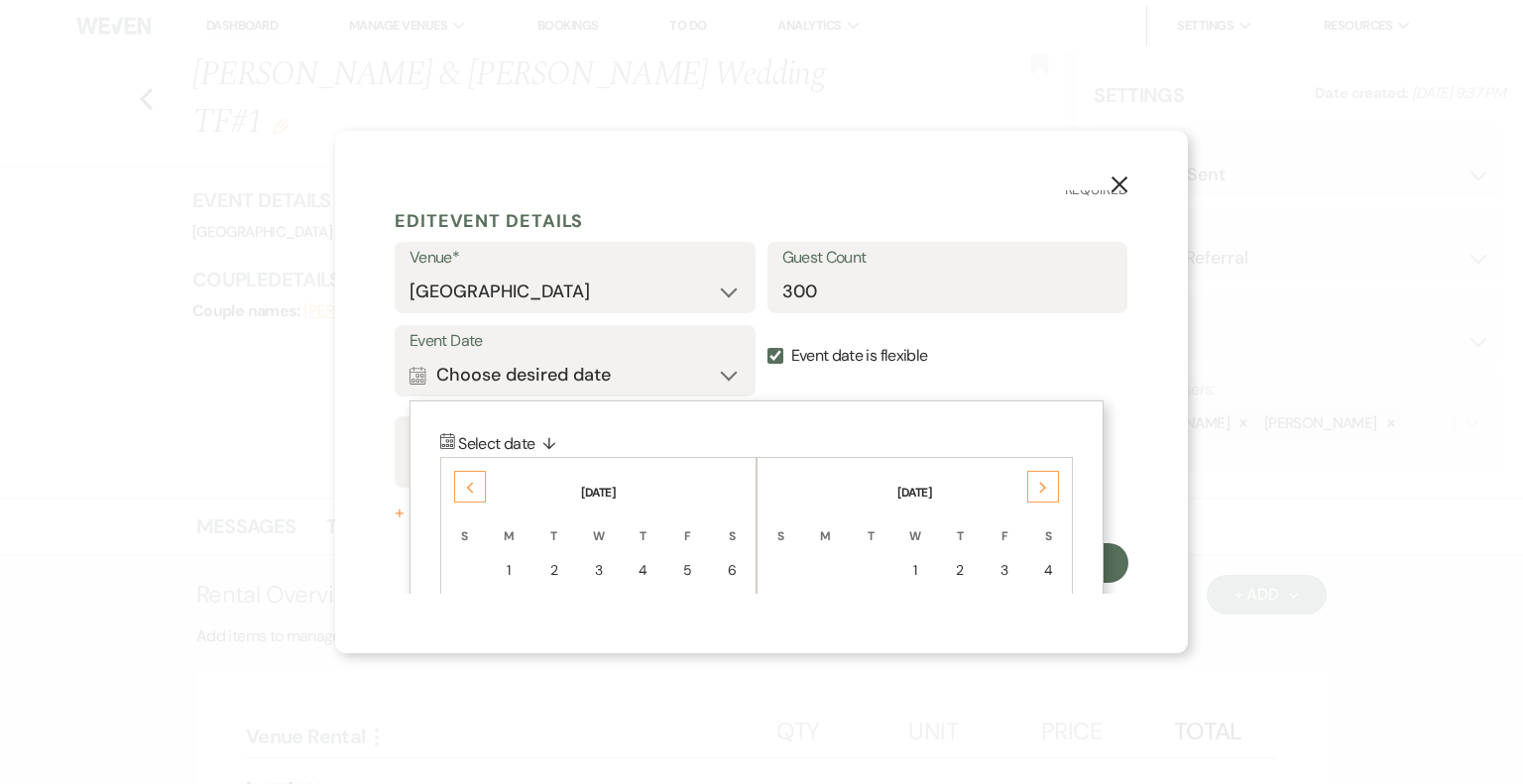 click on "Next" 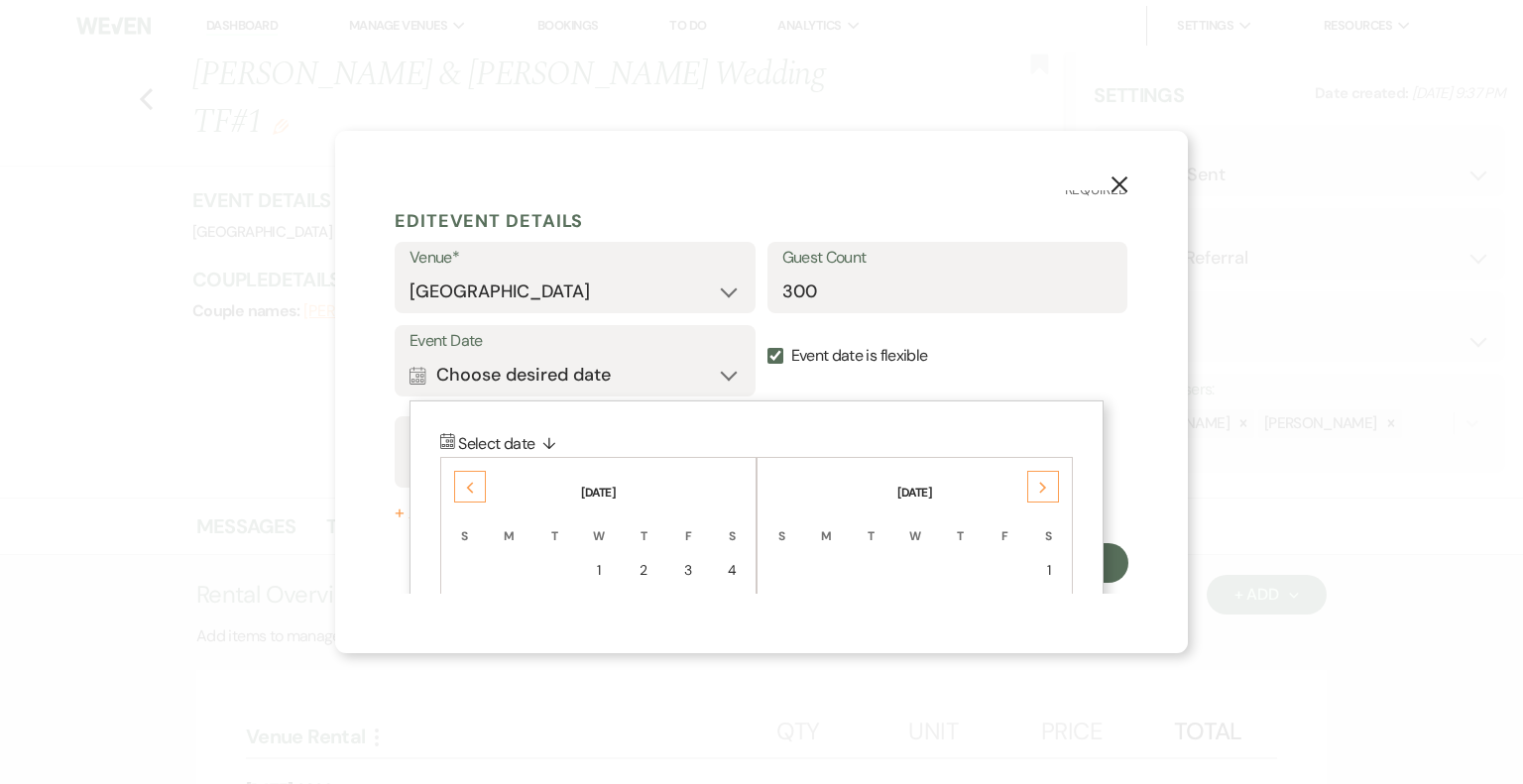 click on "Next" 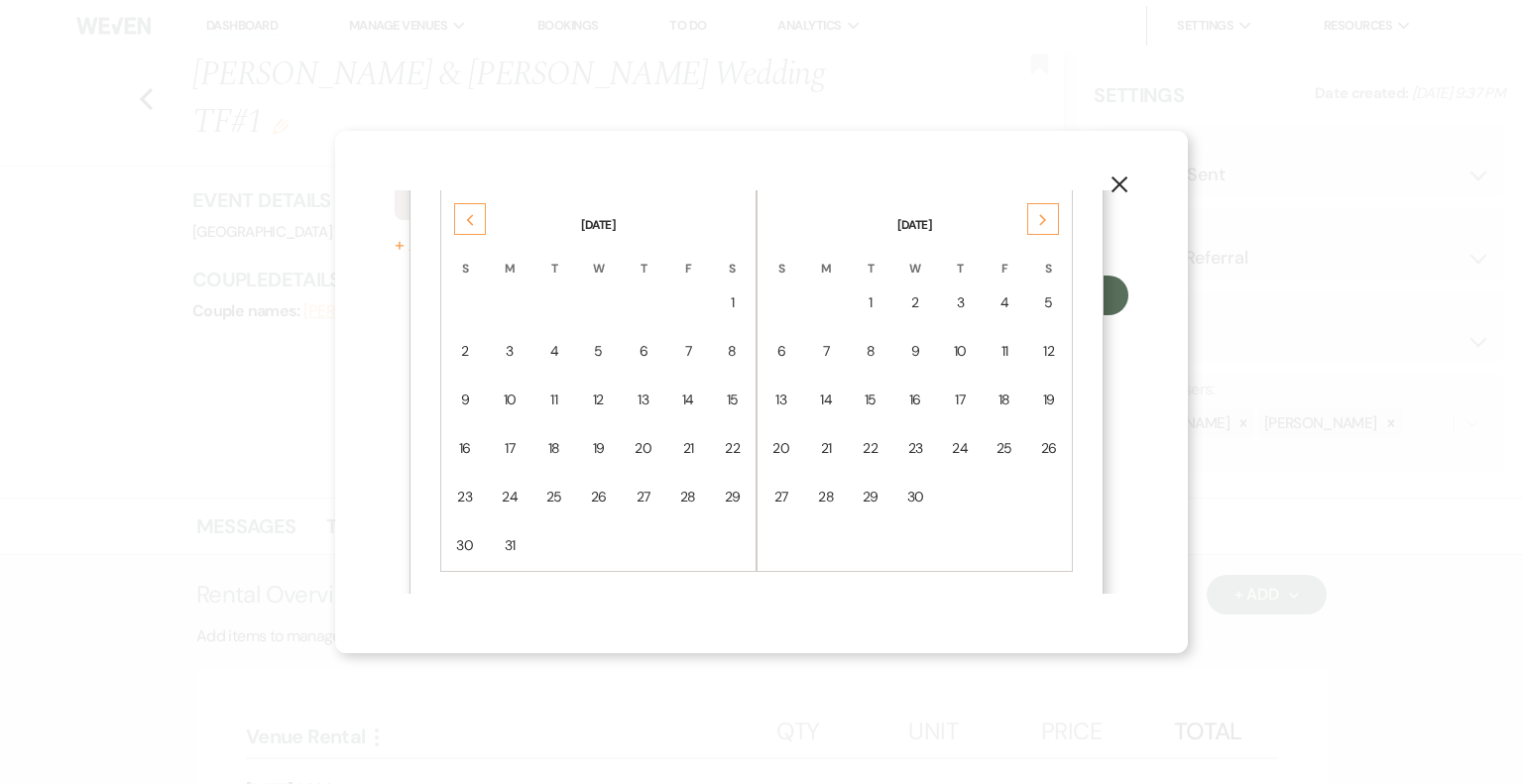 scroll, scrollTop: 280, scrollLeft: 0, axis: vertical 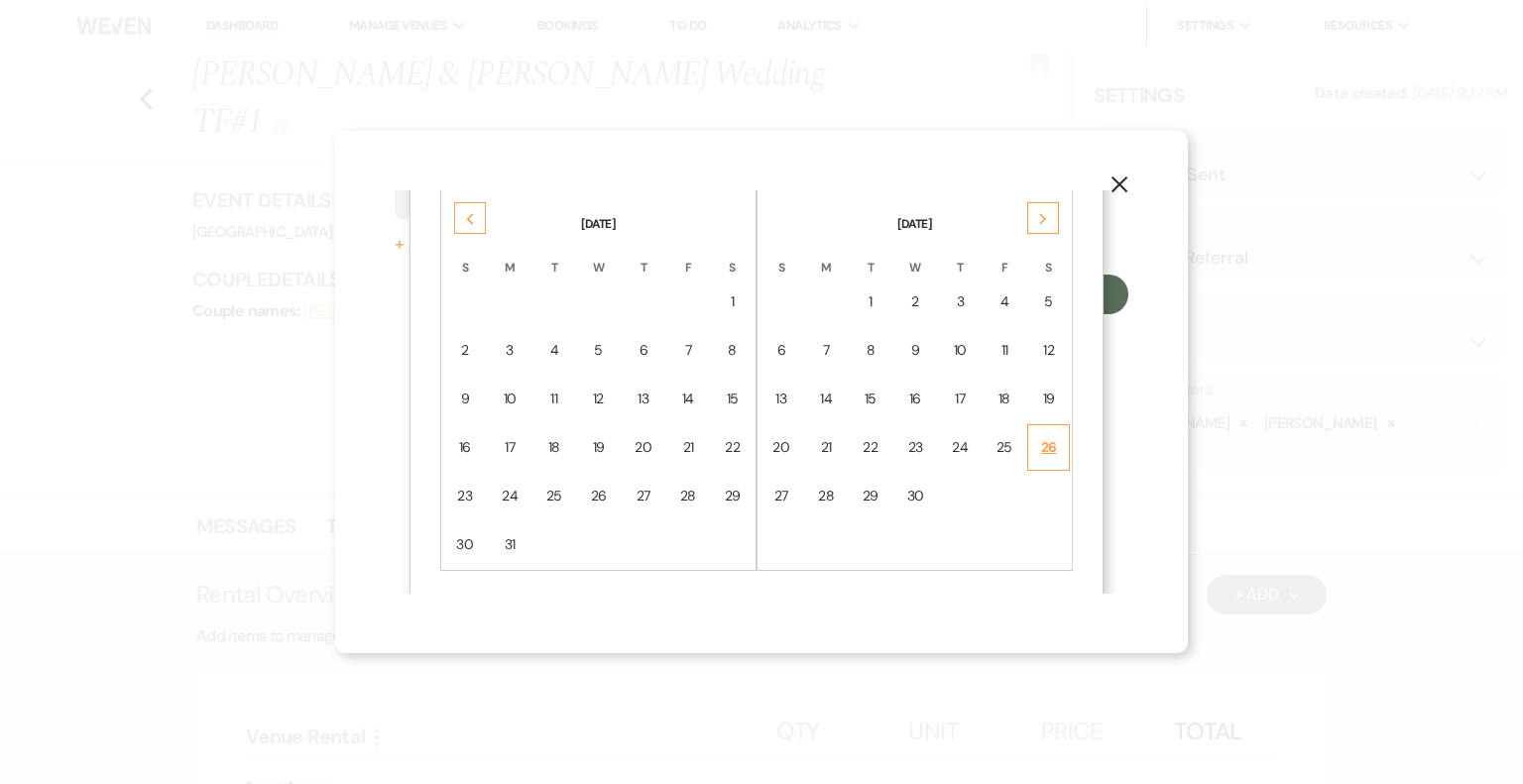 click on "26" at bounding box center (1048, 447) 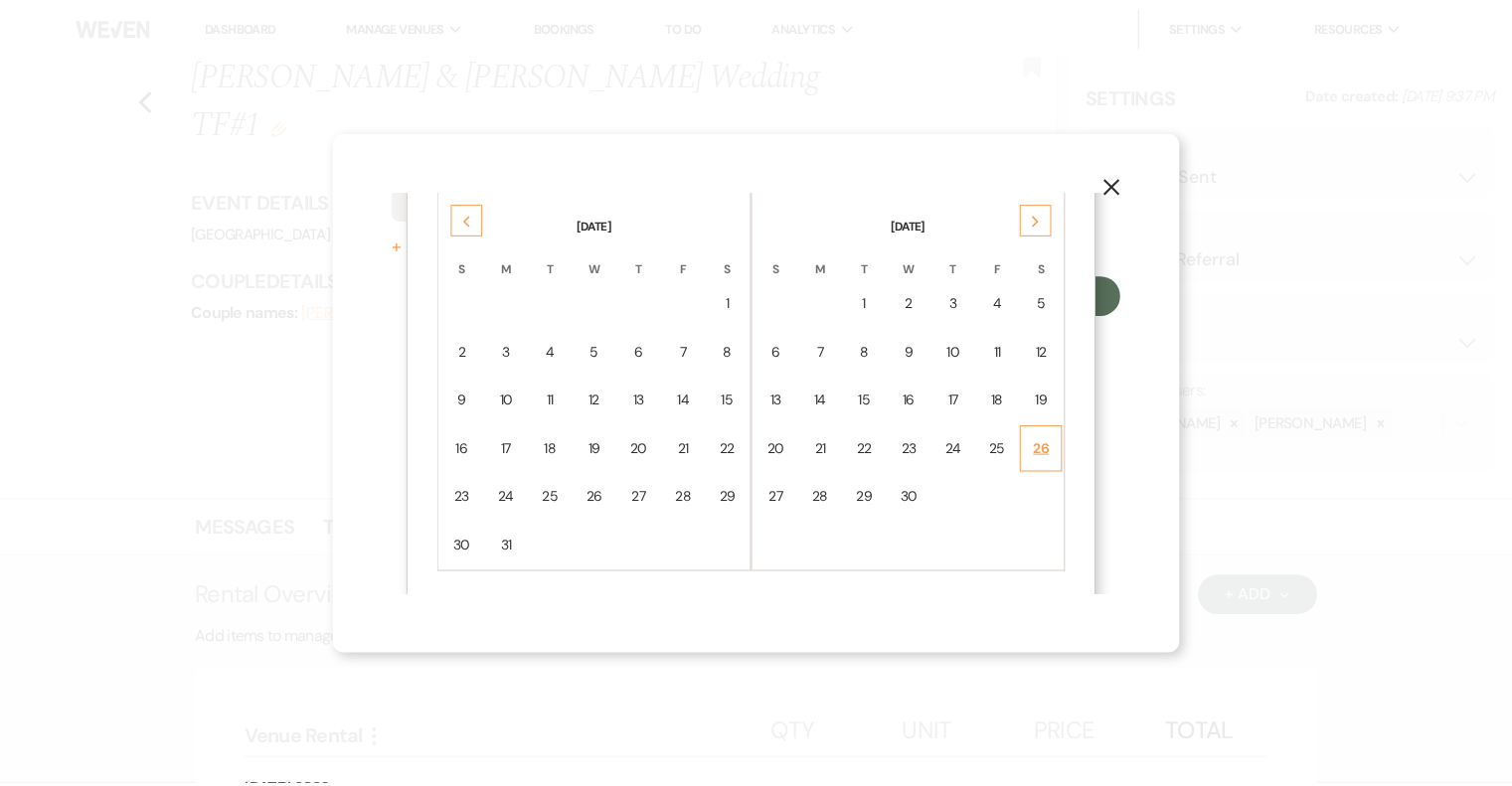 scroll, scrollTop: 0, scrollLeft: 0, axis: both 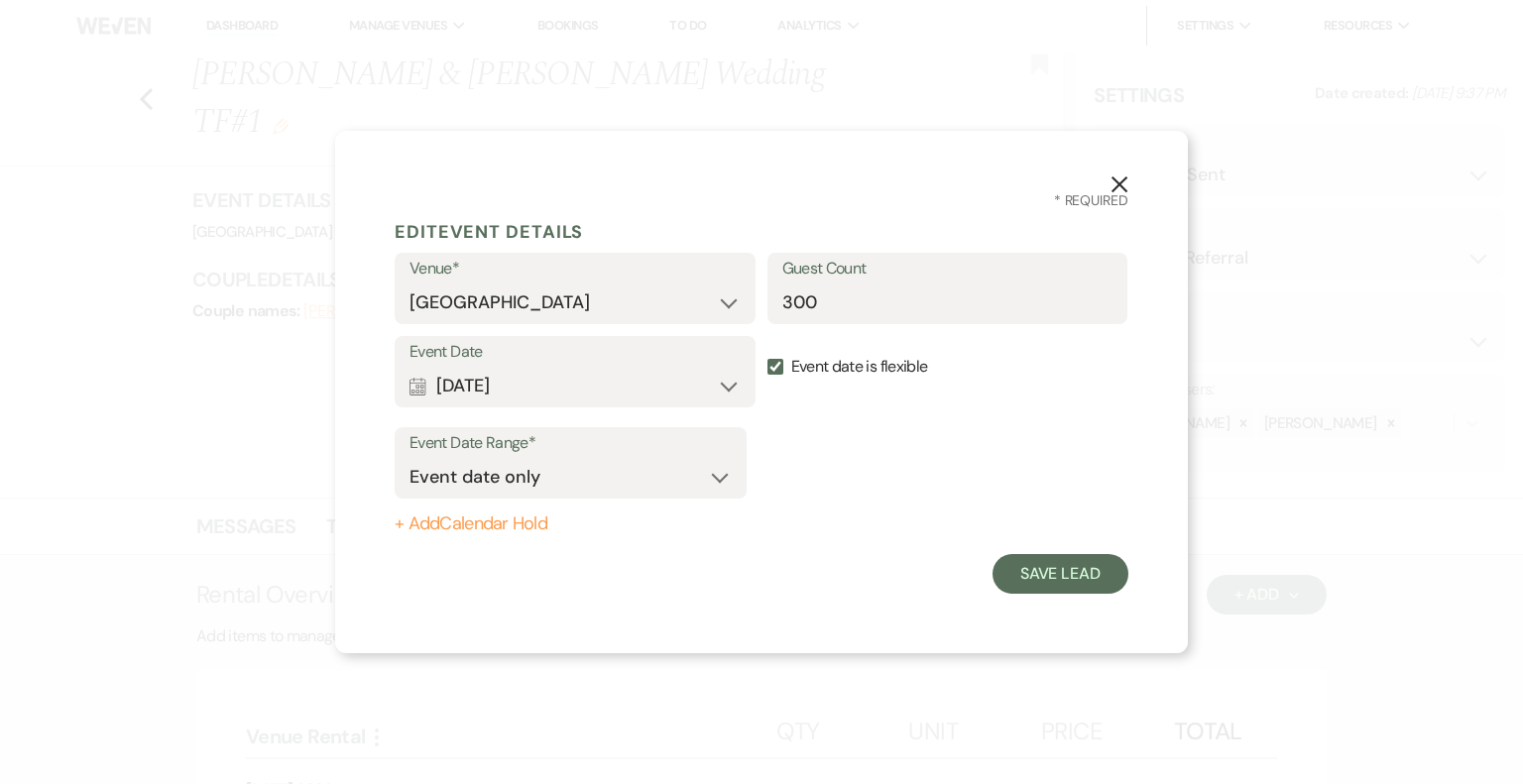 click on "Event date is flexible" at bounding box center [948, 367] 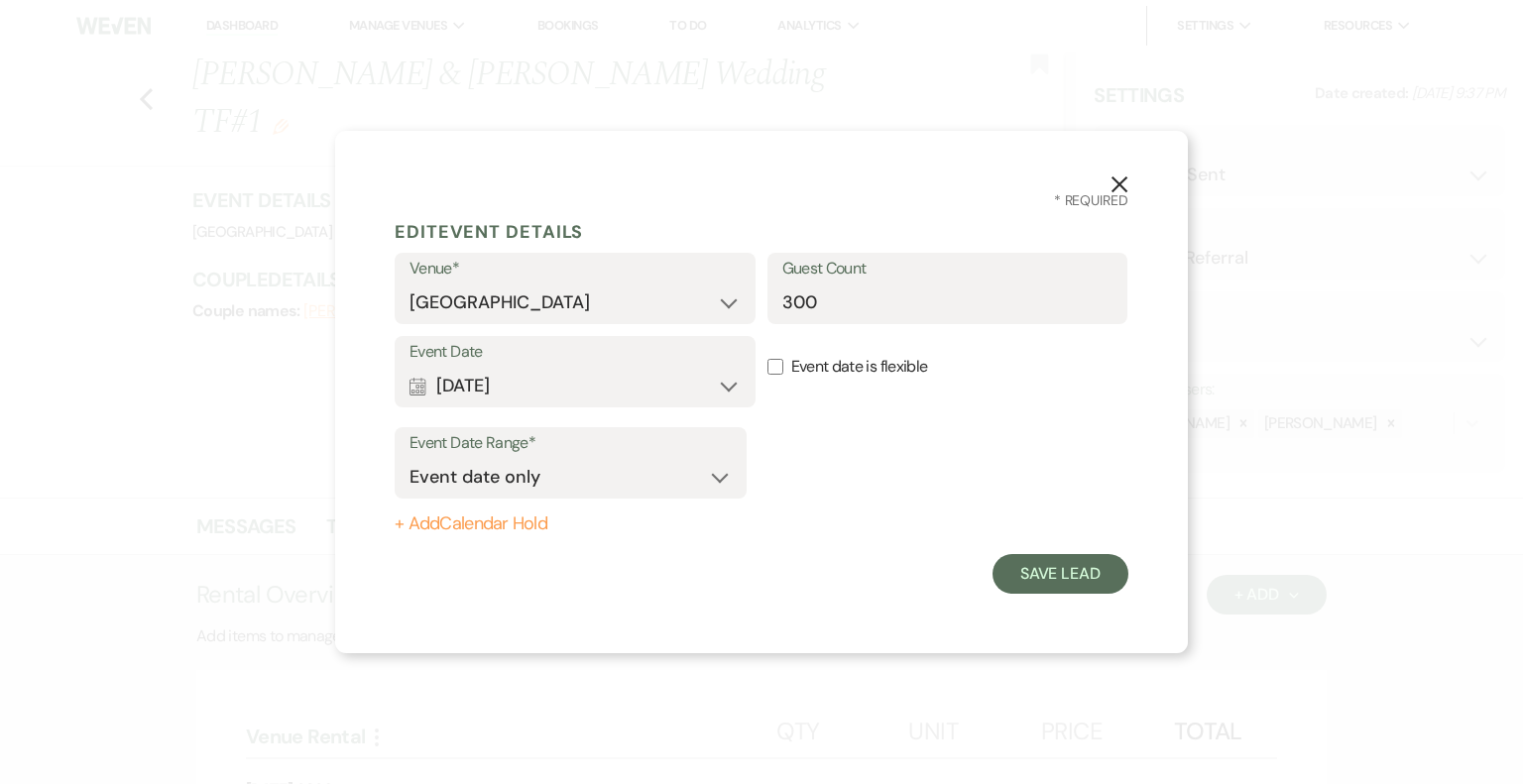 checkbox on "false" 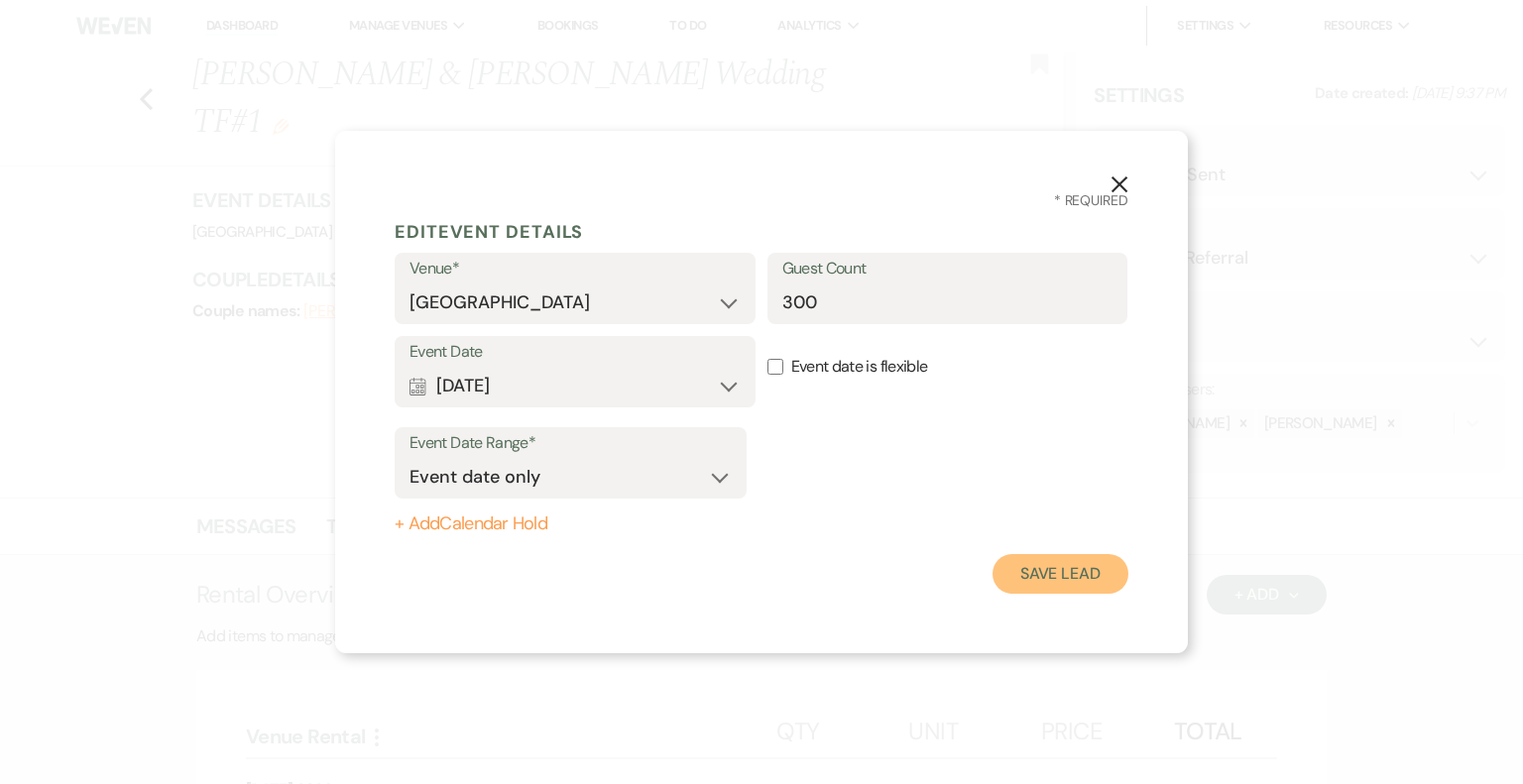 click on "Save Lead" at bounding box center [1060, 574] 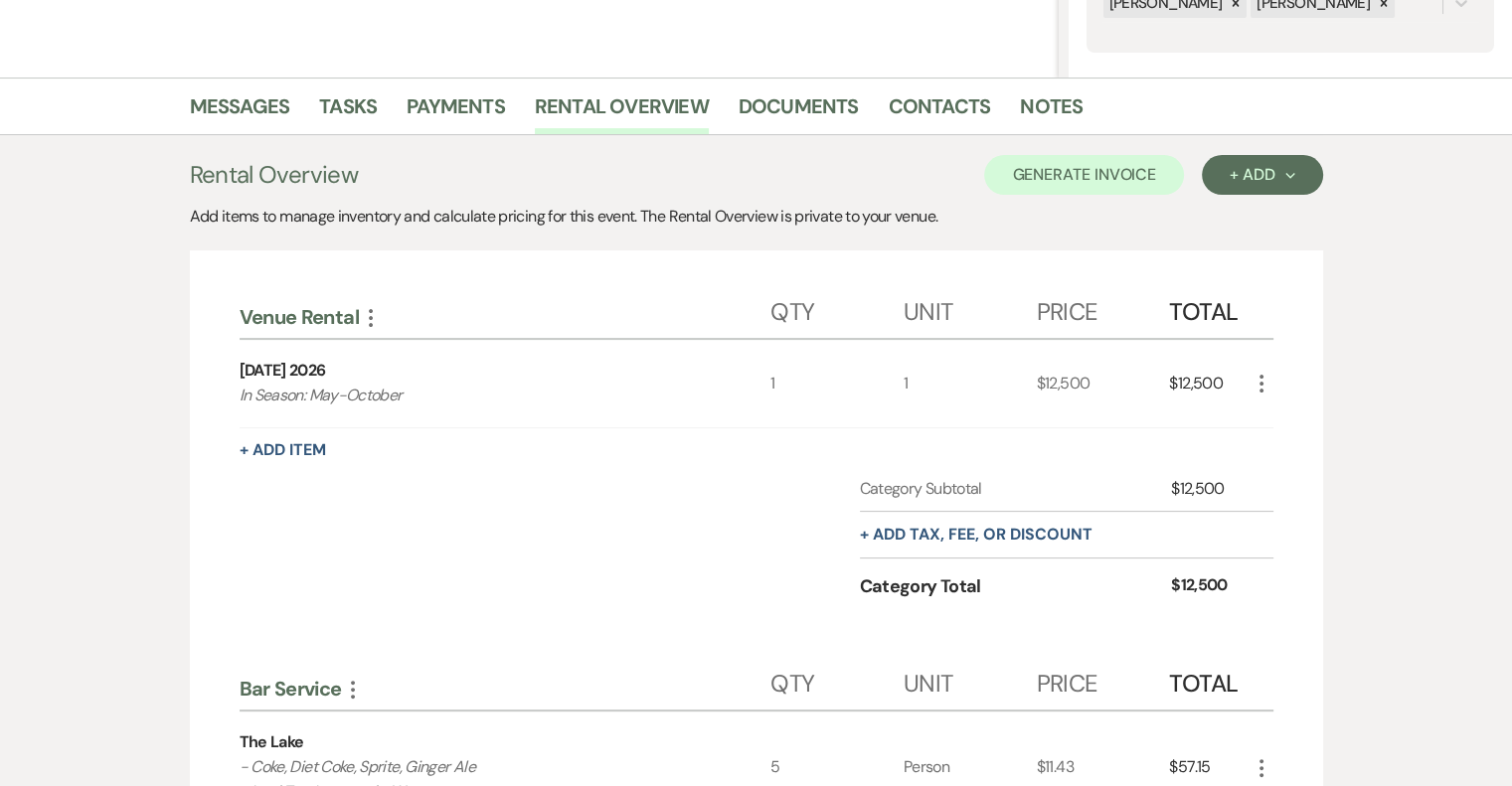 scroll, scrollTop: 429, scrollLeft: 0, axis: vertical 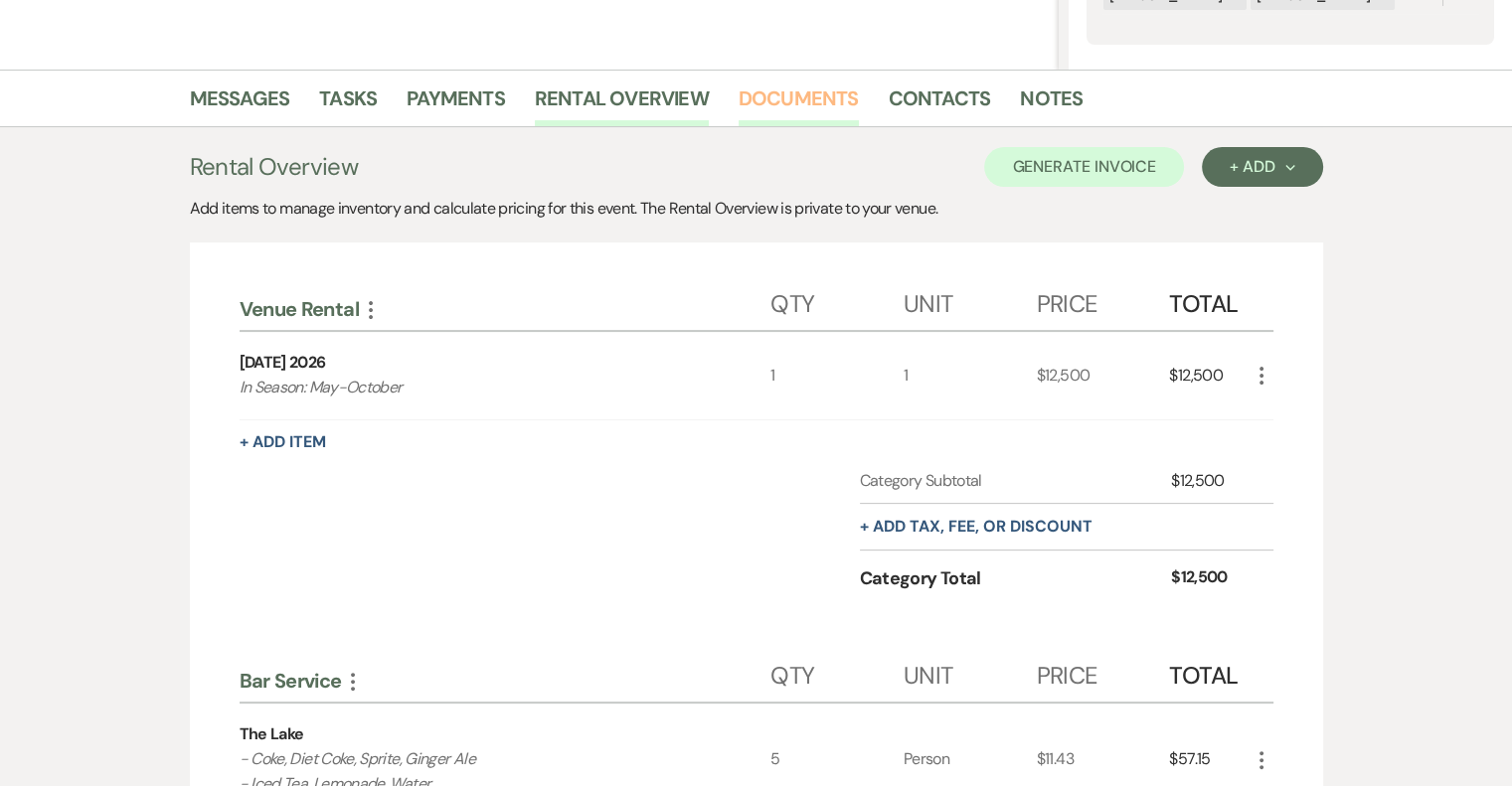 click on "Documents" at bounding box center (798, 104) 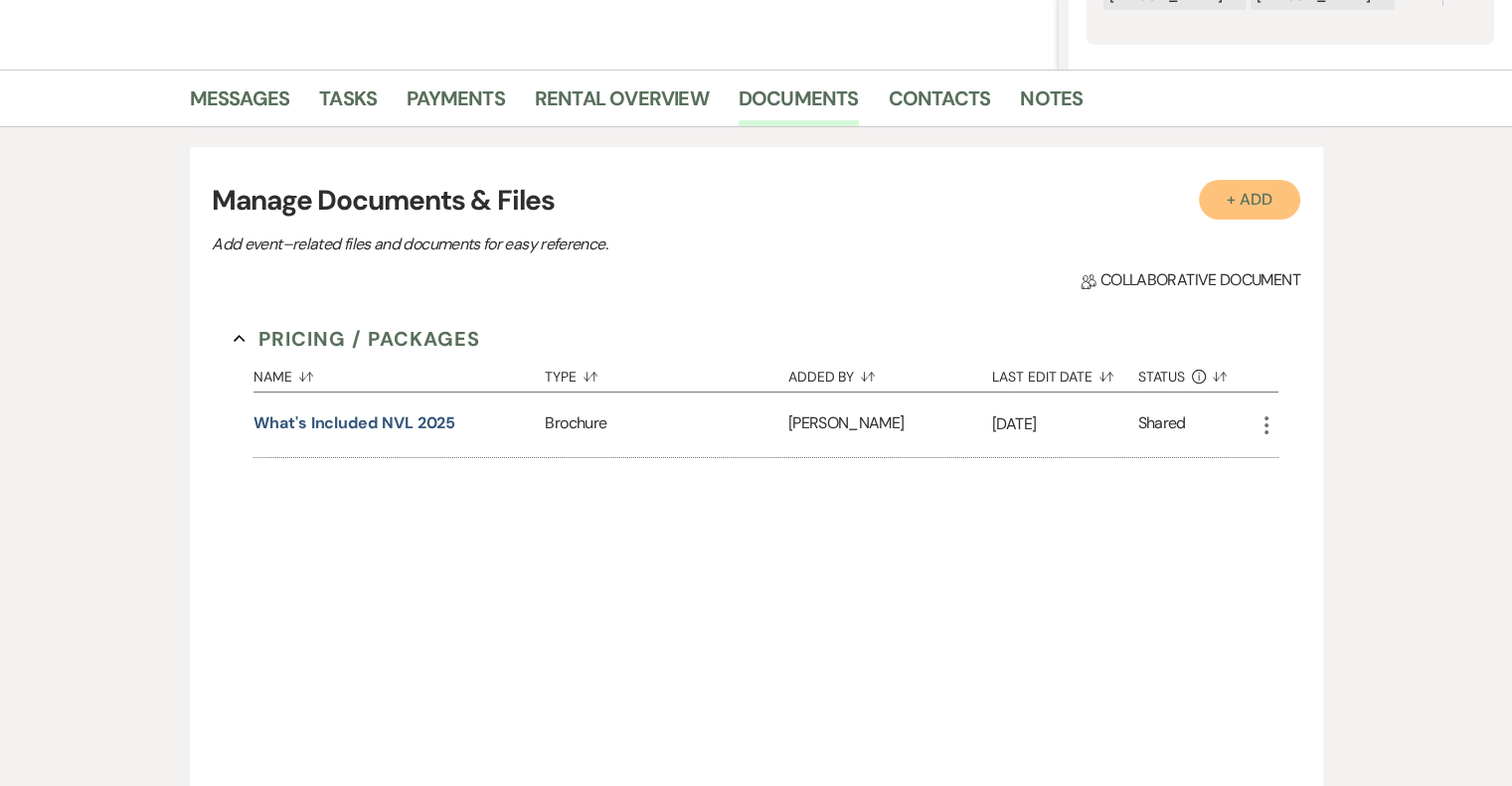 click on "+ Add" at bounding box center (1250, 200) 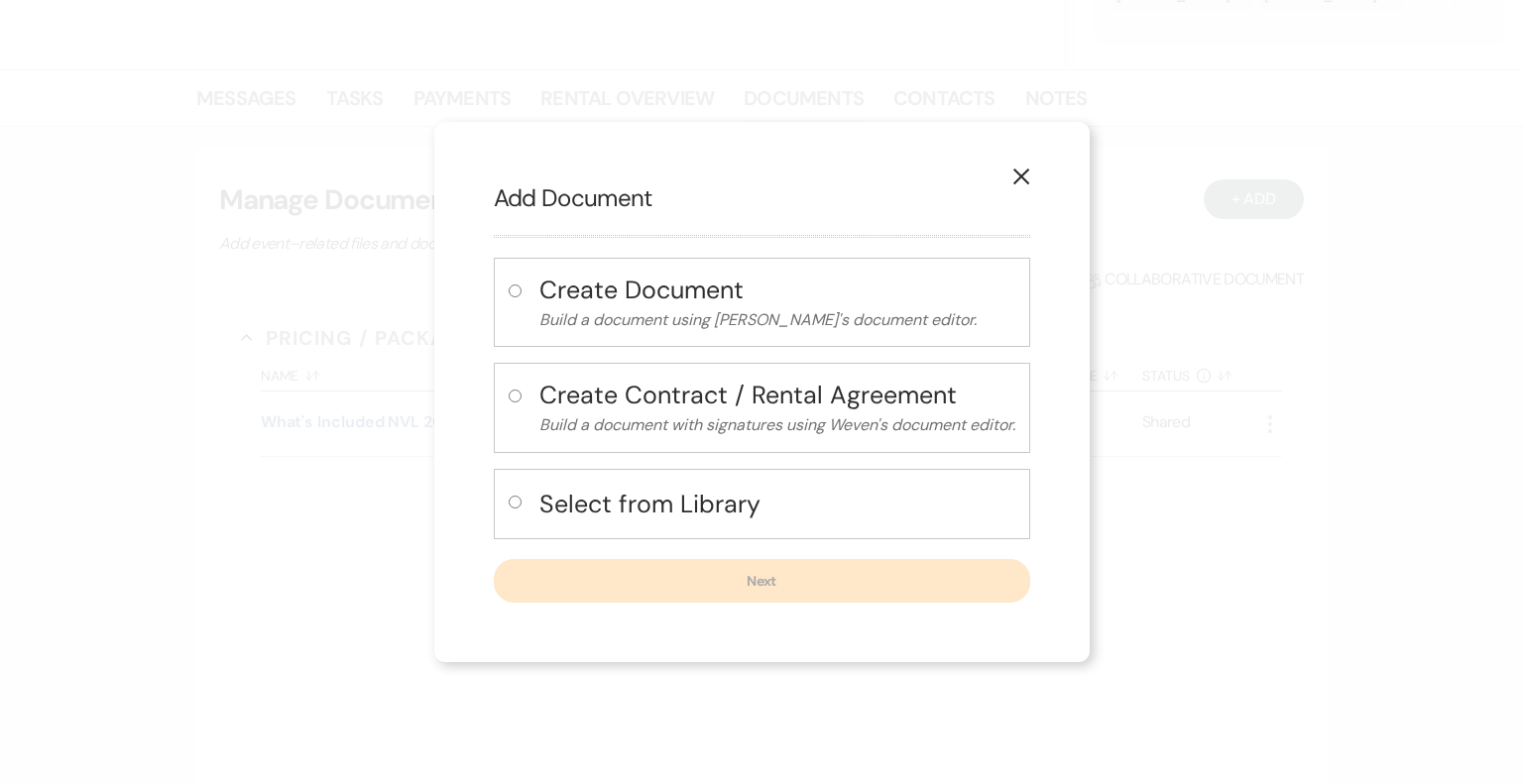 click on "Create Contract / Rental Agreement" at bounding box center [777, 394] 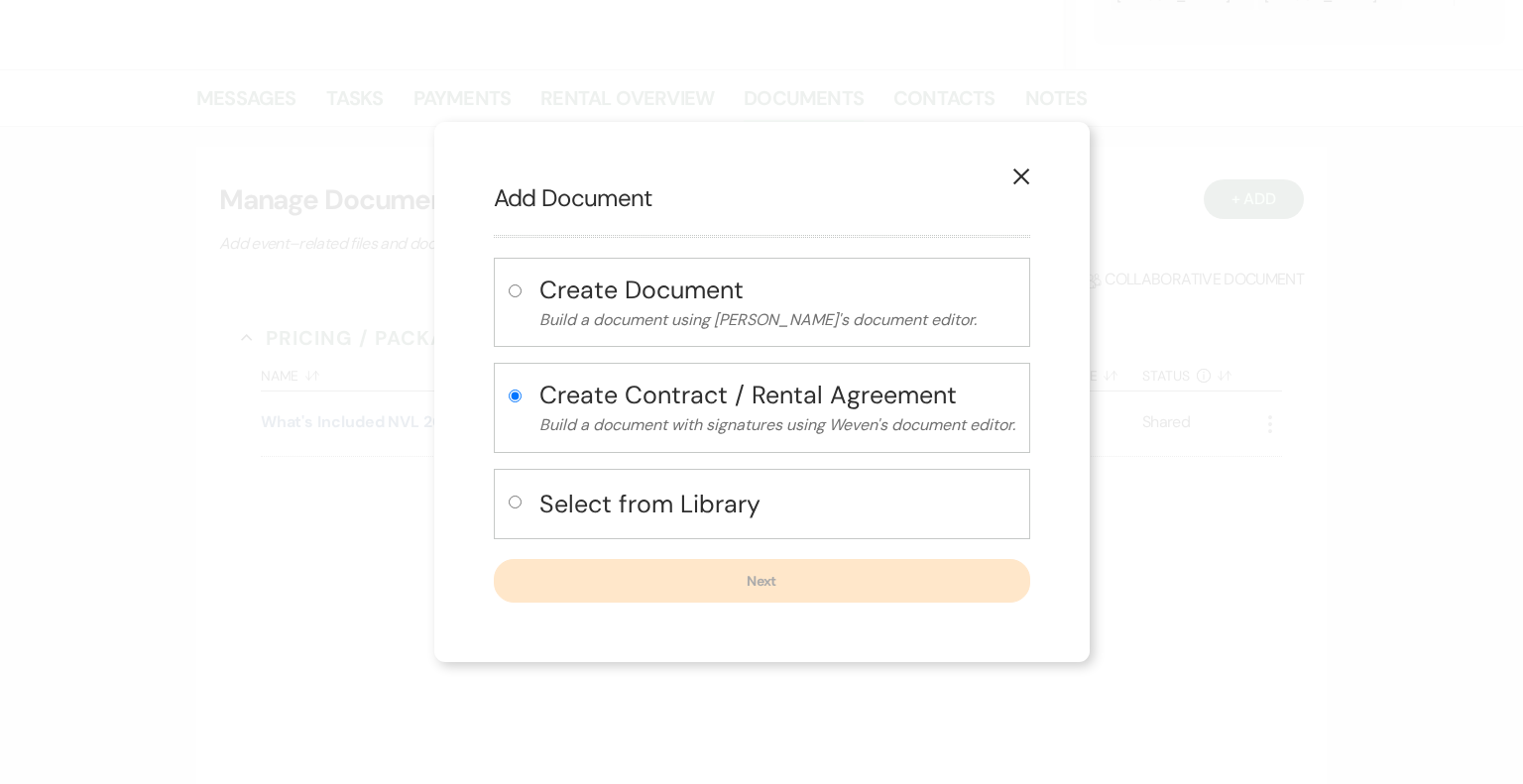 radio on "true" 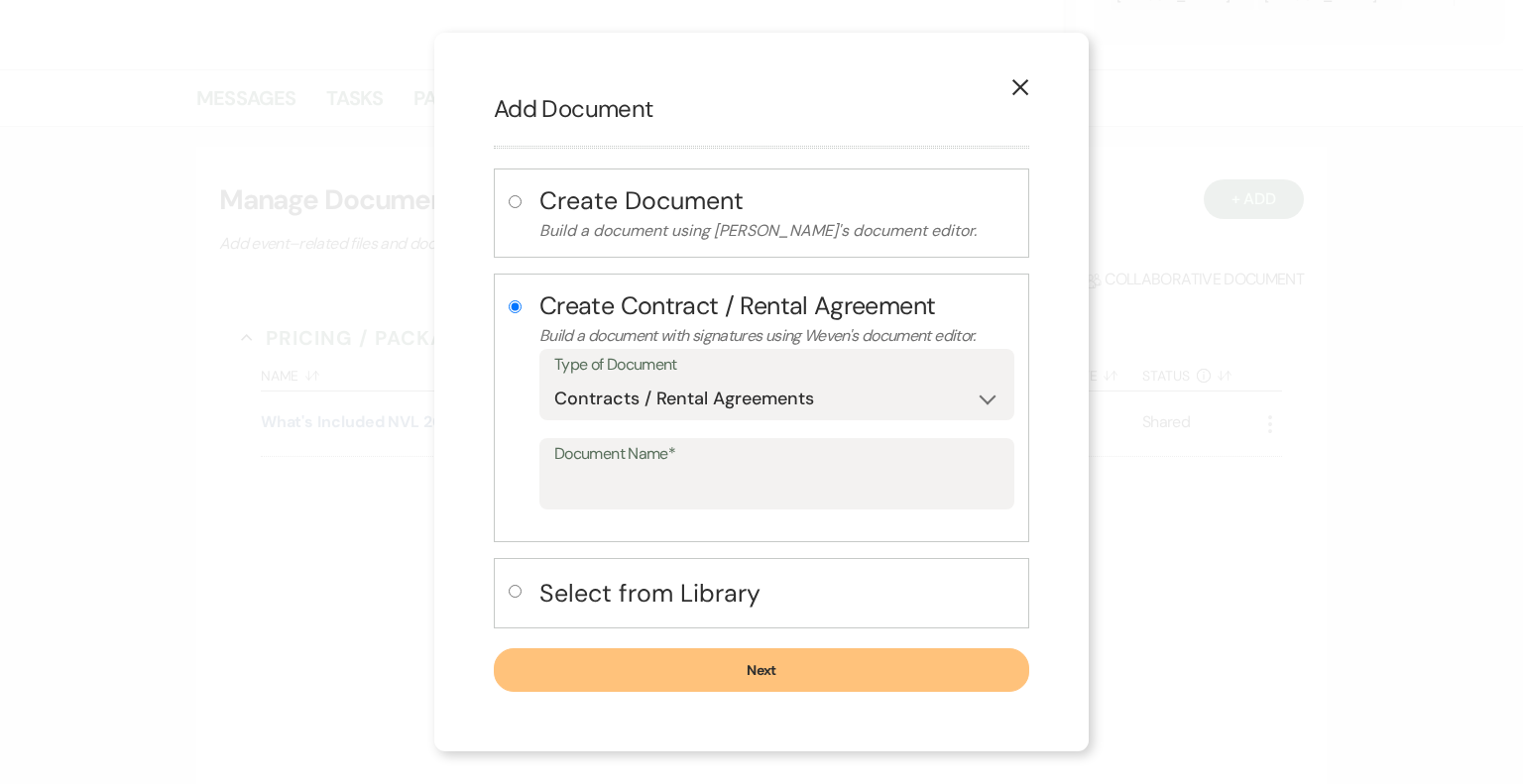 click on "Document Name*" at bounding box center [776, 454] 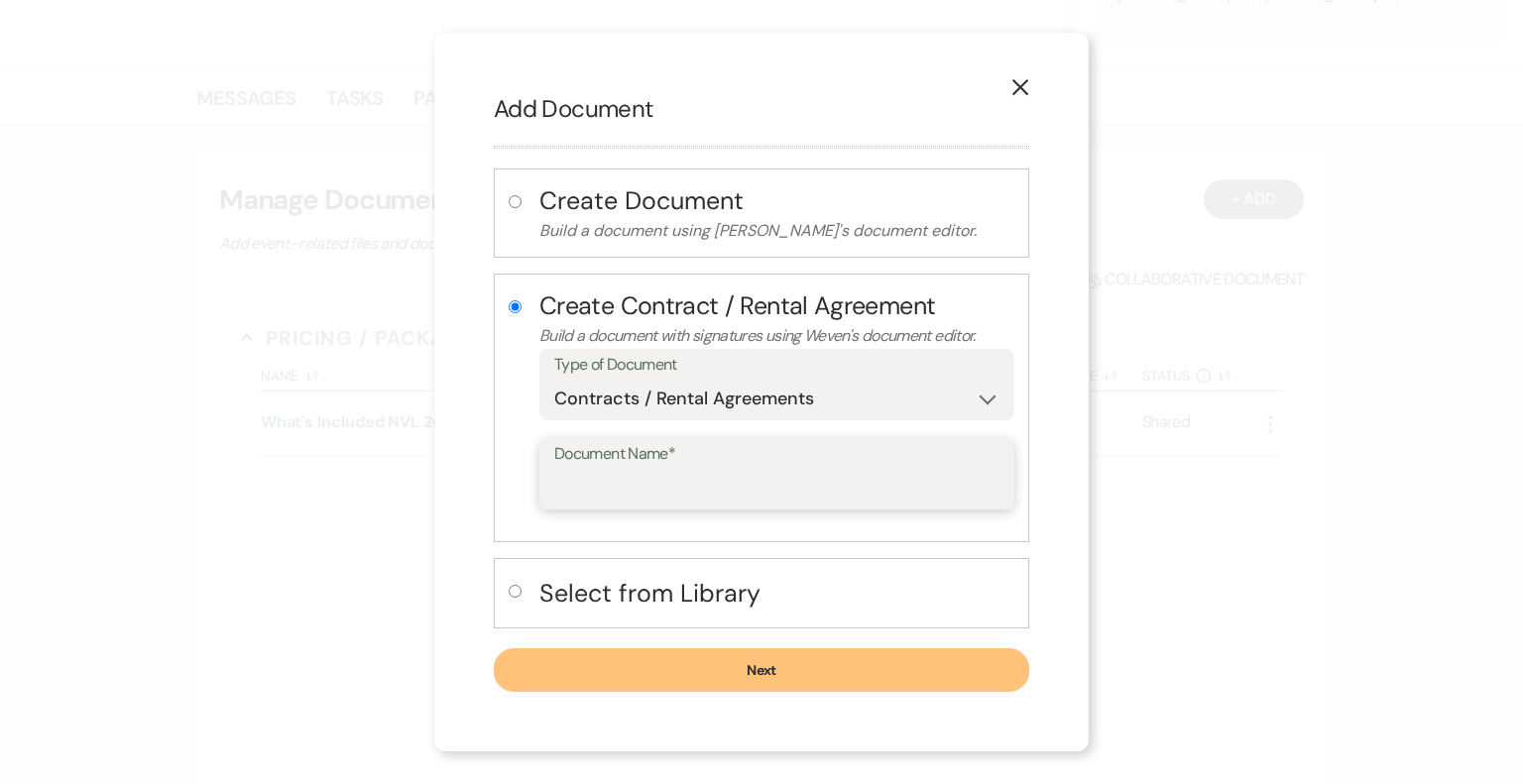 click on "Document Name*" at bounding box center [776, 488] 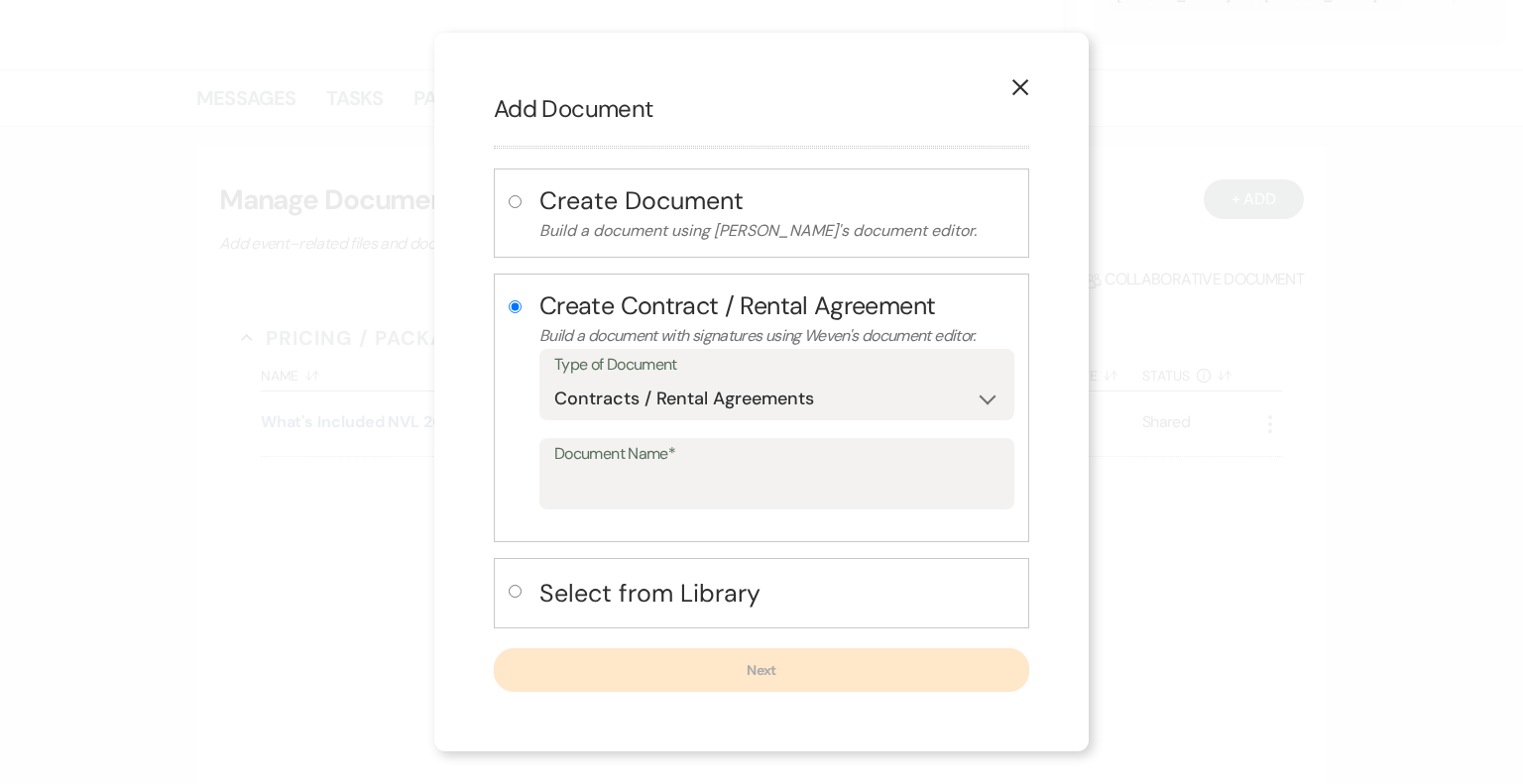 click 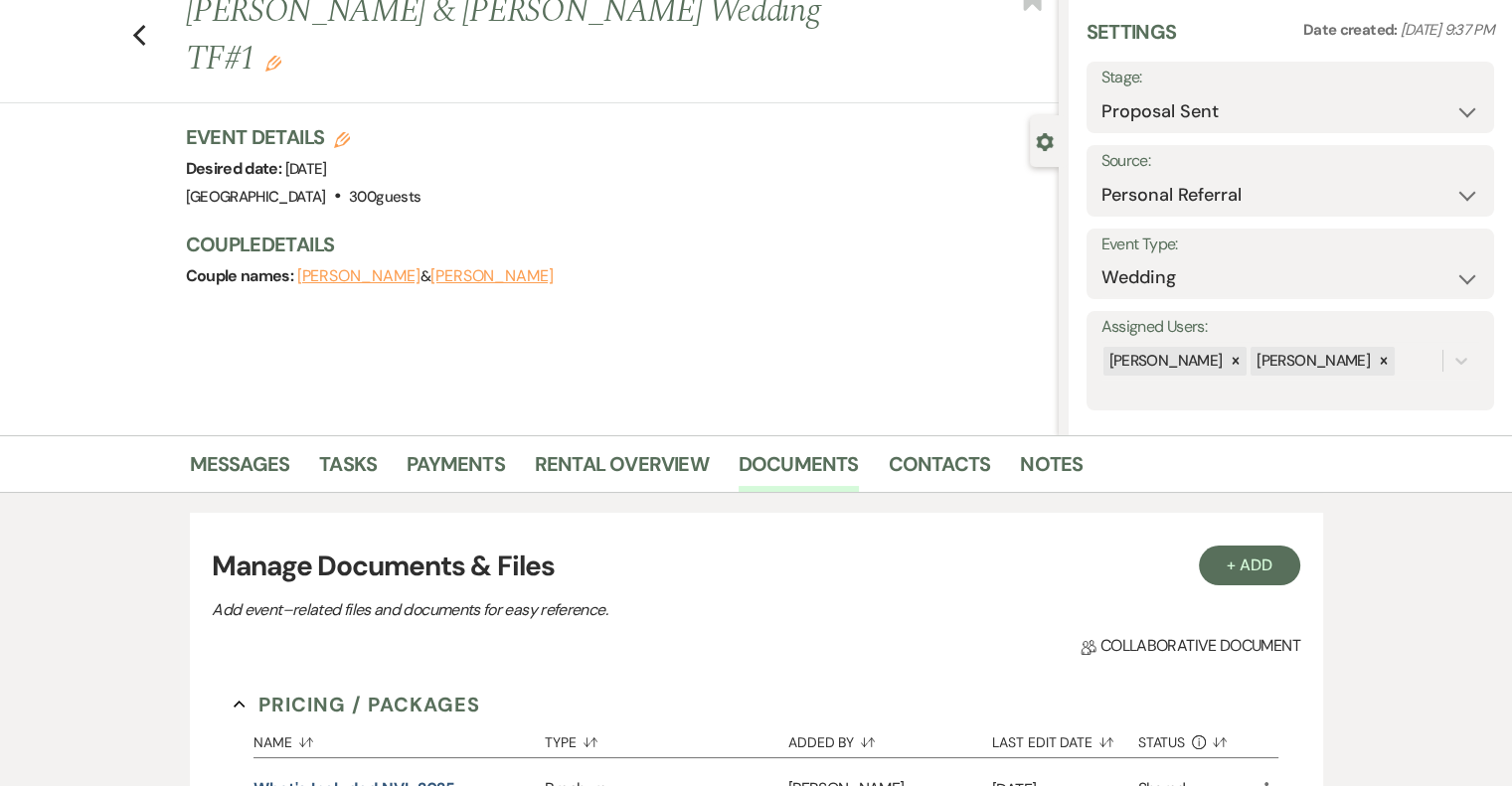scroll, scrollTop: 0, scrollLeft: 0, axis: both 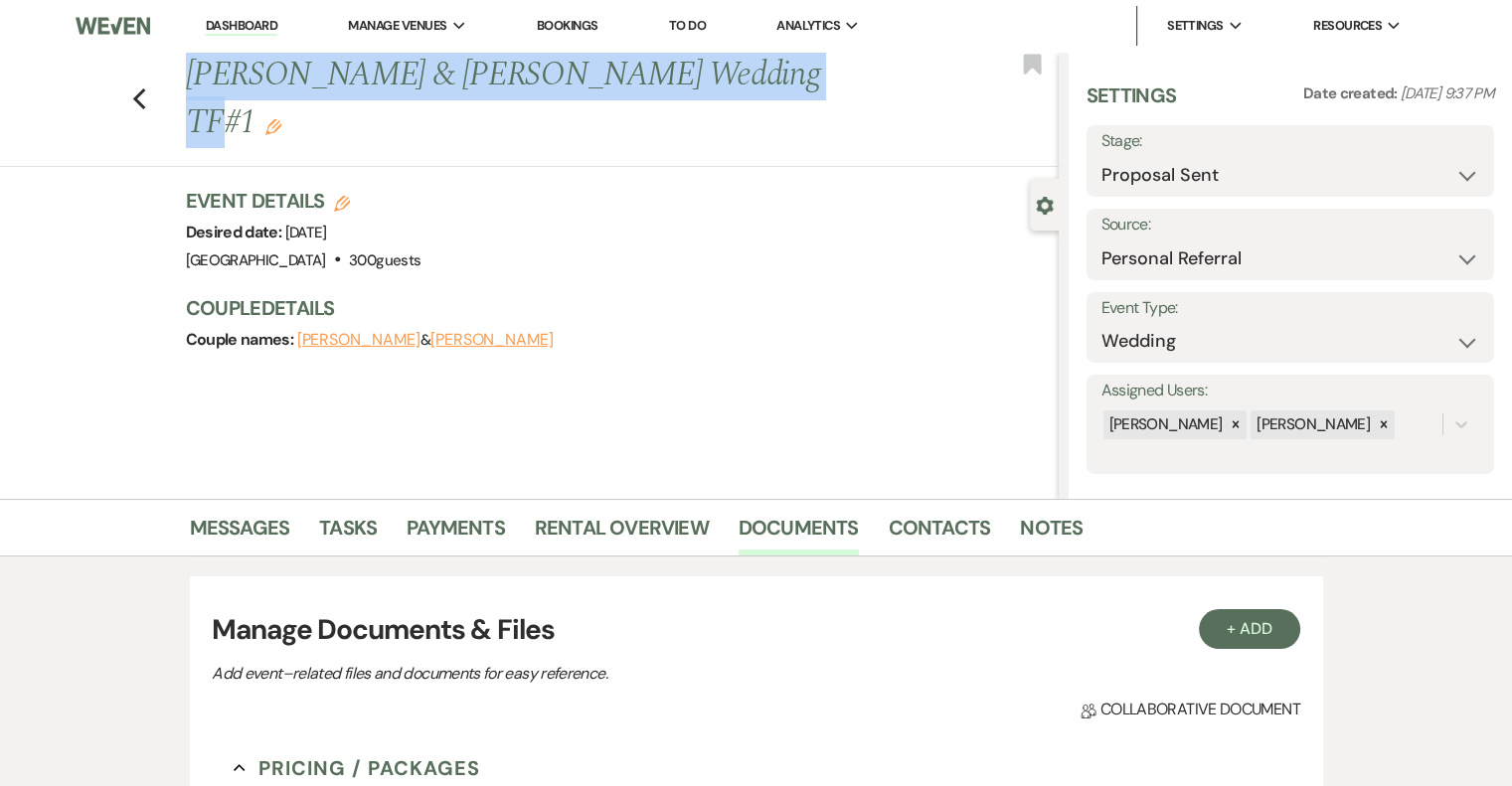 drag, startPoint x: 198, startPoint y: 77, endPoint x: 728, endPoint y: 98, distance: 530.41587 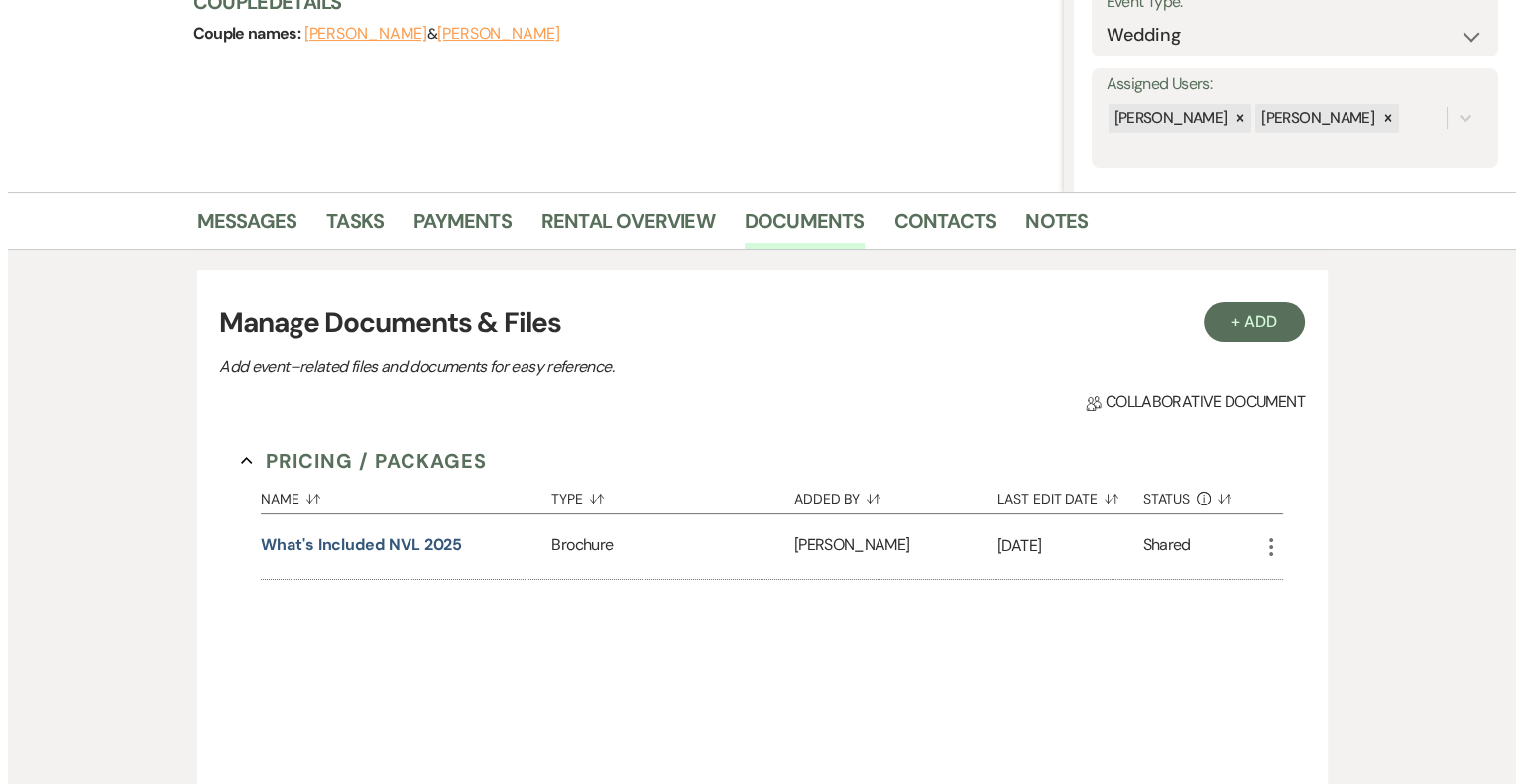 scroll, scrollTop: 313, scrollLeft: 0, axis: vertical 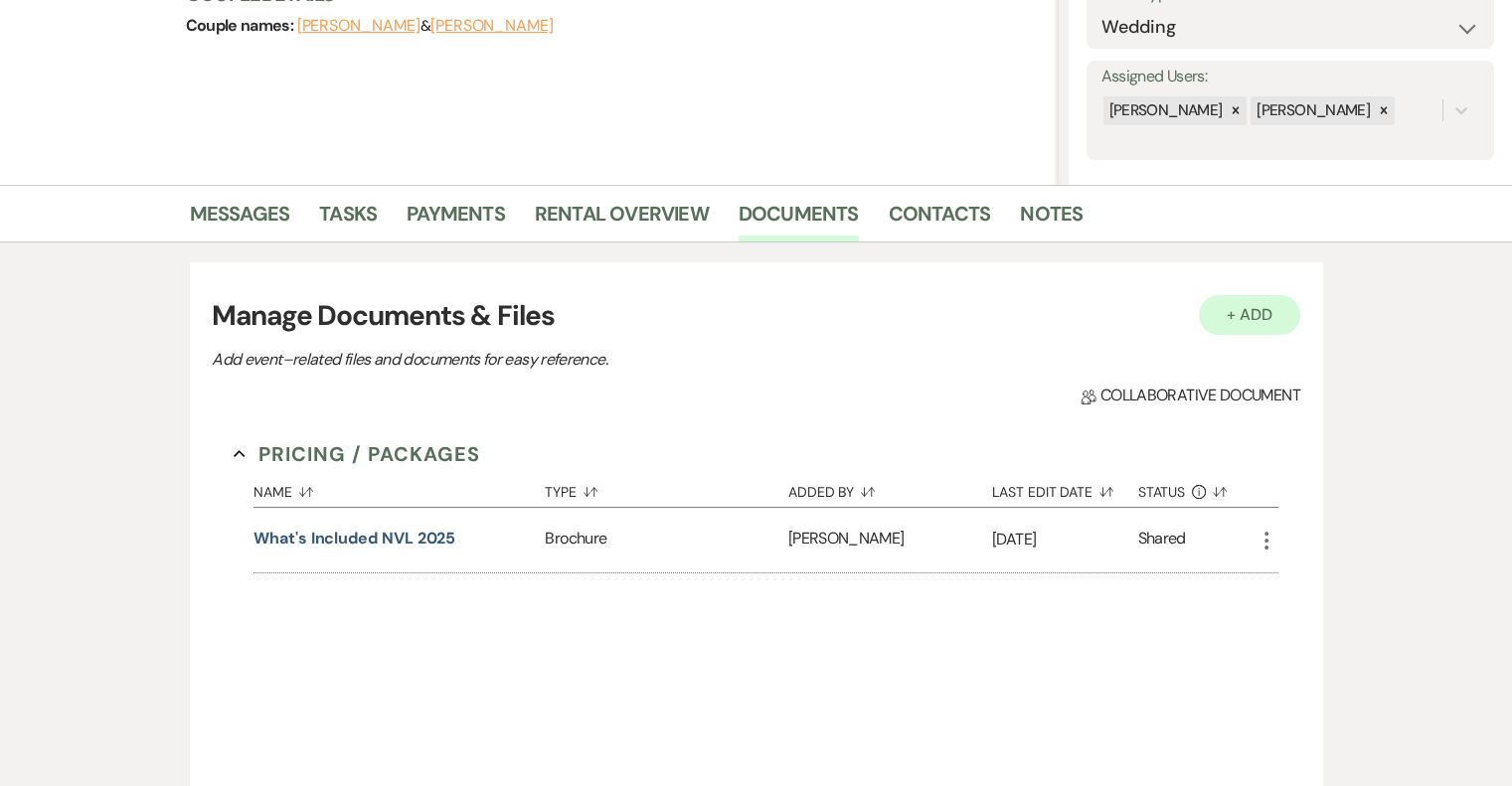 click on "+ Add" at bounding box center [1250, 315] 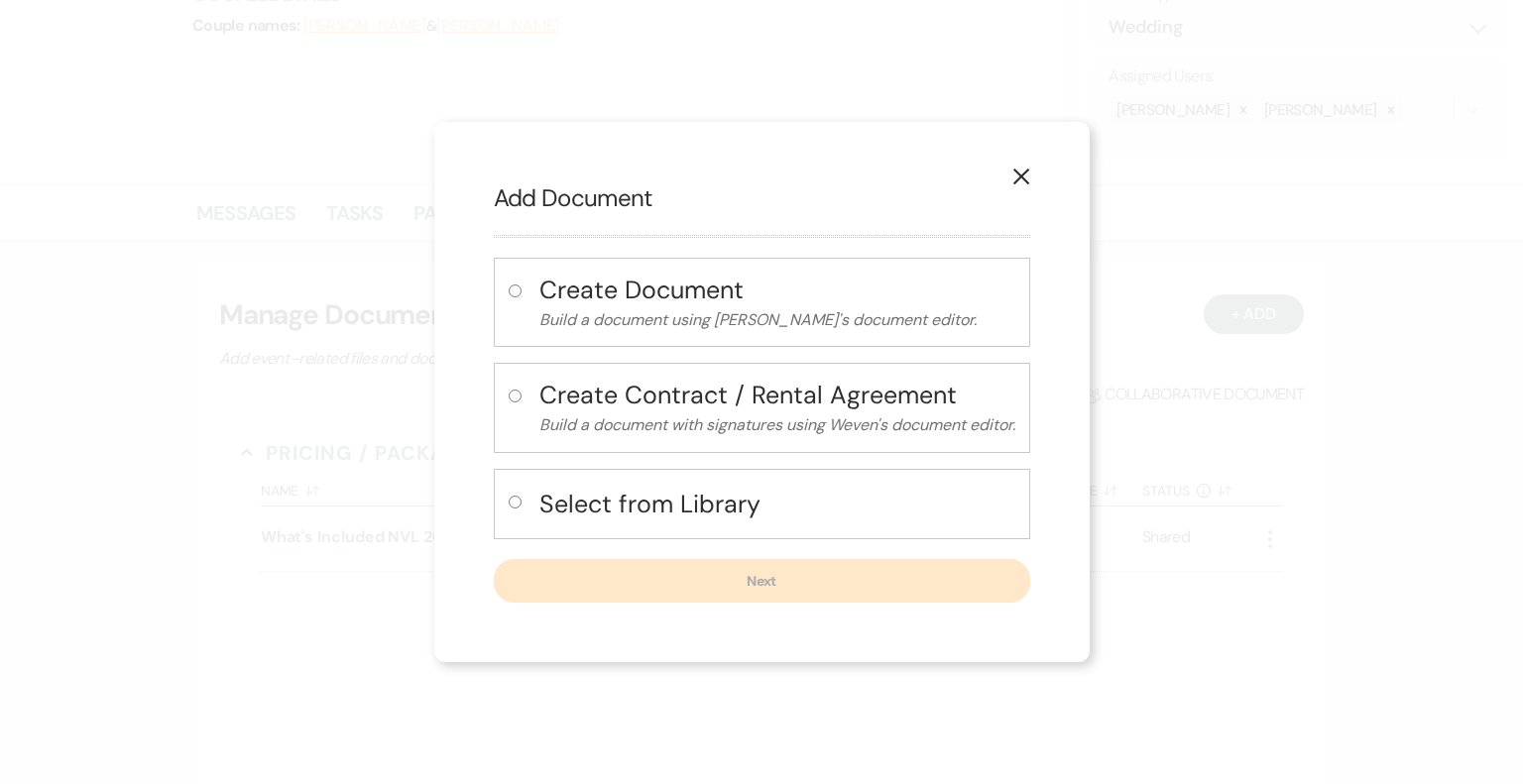 click on "Create Contract / Rental Agreement" at bounding box center (777, 394) 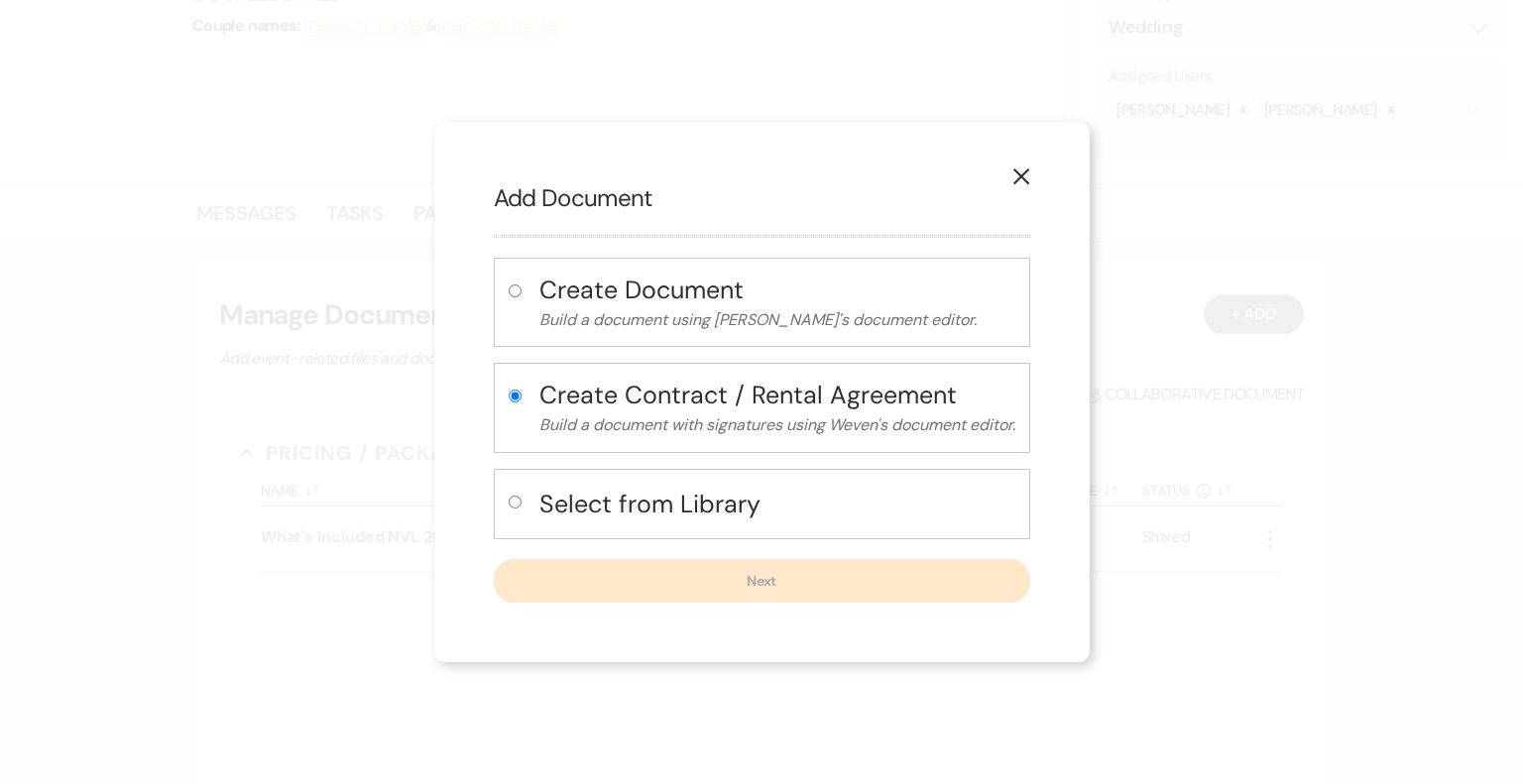 radio on "true" 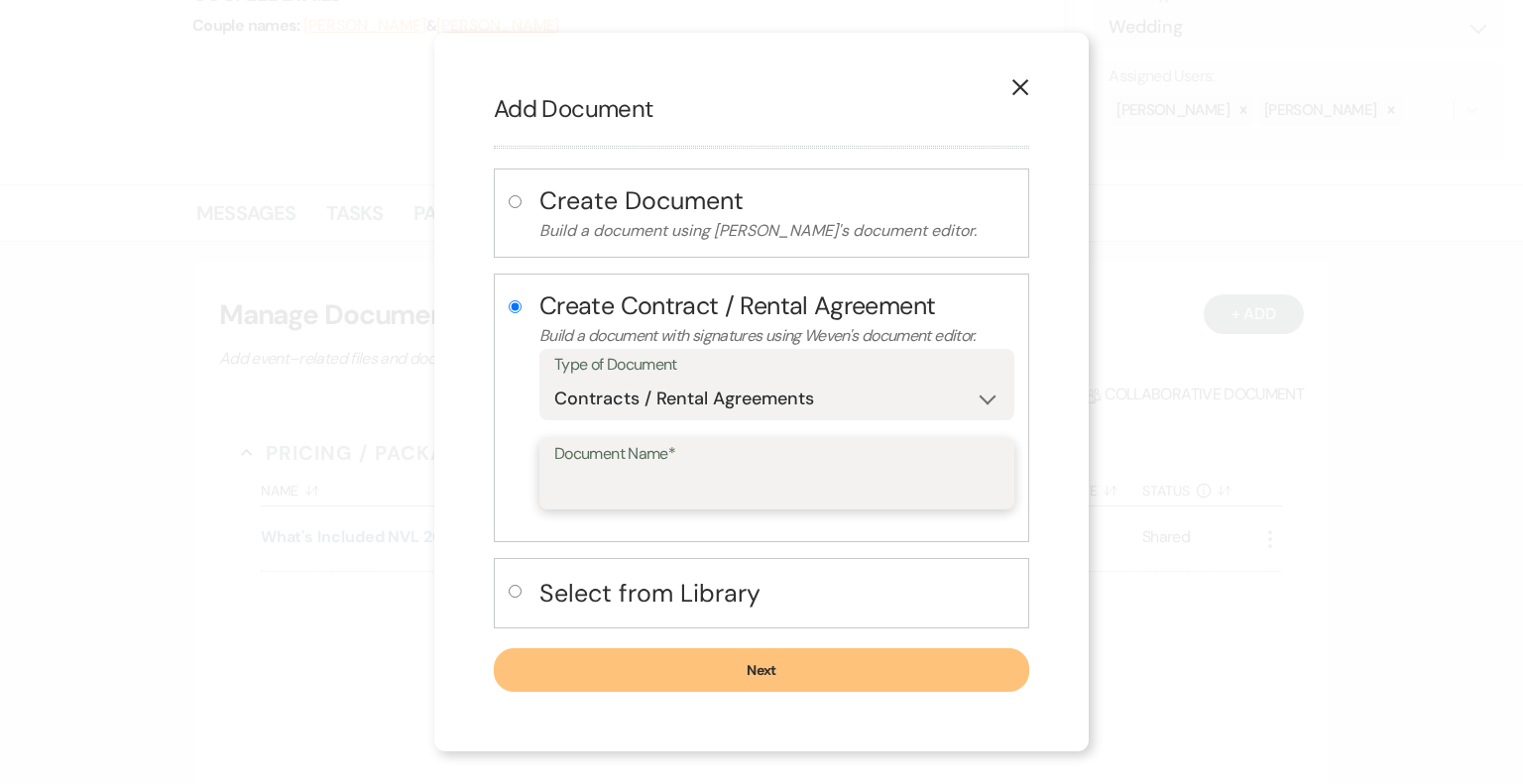 click on "Document Name*" at bounding box center (776, 488) 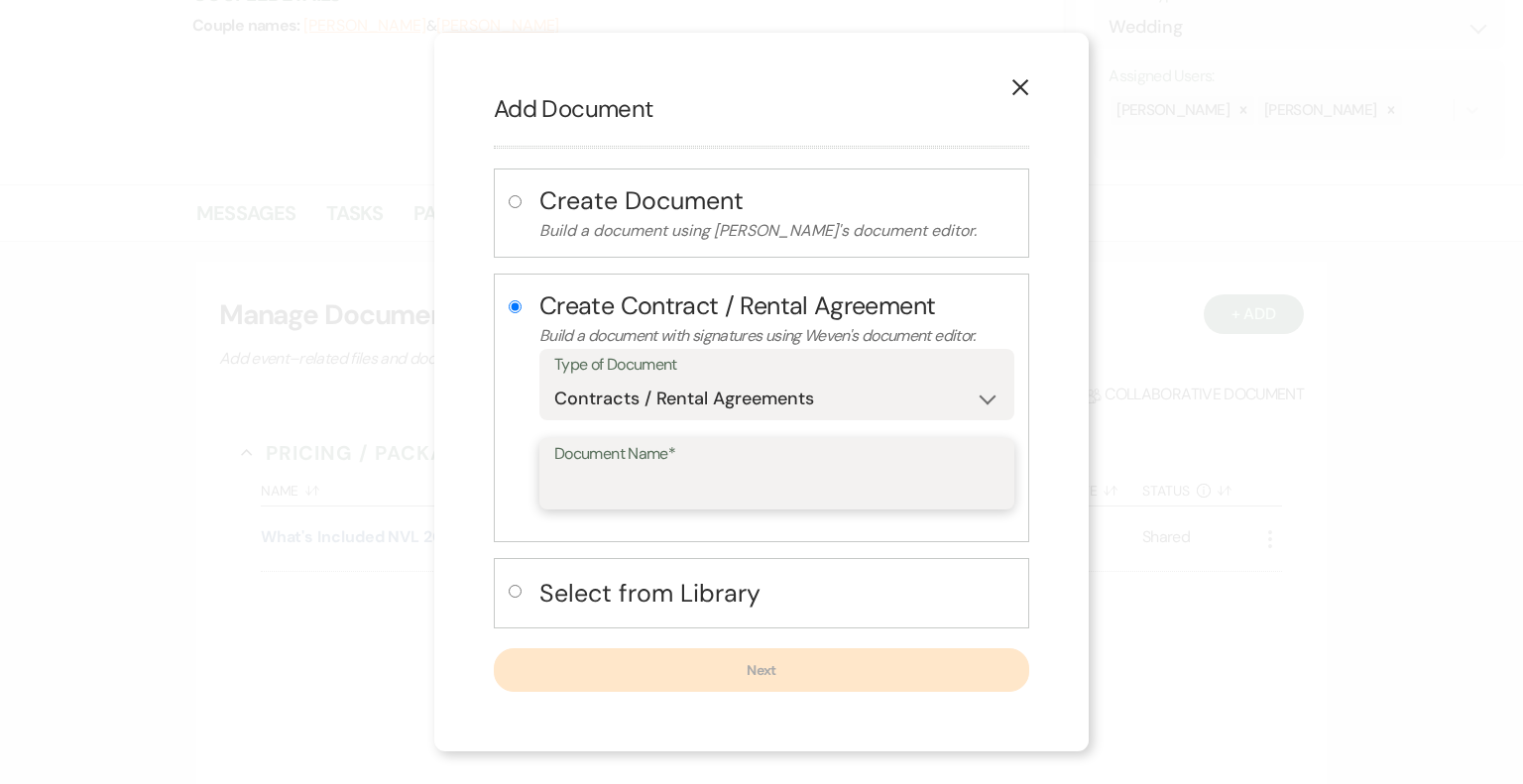 paste on "[PERSON_NAME] & [PERSON_NAME] Wedding" 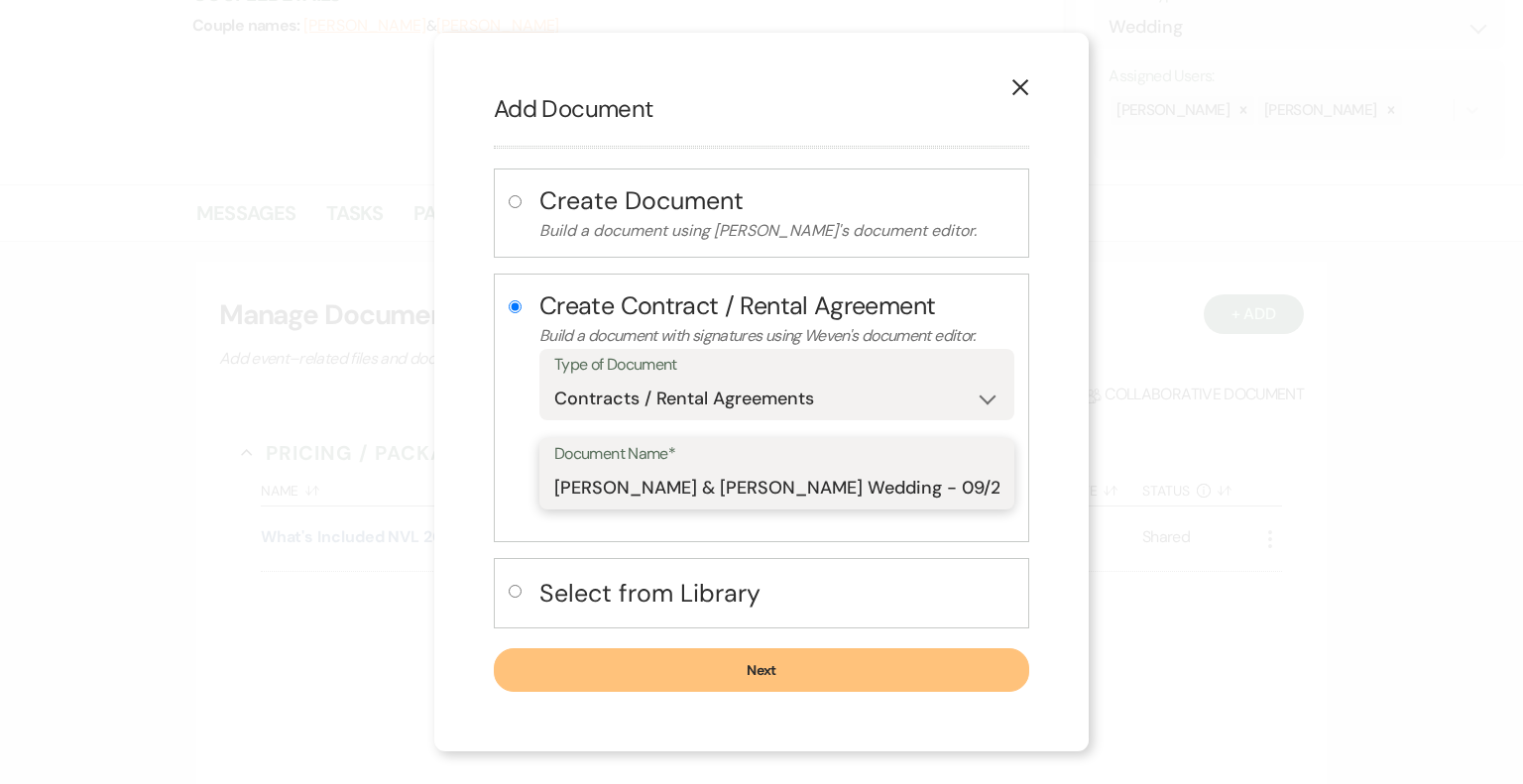 type on "[PERSON_NAME] & [PERSON_NAME] Wedding - [DATE]" 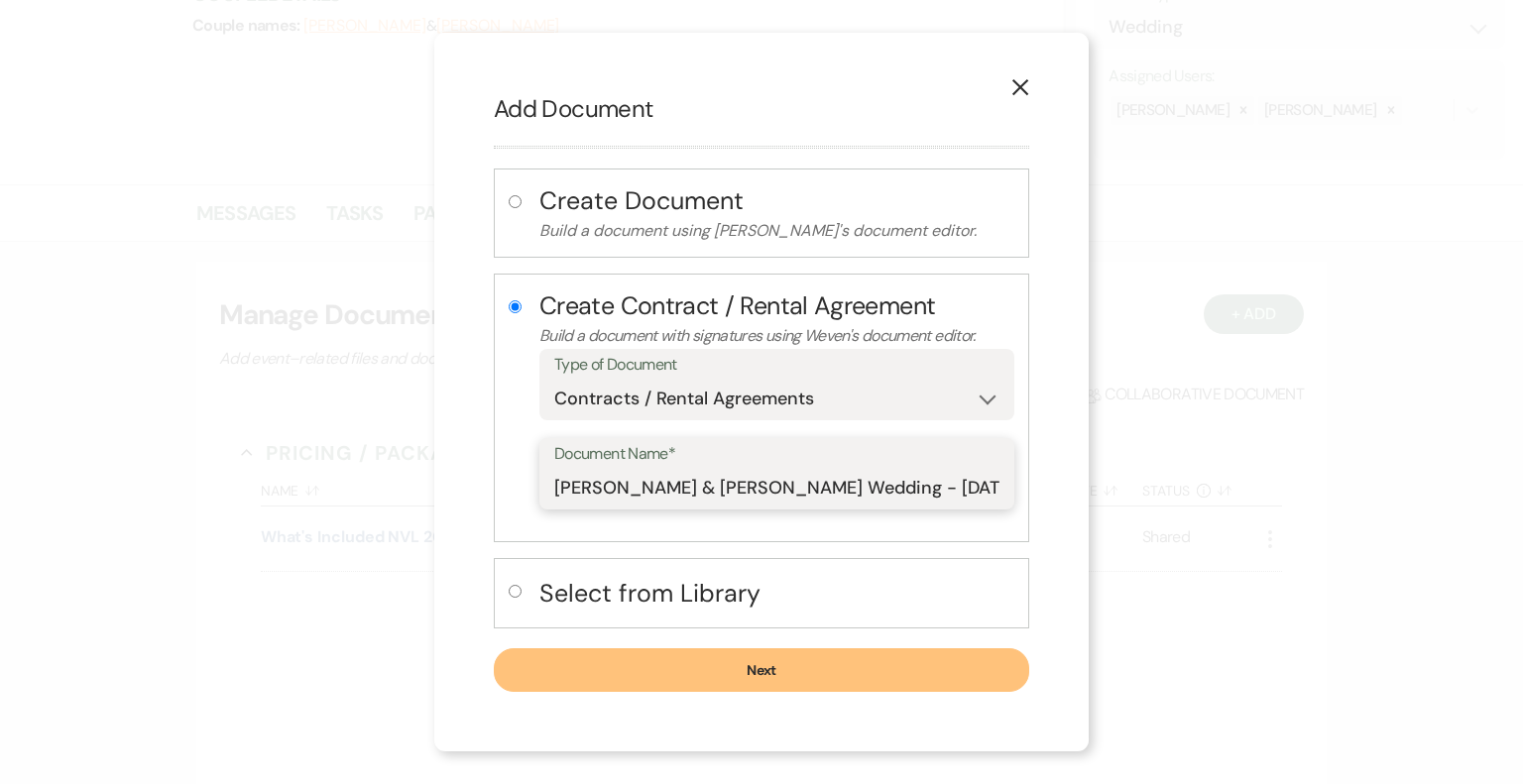 scroll, scrollTop: 0, scrollLeft: 10, axis: horizontal 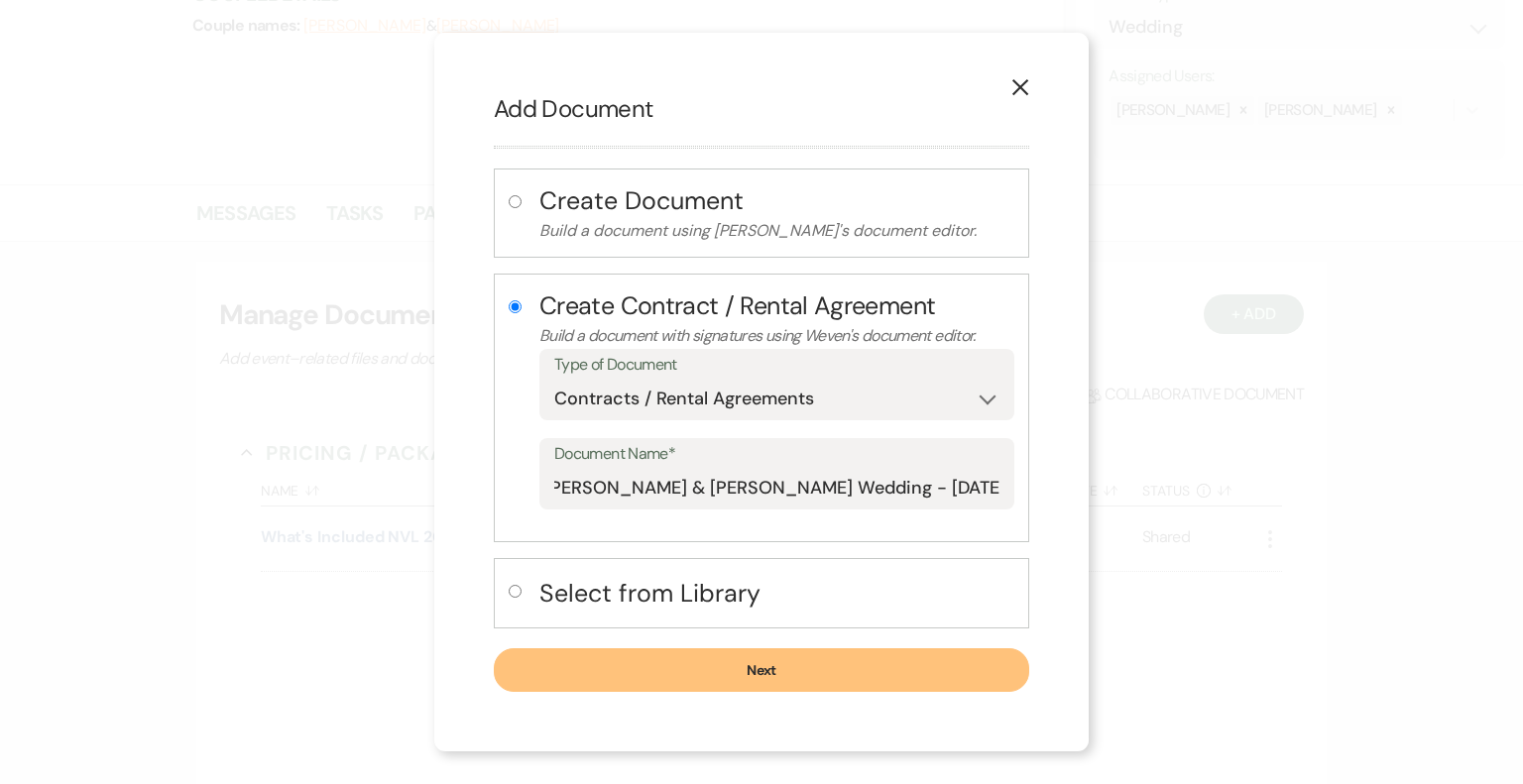 click on "Next" at bounding box center (762, 670) 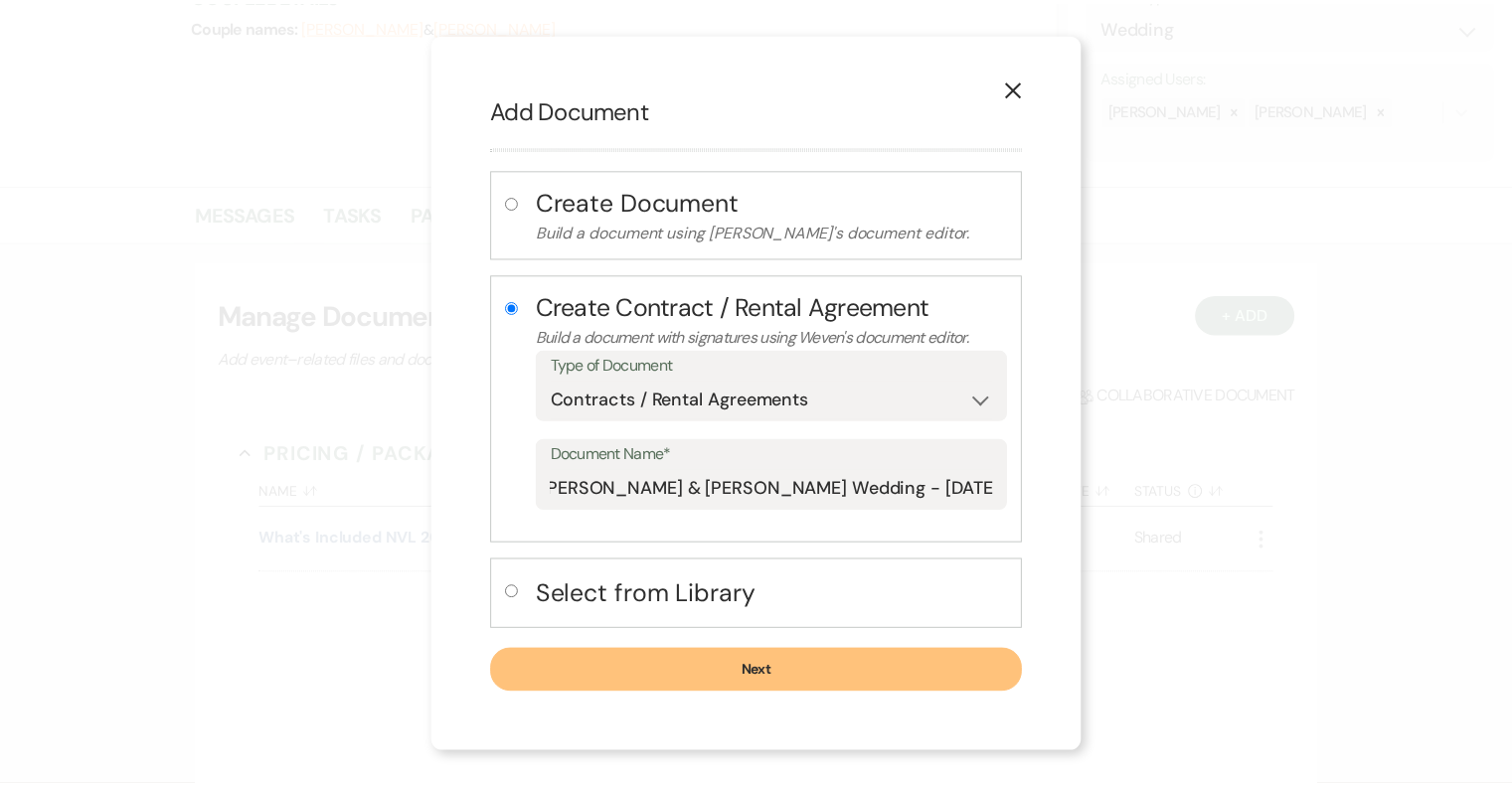 scroll, scrollTop: 0, scrollLeft: 0, axis: both 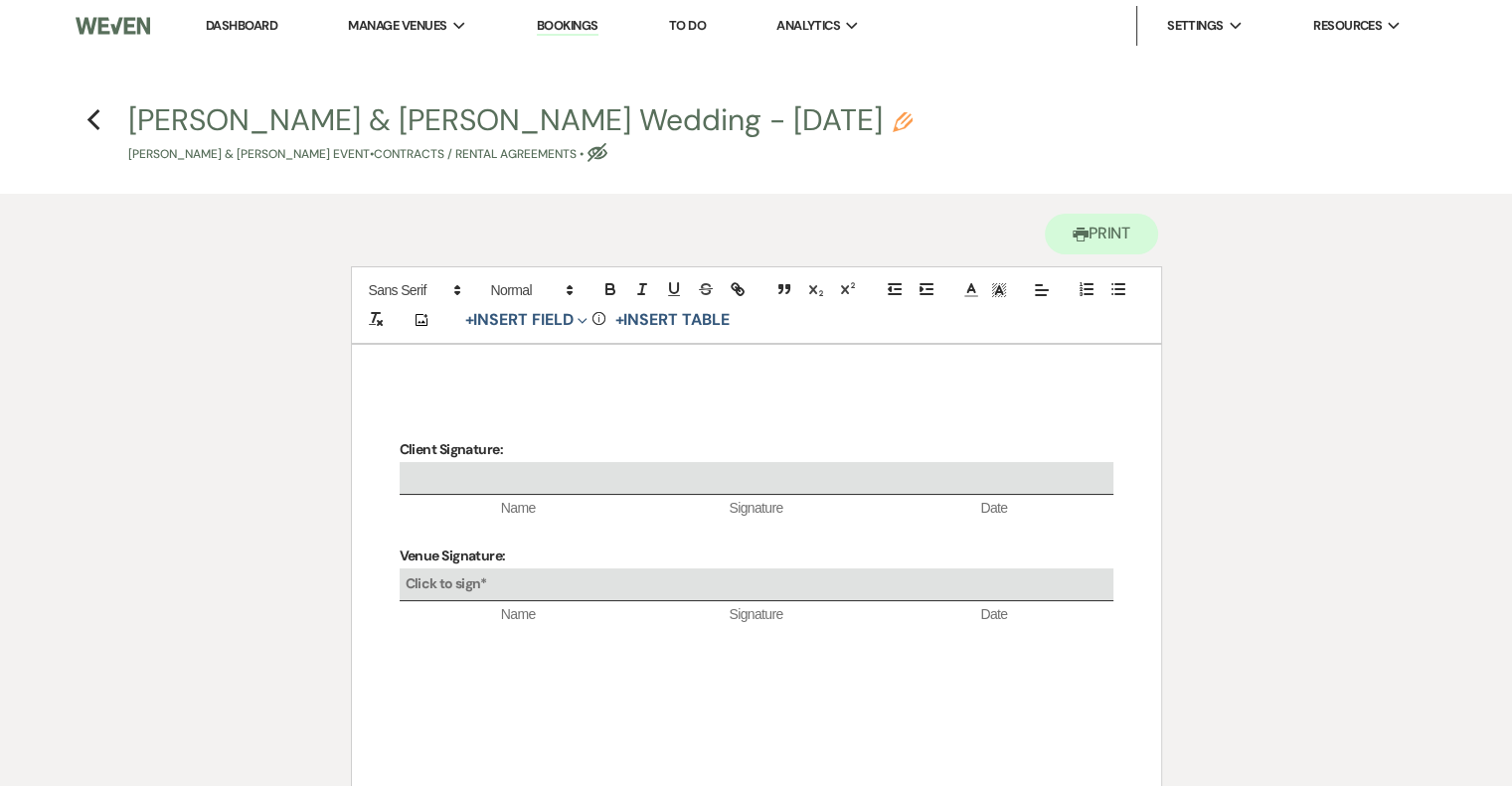 click on "Previous [PERSON_NAME] & [PERSON_NAME] Wedding - [DATE] Pencil [PERSON_NAME] & [PERSON_NAME] Event  •  Contracts / Rental Agreements   •  Eye Blocked" at bounding box center [756, 131] 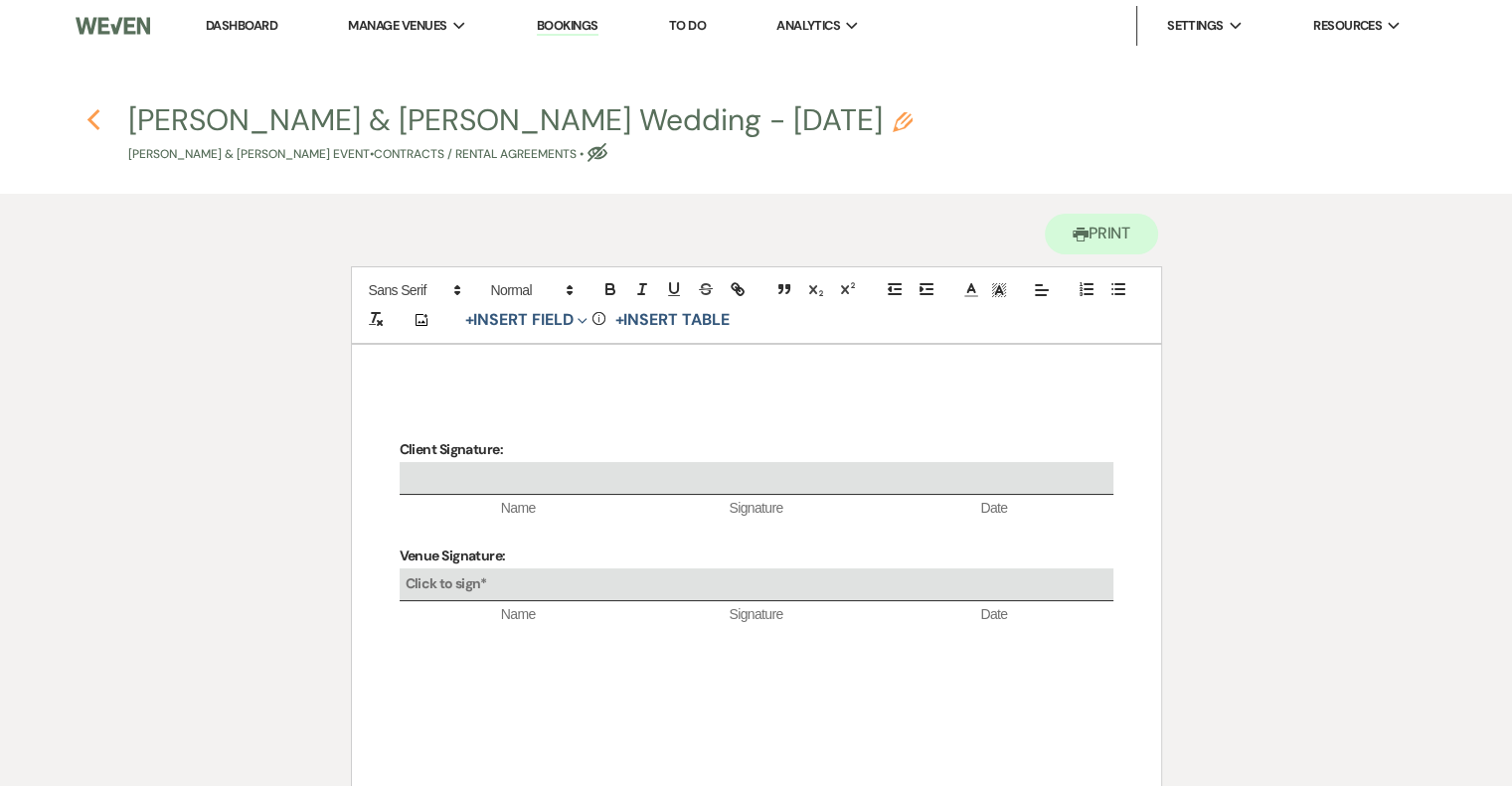 click 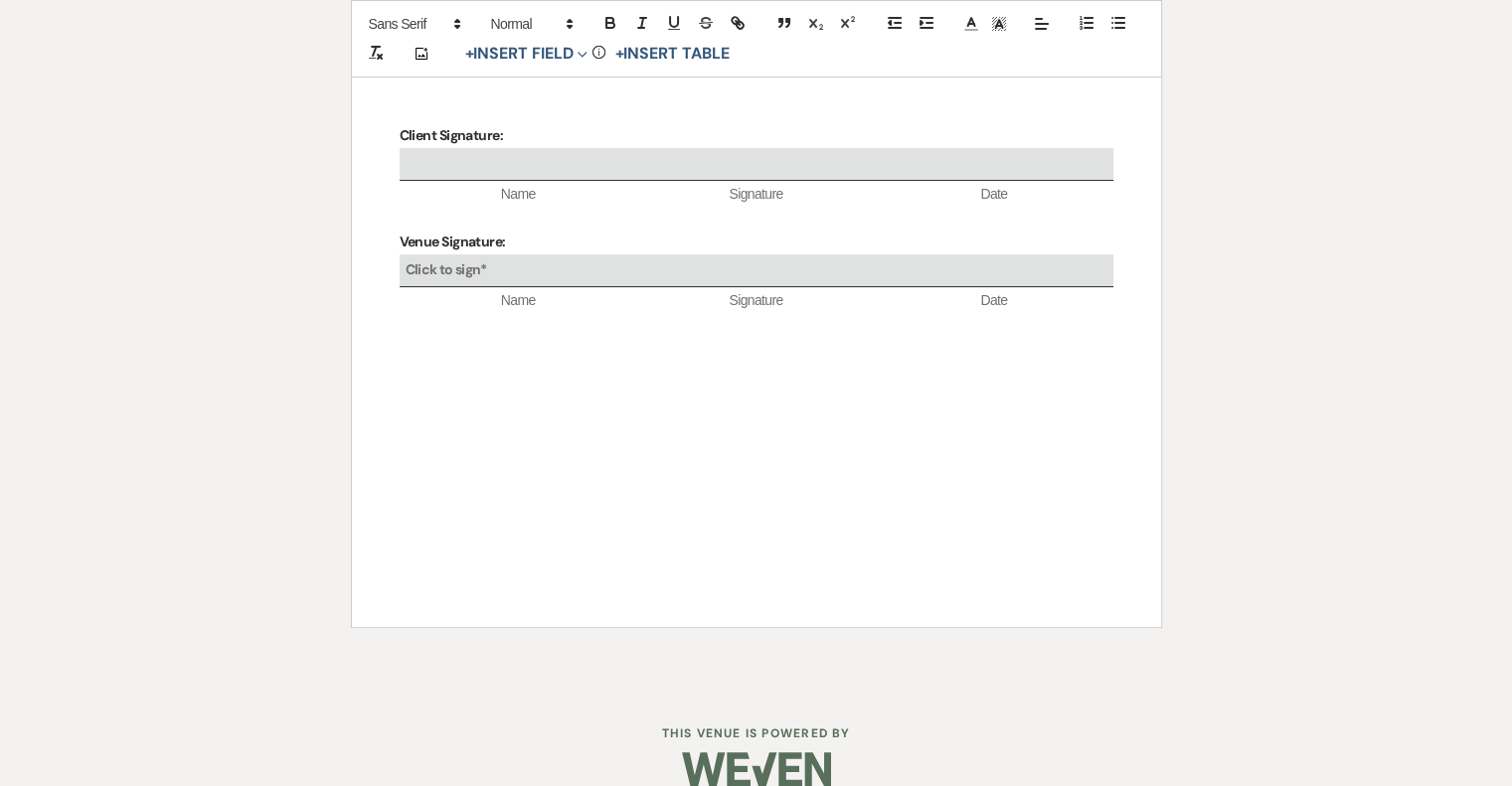 select on "6" 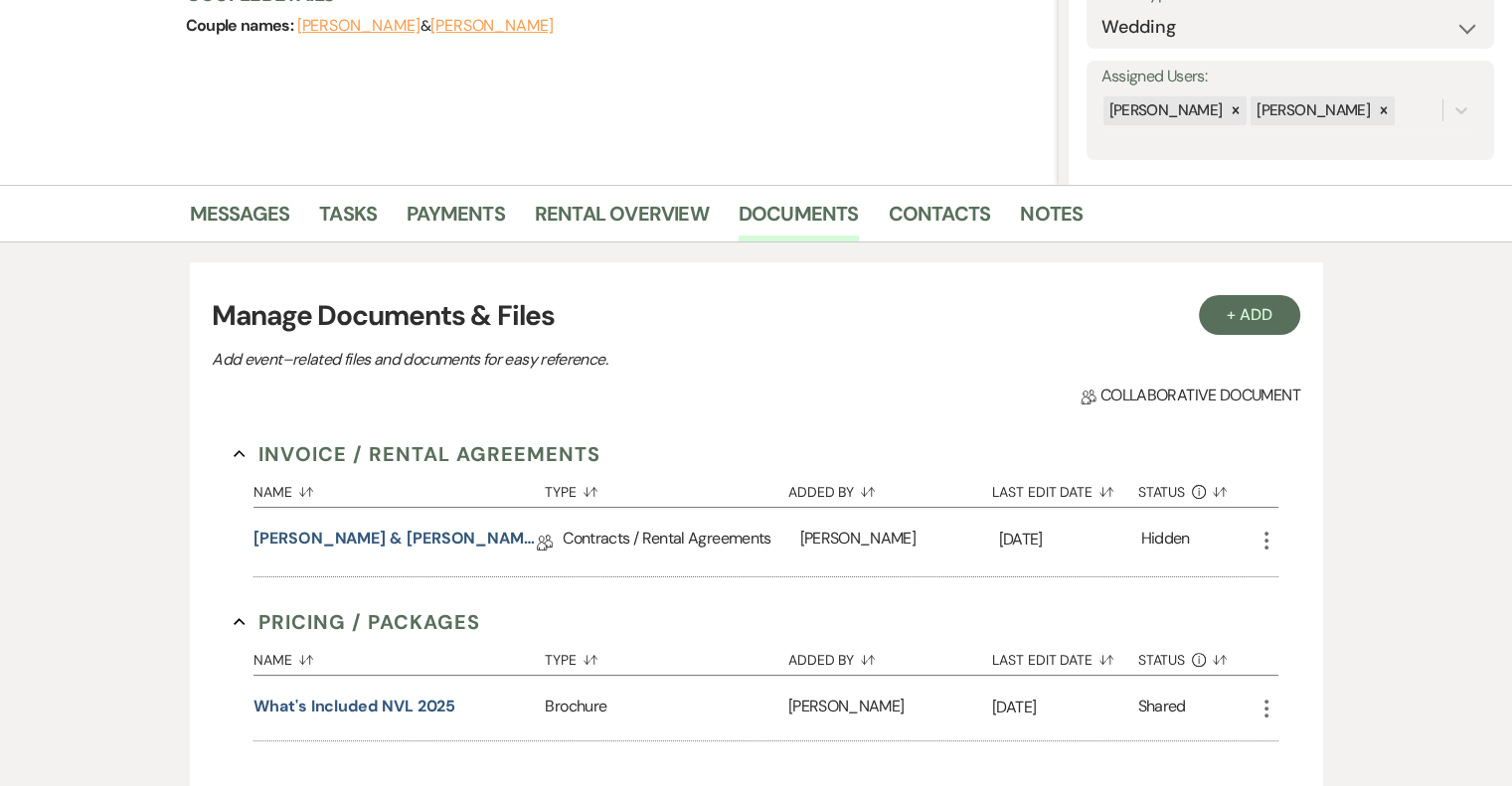 click on "More" 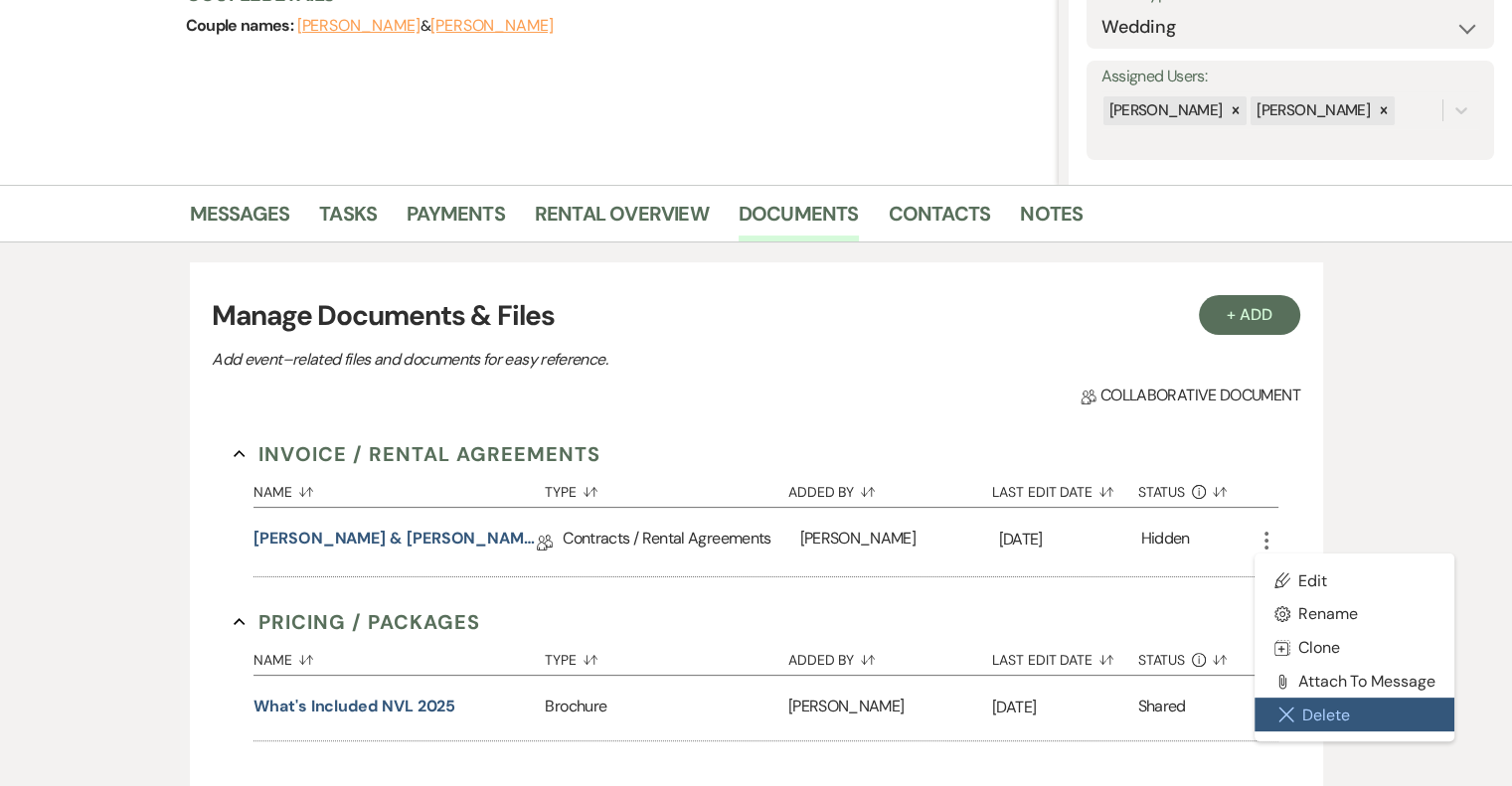 click on "Close Delete X Delete" at bounding box center [1355, 714] 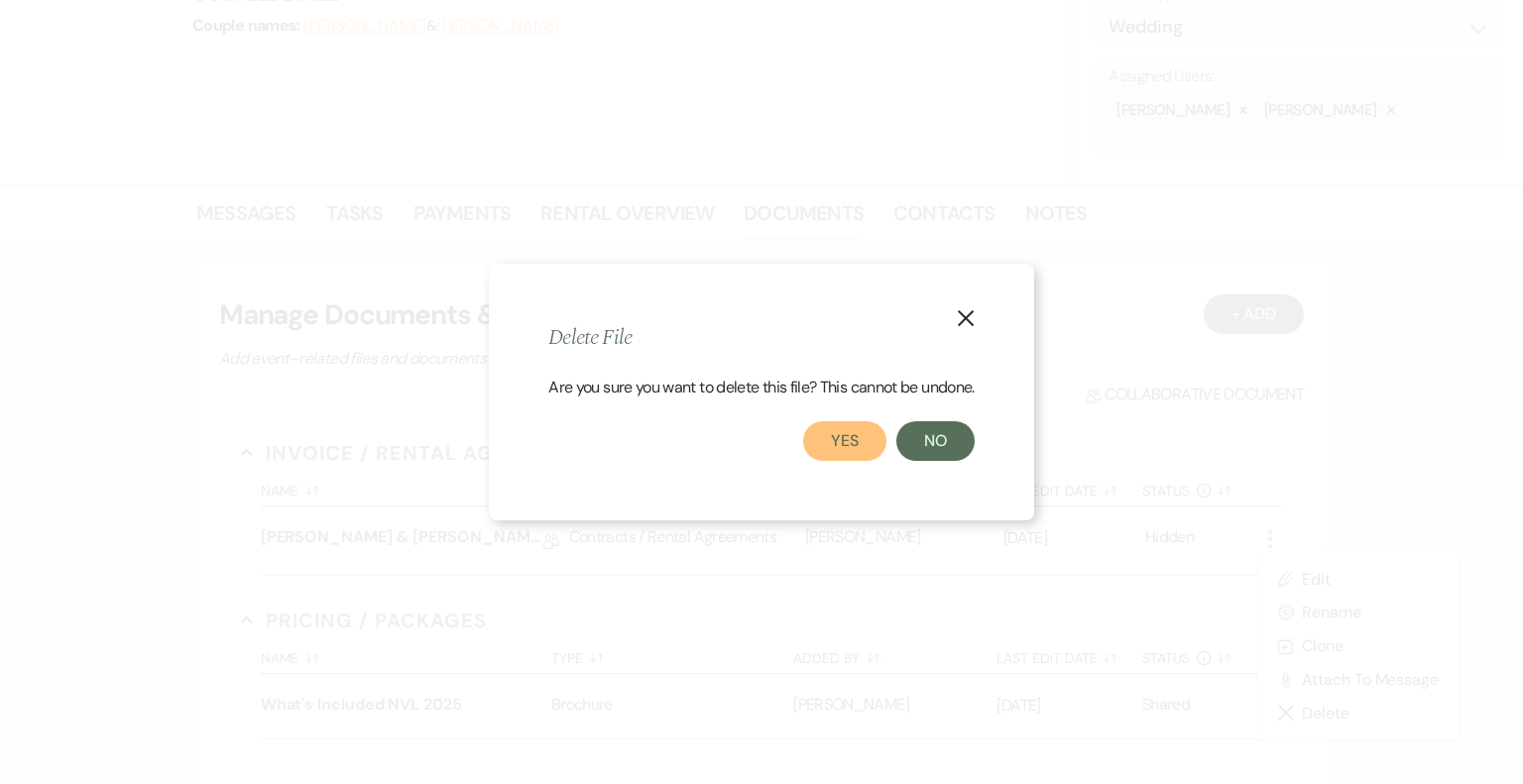 click on "Yes" at bounding box center (845, 441) 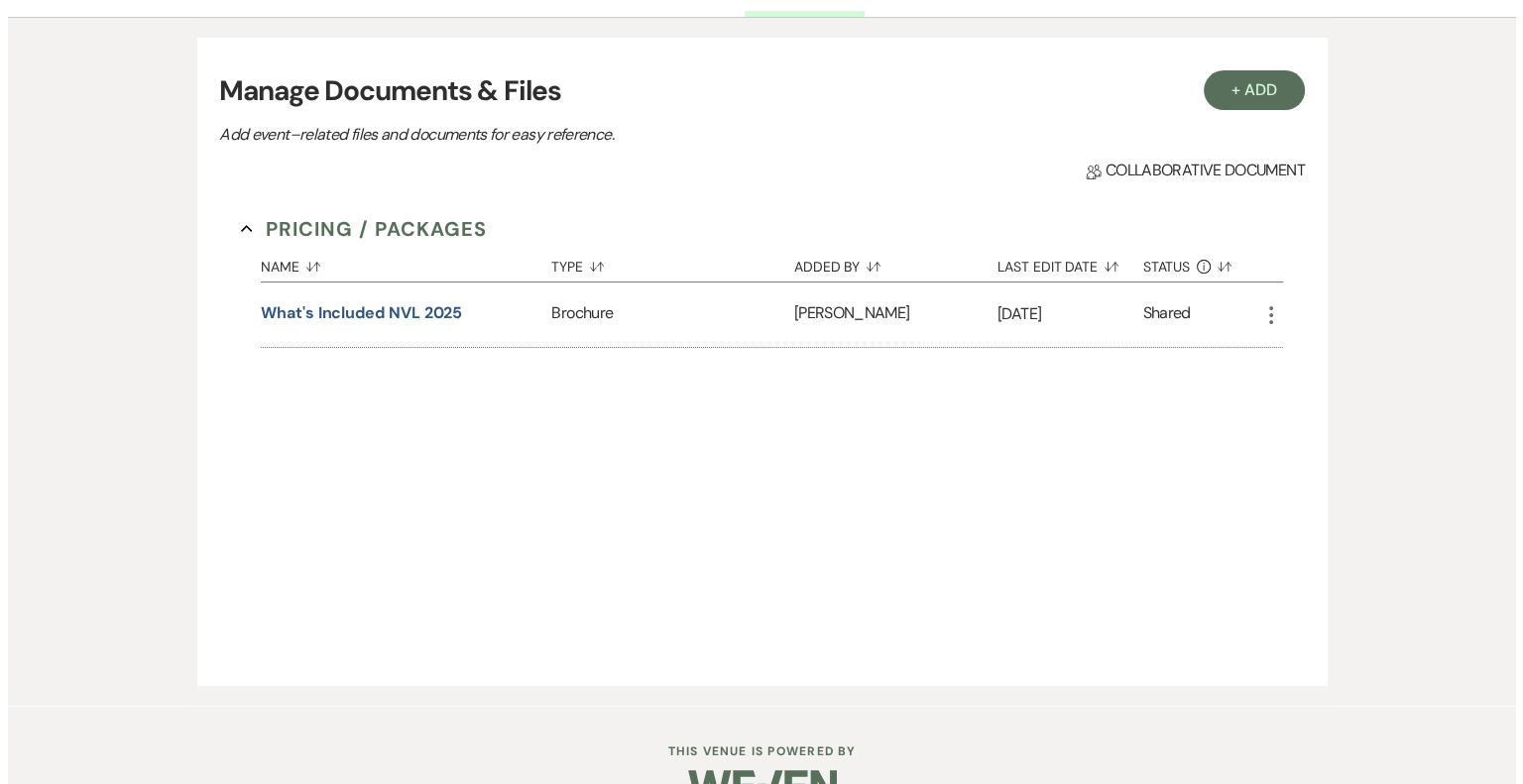 scroll, scrollTop: 504, scrollLeft: 0, axis: vertical 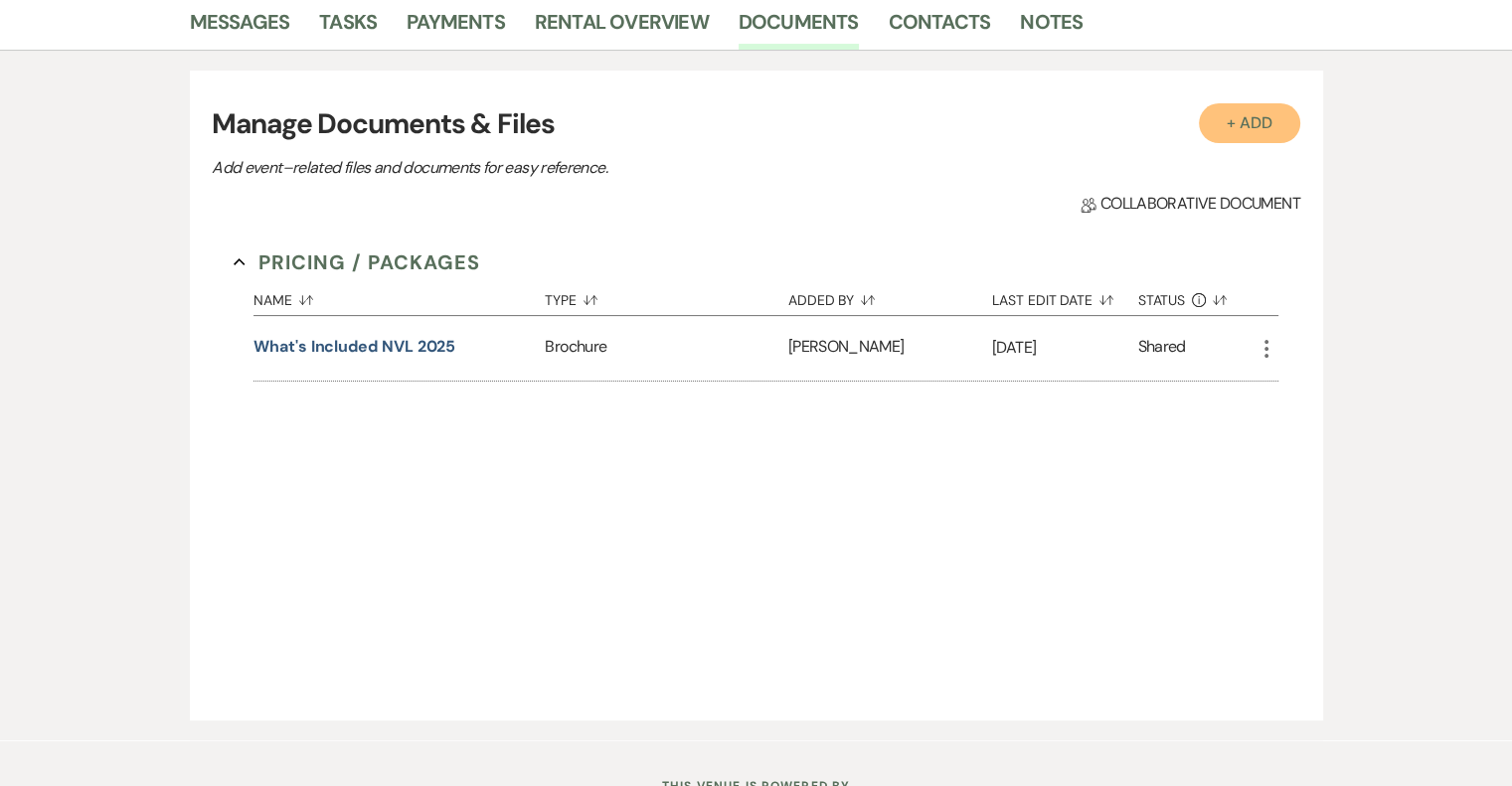 click on "+ Add" at bounding box center (1250, 123) 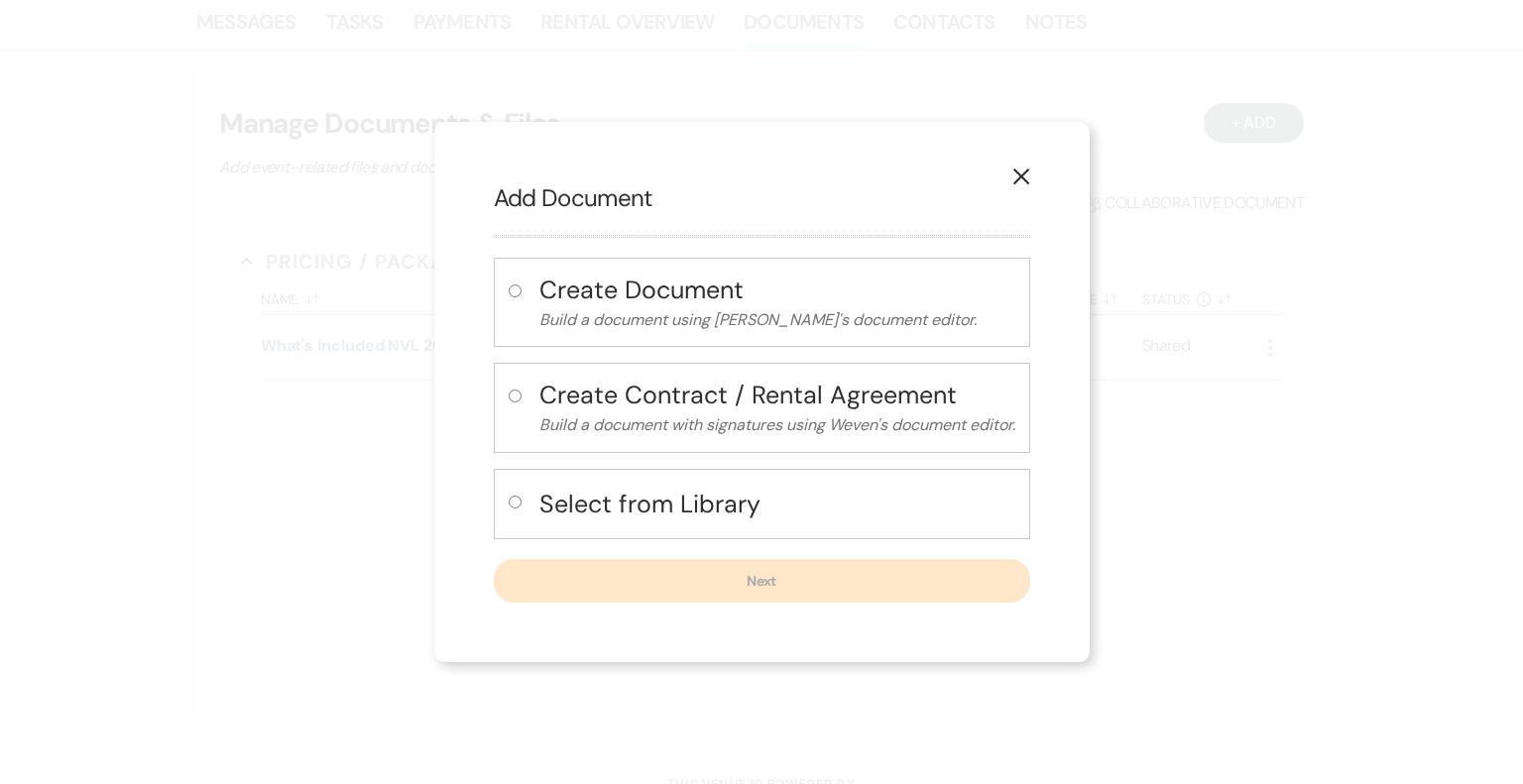 click on "Select from Library" at bounding box center (777, 504) 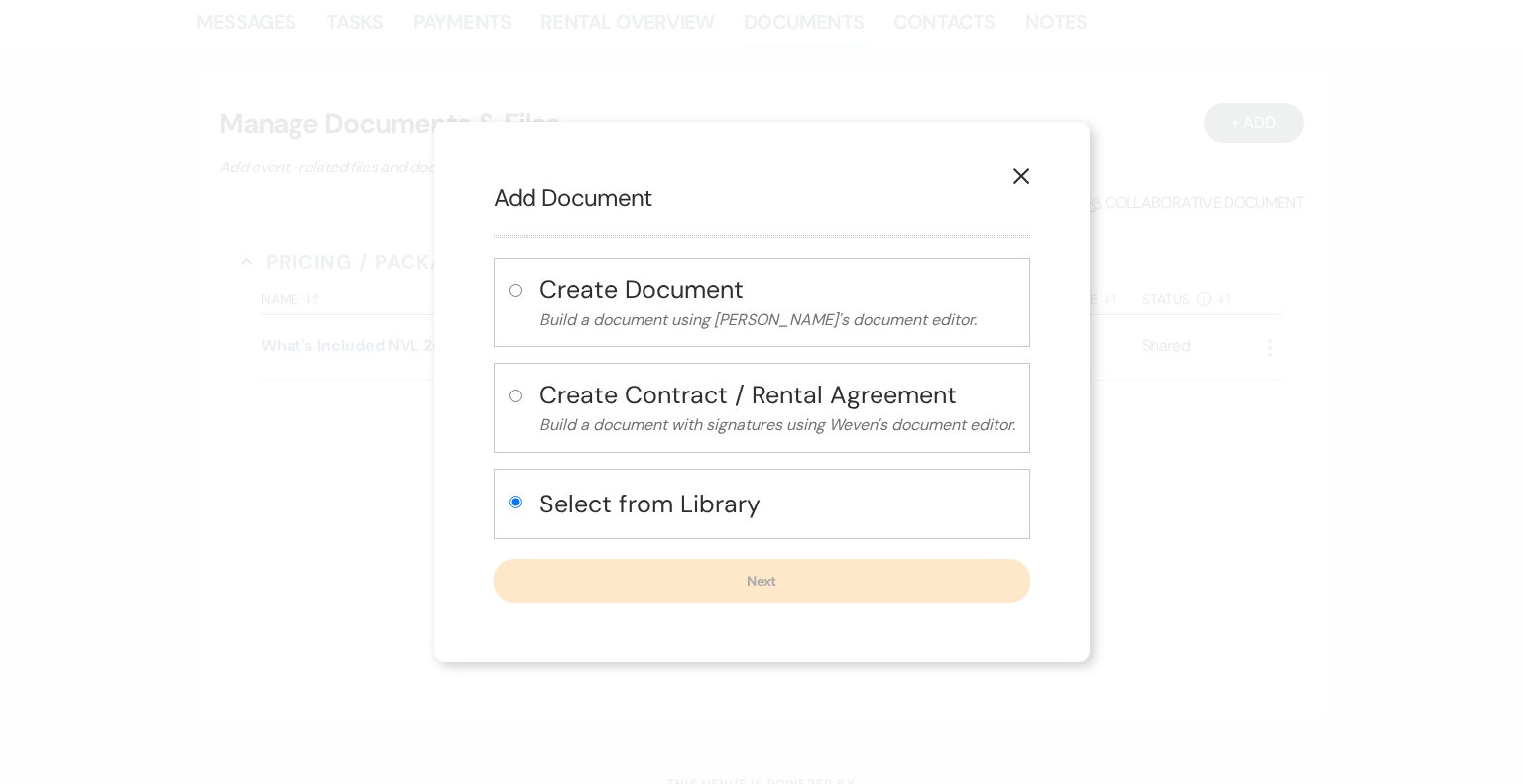 radio on "true" 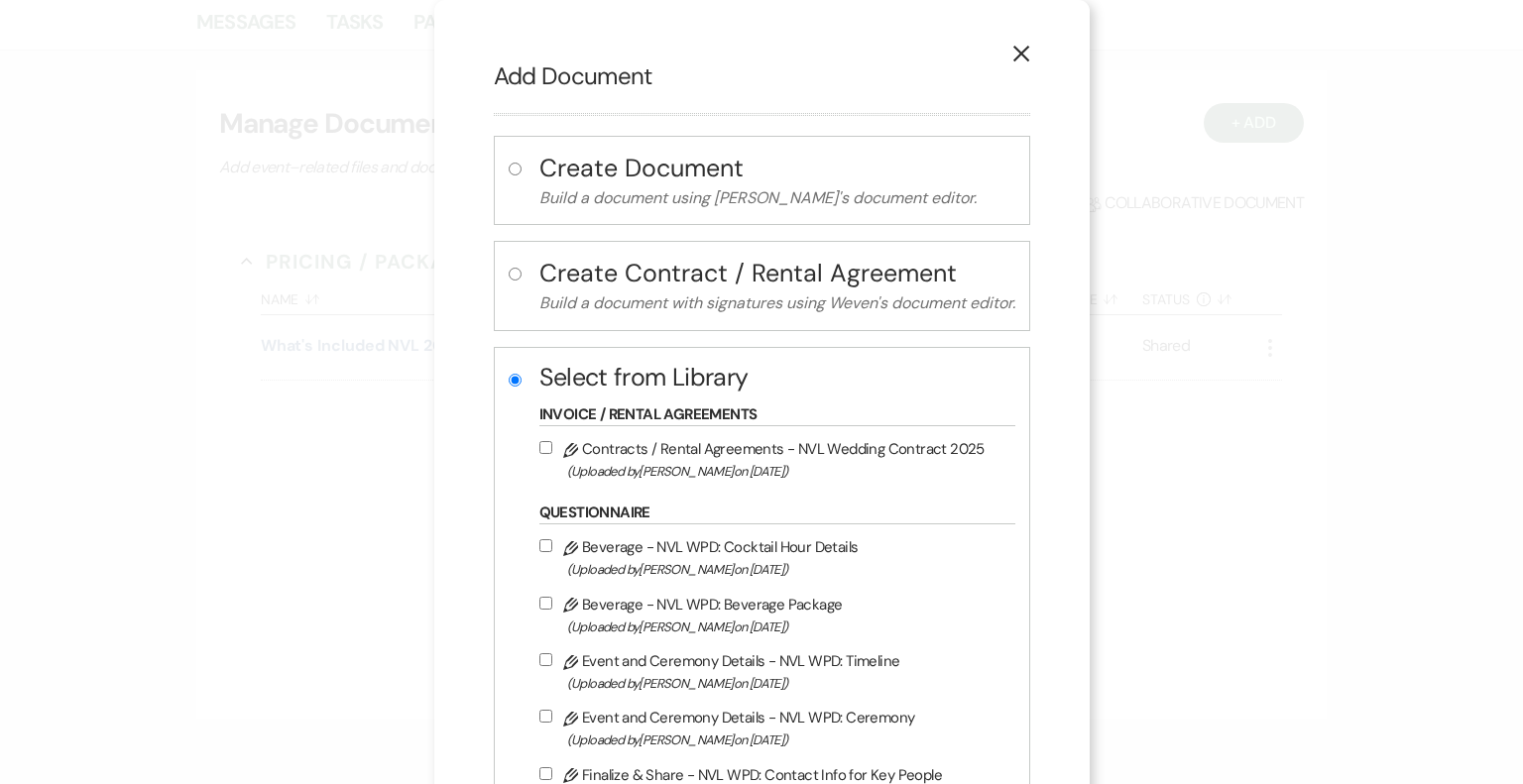 click on "Pencil Contracts / Rental Agreements - NVL Wedding Contract 2025 (Uploaded by  [PERSON_NAME]  on   [DATE] )" at bounding box center (772, 459) 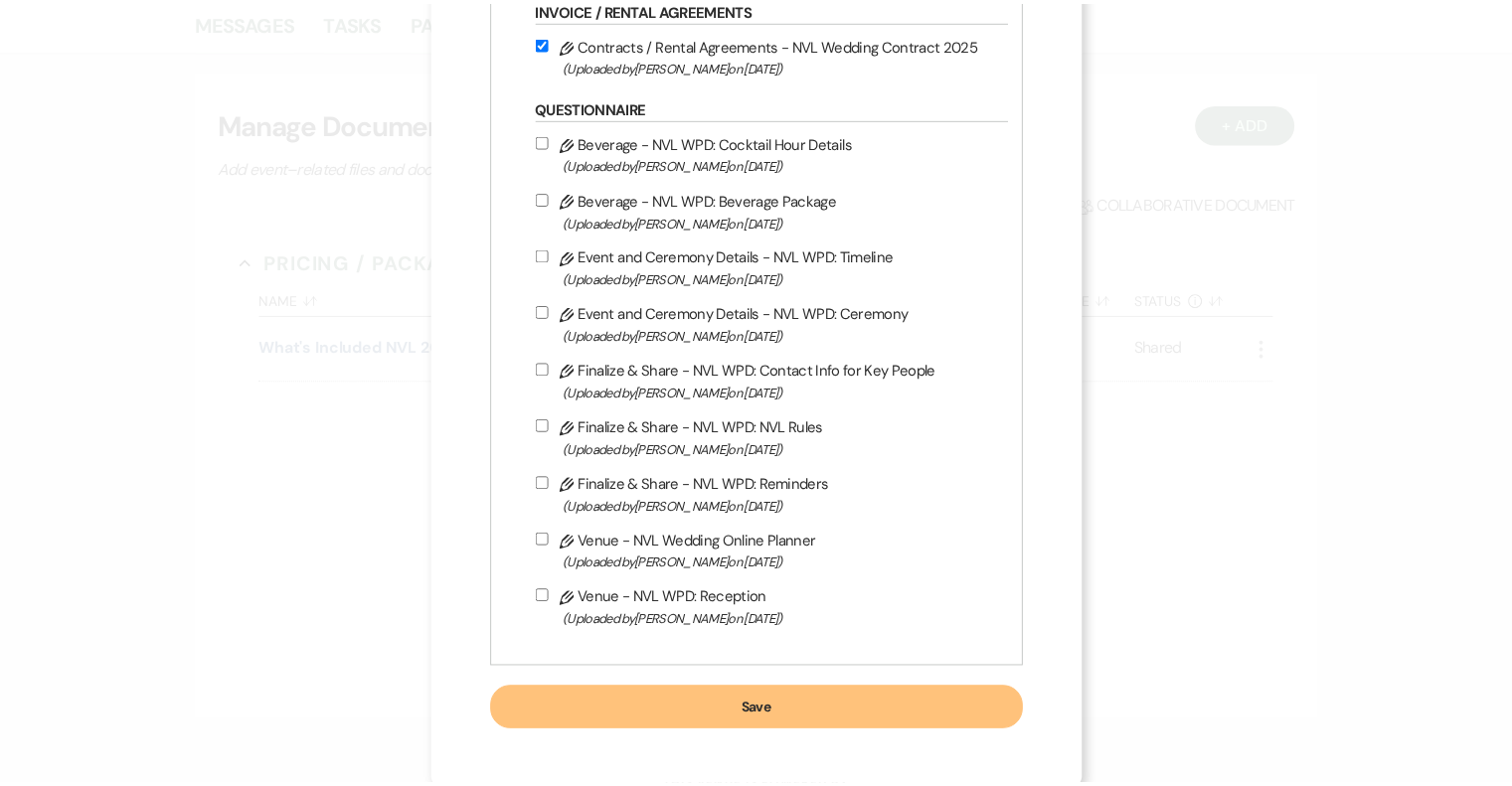 scroll, scrollTop: 412, scrollLeft: 0, axis: vertical 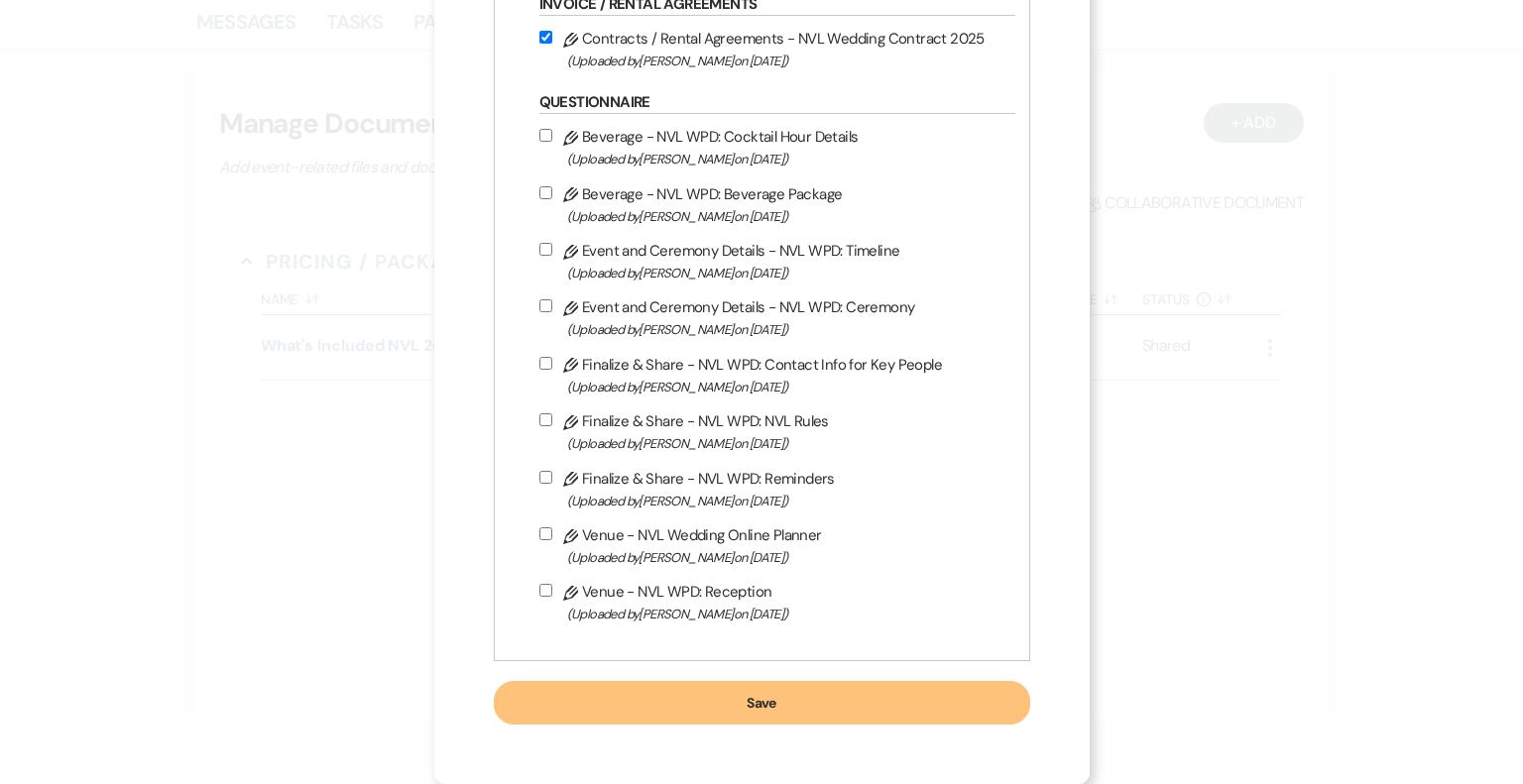 click on "Save" at bounding box center [762, 703] 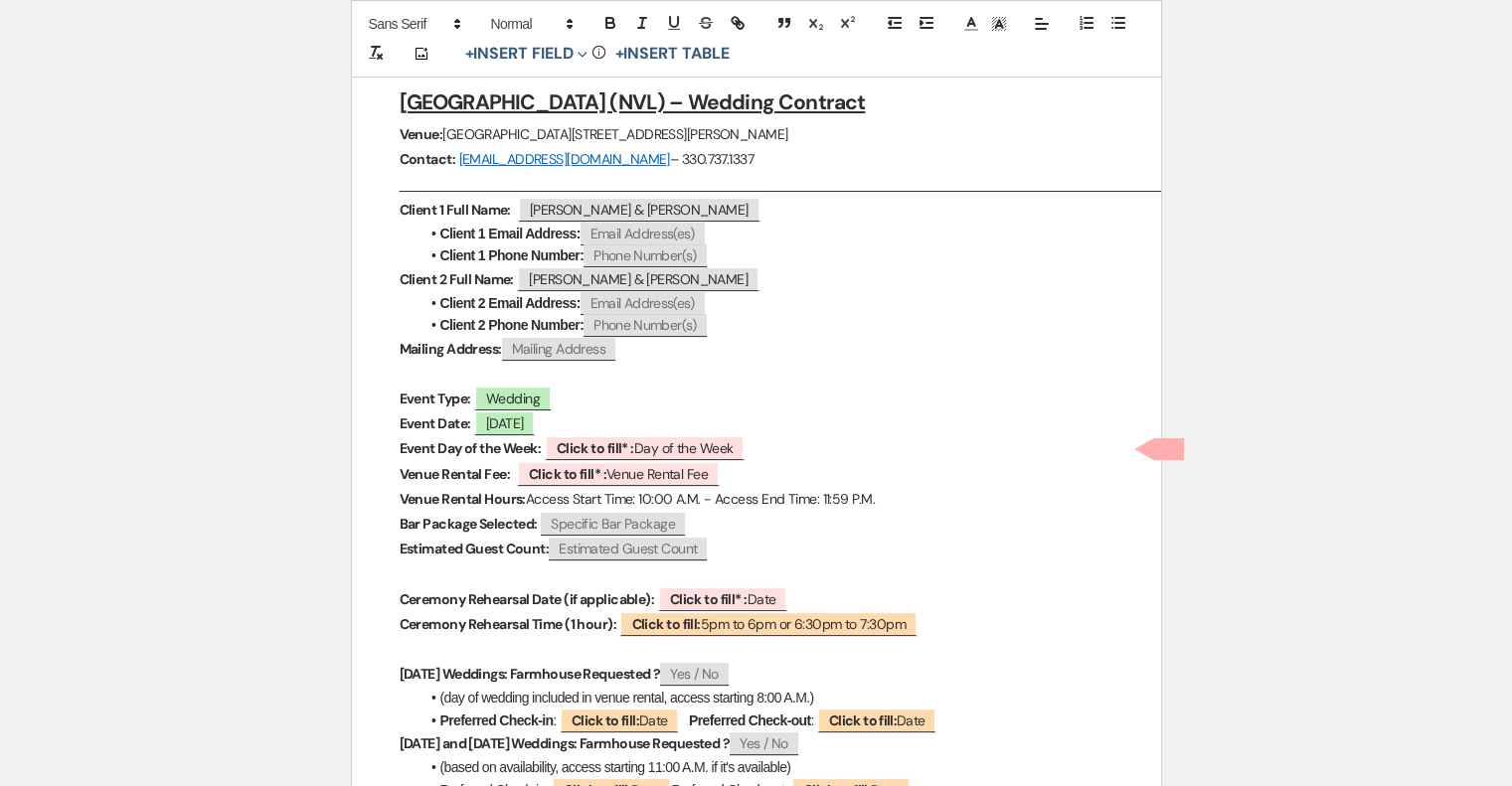 scroll, scrollTop: 332, scrollLeft: 0, axis: vertical 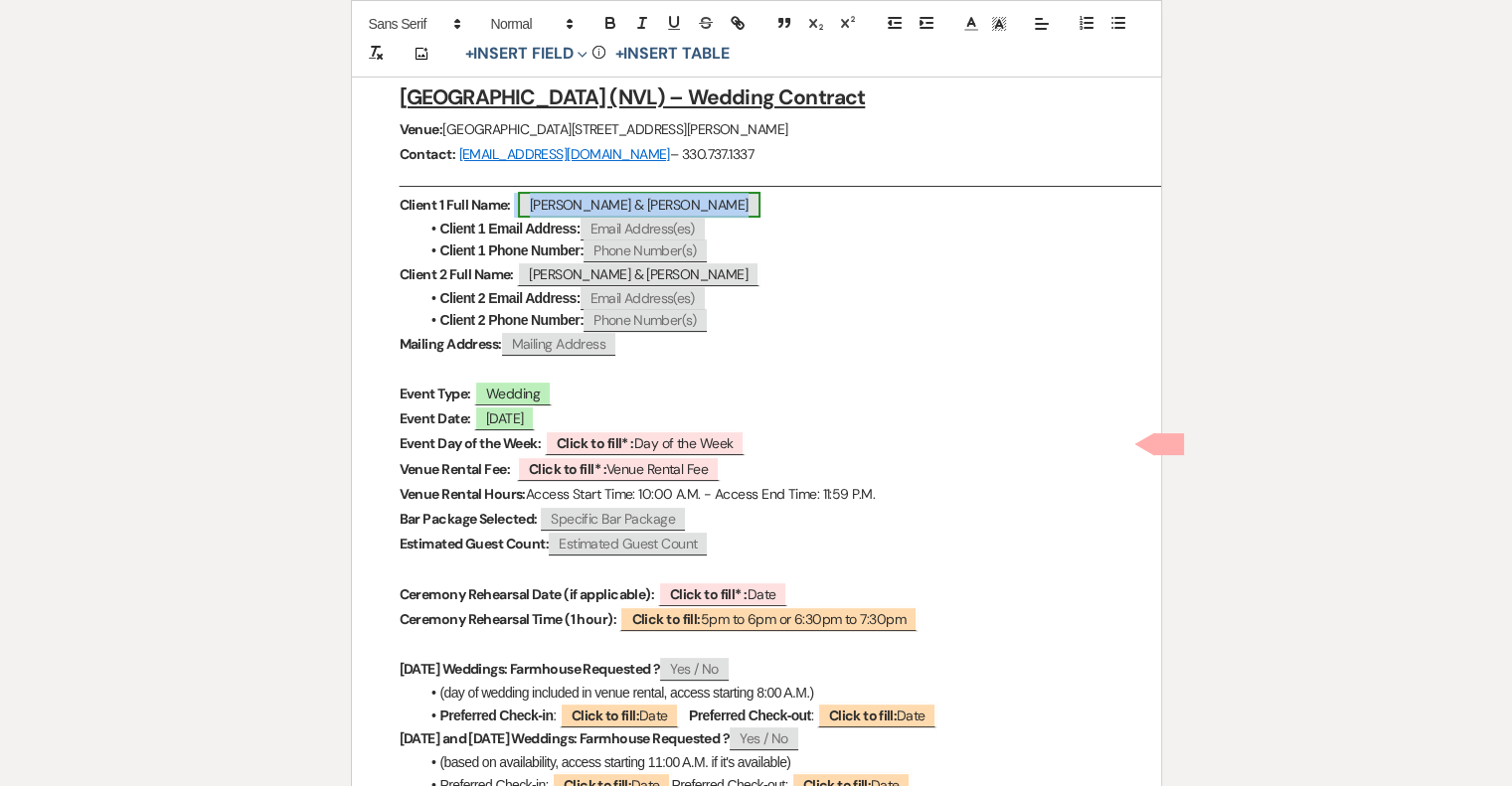 click on "[PERSON_NAME] & [PERSON_NAME]" at bounding box center [639, 205] 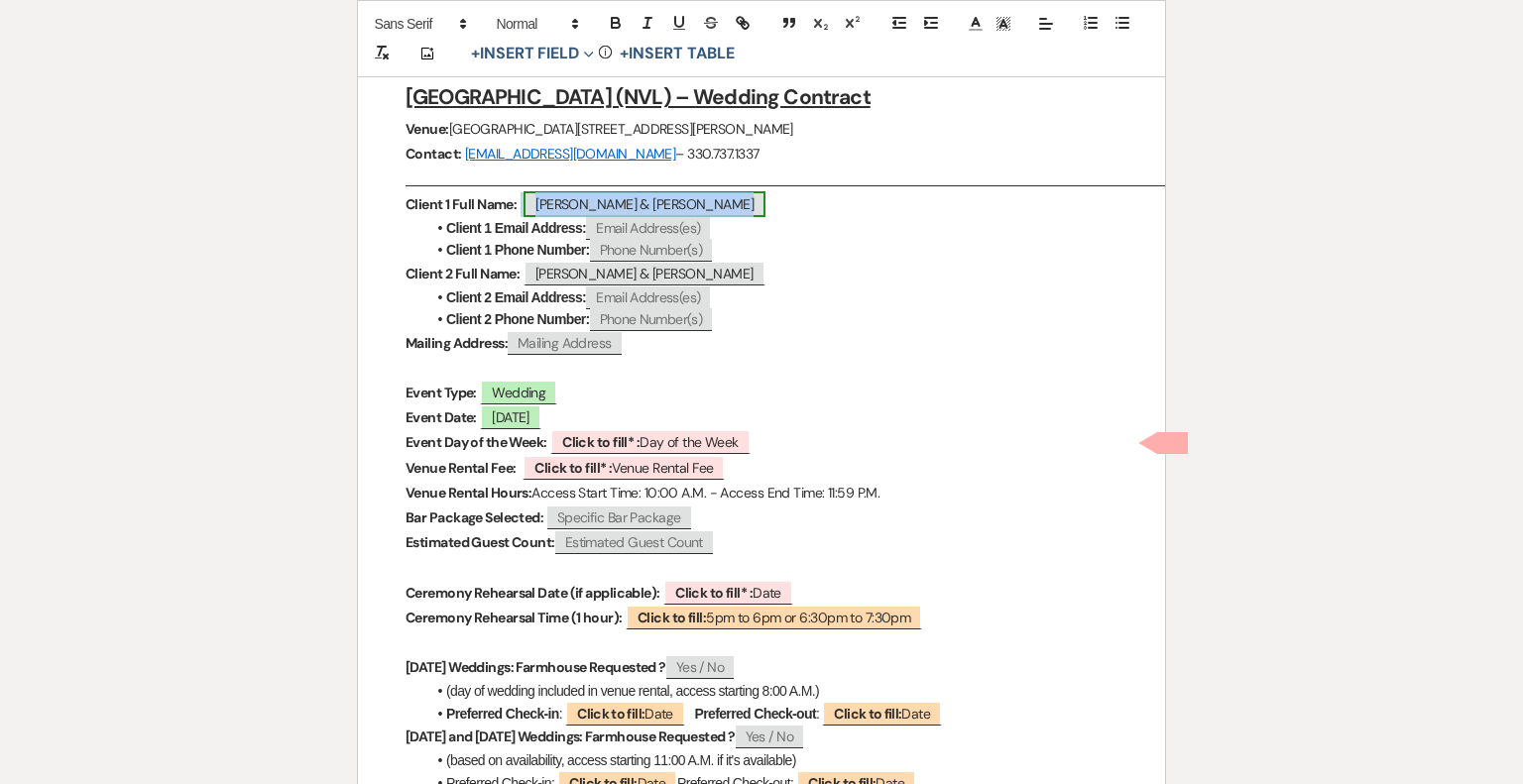 select on "smartCustomField" 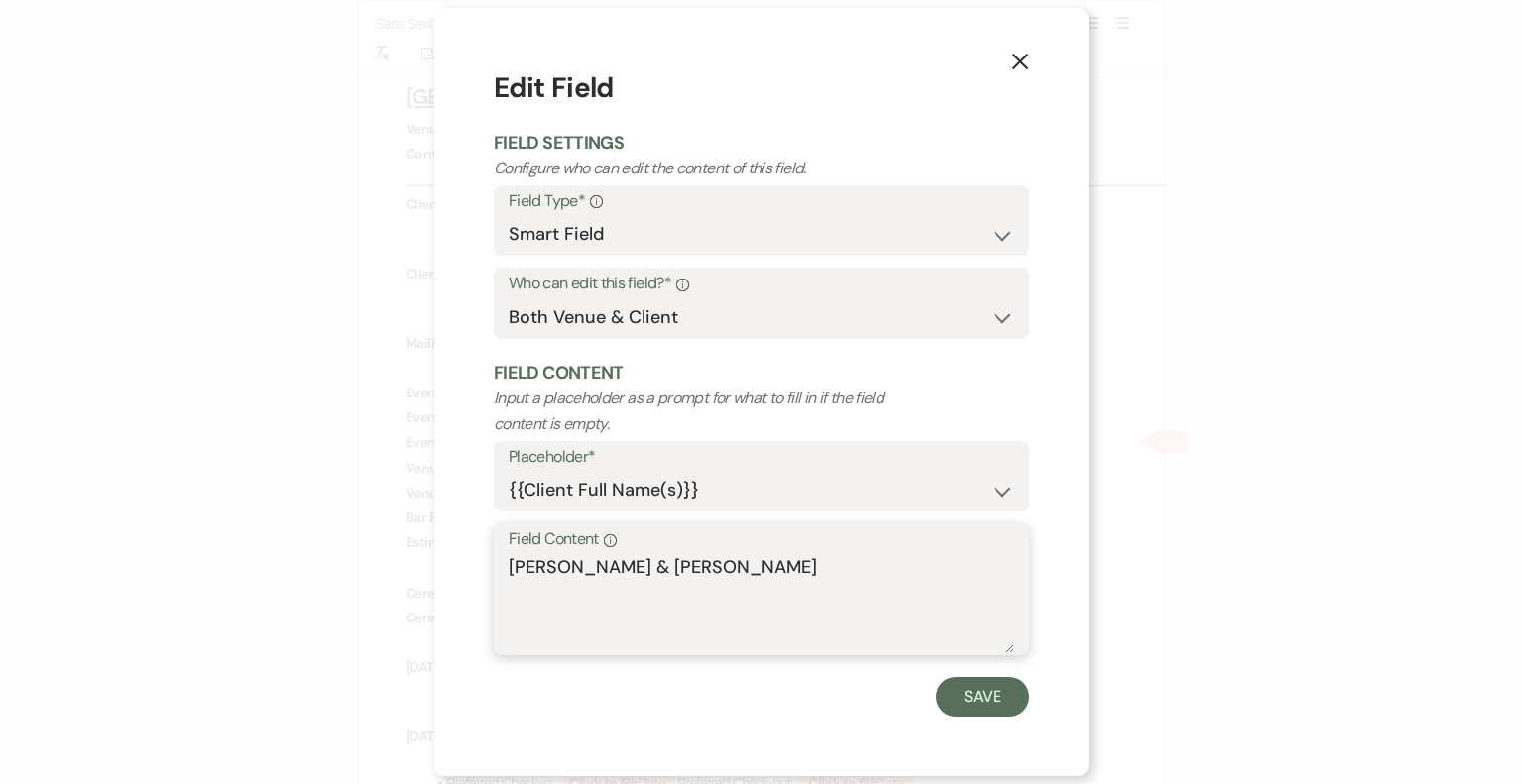 drag, startPoint x: 624, startPoint y: 568, endPoint x: 342, endPoint y: 573, distance: 282.044 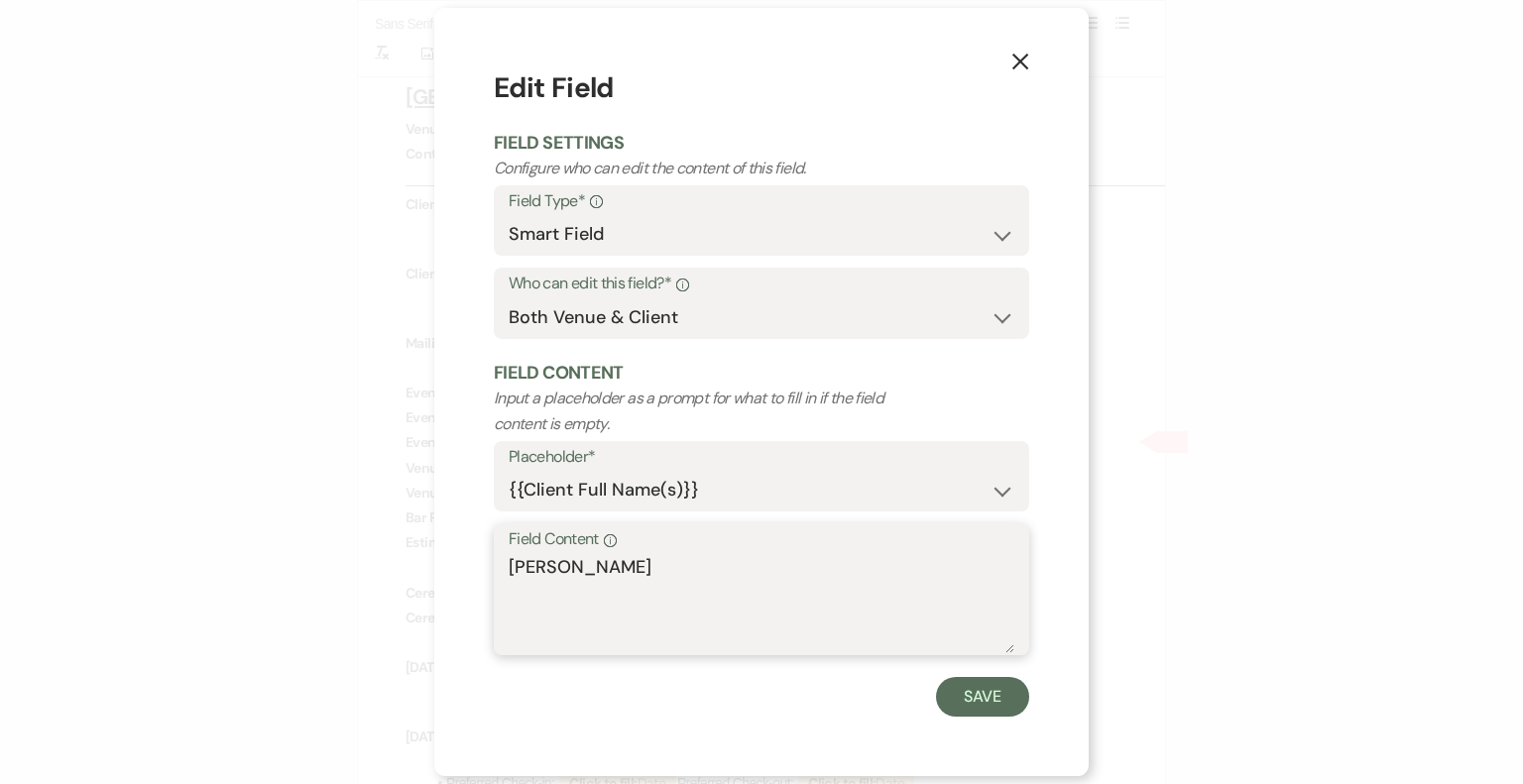 type on "[PERSON_NAME]" 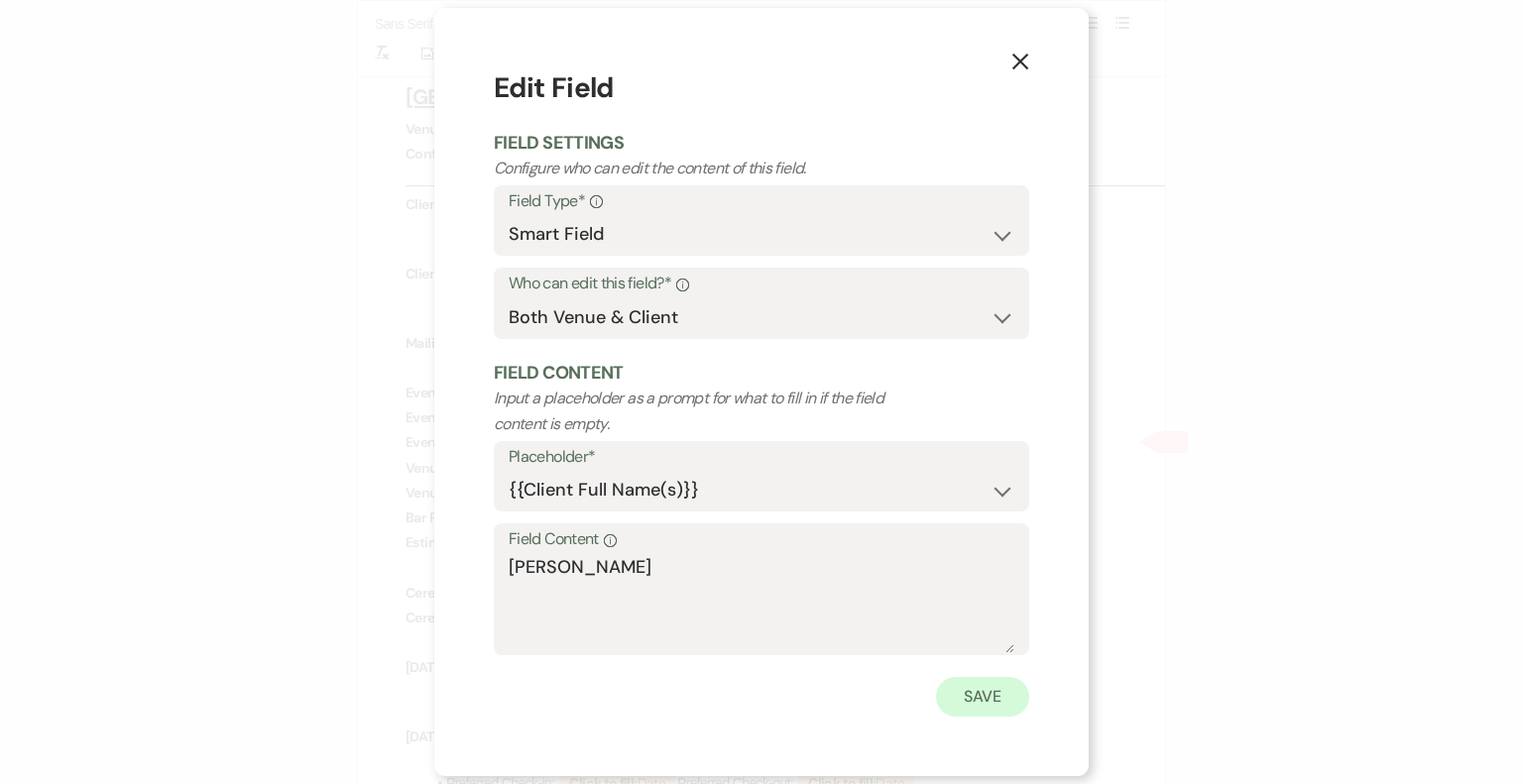 click on "Save" at bounding box center (983, 697) 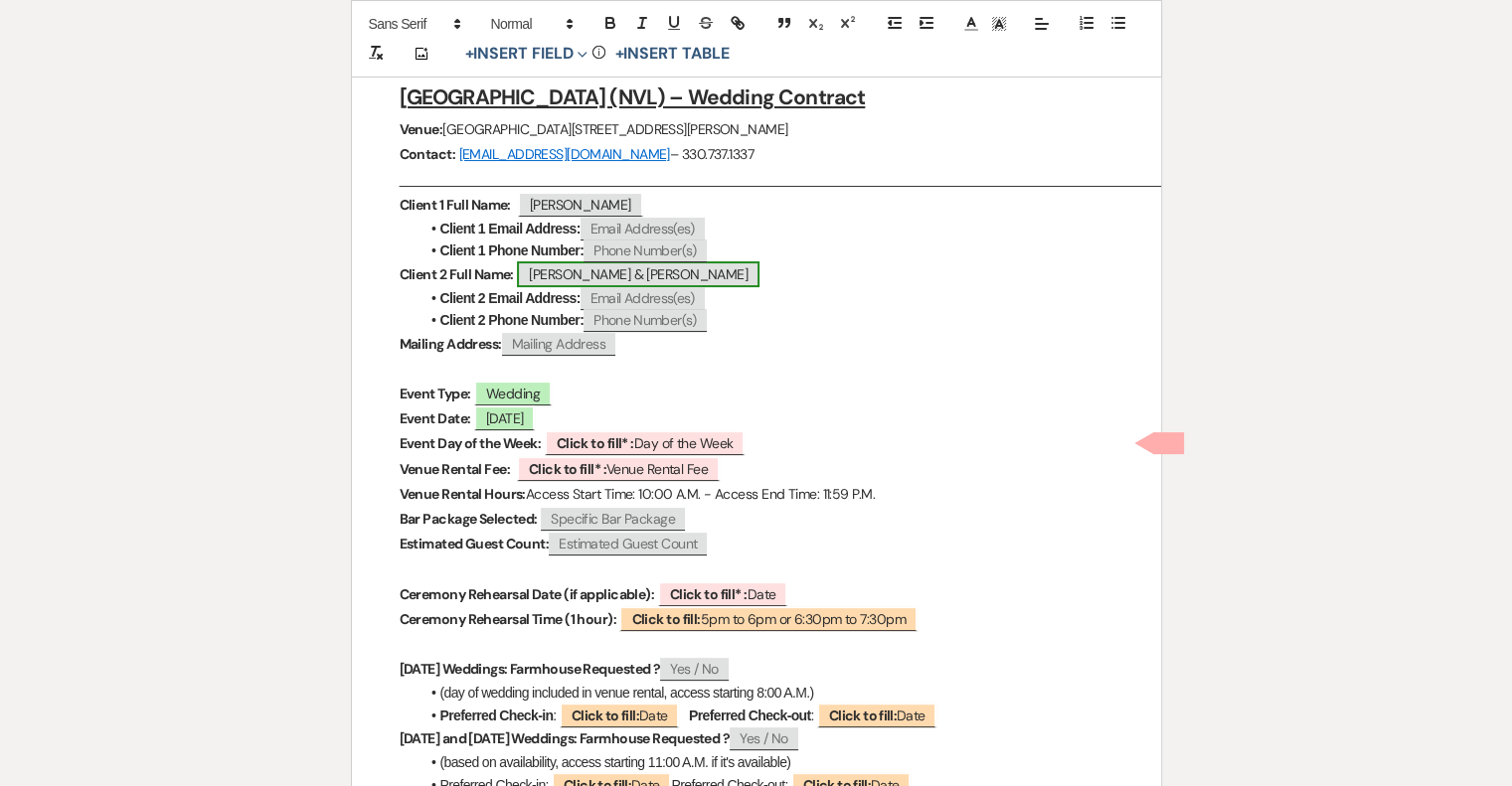 click on "[PERSON_NAME] & [PERSON_NAME]" at bounding box center [638, 274] 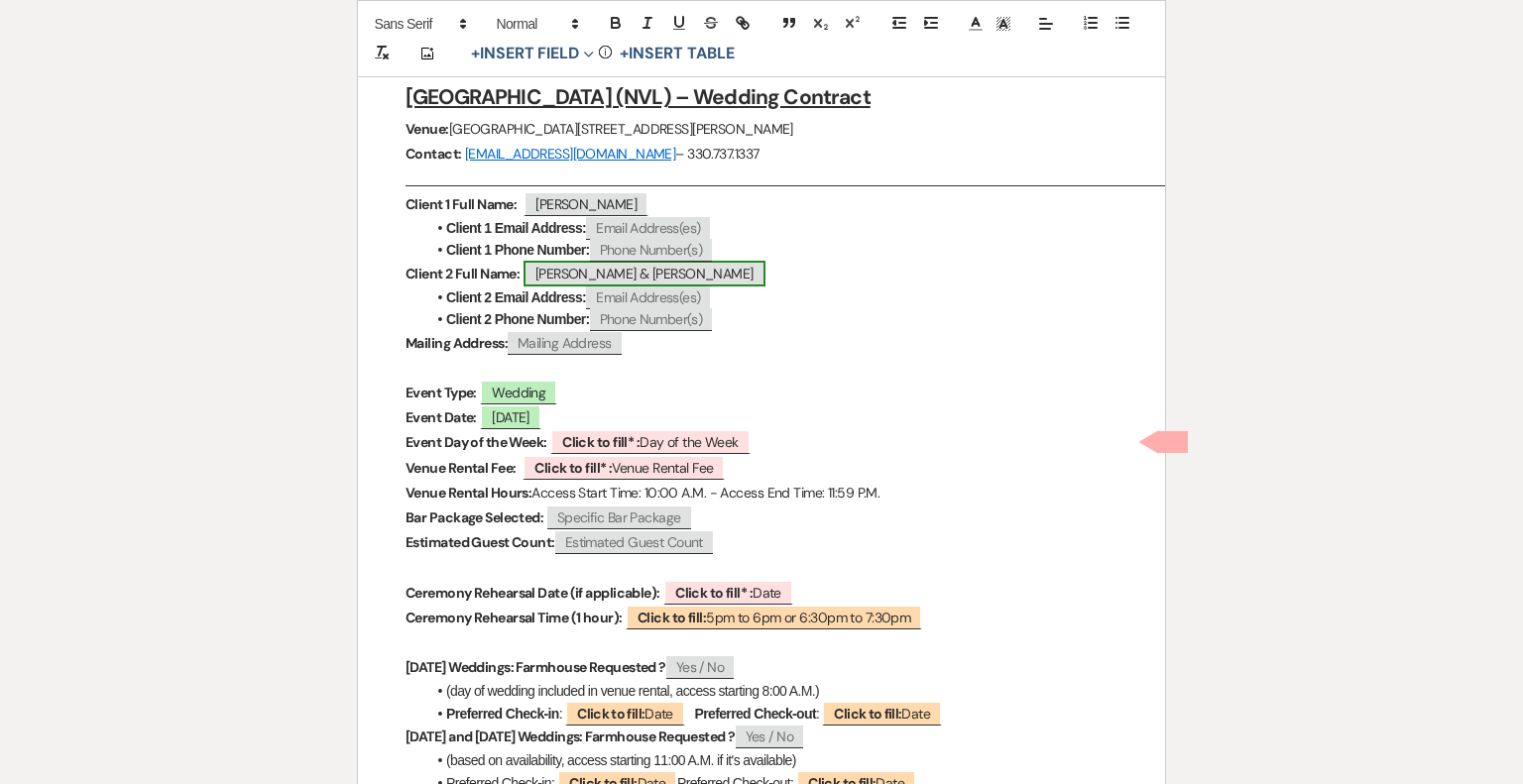 select on "smartCustomField" 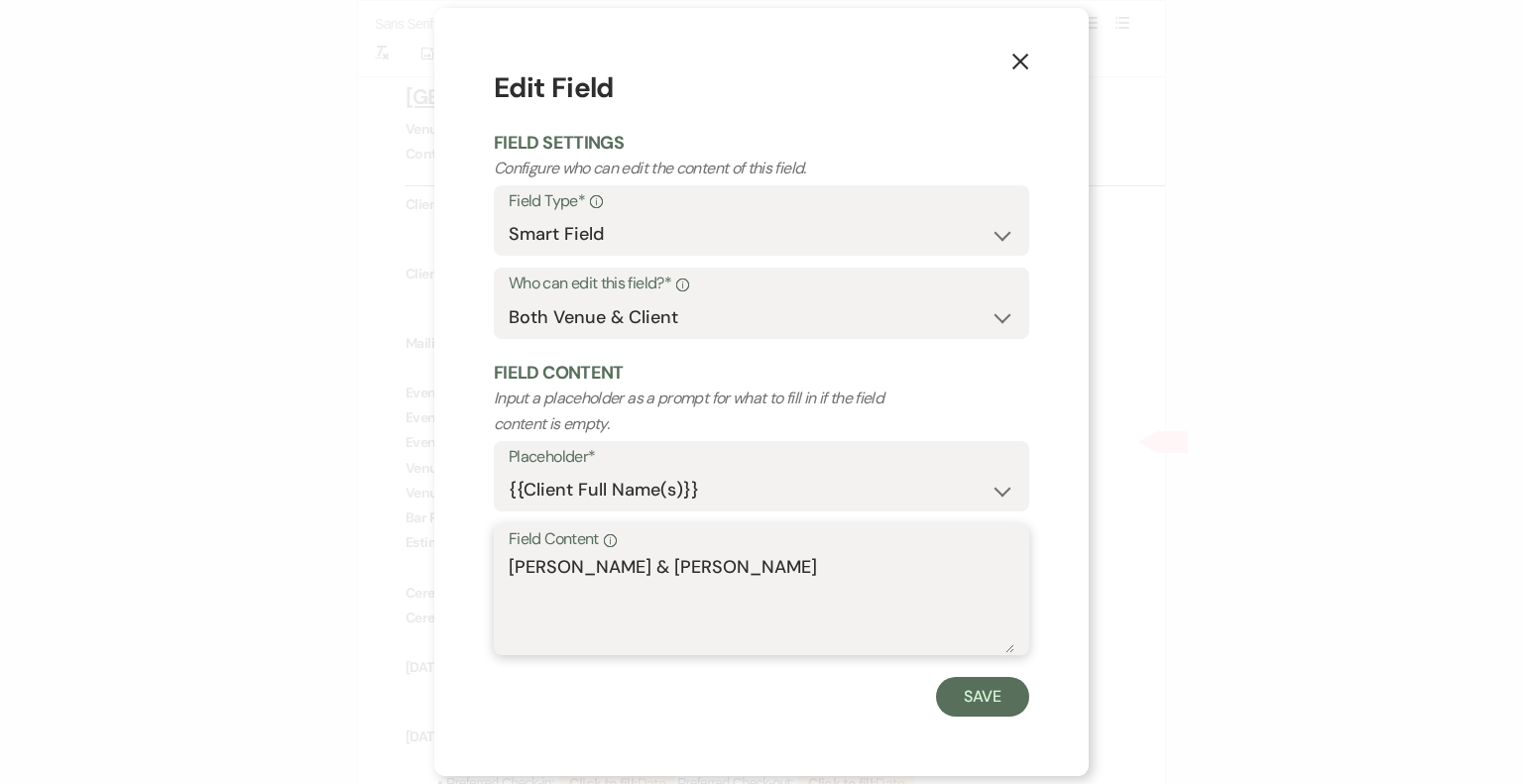 drag, startPoint x: 615, startPoint y: 560, endPoint x: 1099, endPoint y: 529, distance: 484.99175 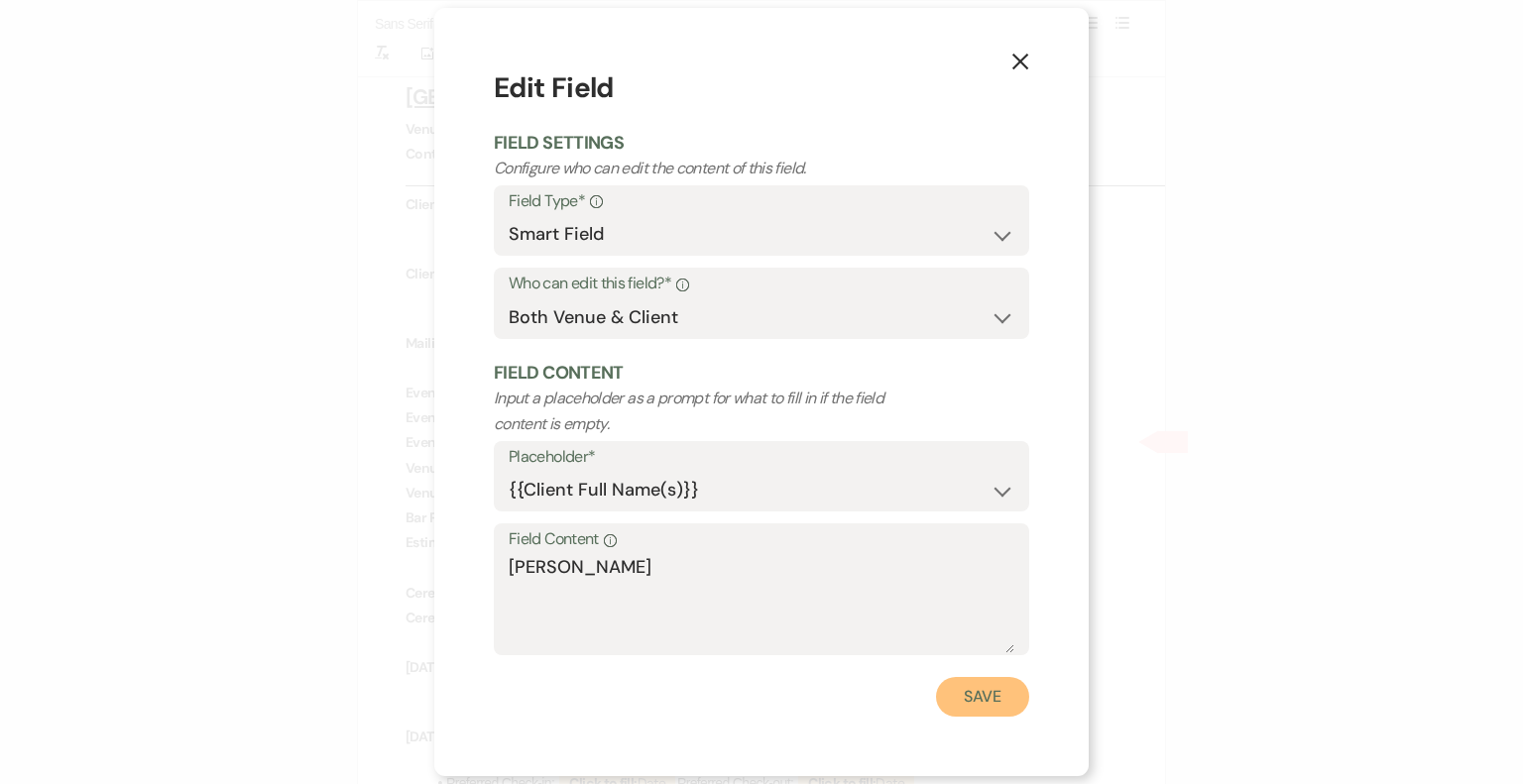 click on "Save" at bounding box center [983, 697] 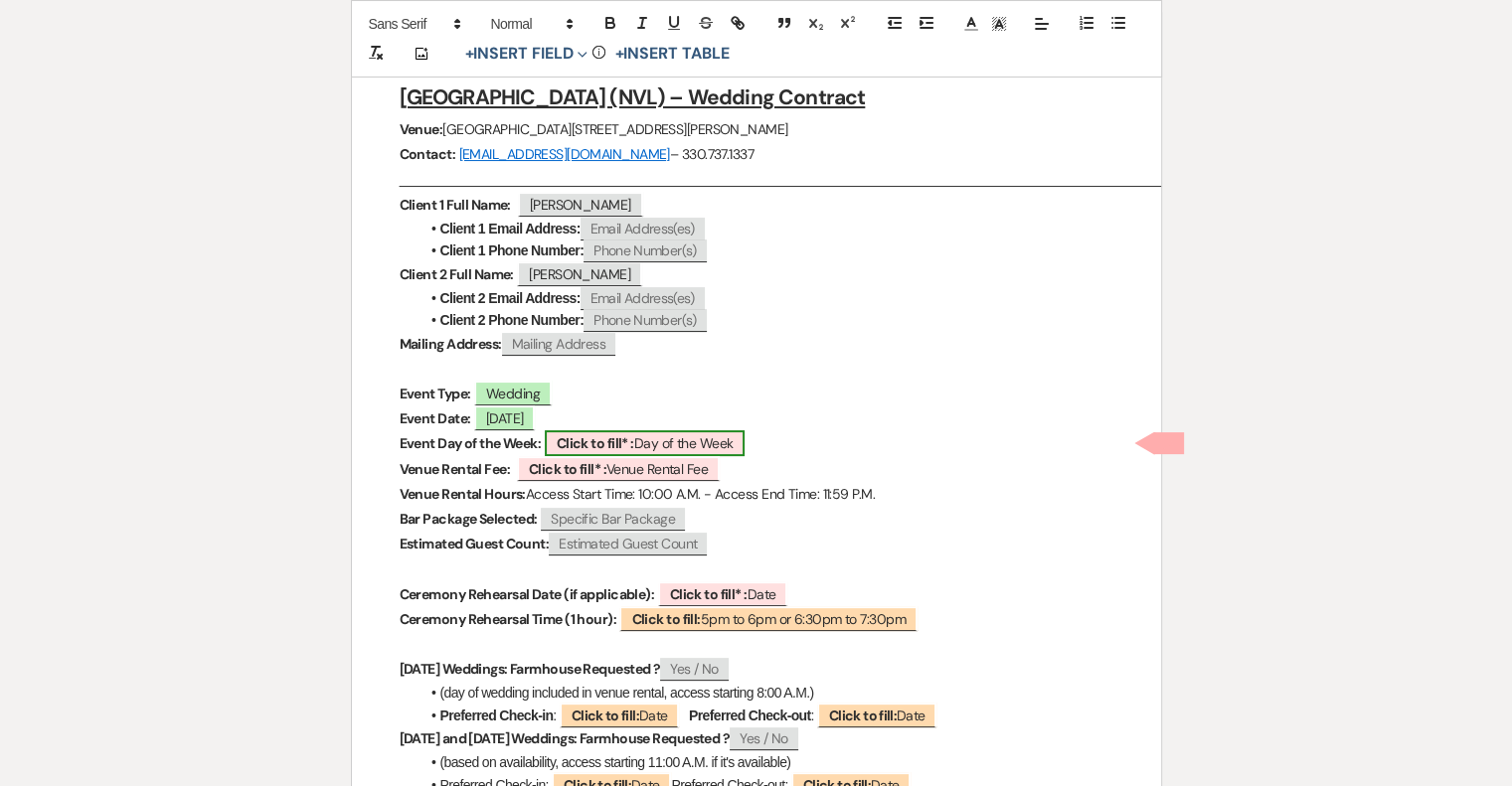 click on "Click to fill* :
Day of the Week" at bounding box center (645, 443) 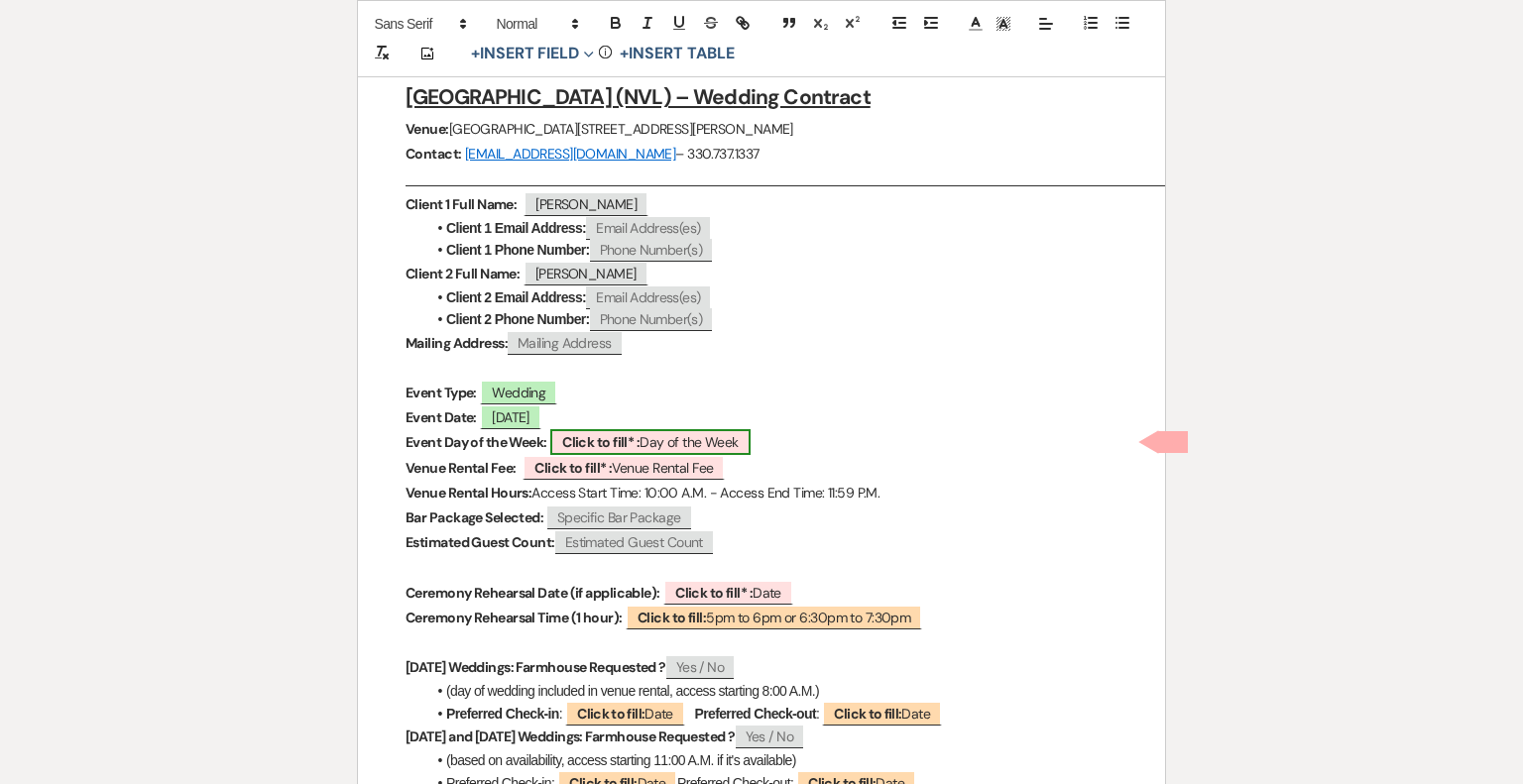 select on "owner" 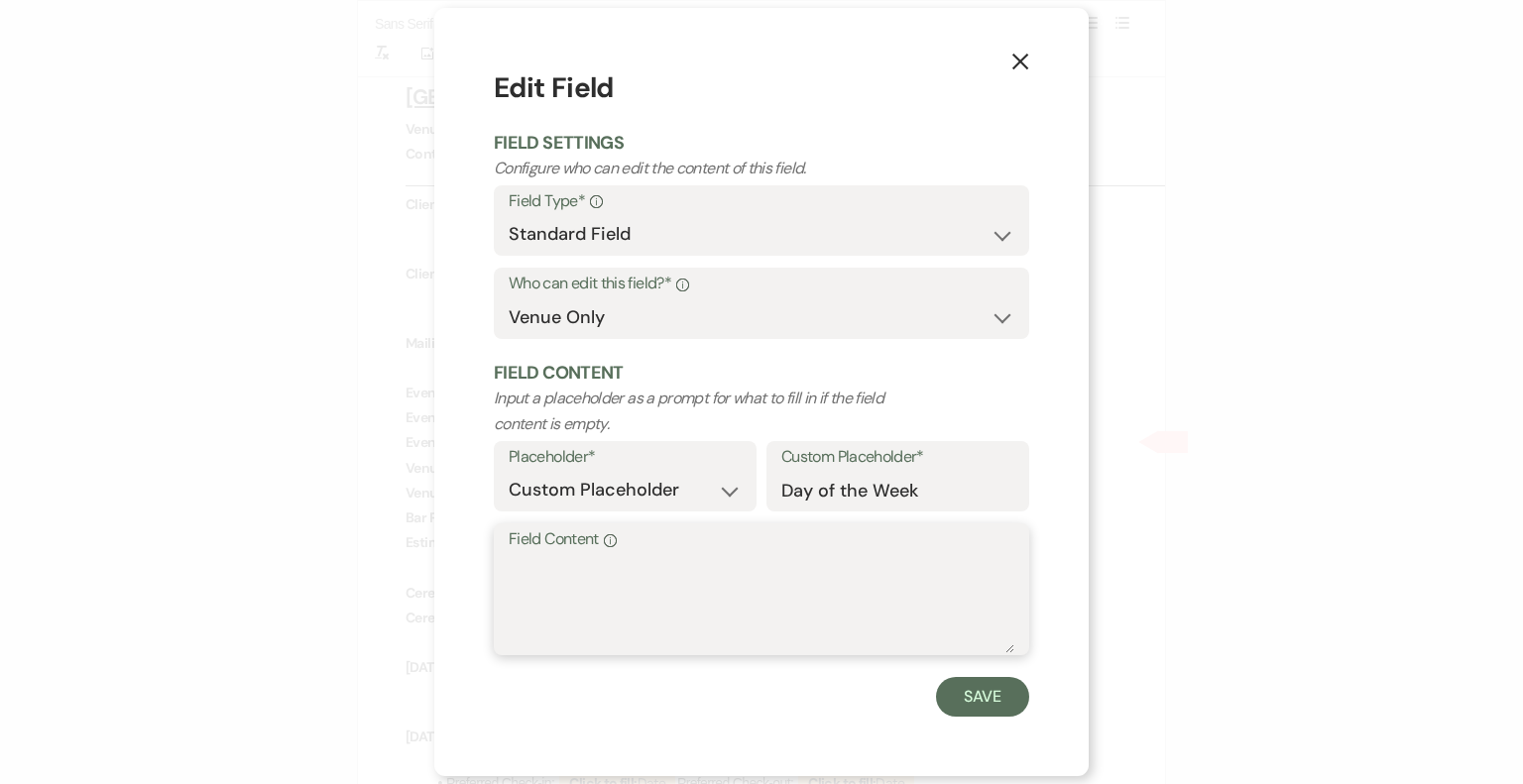 click on "Field Content Info" at bounding box center [762, 604] 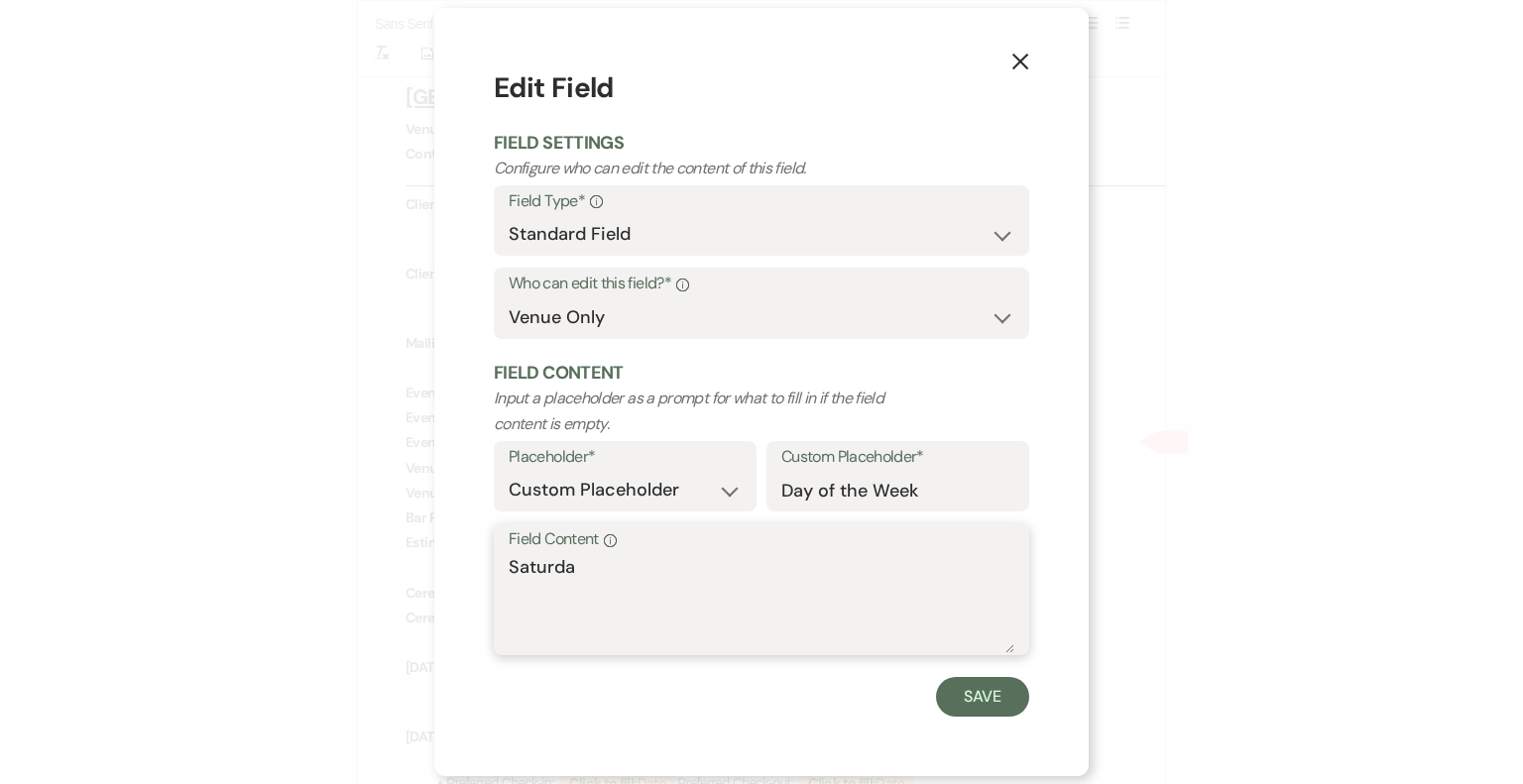 type on "[DATE]" 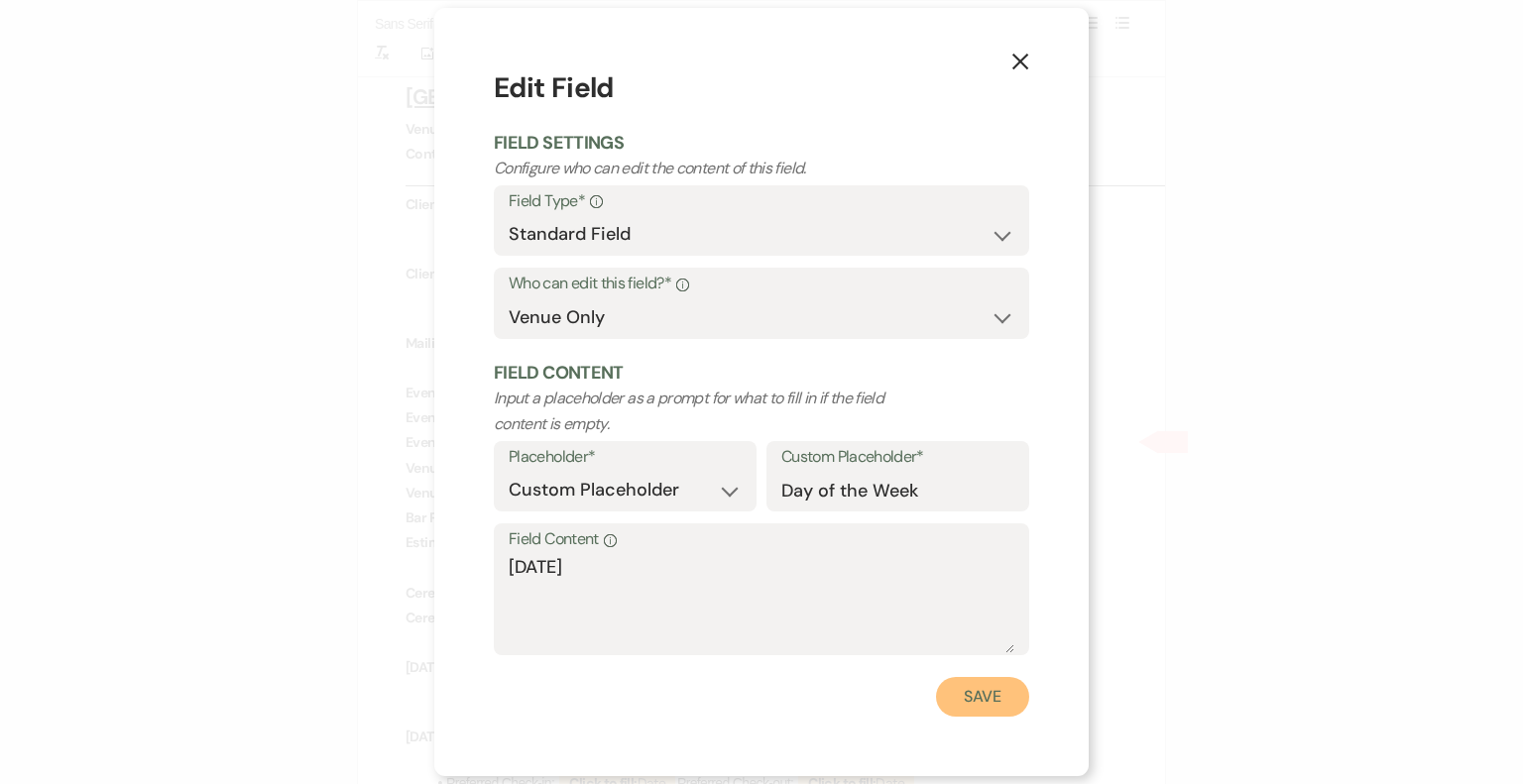 click on "Save" at bounding box center [983, 697] 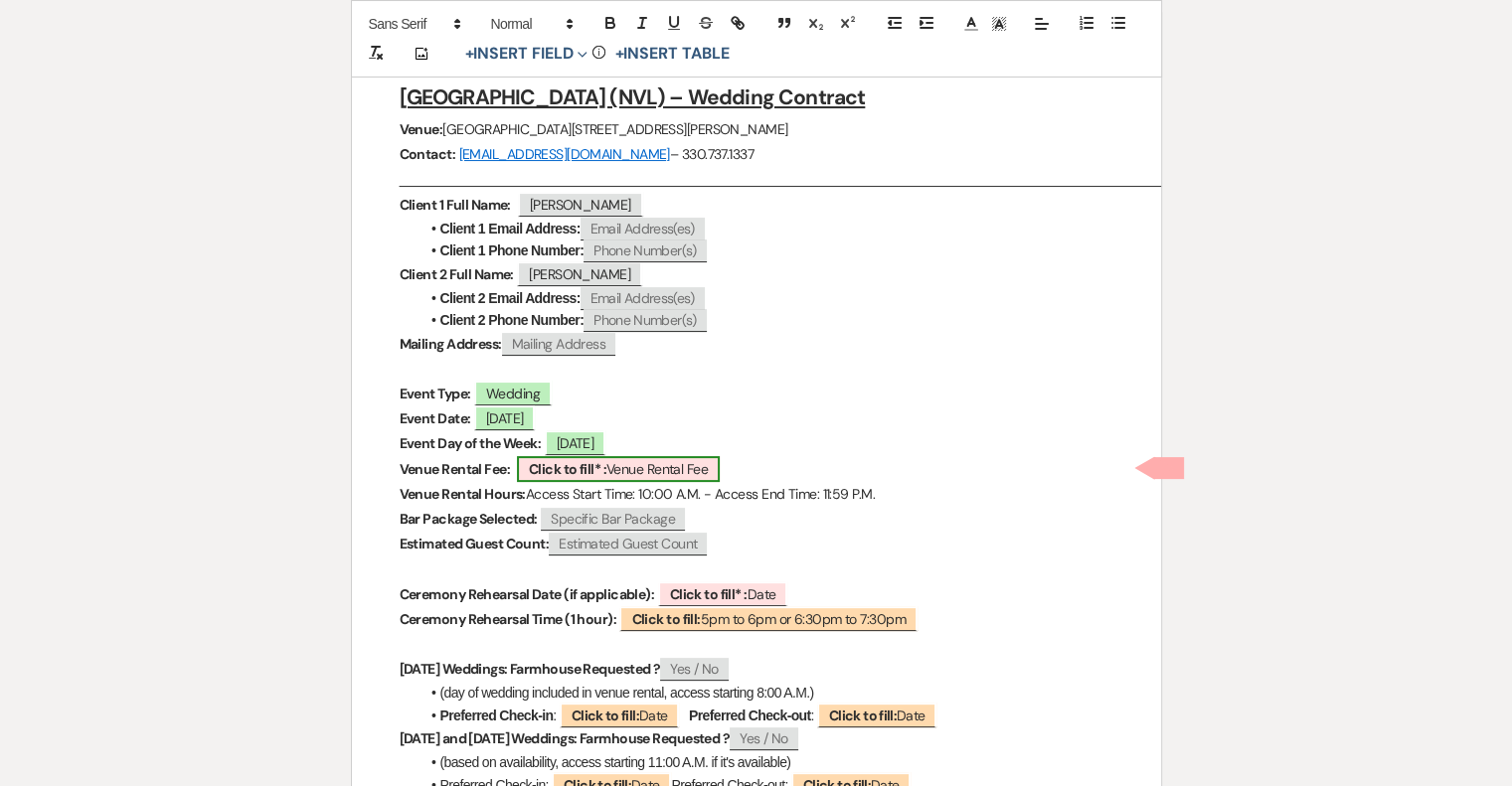click on "Click to fill* :
Venue Rental Fee" at bounding box center [618, 469] 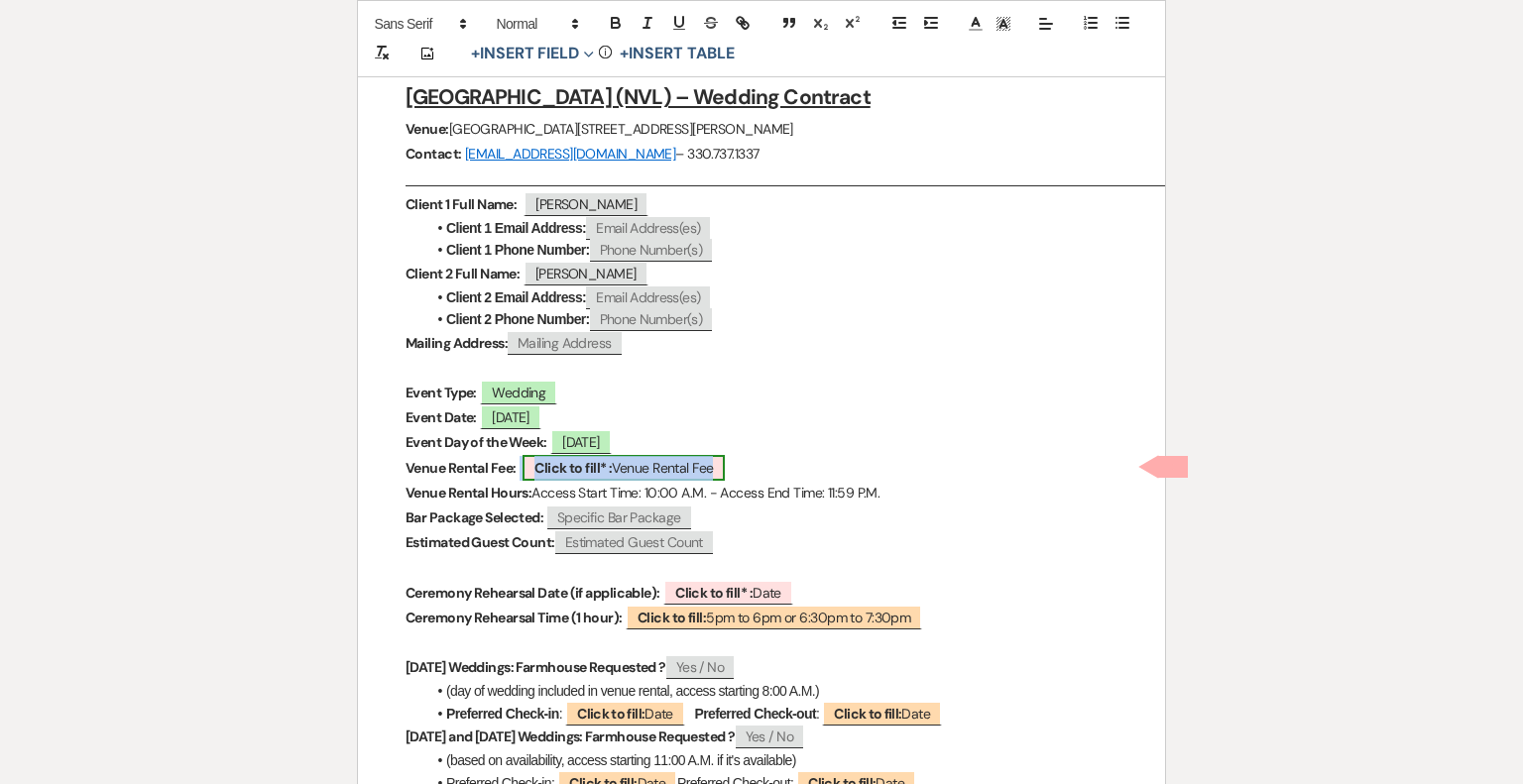 select on "owner" 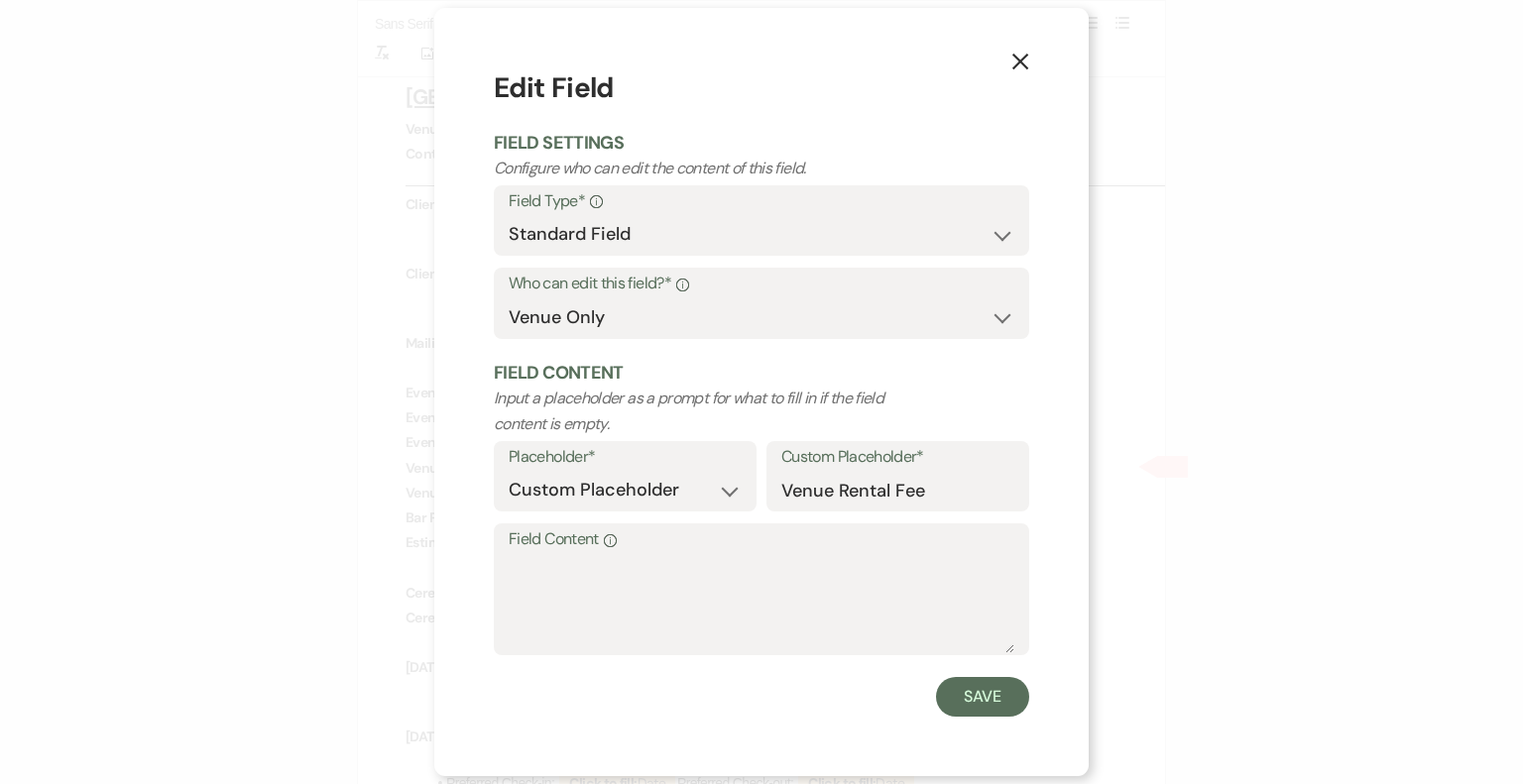 type 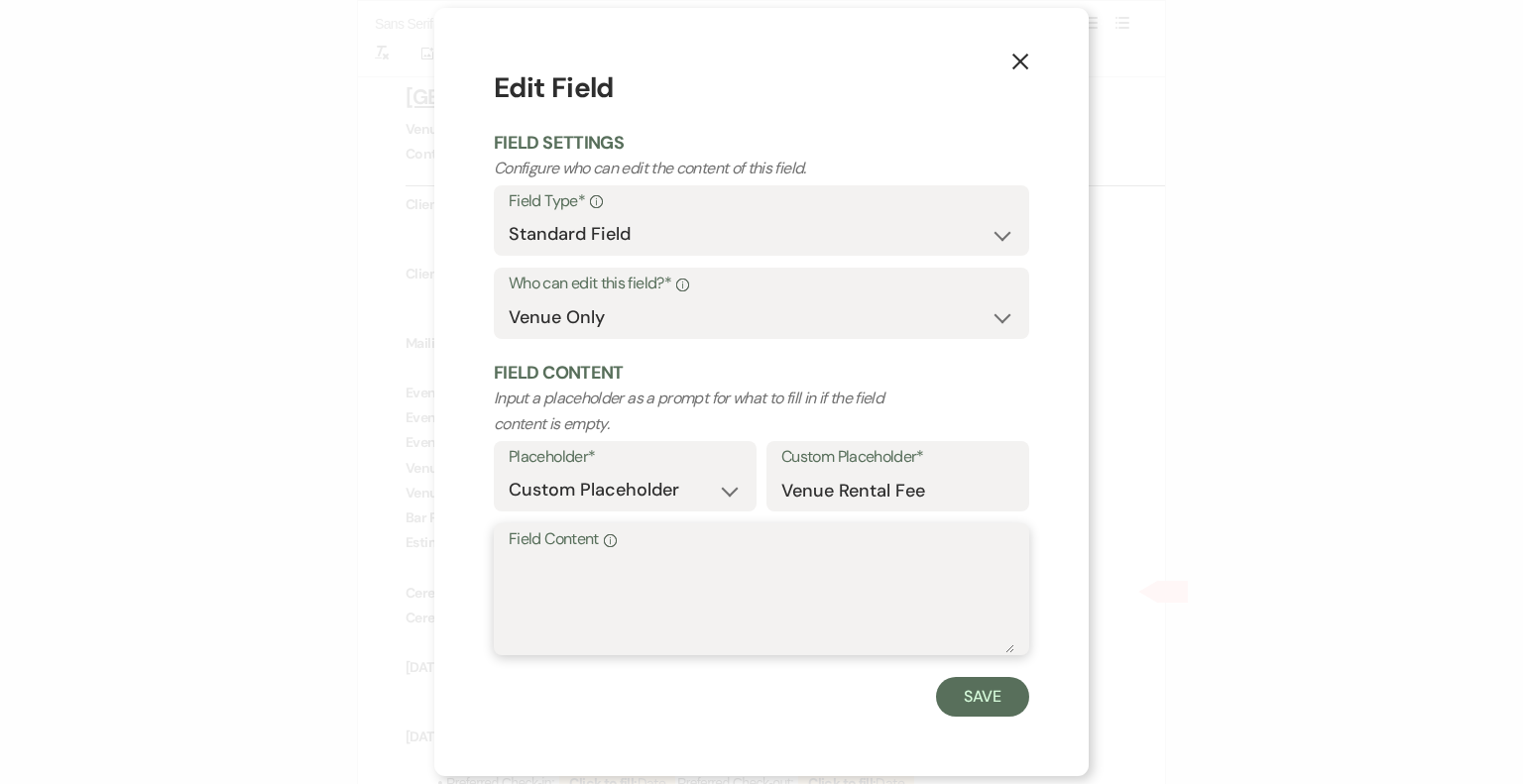 click on "Field Content Info" at bounding box center [762, 604] 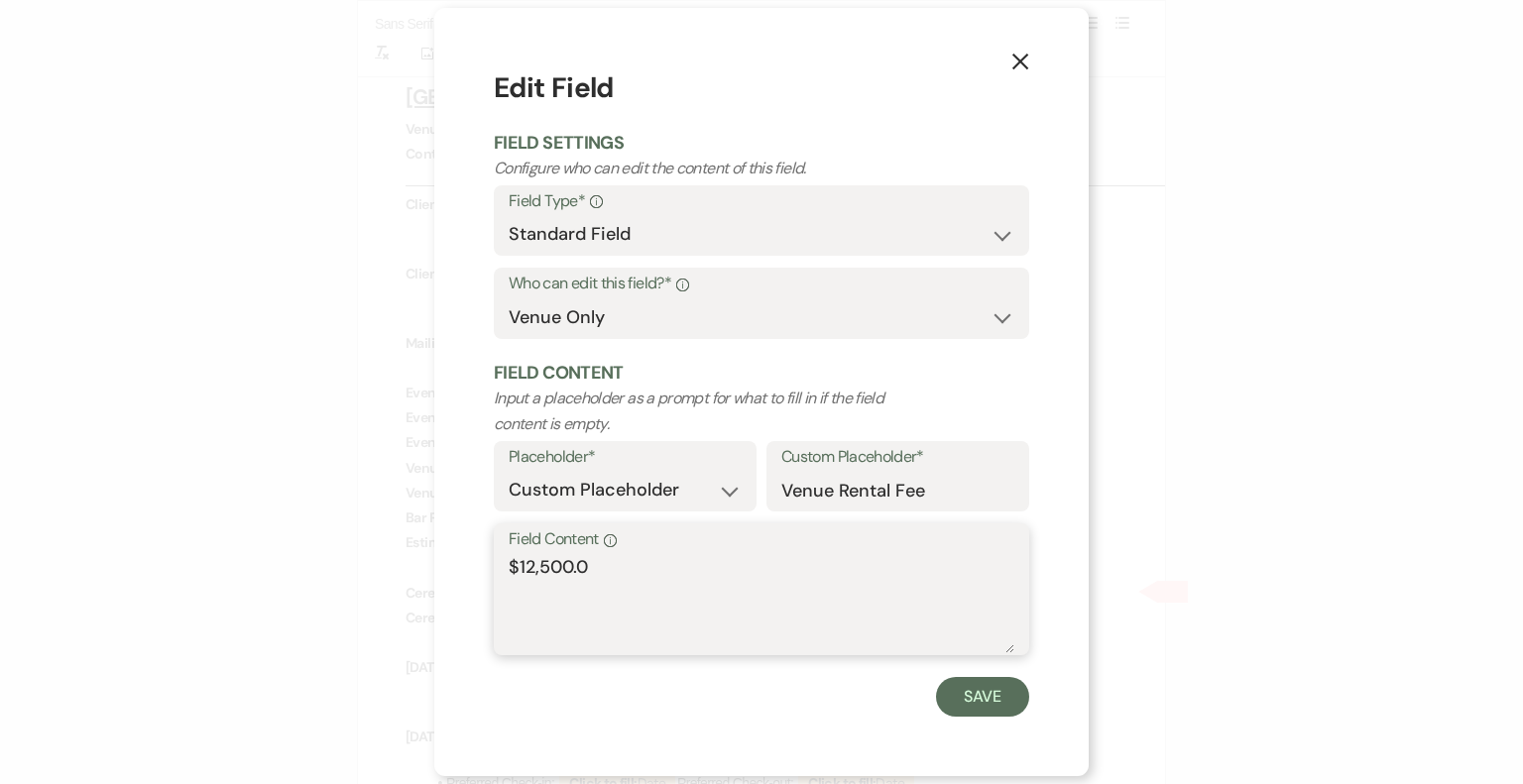 type on "$12,500.00" 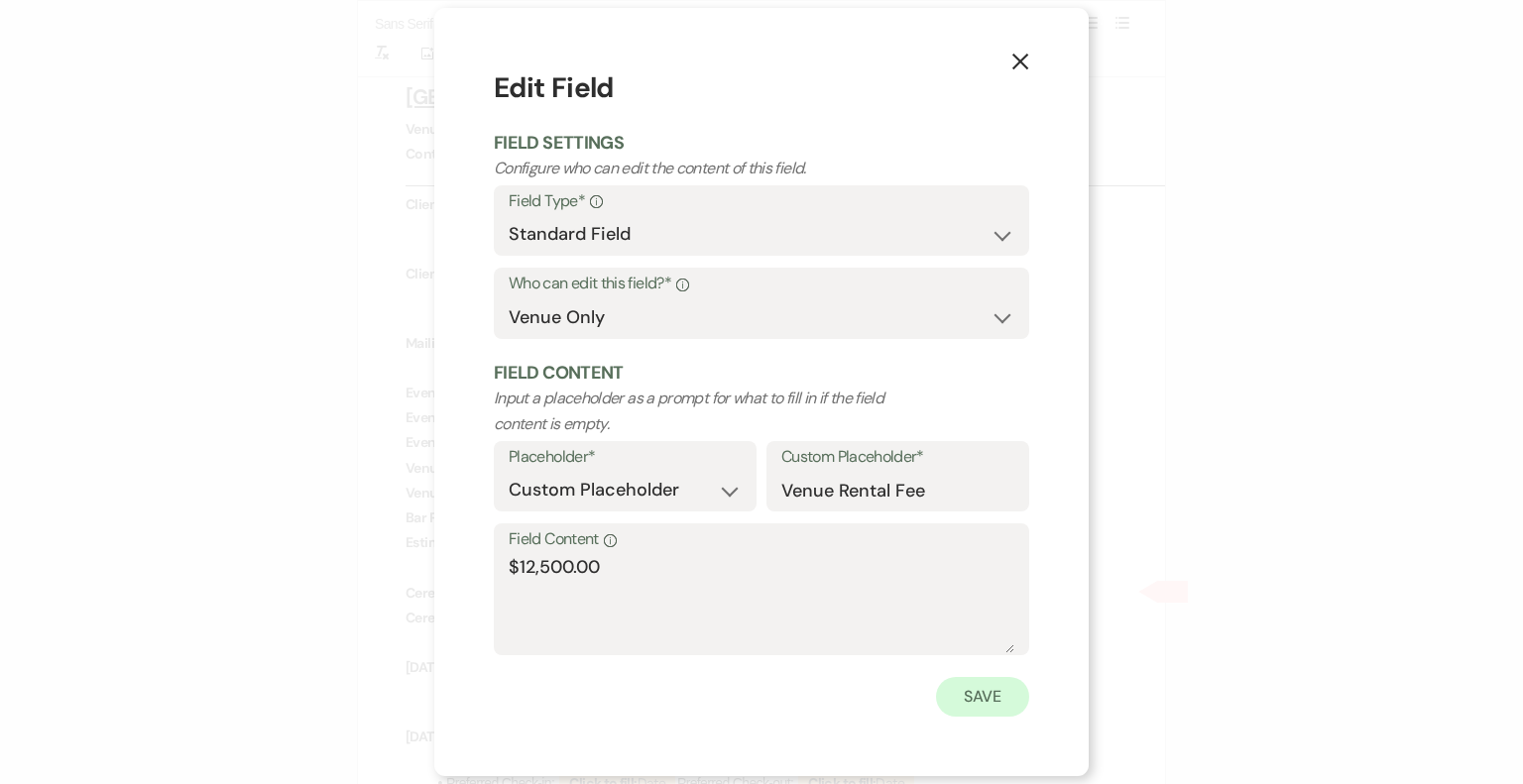 click on "Save" at bounding box center (983, 697) 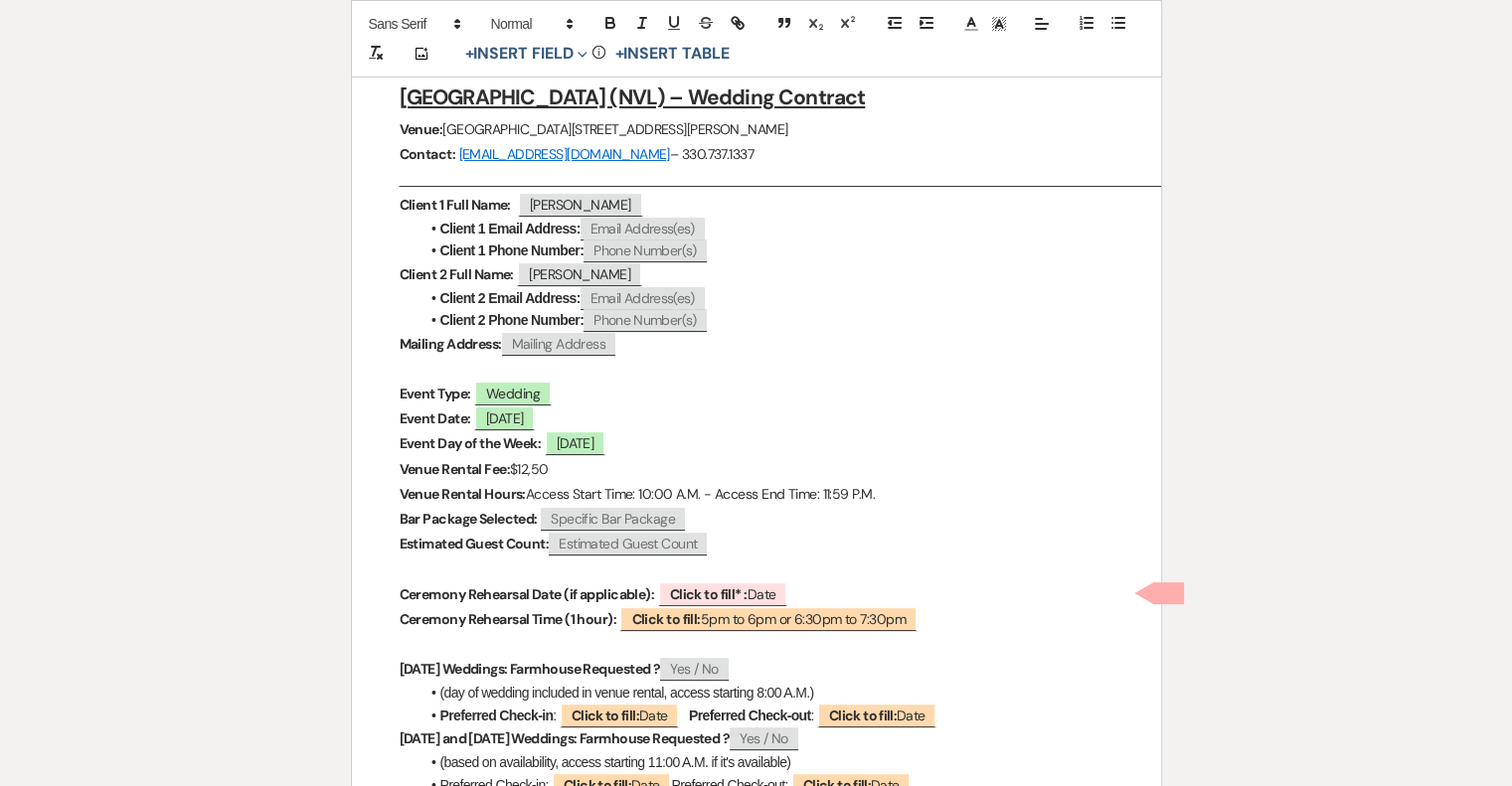 click on "Specific Bar Package" at bounding box center (612, 519) 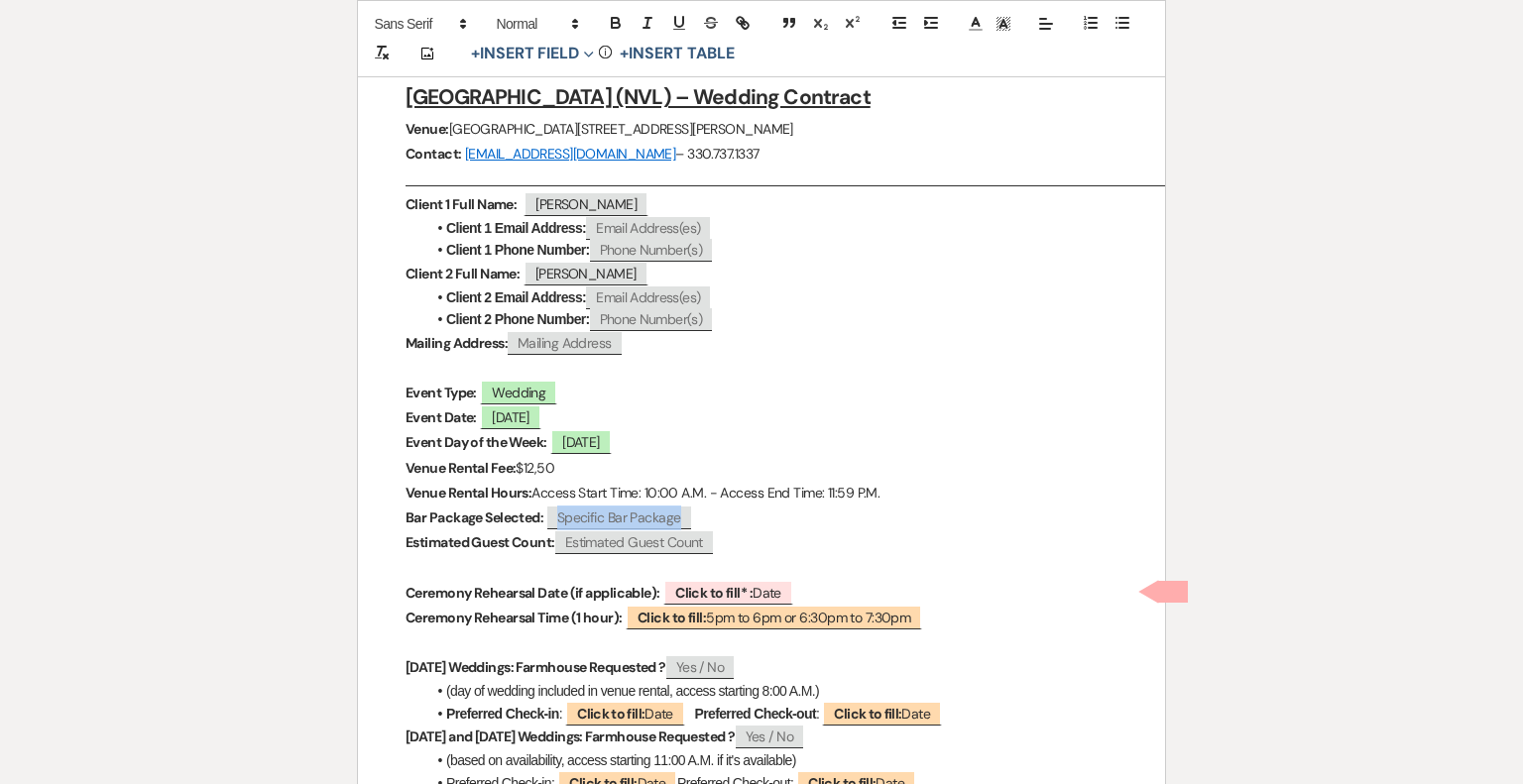 select on "client" 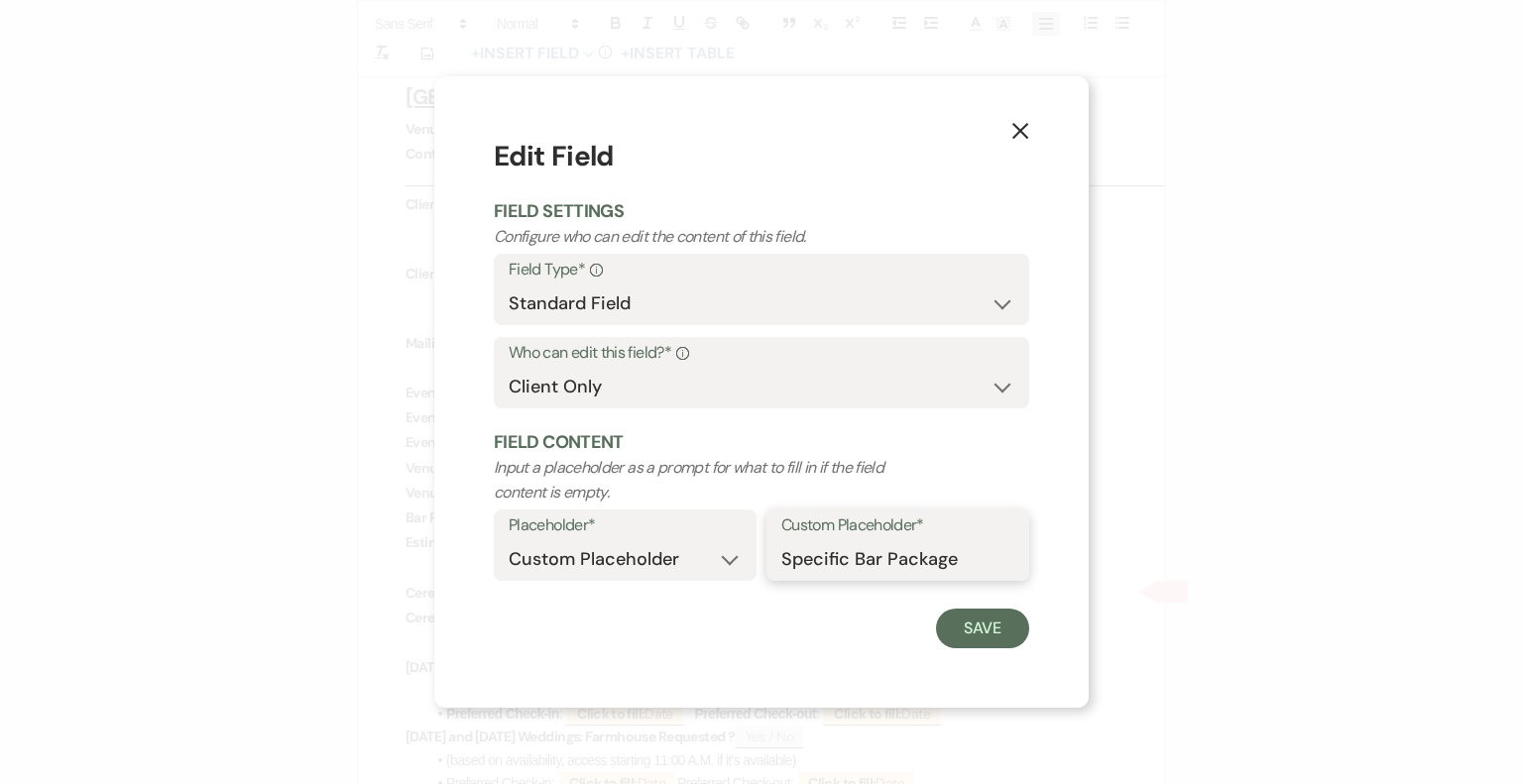 click on "Specific Bar Package" at bounding box center [897, 559] 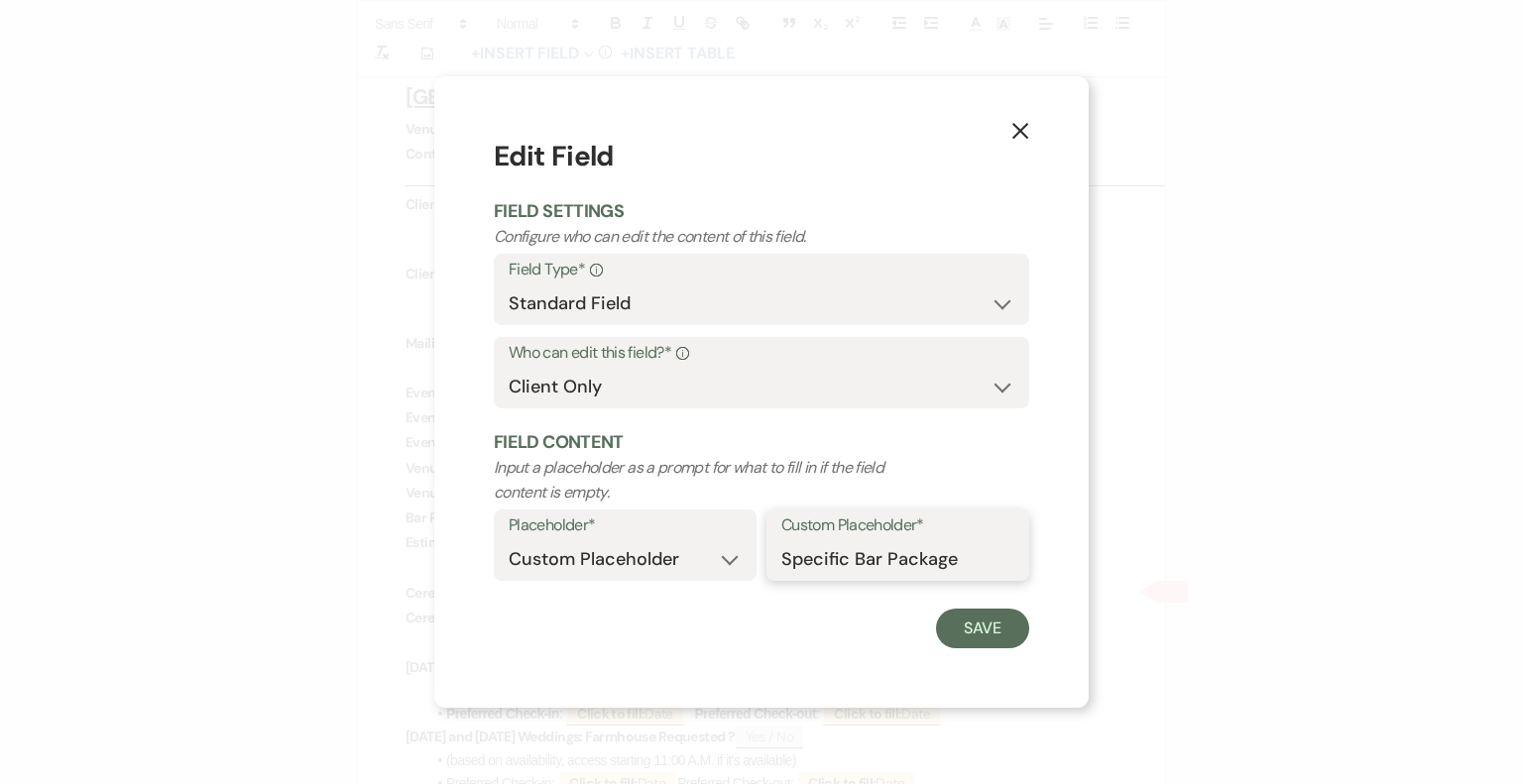 click on "Specific Bar Package" at bounding box center [897, 559] 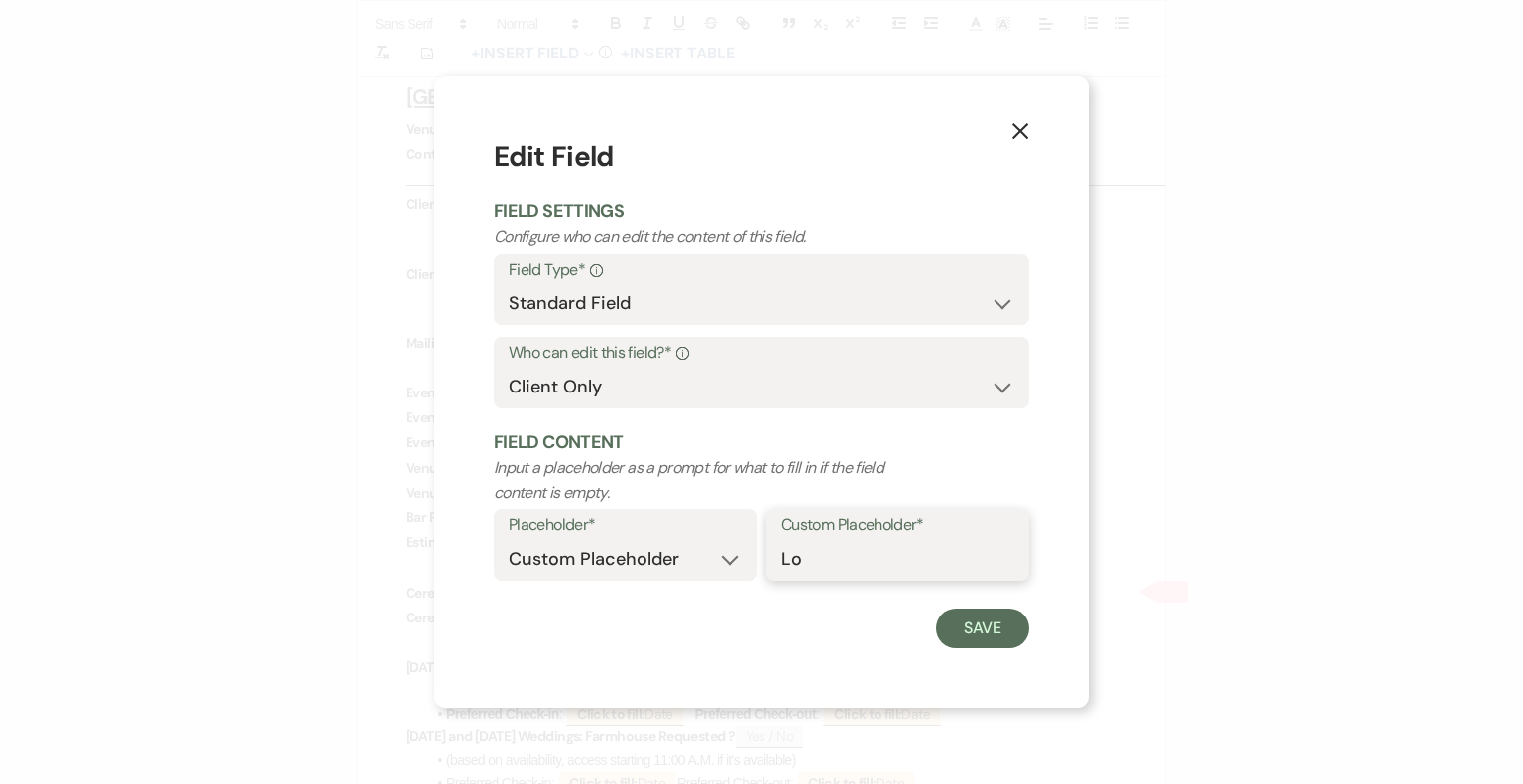 type on "L" 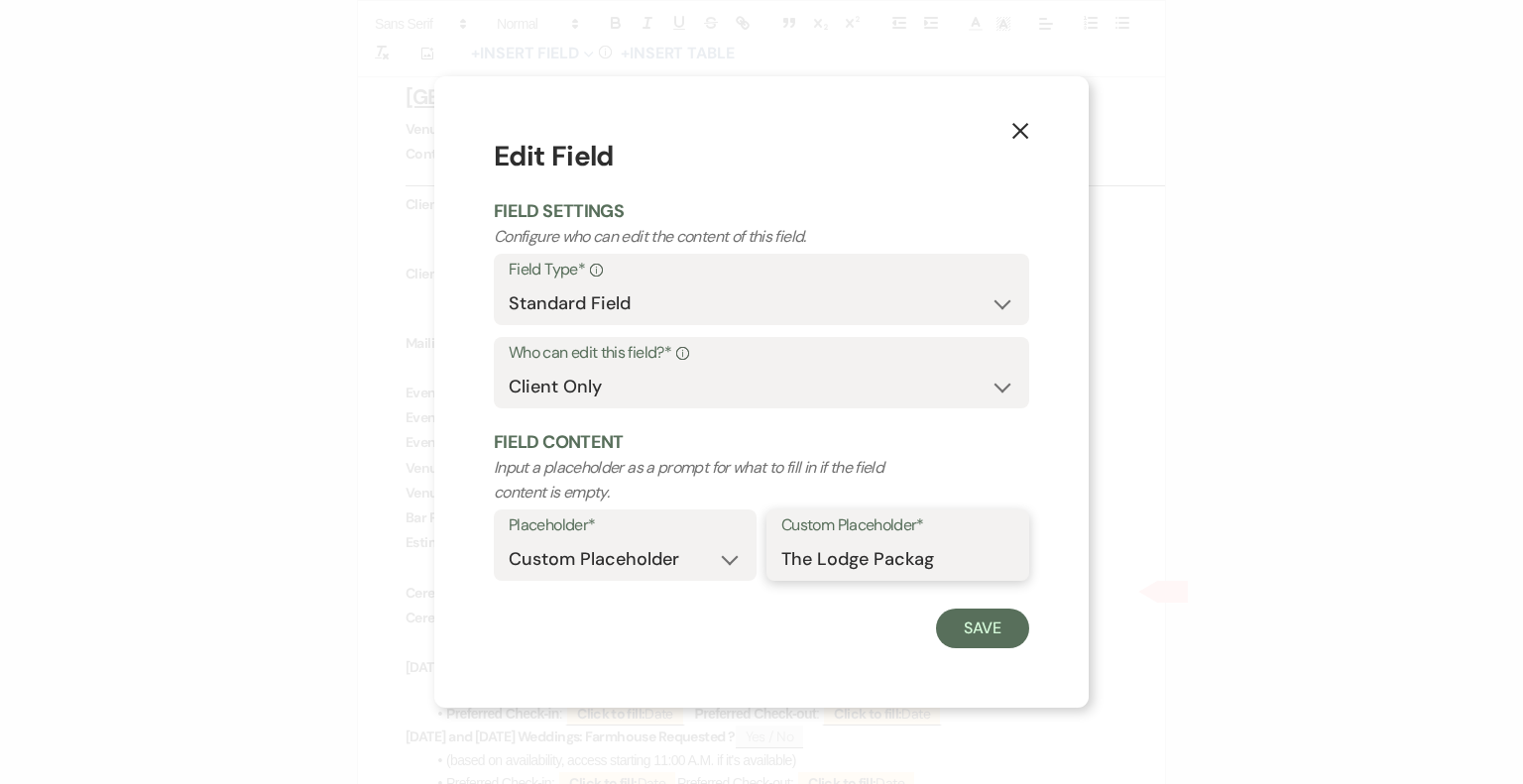 type on "The Lodge Package" 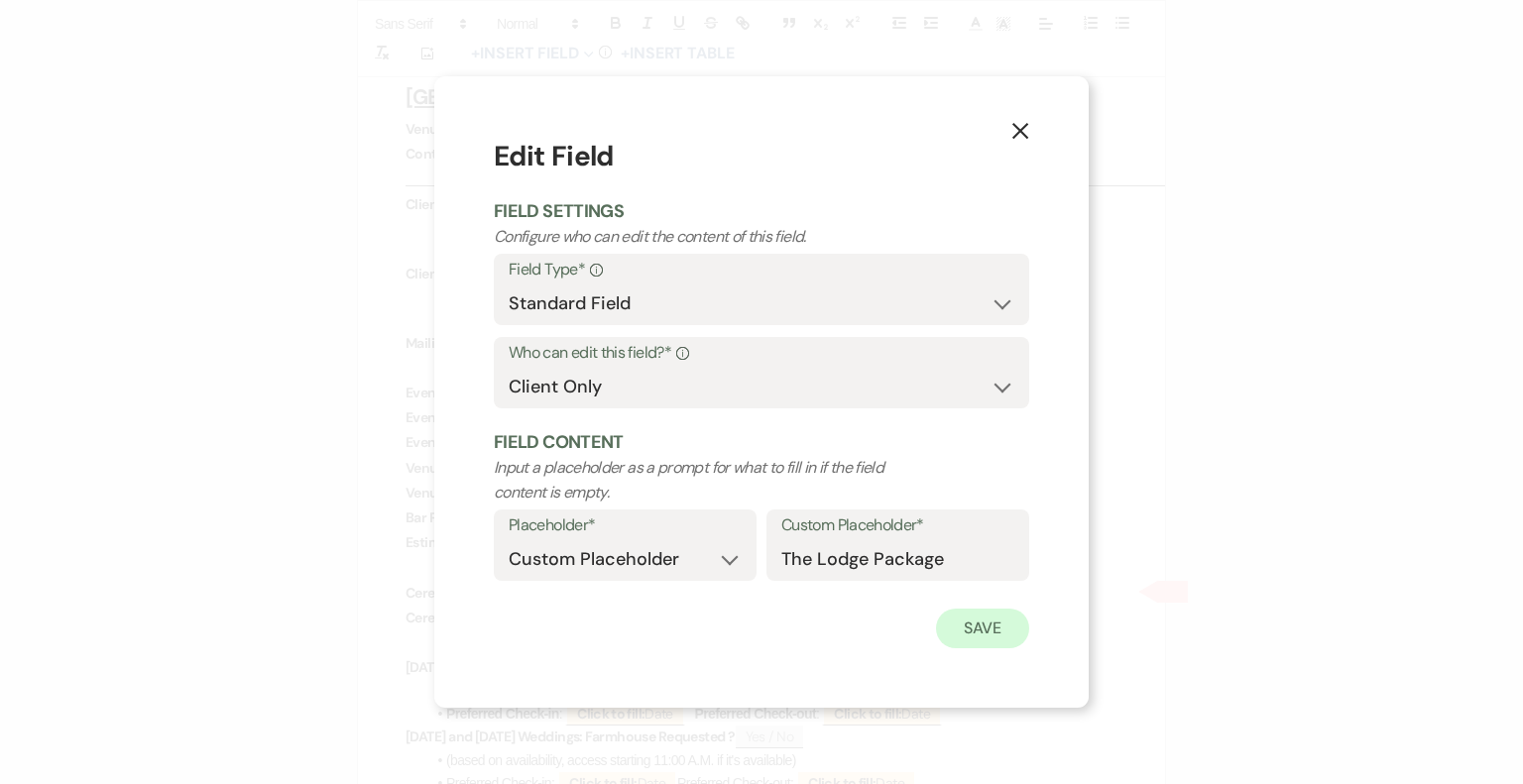 click on "Save" at bounding box center [983, 628] 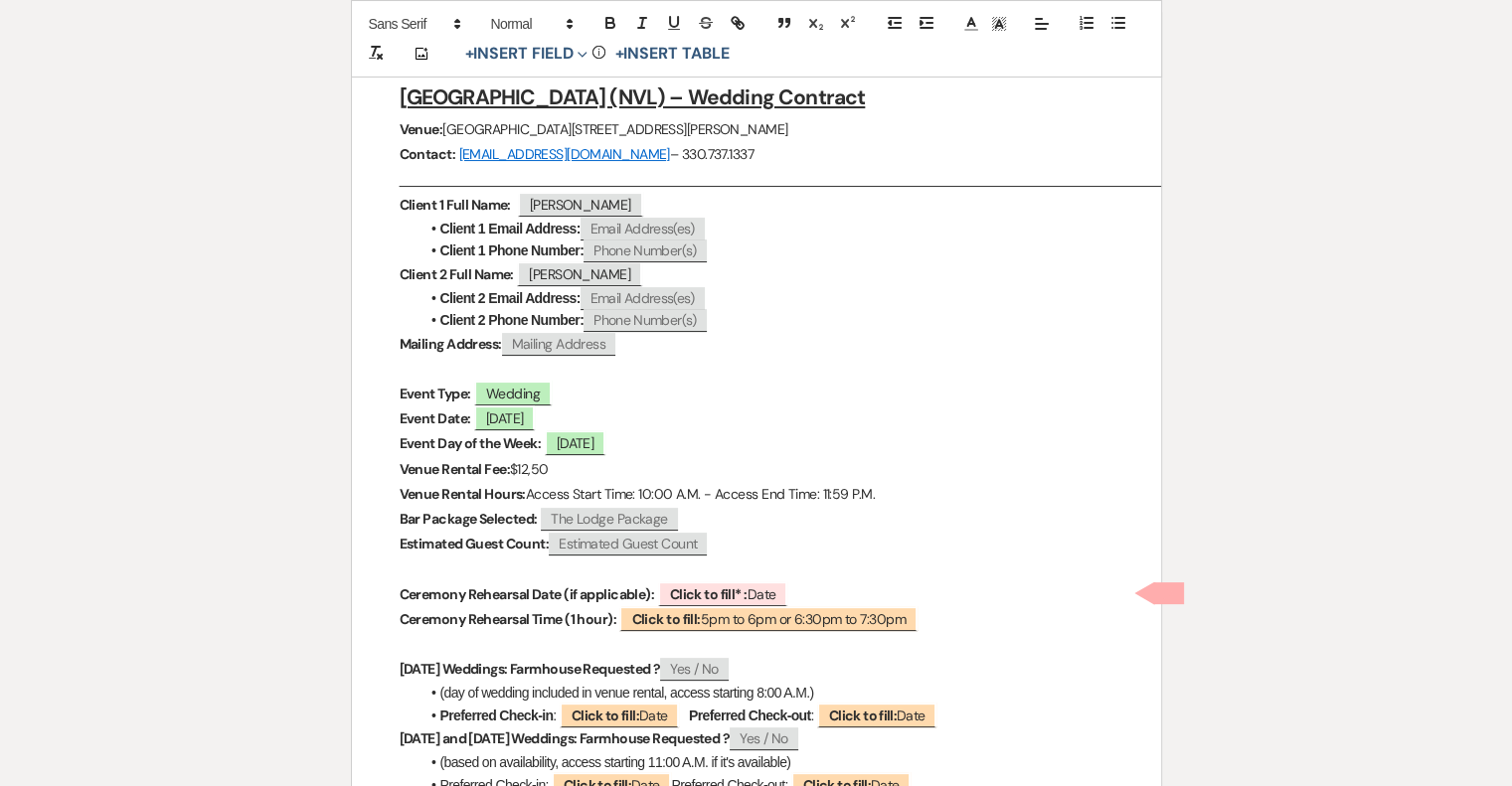 click on "Estimated Guest Count" at bounding box center [627, 544] 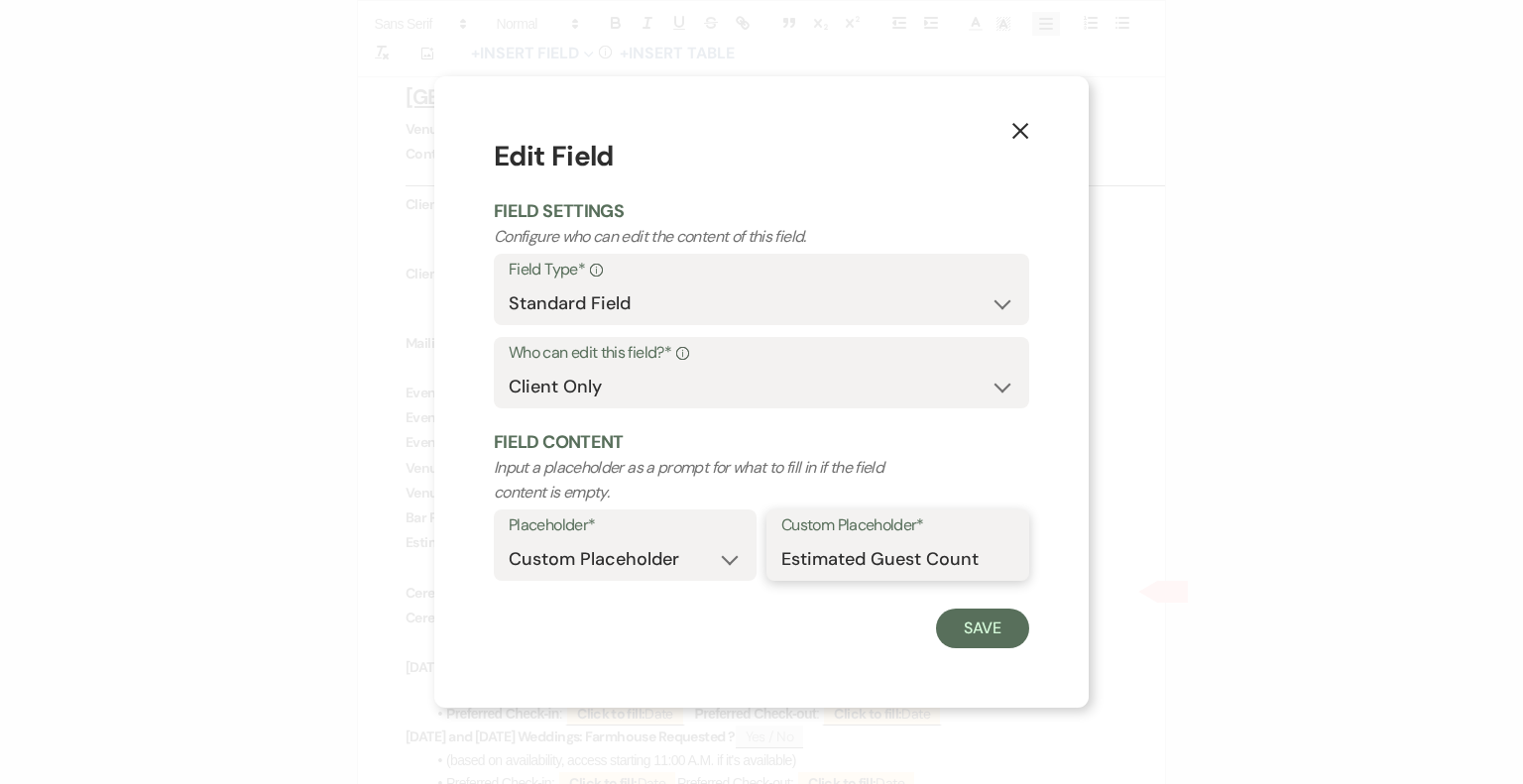 click on "Estimated Guest Count" at bounding box center [897, 559] 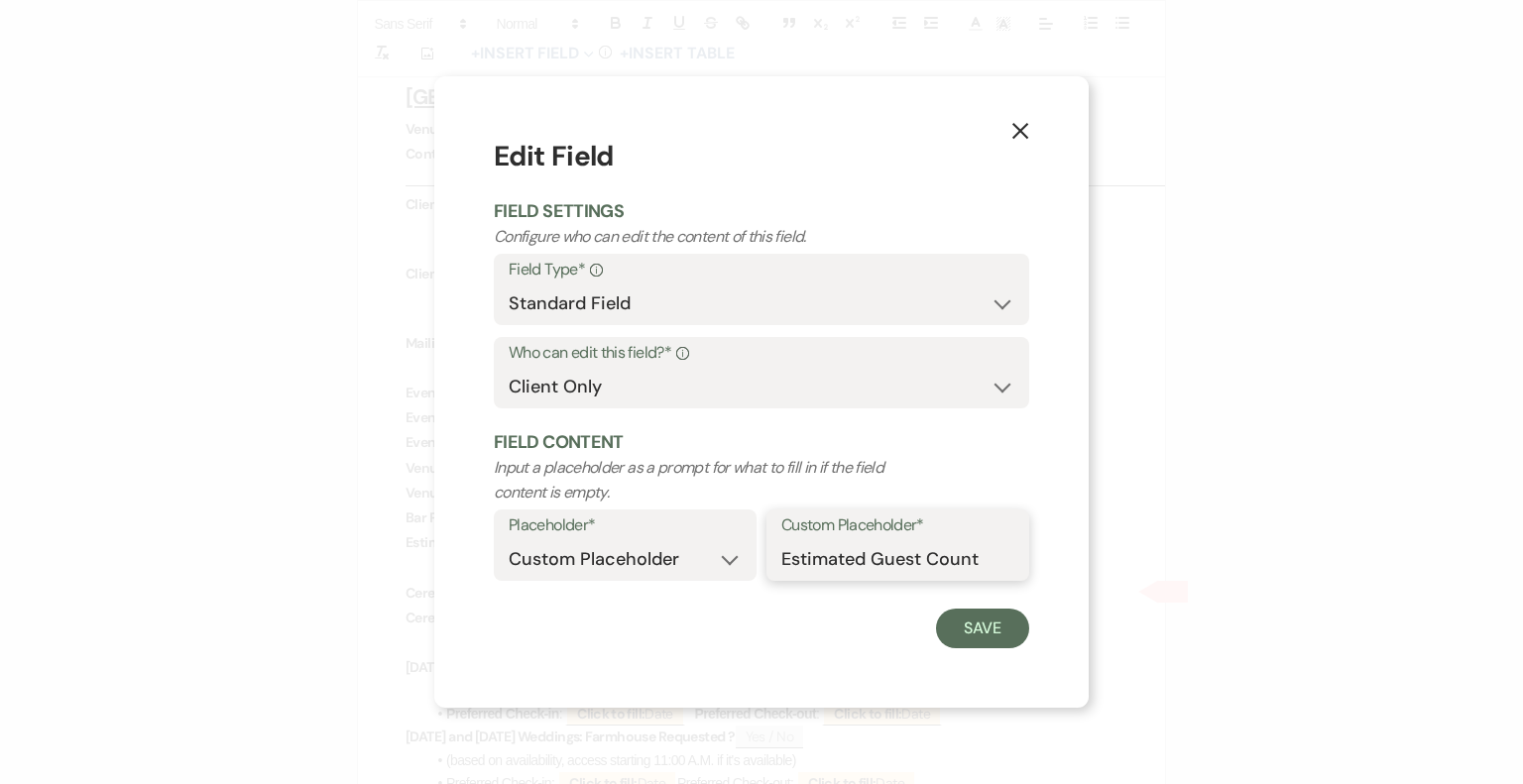 click on "Estimated Guest Count" at bounding box center (897, 559) 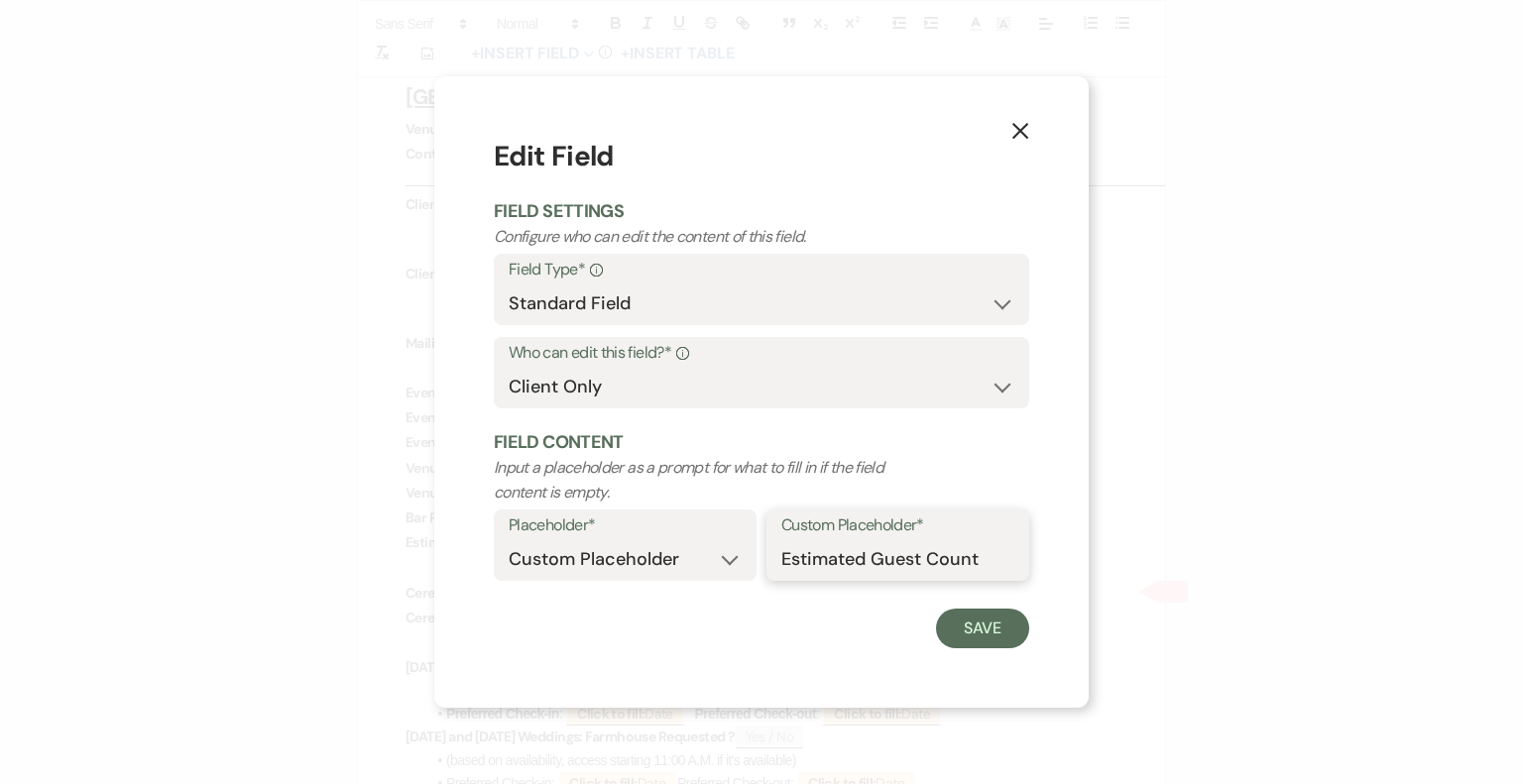 click on "Estimated Guest Count" at bounding box center (897, 559) 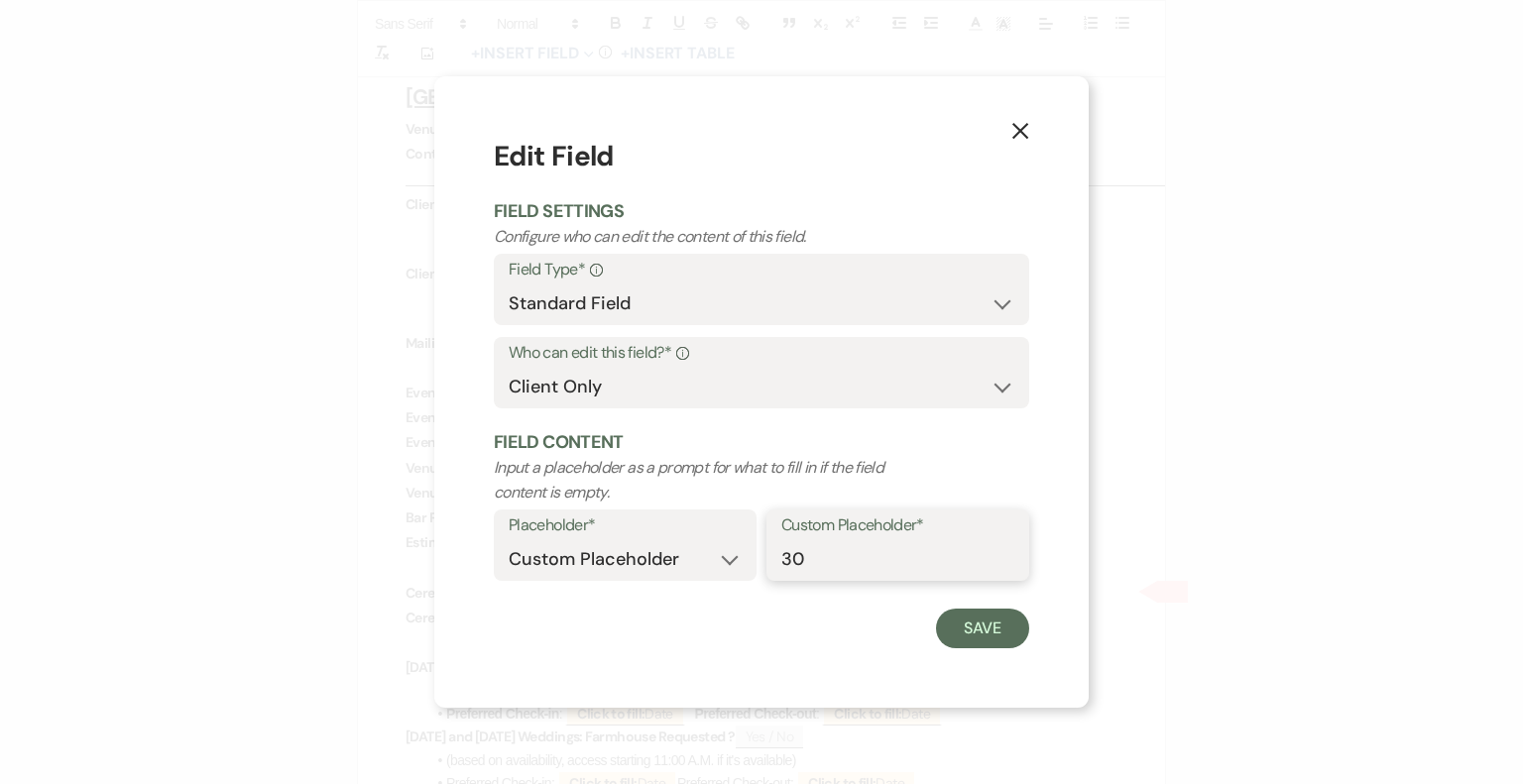 type on "300" 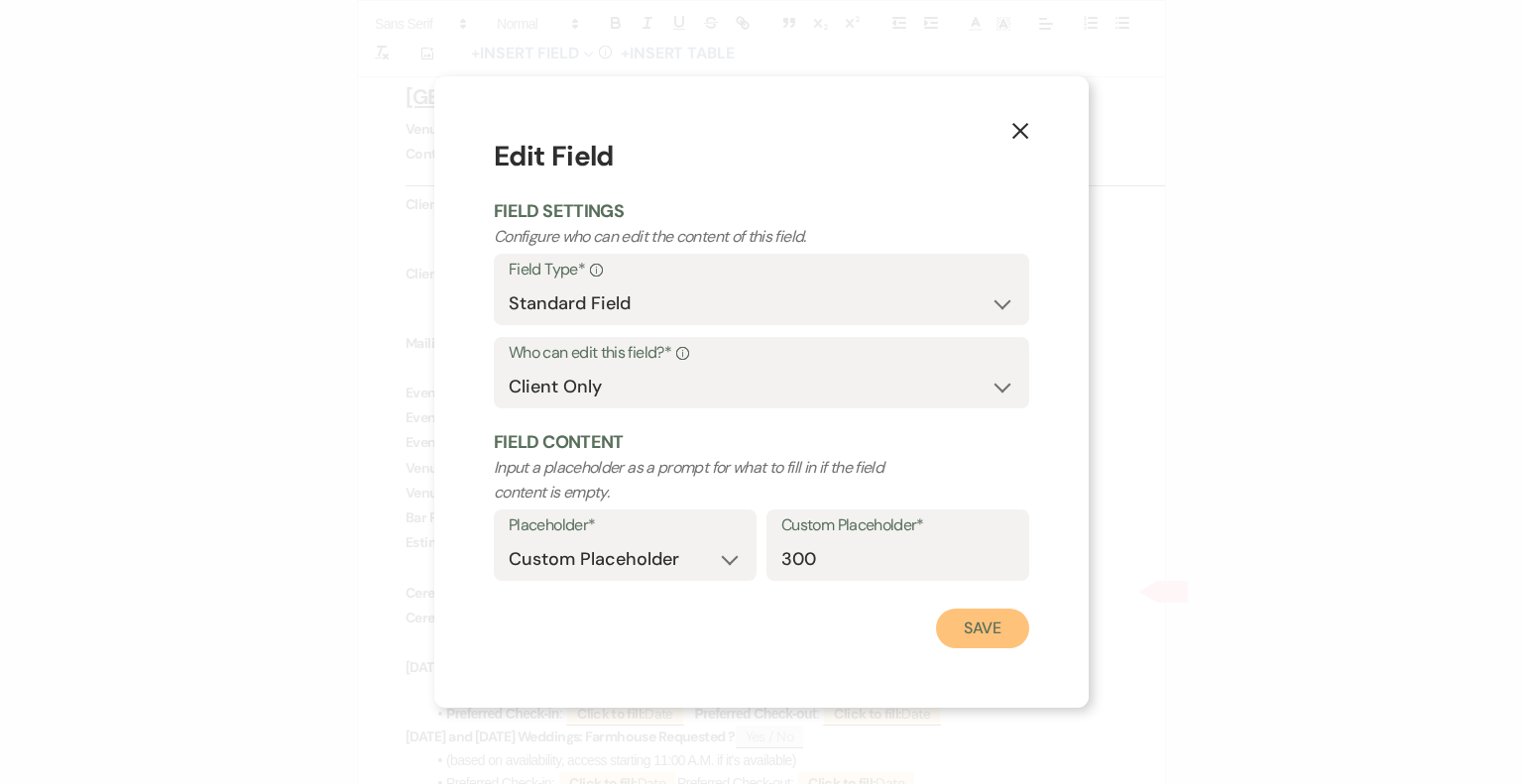 click on "Save" at bounding box center (983, 628) 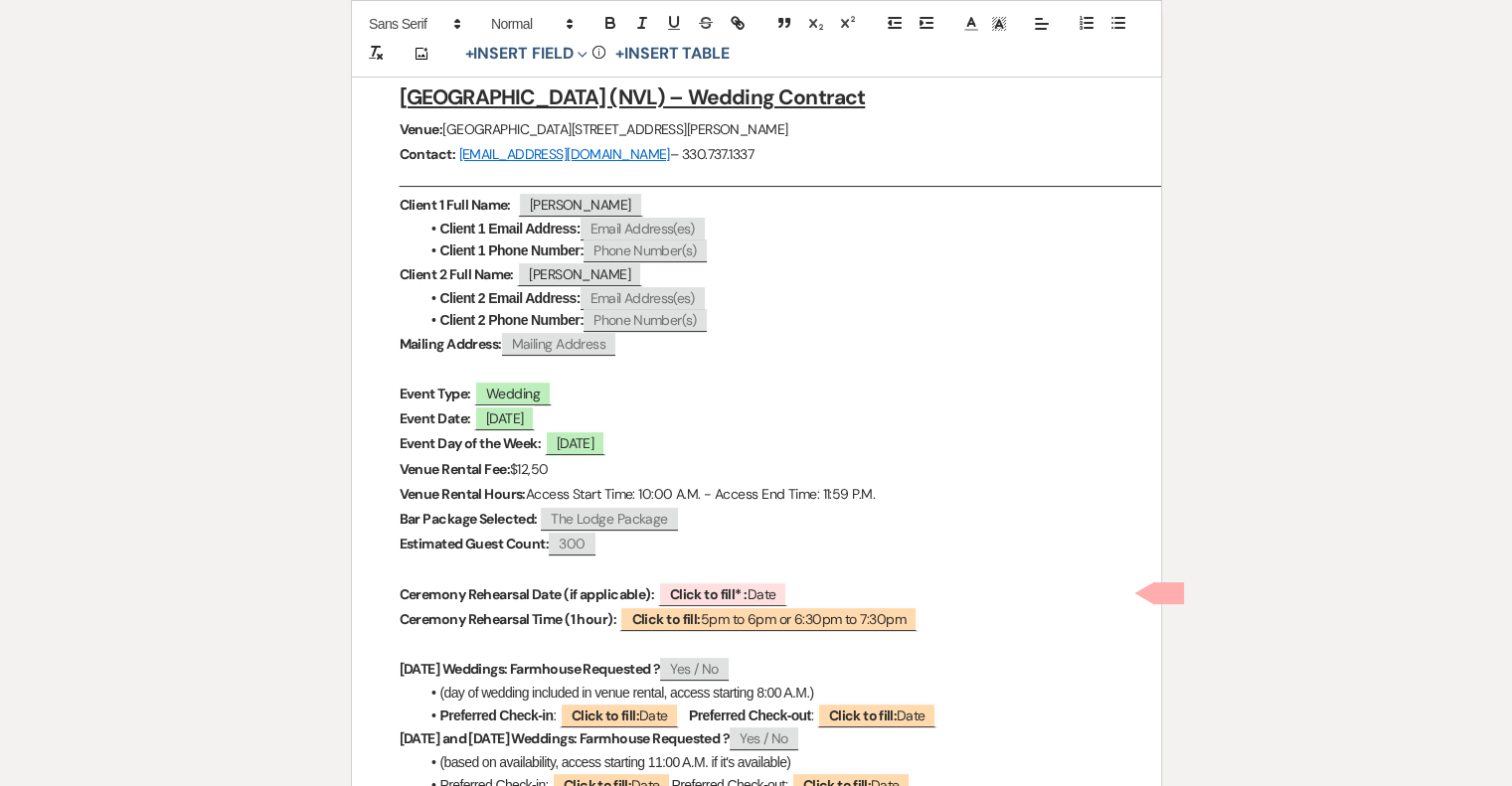 click at bounding box center [756, 644] 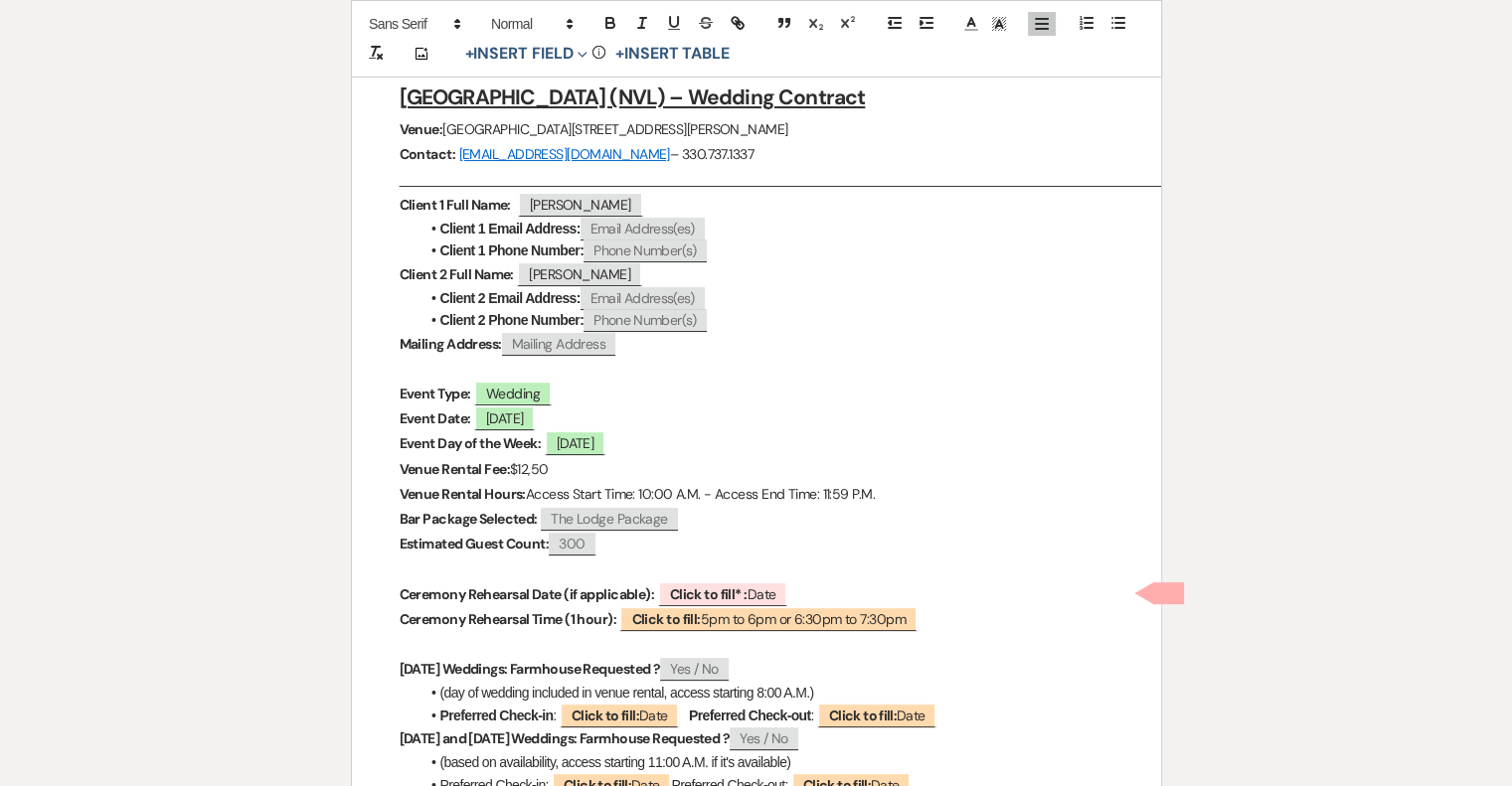 click on "Event Date:  ﻿
[DATE]
﻿" at bounding box center [756, 418] 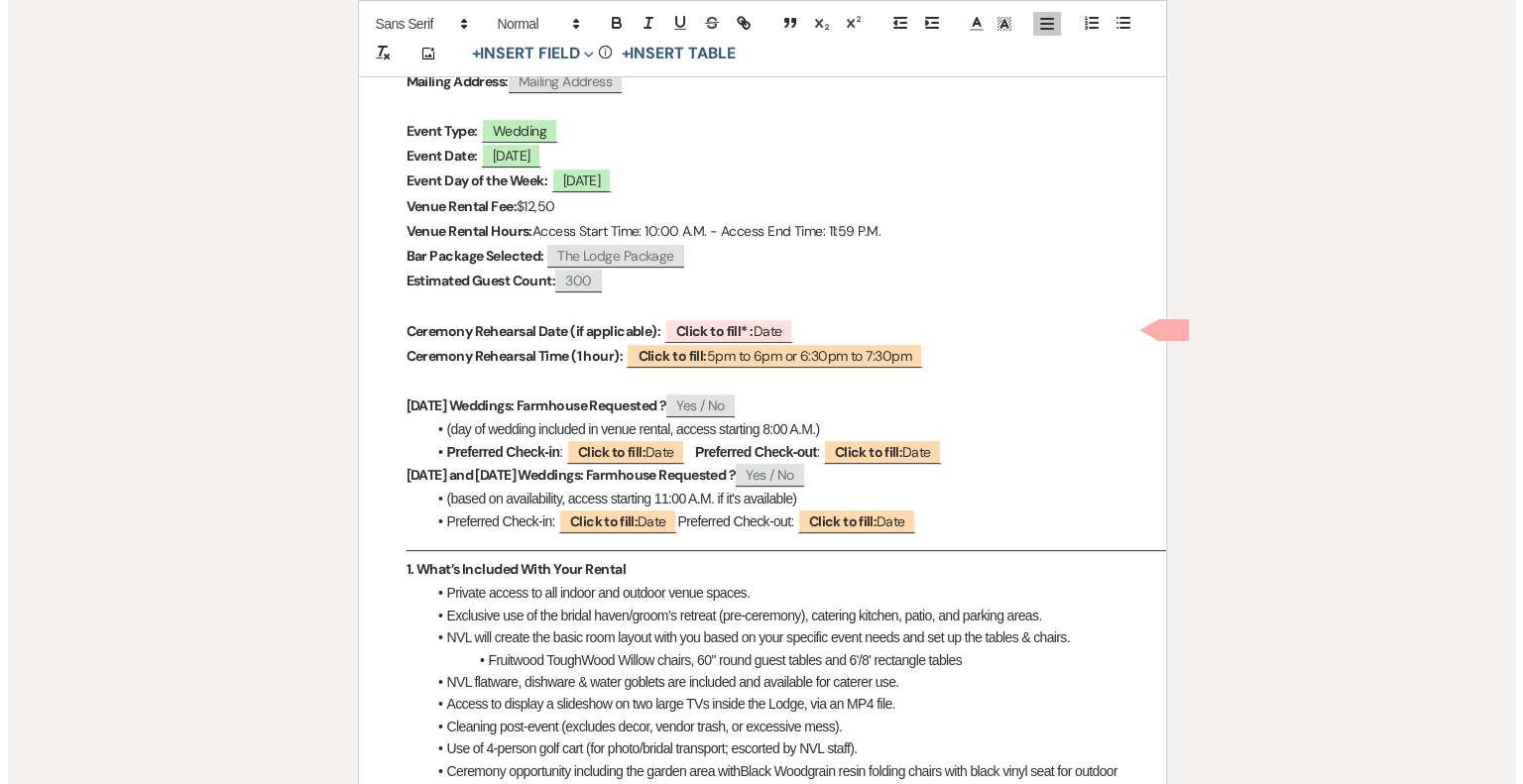 scroll, scrollTop: 642, scrollLeft: 0, axis: vertical 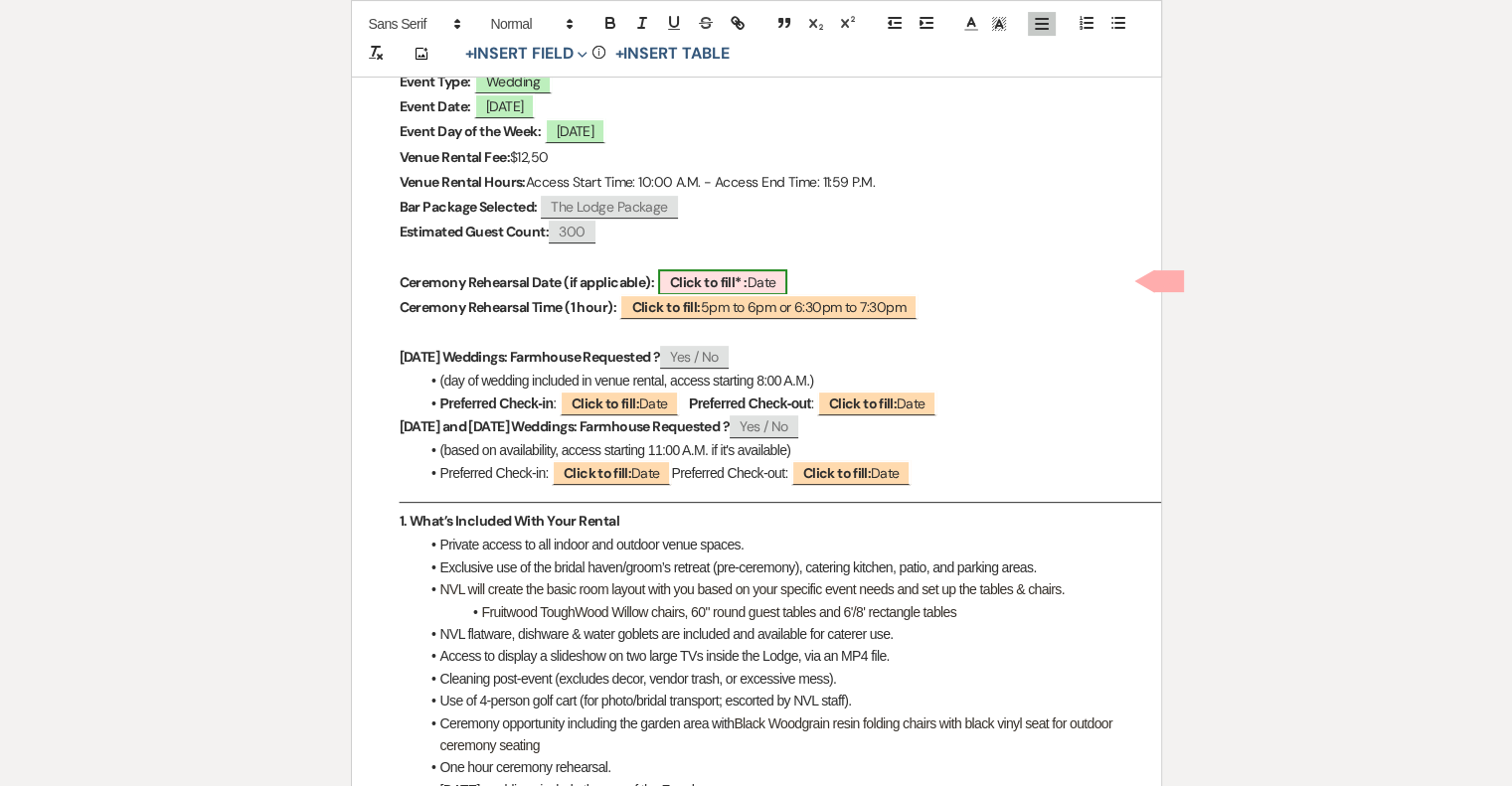 click on "Click to fill* :" at bounding box center [709, 282] 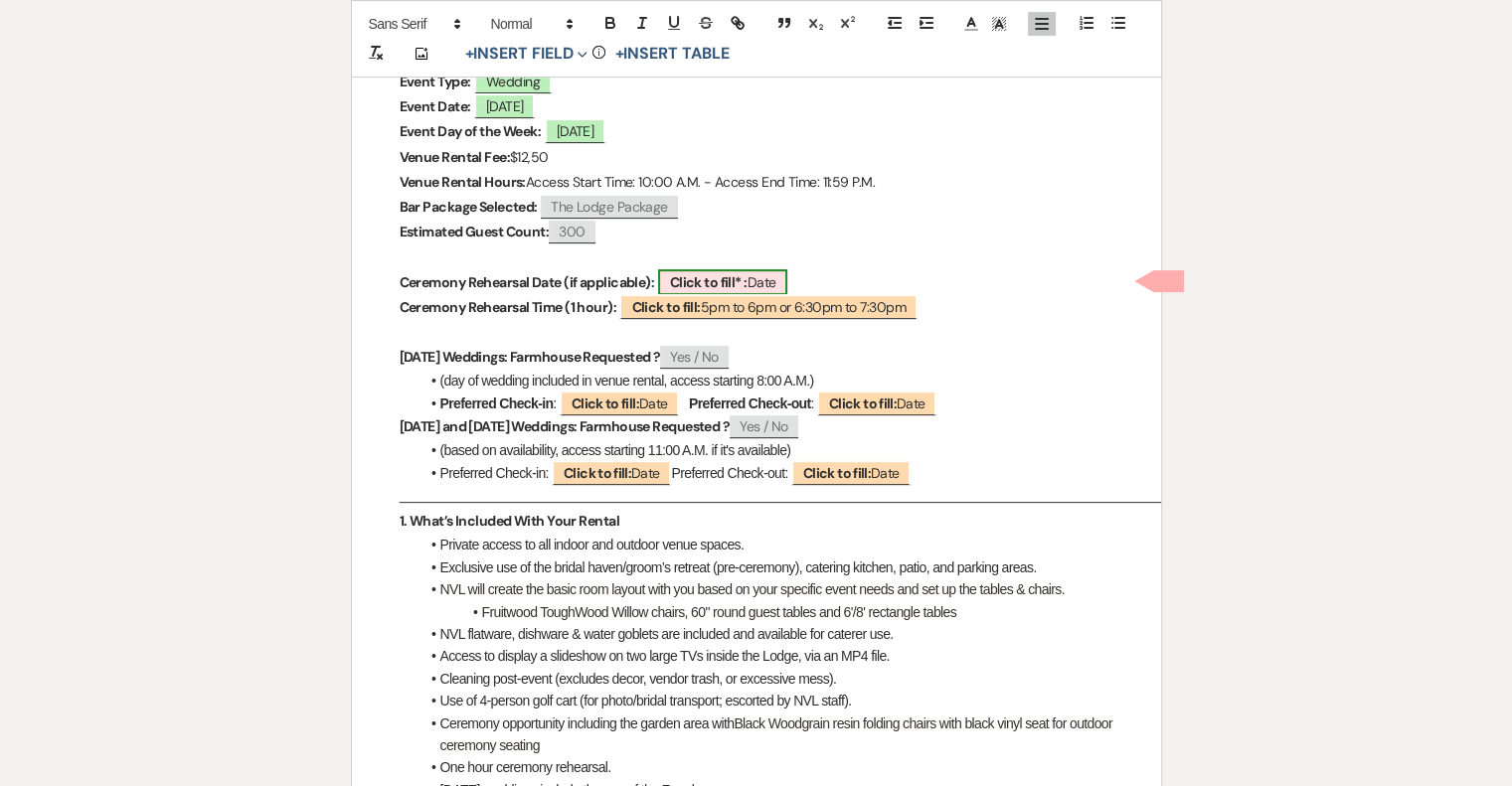 select on "owner" 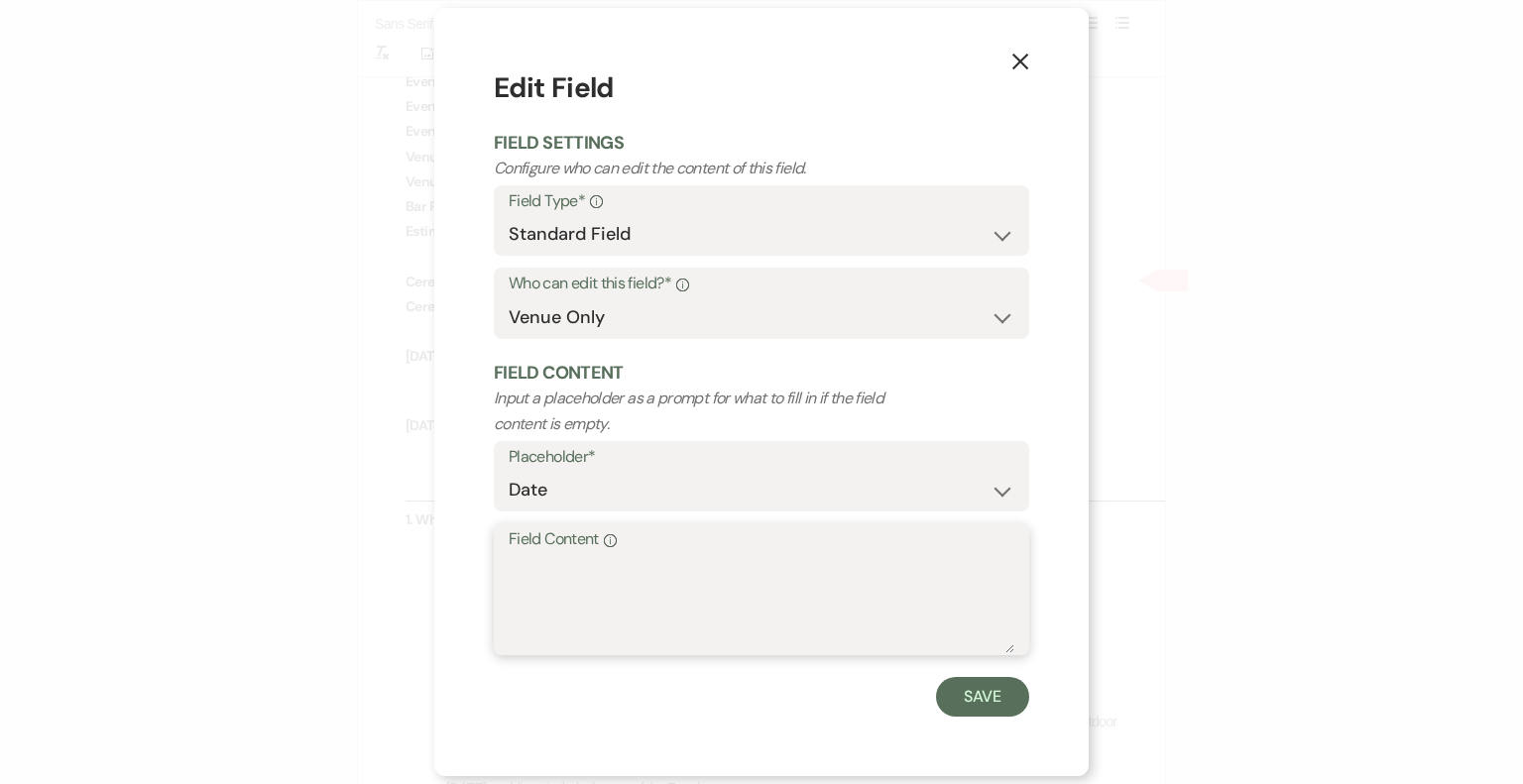 click on "Field Content Info" at bounding box center [762, 604] 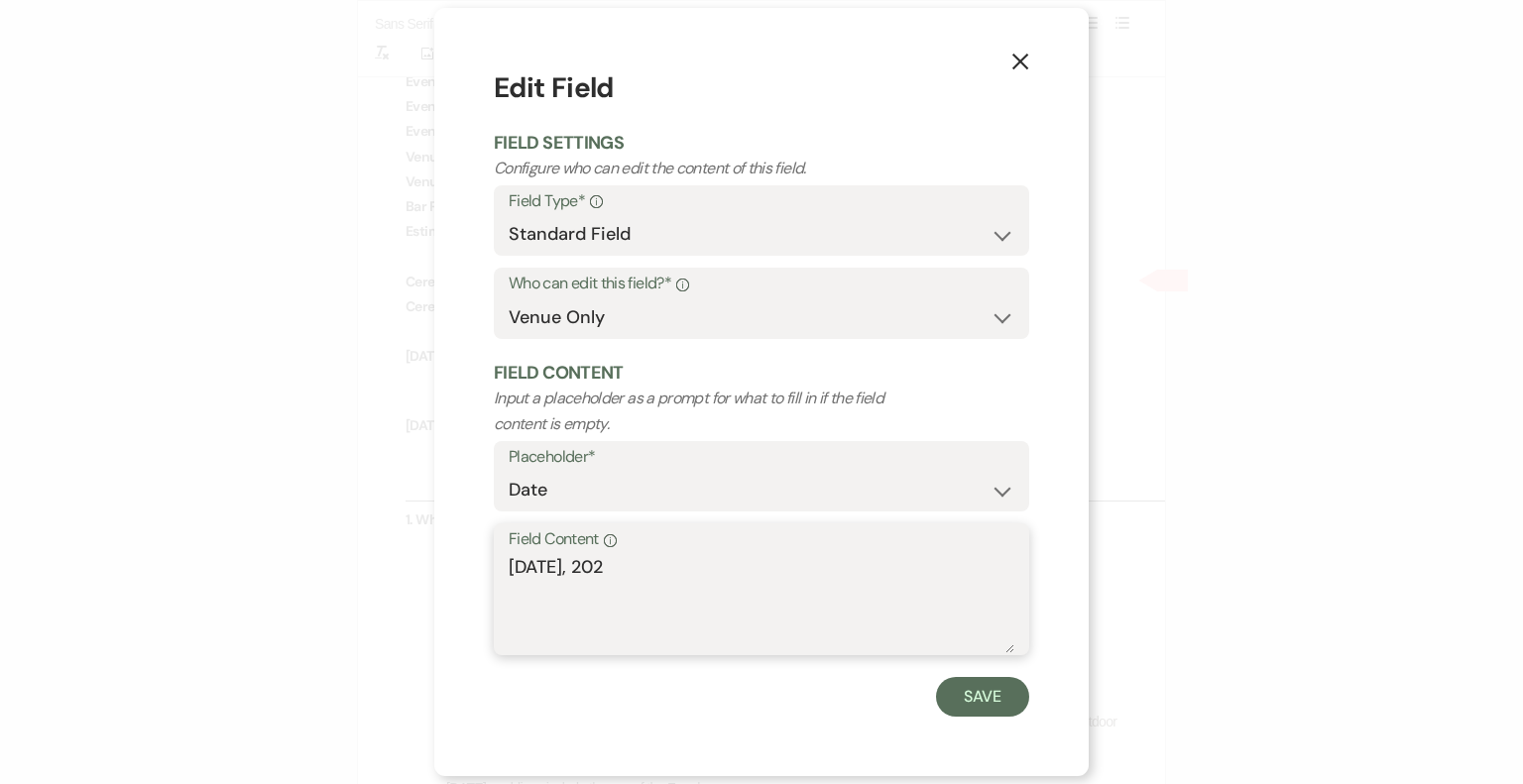type on "[DATE]" 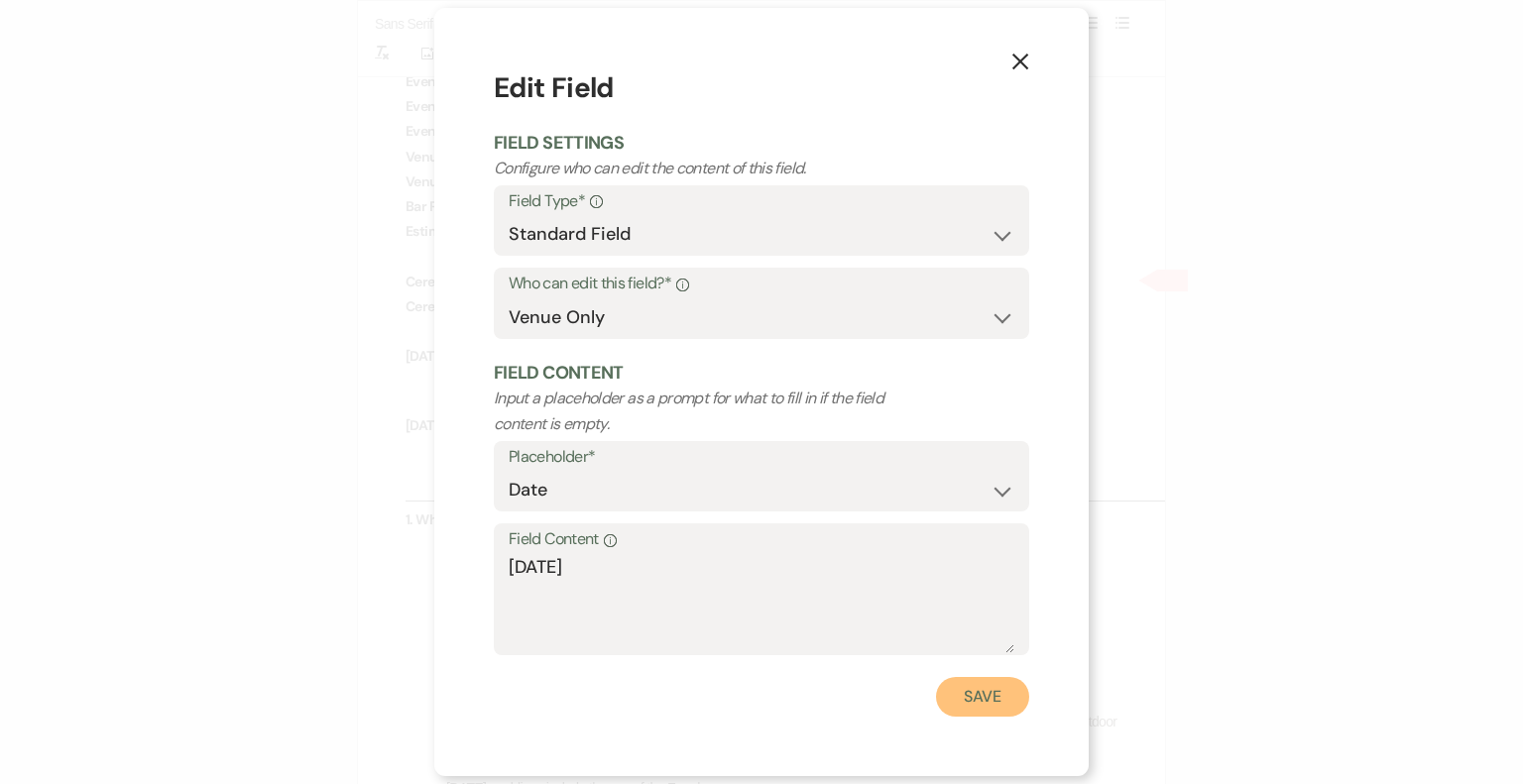 click on "Save" at bounding box center (983, 697) 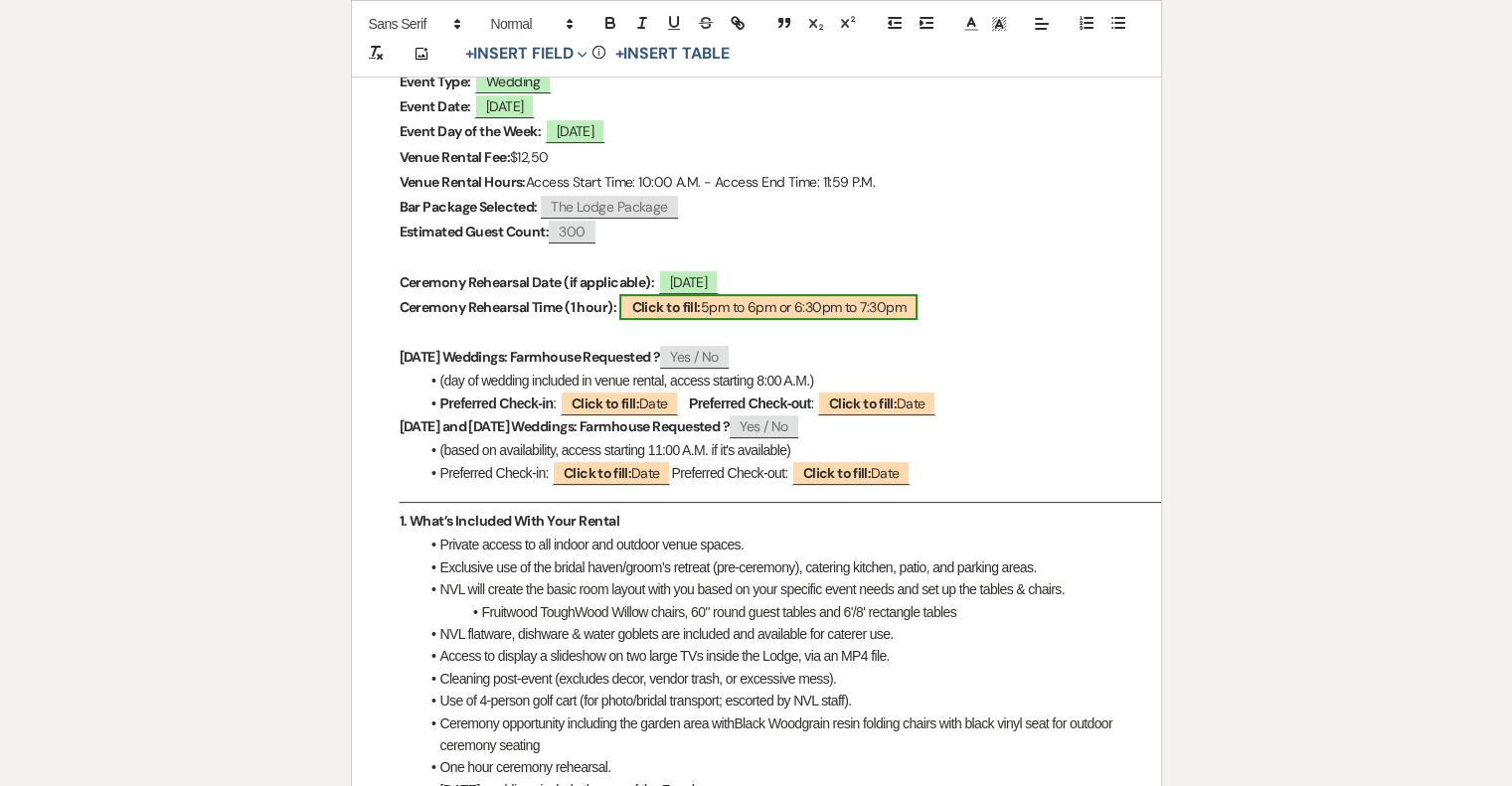 click on "Click to fill:
5pm to 6pm or 6:30pm to 7:30pm" at bounding box center (767, 307) 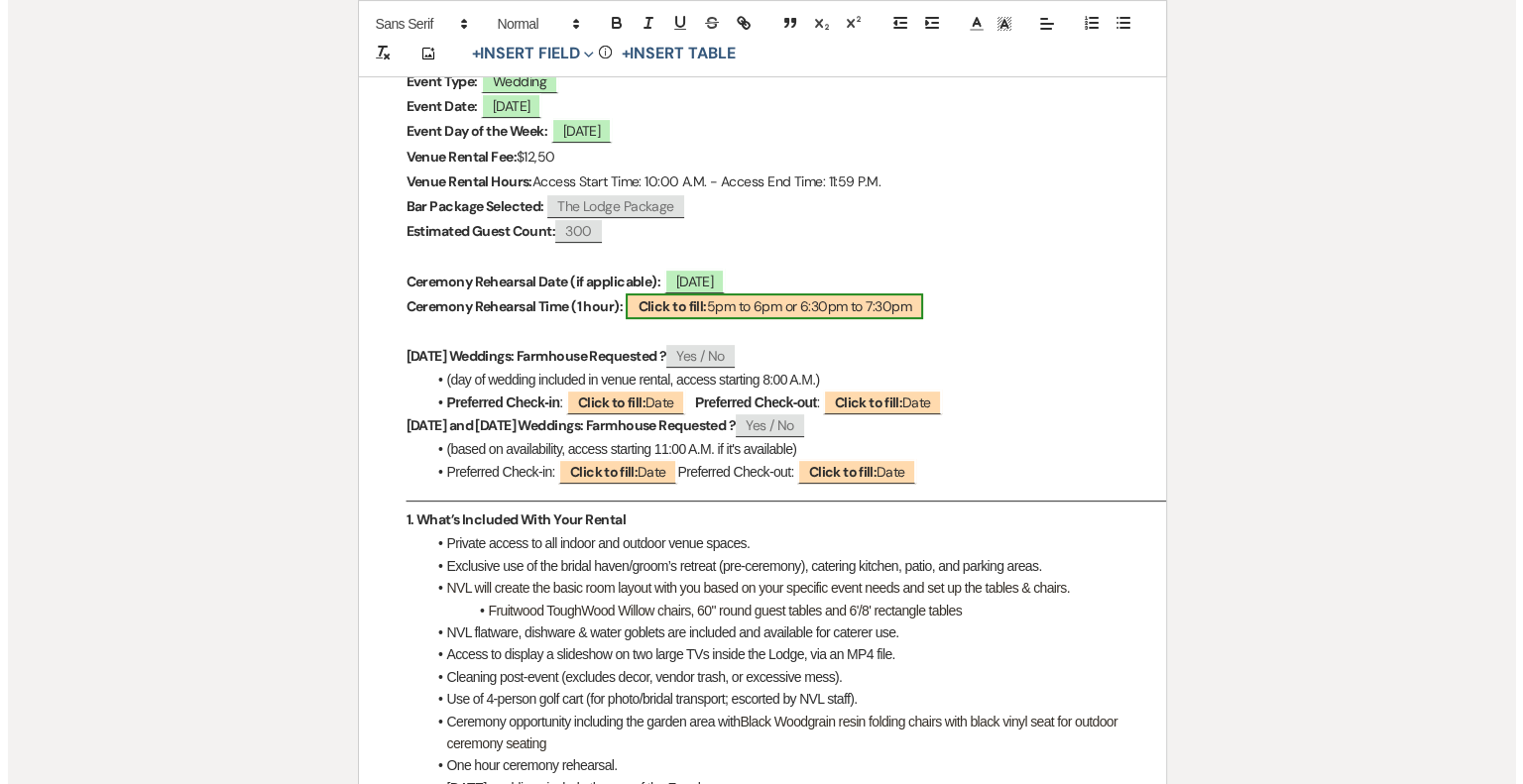 select on "custom_placeholder" 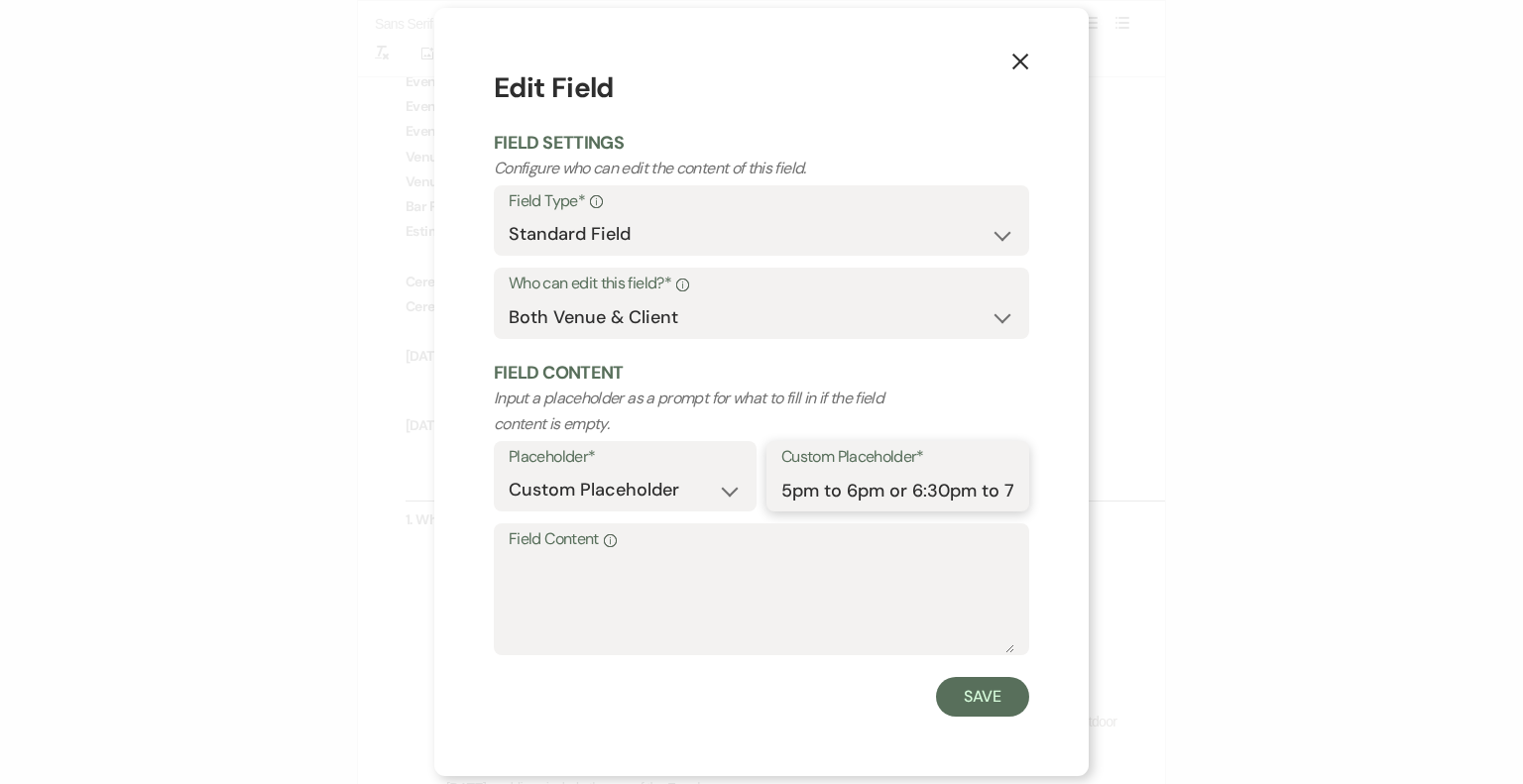 click on "5pm to 6pm or 6:30pm to 7:30pm" at bounding box center [897, 490] 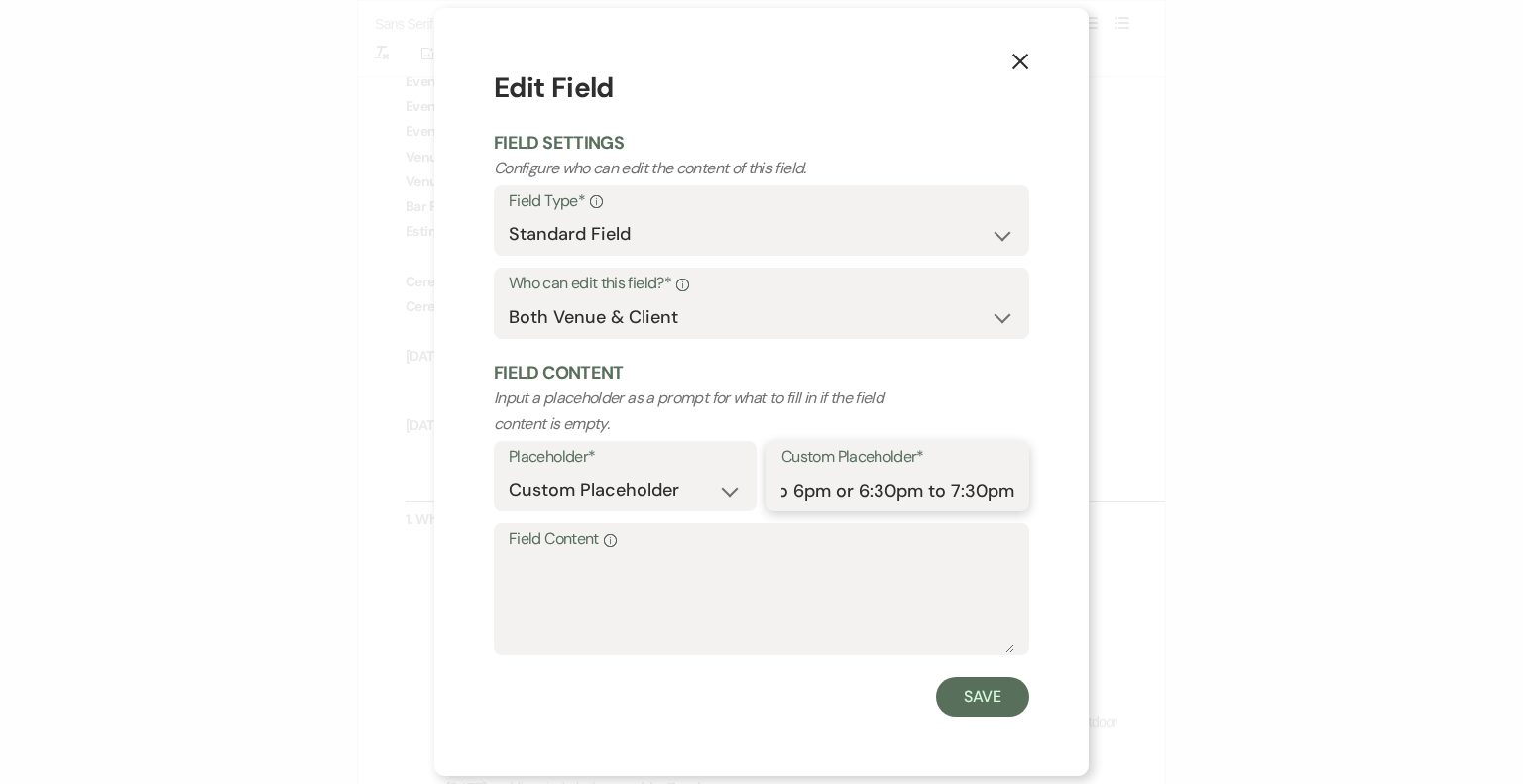 drag, startPoint x: 892, startPoint y: 492, endPoint x: 1164, endPoint y: 506, distance: 272.36006 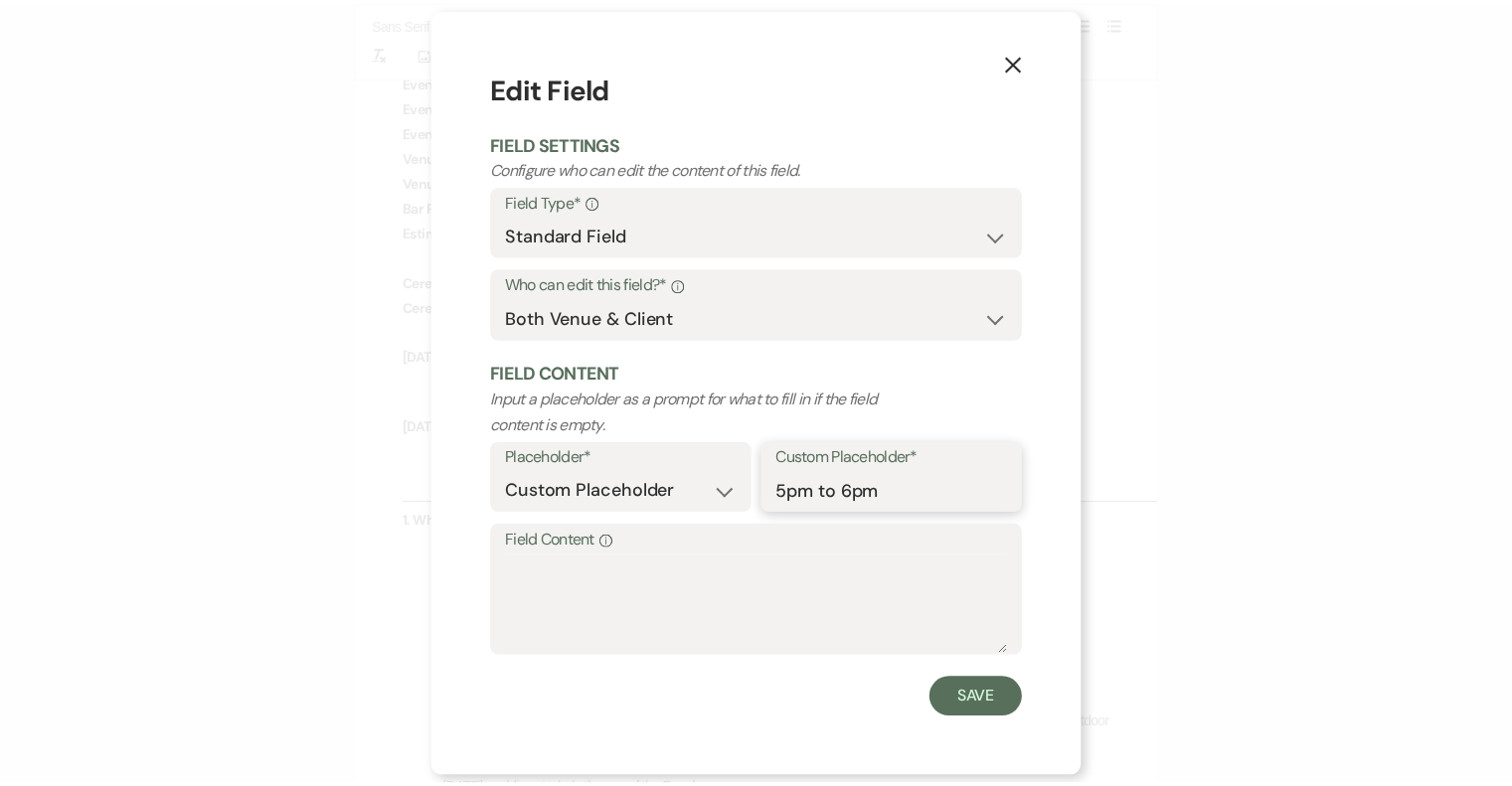 scroll, scrollTop: 0, scrollLeft: 0, axis: both 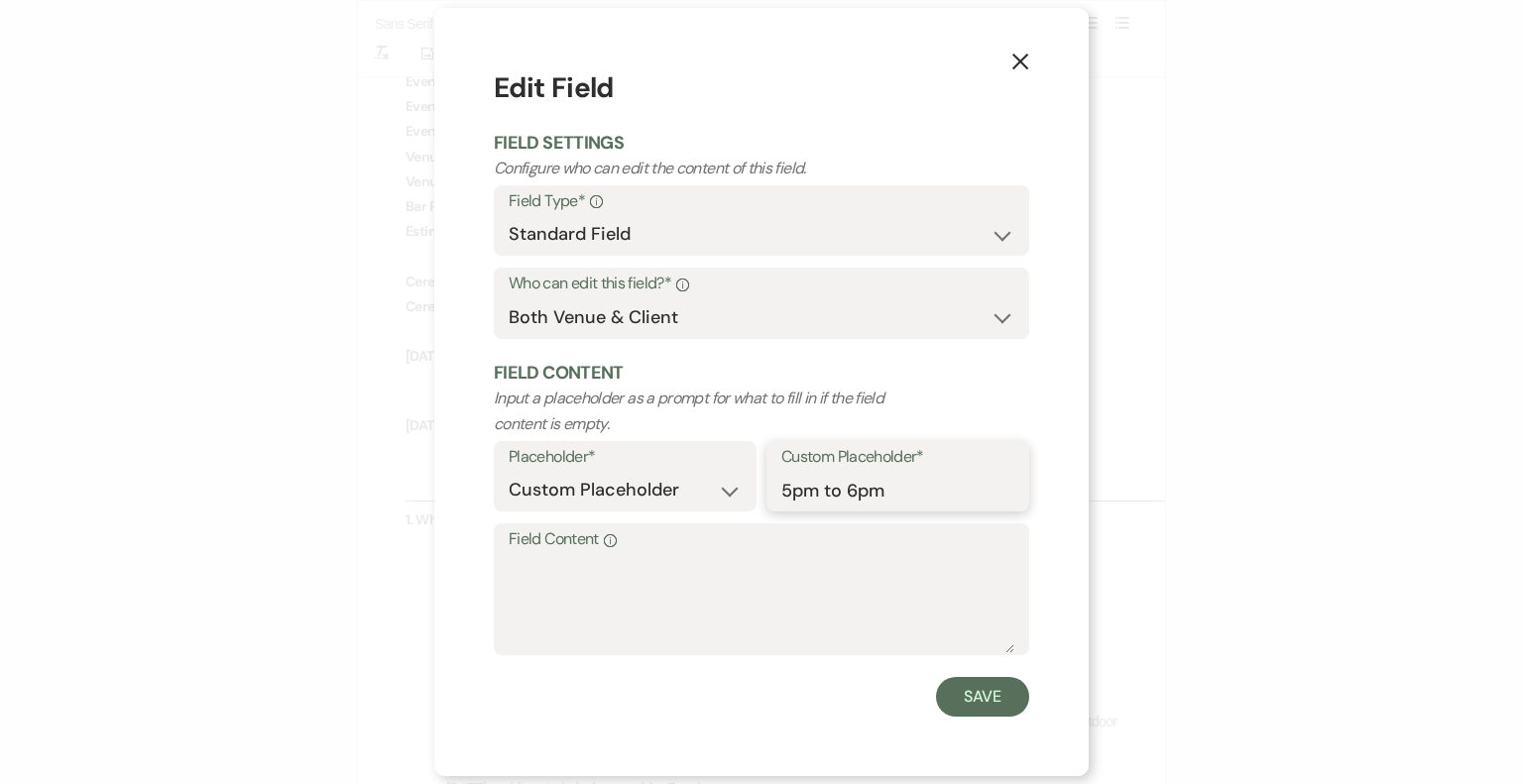 type on "5pm to 6pm" 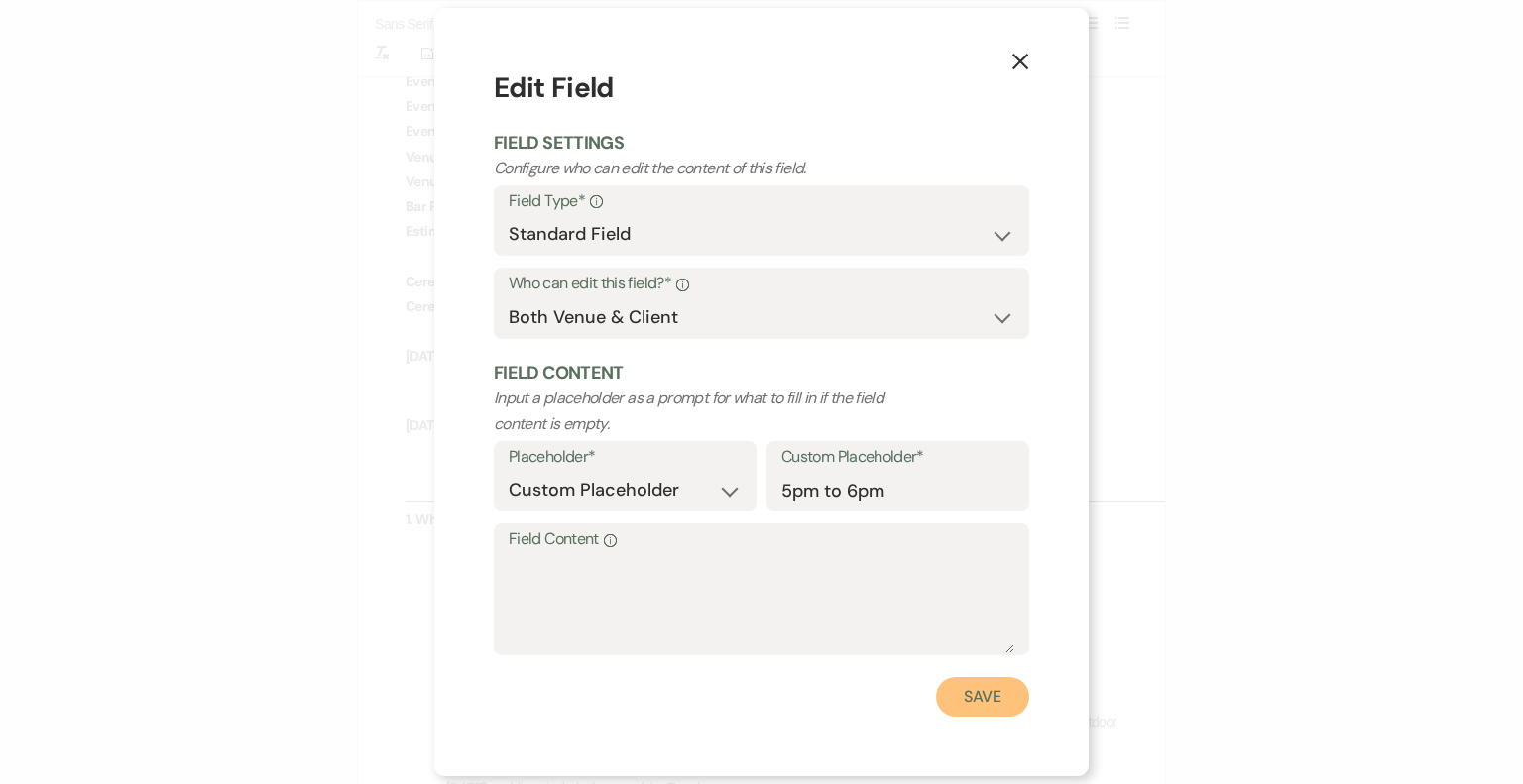 click on "Save" at bounding box center [983, 697] 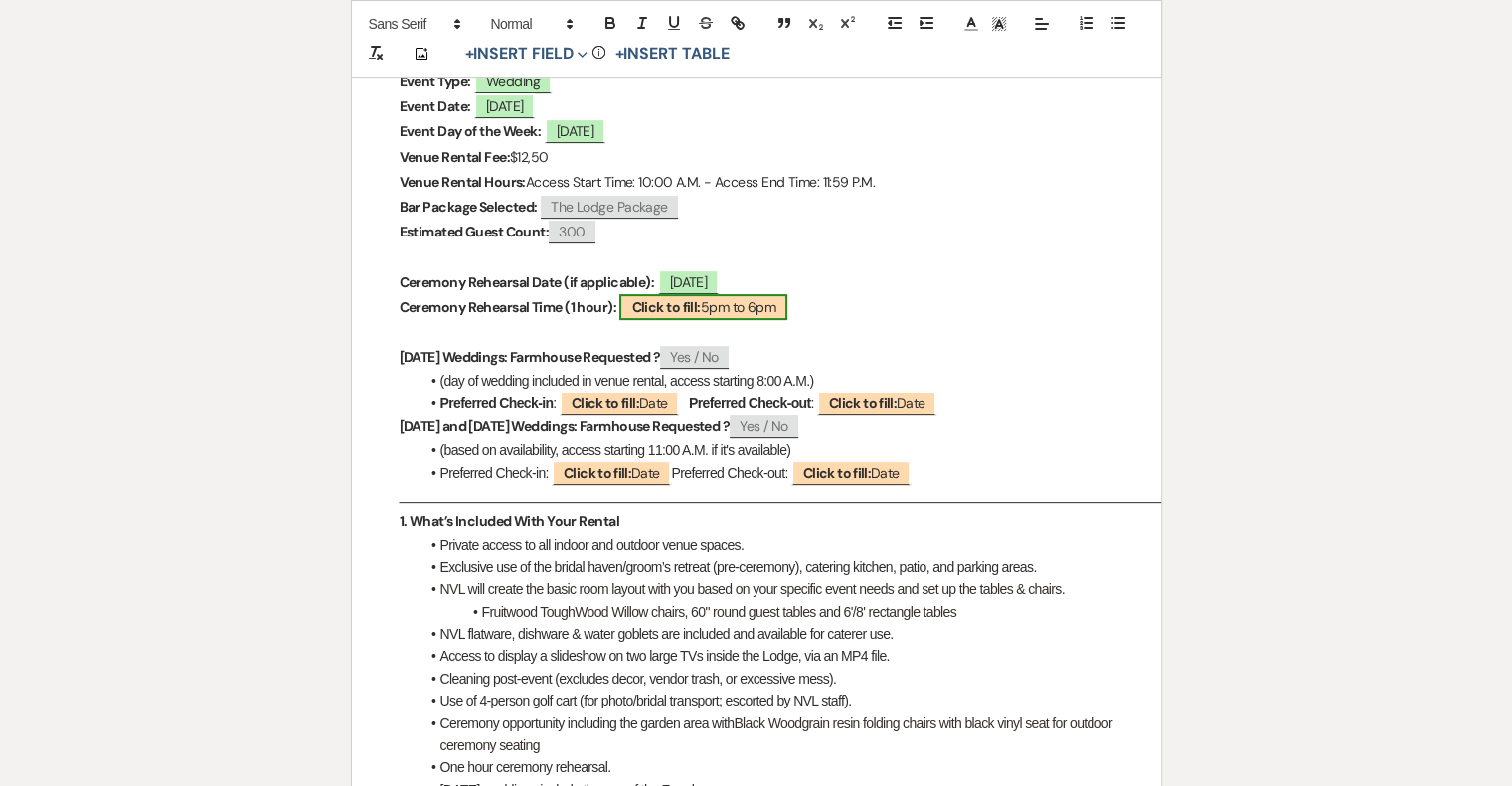 click on "Click to fill:" at bounding box center (665, 307) 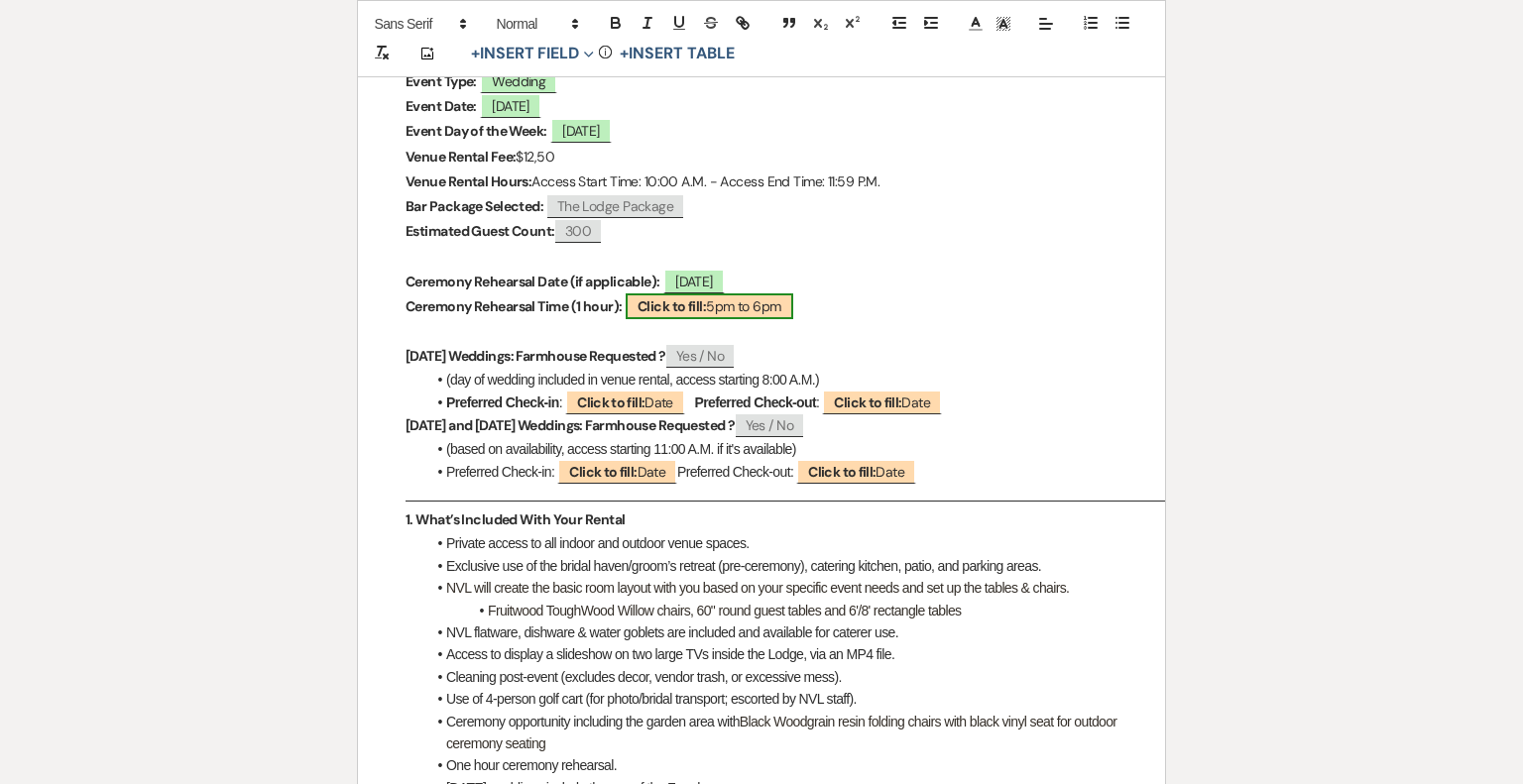 select on "custom_placeholder" 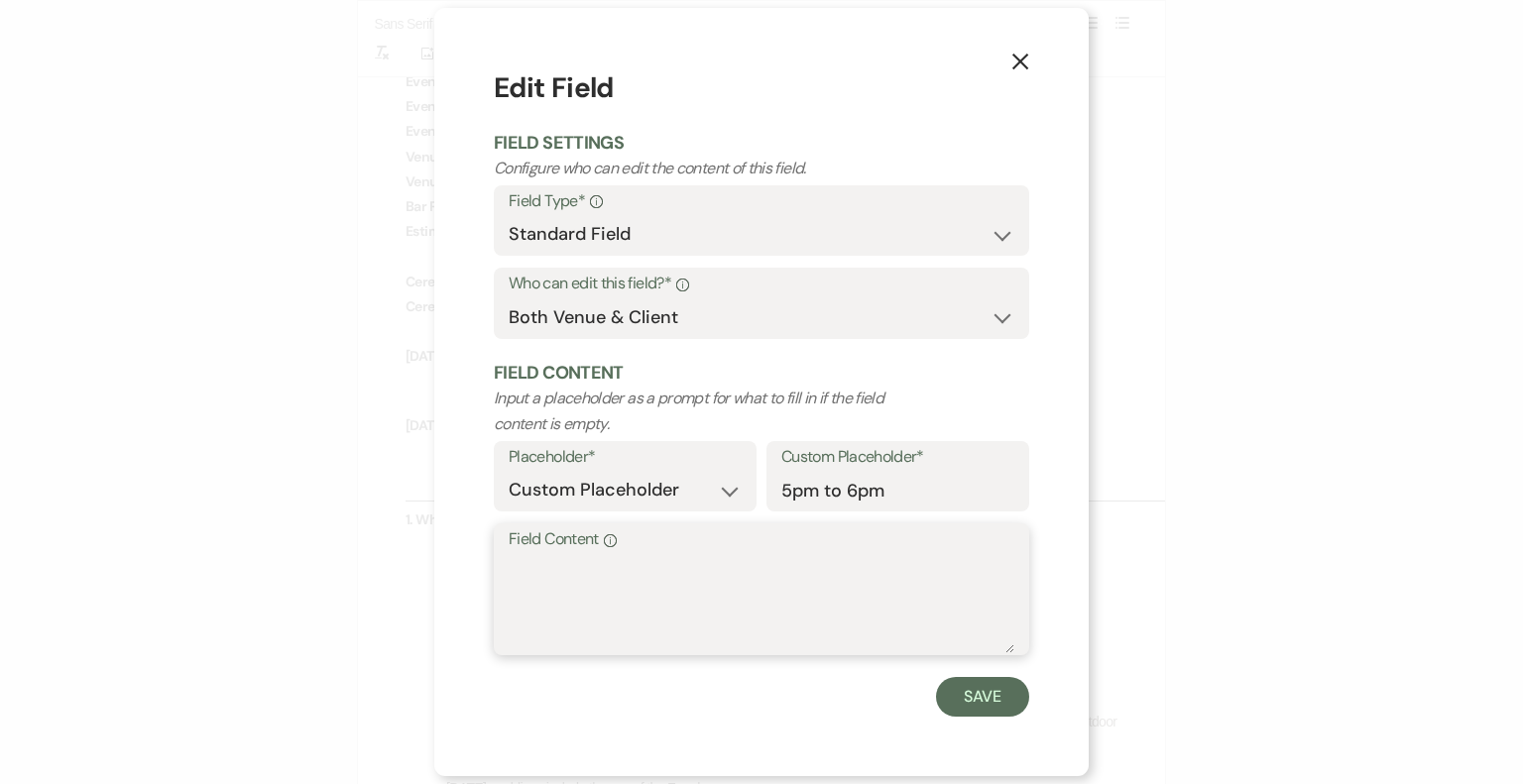 click on "Field Content Info" at bounding box center (762, 604) 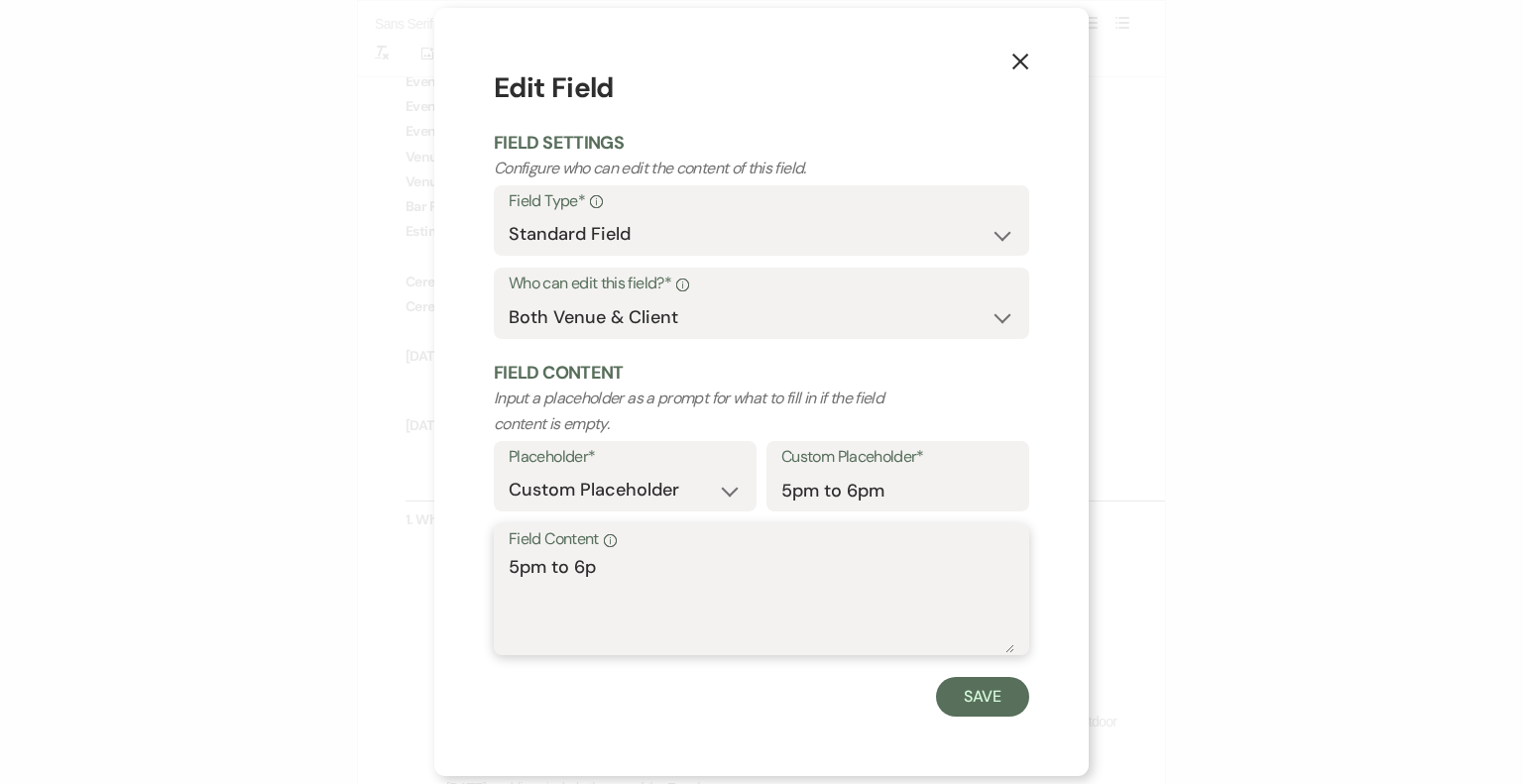 type on "5pm to 6pm" 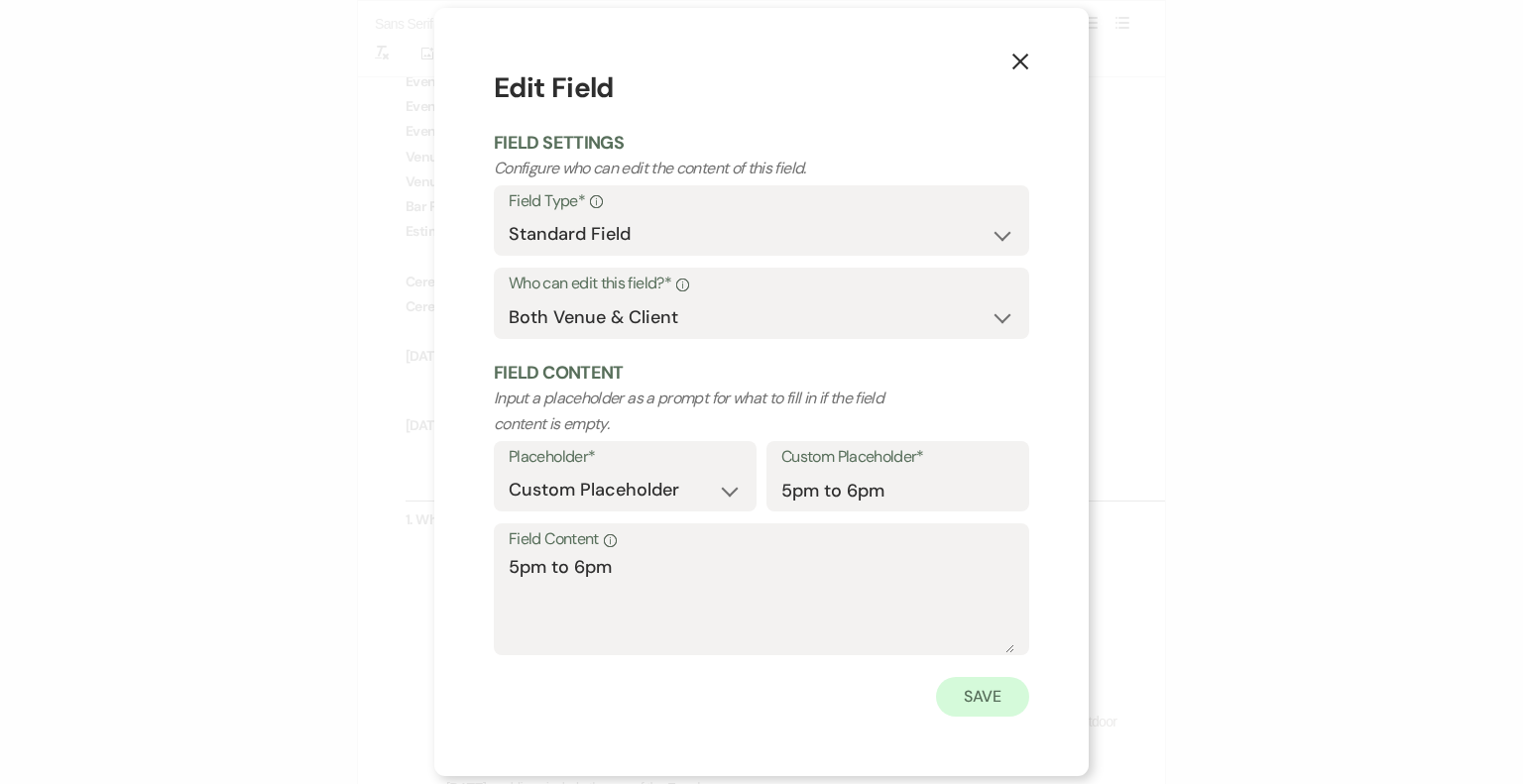 click on "Save" at bounding box center (983, 697) 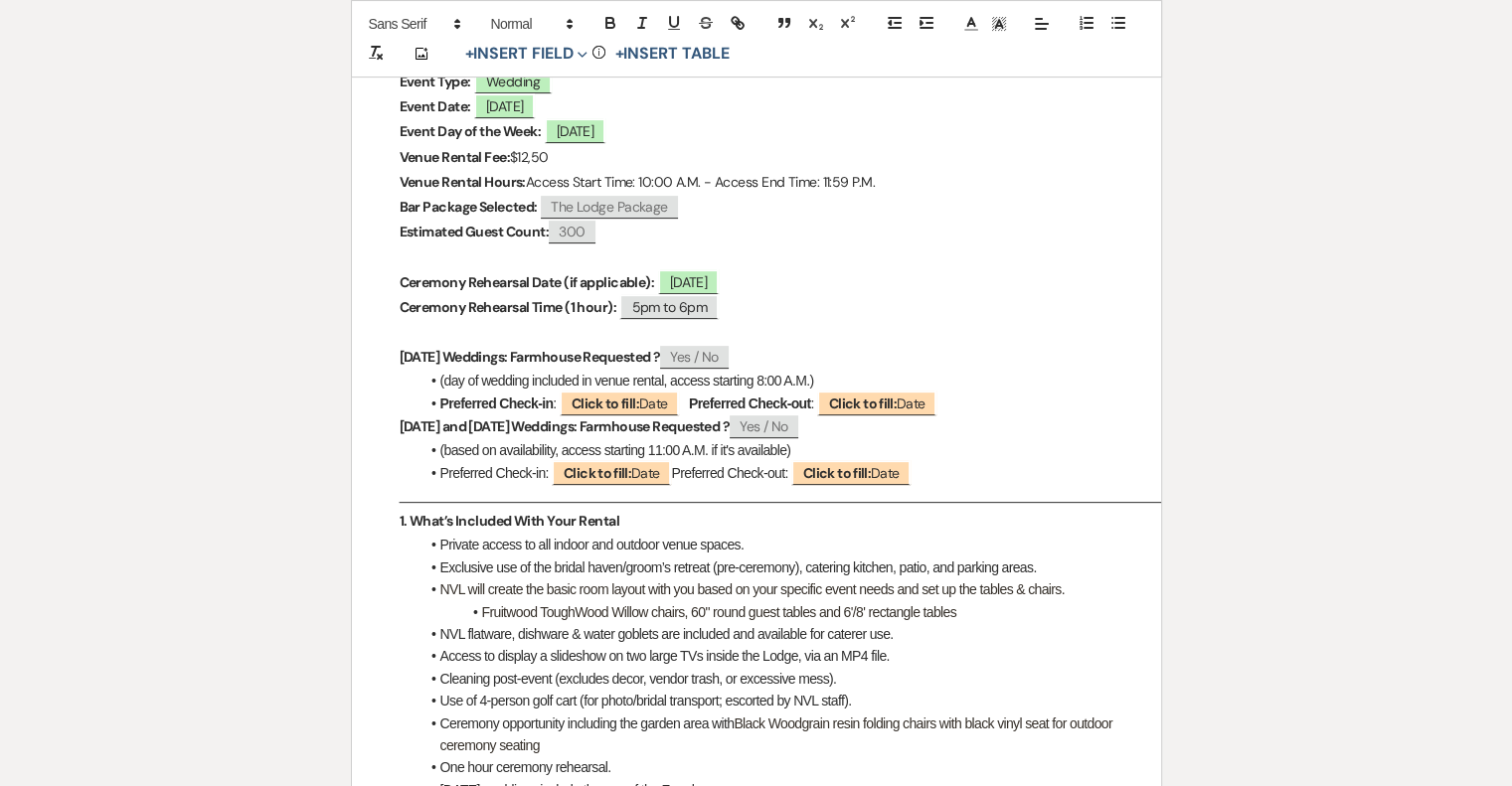 click on "Yes / No" at bounding box center [694, 357] 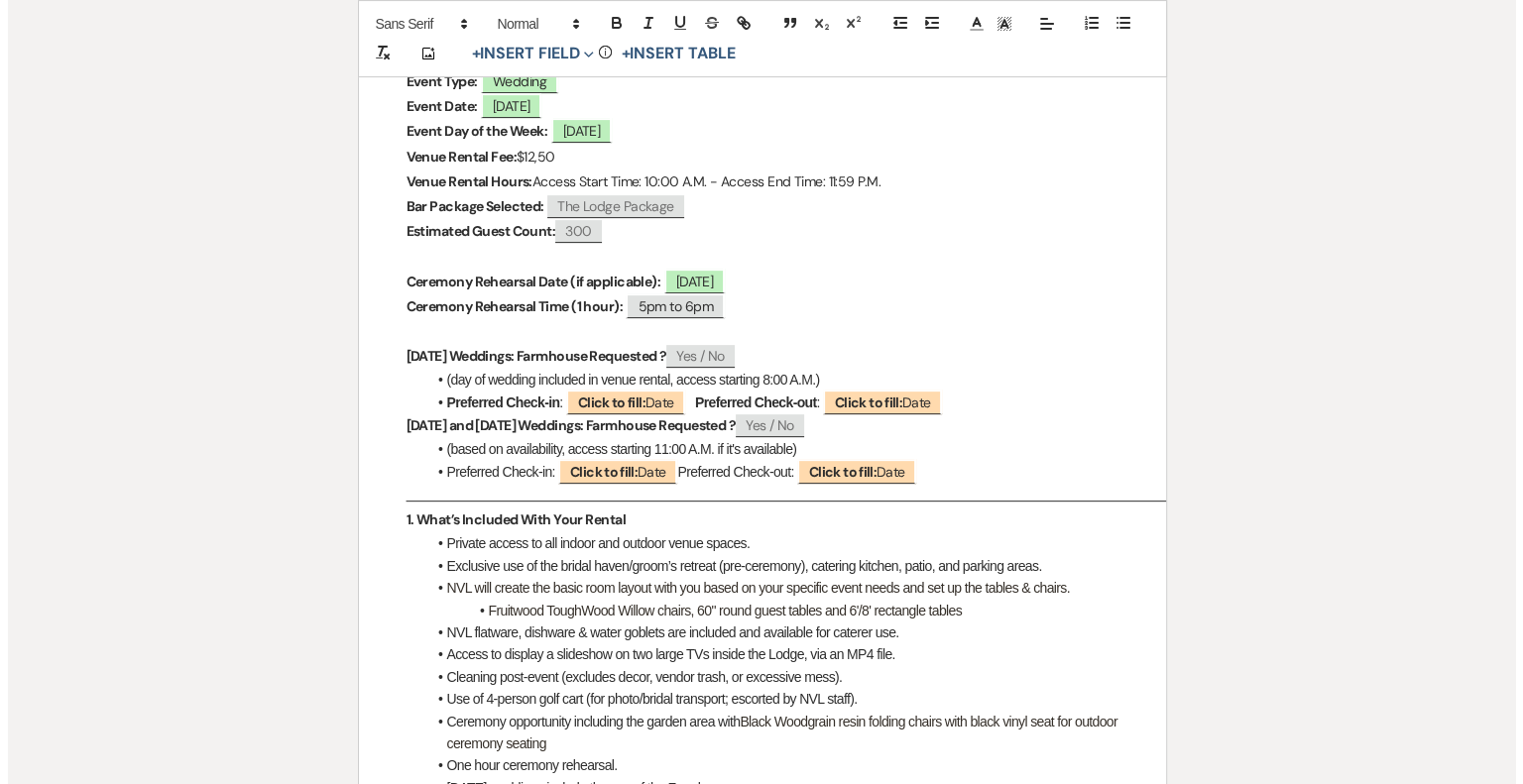 select on "client" 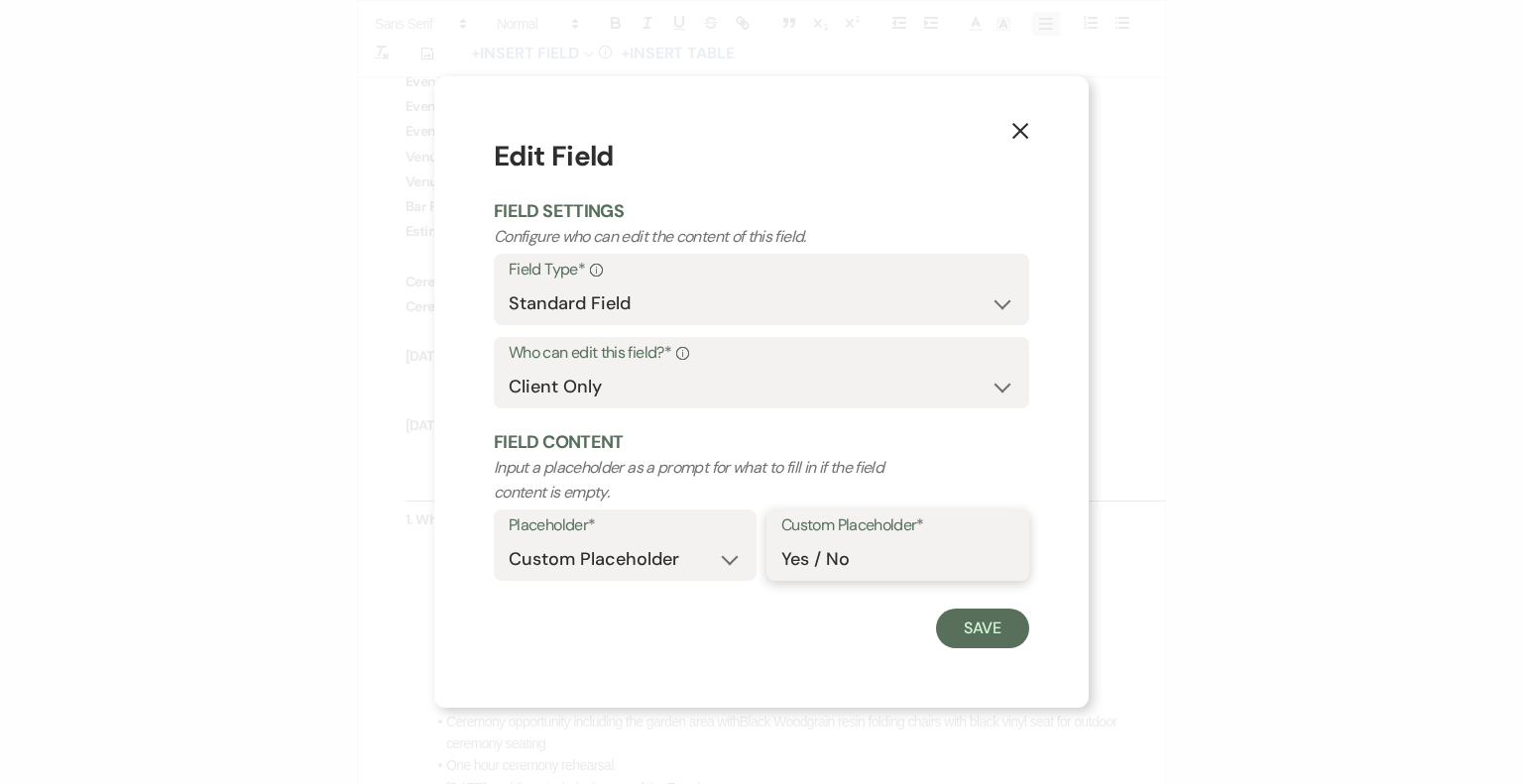 click on "Yes / No" at bounding box center (897, 559) 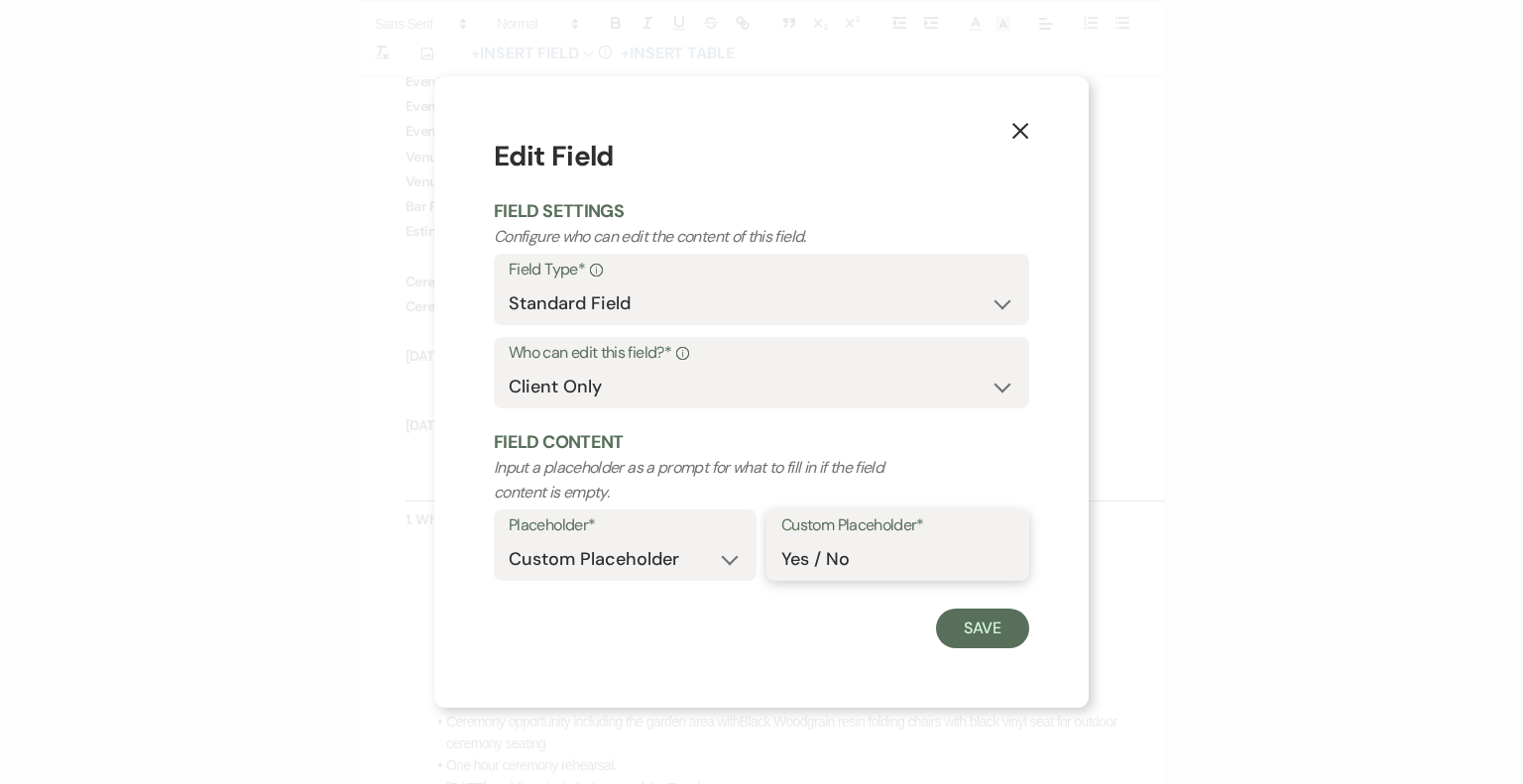 click on "Yes / No" at bounding box center (897, 559) 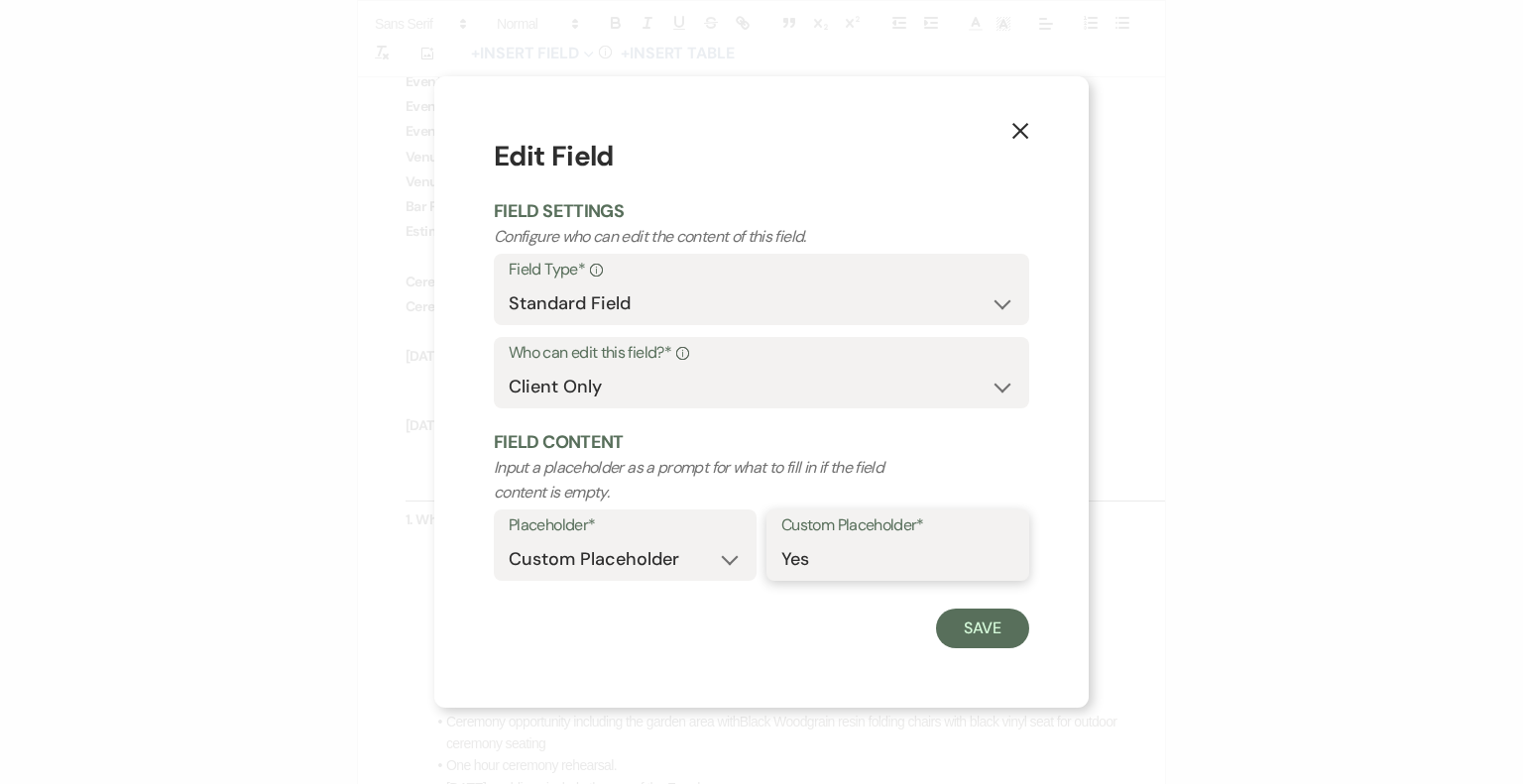 type on "Yes" 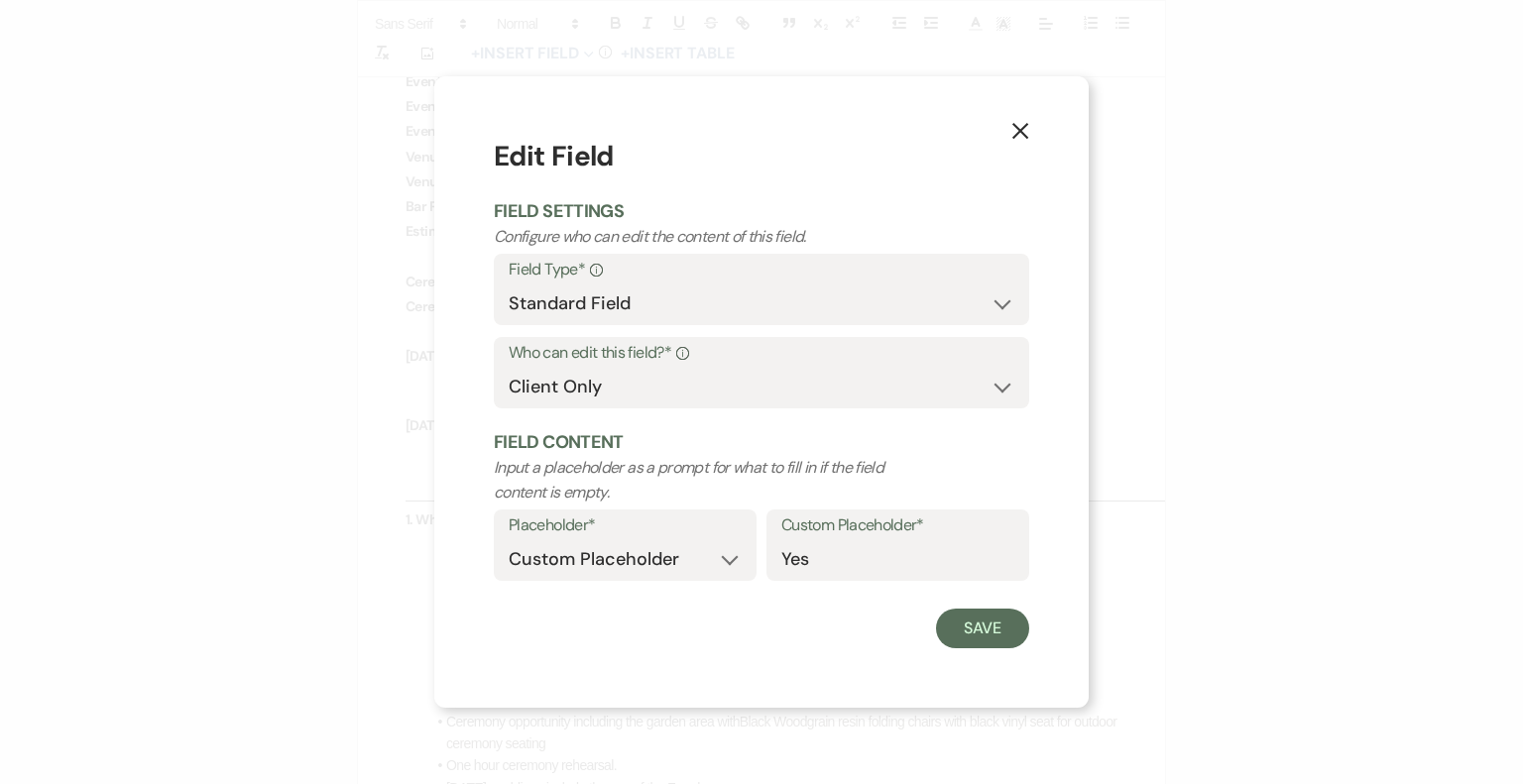 click on "Save" at bounding box center [762, 628] 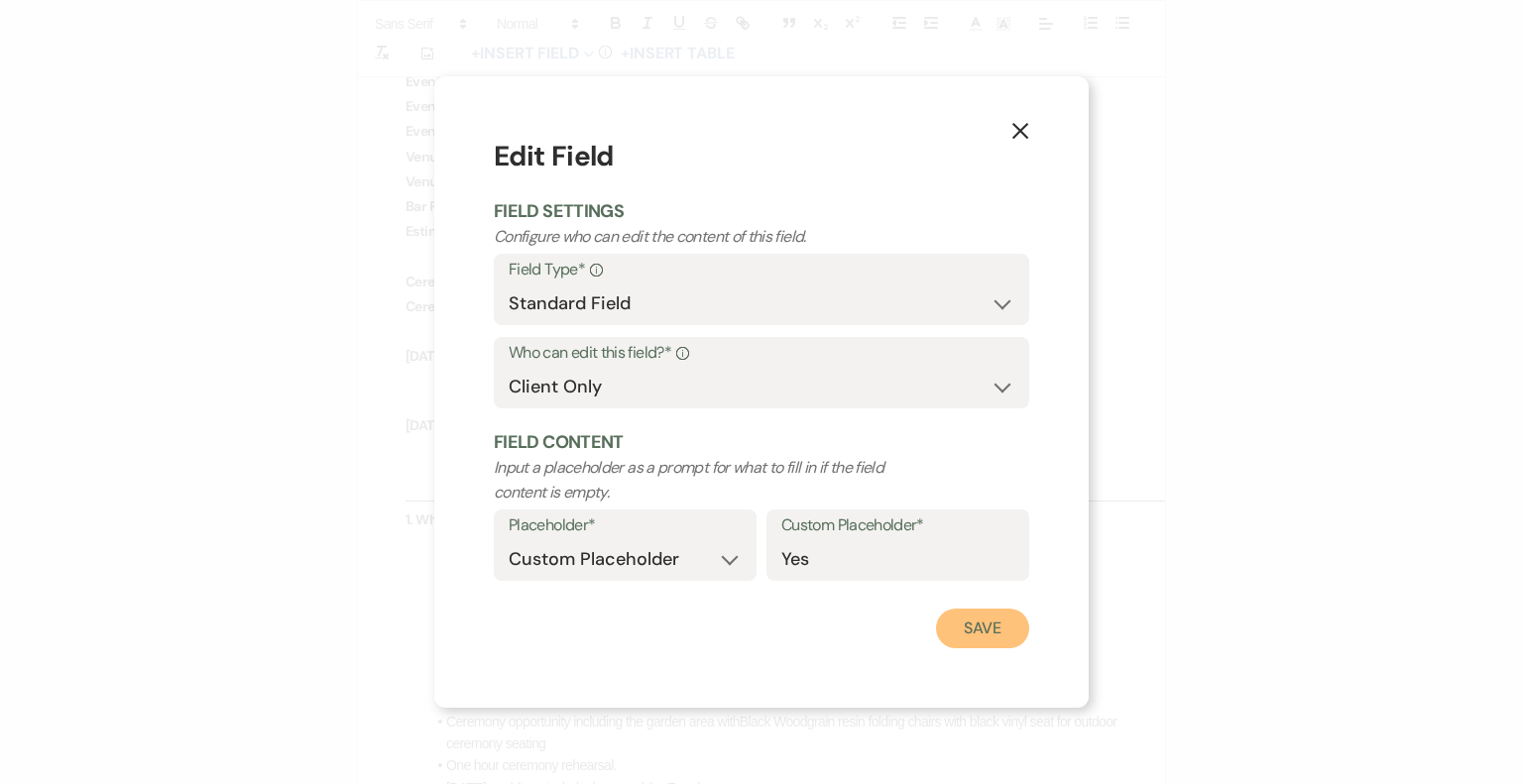 click on "Save" at bounding box center (983, 628) 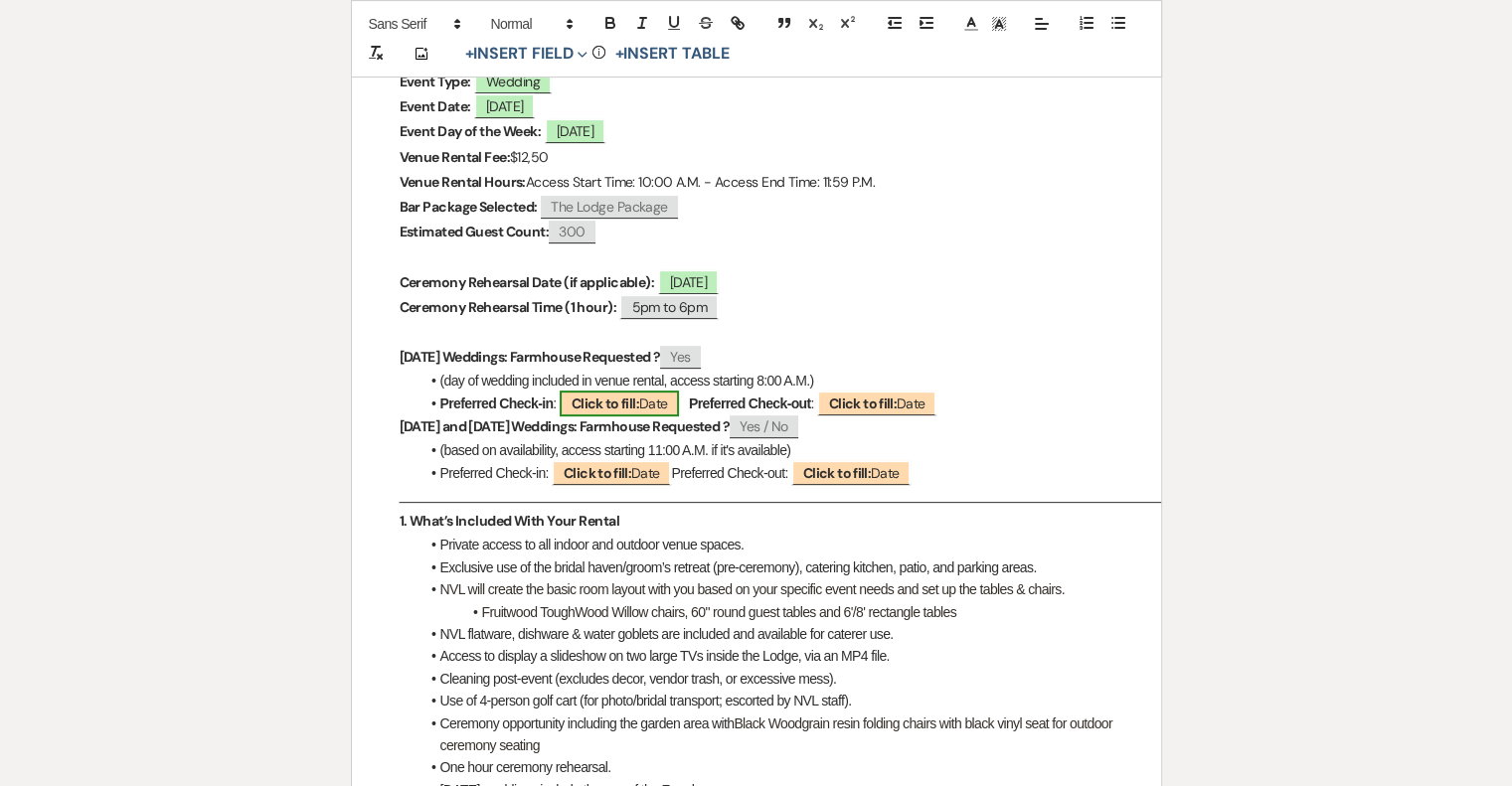 click on "Click to fill:" at bounding box center (605, 403) 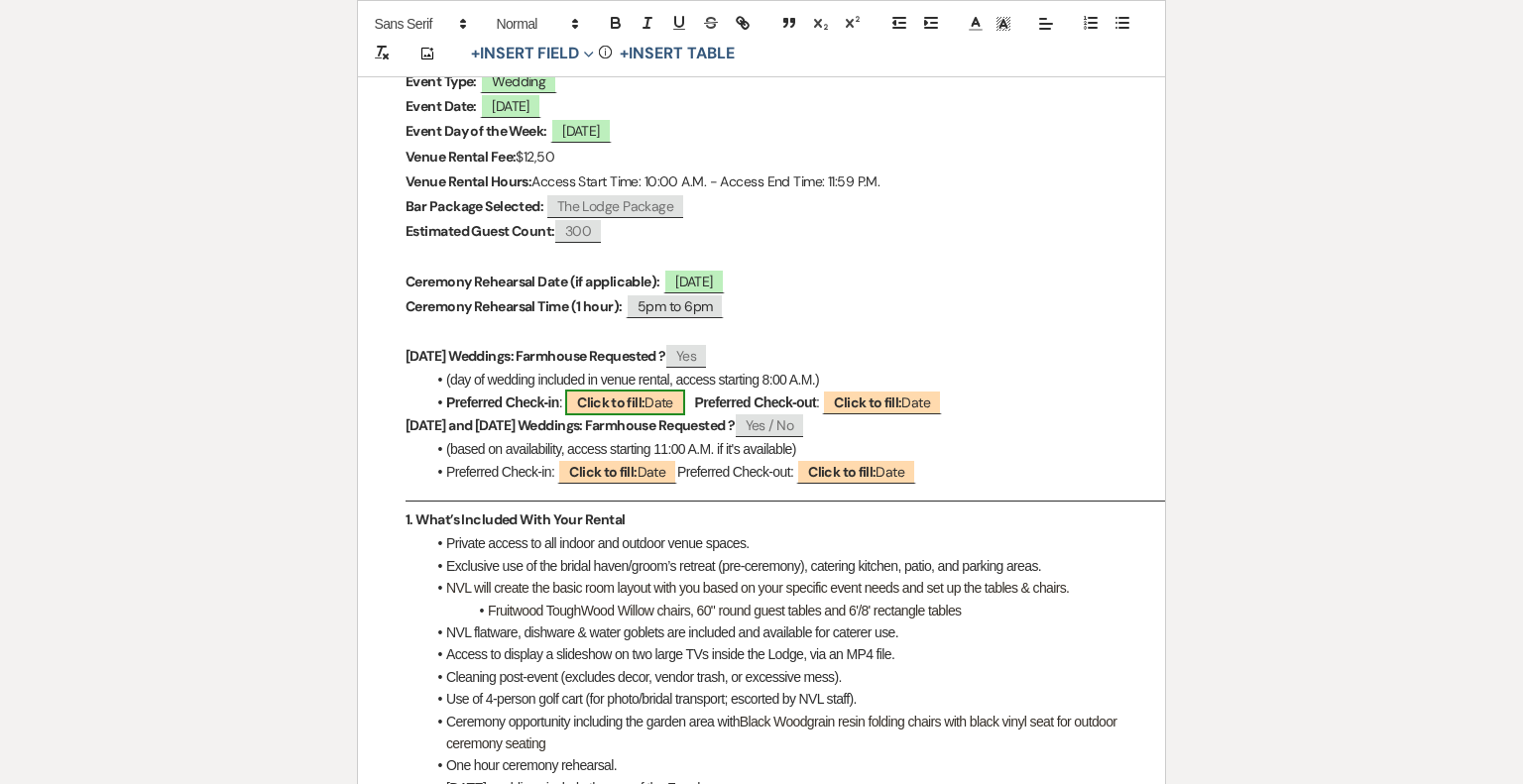 select on "Date" 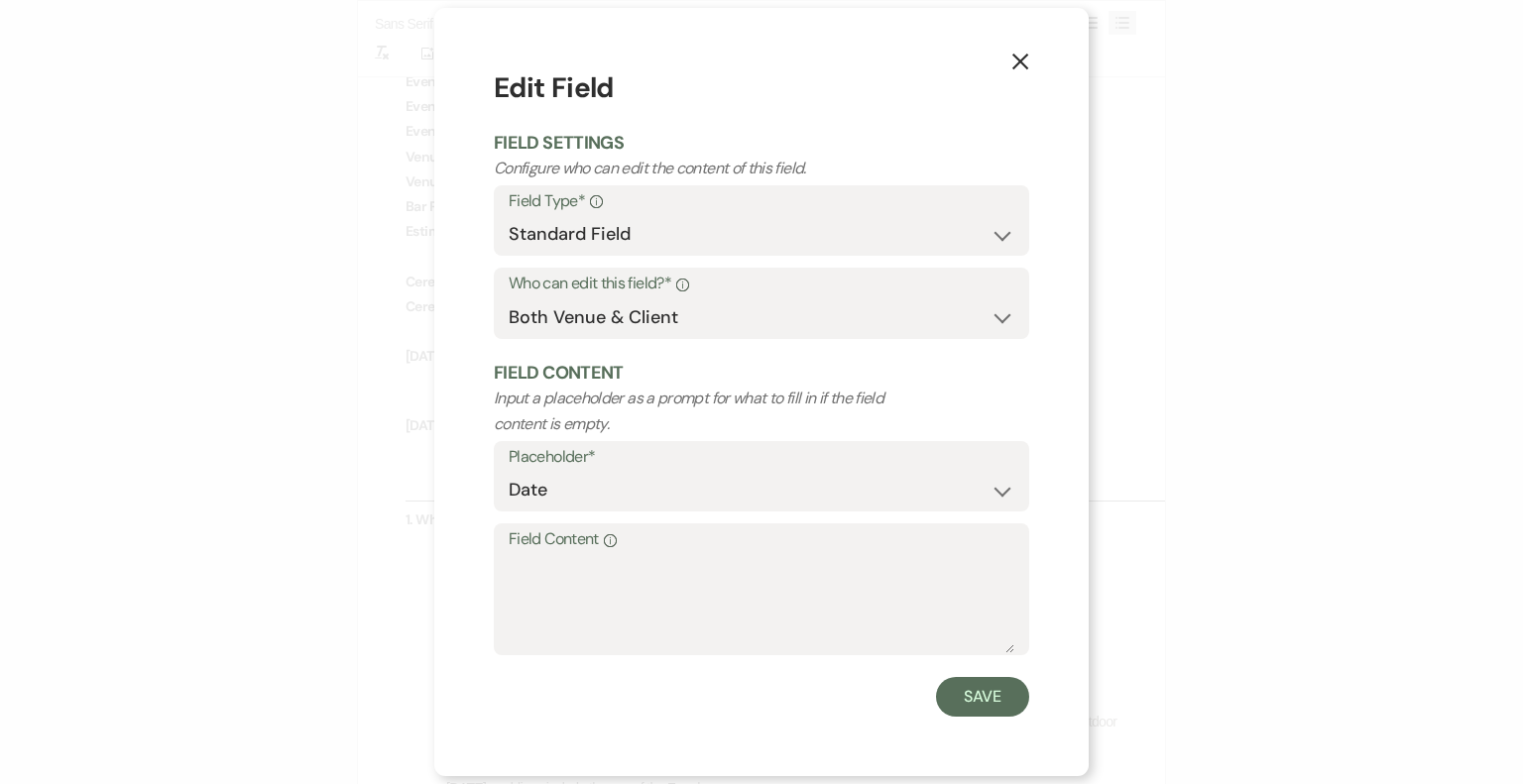 click on "X" at bounding box center (1020, 60) 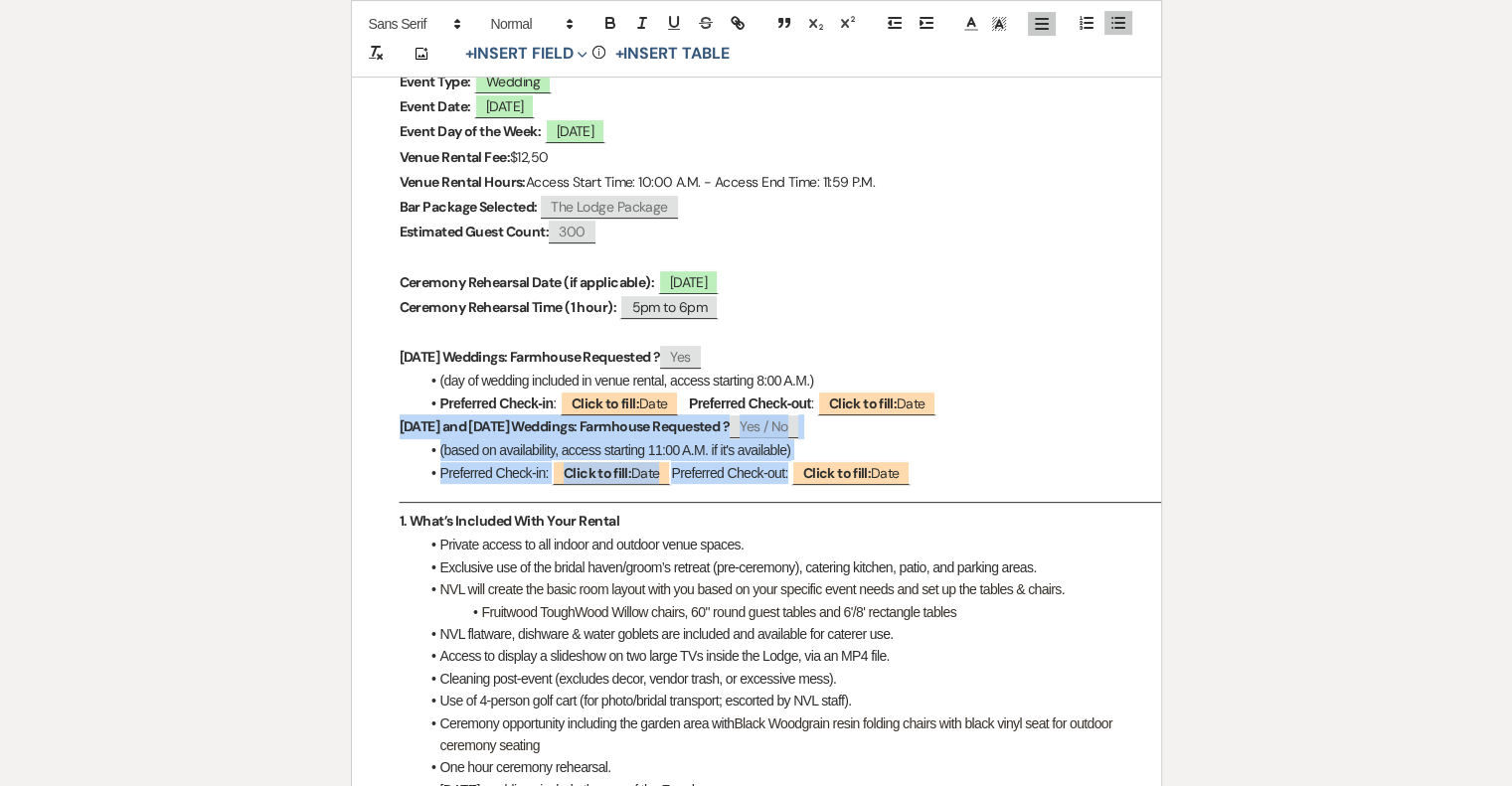 drag, startPoint x: 391, startPoint y: 419, endPoint x: 1077, endPoint y: 478, distance: 688.5325 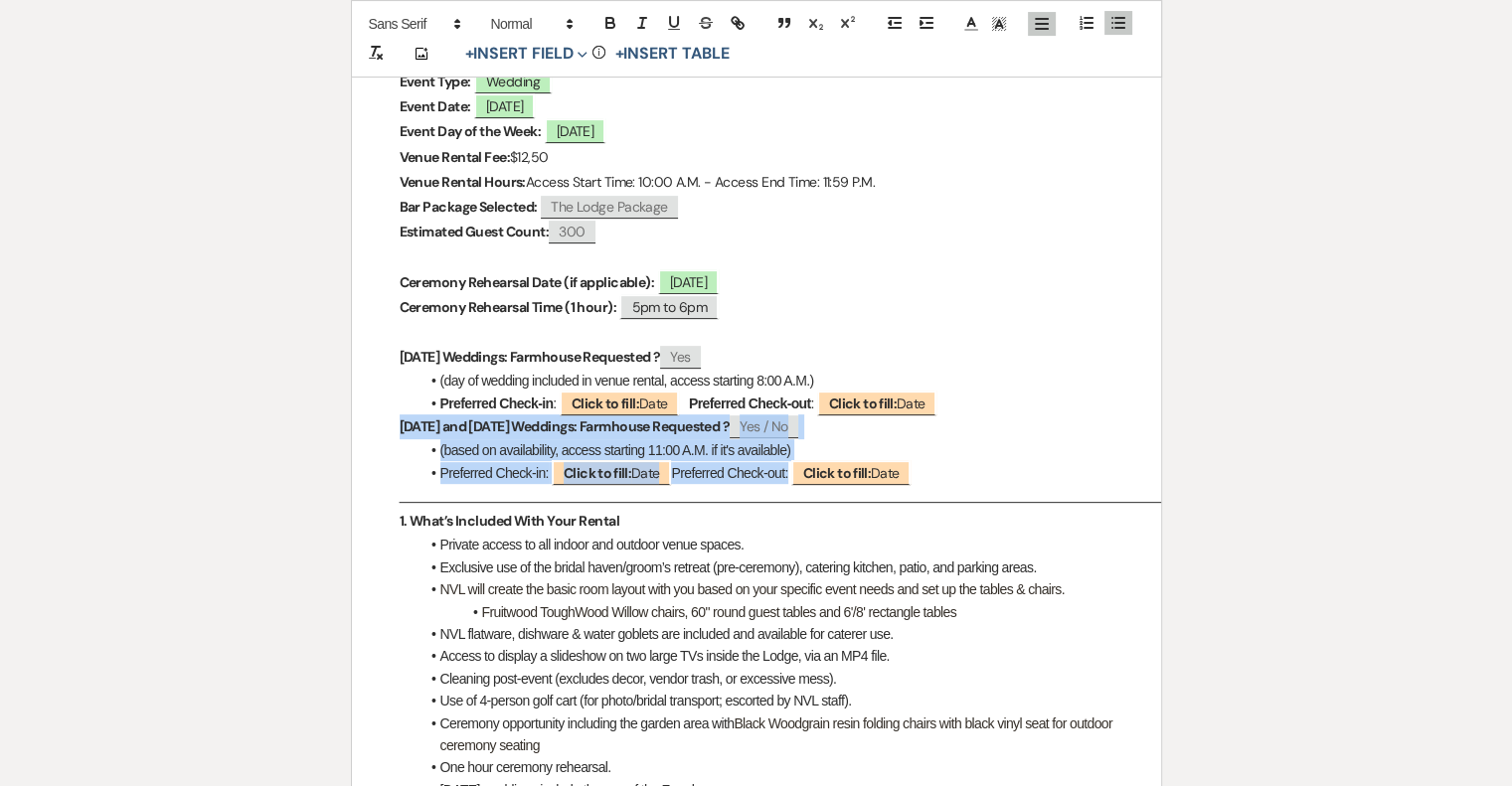click on "[GEOGRAPHIC_DATA] (NVL) – Wedding Contract Venue:  [GEOGRAPHIC_DATA][STREET_ADDRESS][PERSON_NAME]  Contact:   [EMAIL_ADDRESS][DOMAIN_NAME]  – 330.737.1337                                                                                                                                                                                                                                      Client 1 Full Name:
[PERSON_NAME]
Client 1 Email Address:  ﻿ Email Address(es) ﻿   Client 1 Phone Number:  ﻿ Phone Number(s) ﻿   Client 2 Full Name:
[PERSON_NAME]
Client 2 Email Address:  ﻿ Email Address(es) ﻿   Client 2 Phone Number:  ﻿ Phone Number(s) ﻿   Mailing Address:  ﻿ Mailing Address ﻿   Event Type:  ﻿
Wedding
﻿   Event Date:  ﻿
[DATE]
﻿   Event Day of the Week:
[DATE]
Venue Rental Fee:  $12,50       300" at bounding box center [756, 2410] 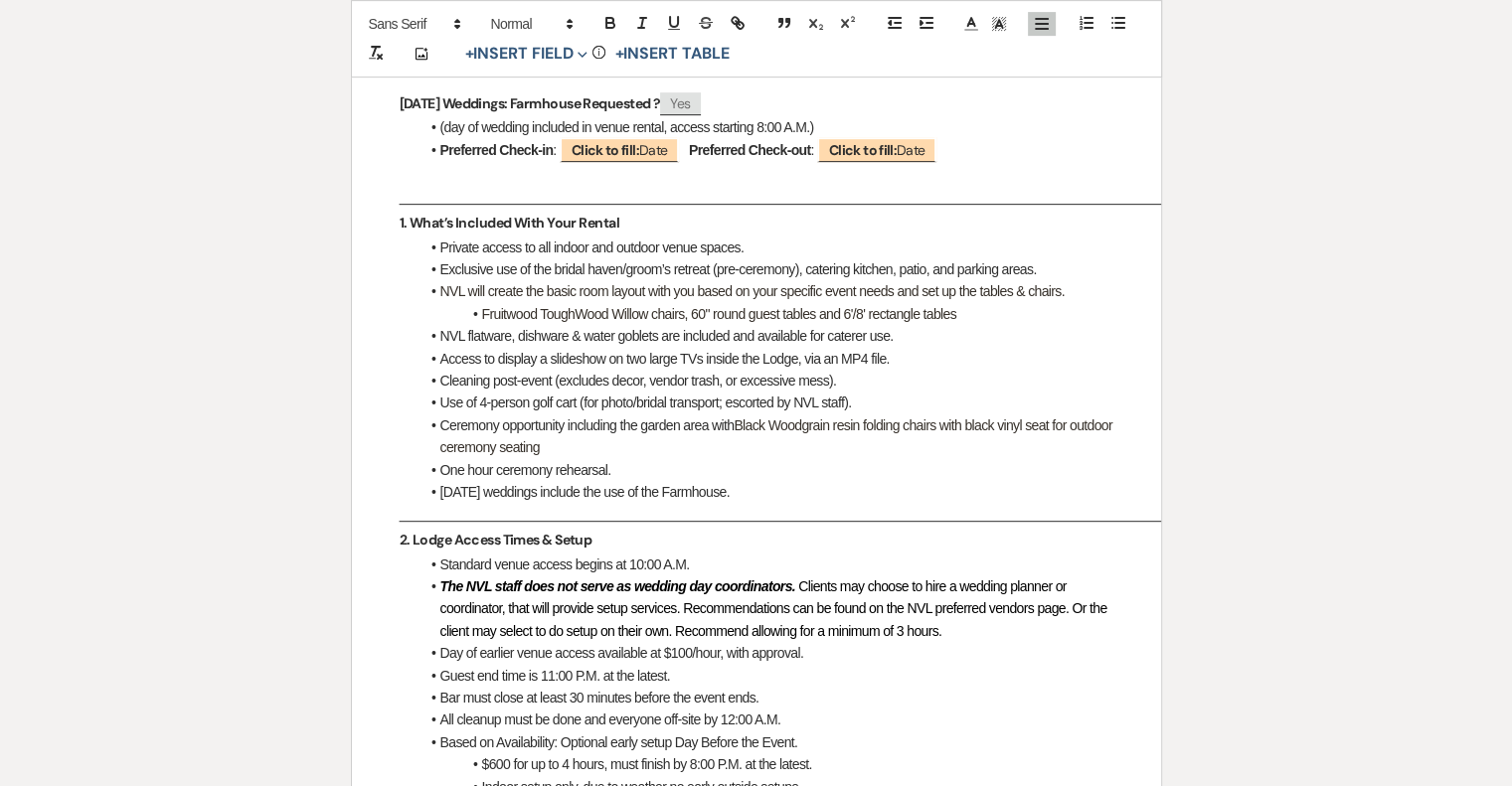 scroll, scrollTop: 901, scrollLeft: 0, axis: vertical 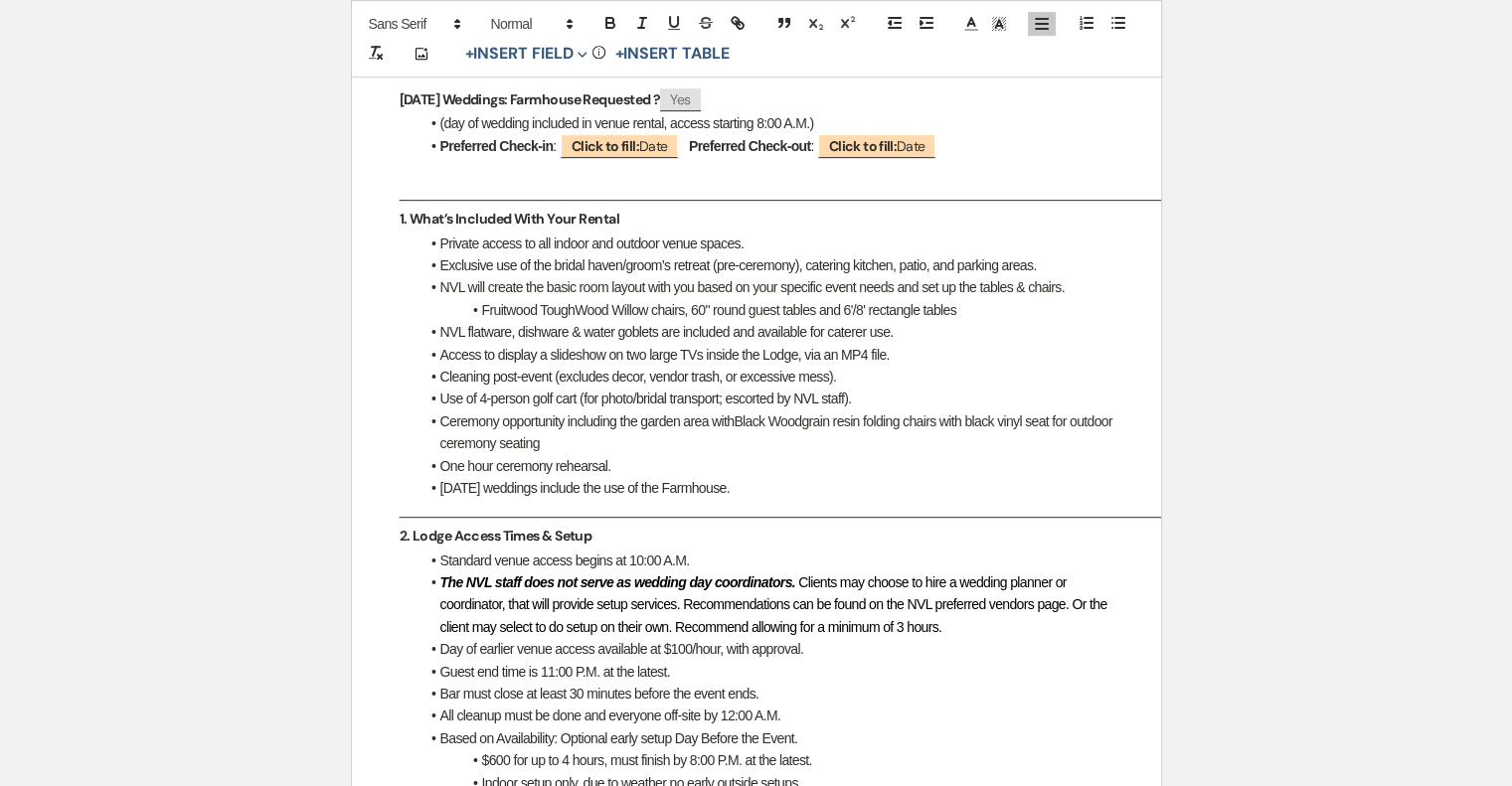 click on "Access to display a slideshow on two large TVs inside the Lodge, via an MP4 file." at bounding box center (766, 355) 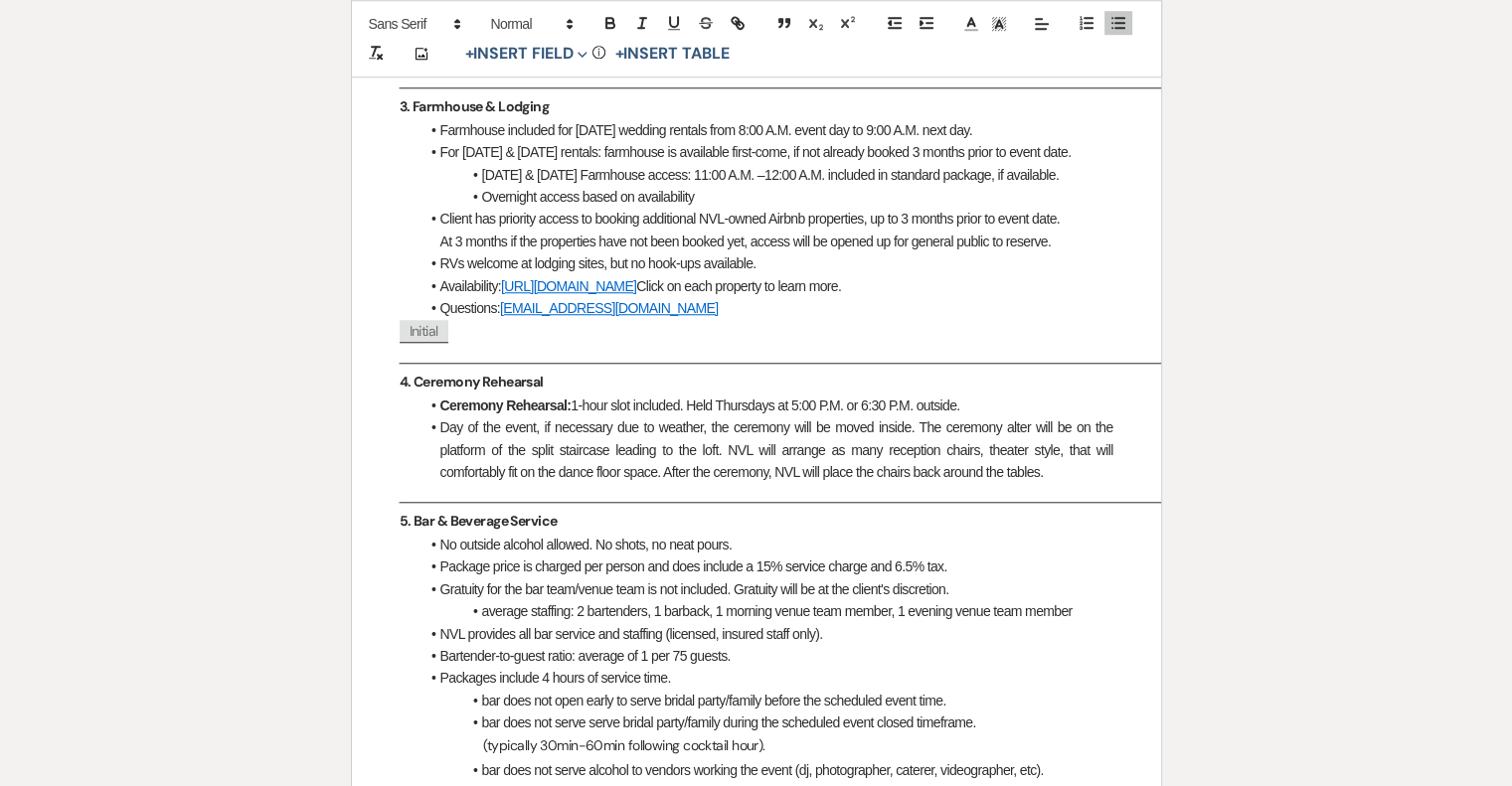 scroll, scrollTop: 1674, scrollLeft: 0, axis: vertical 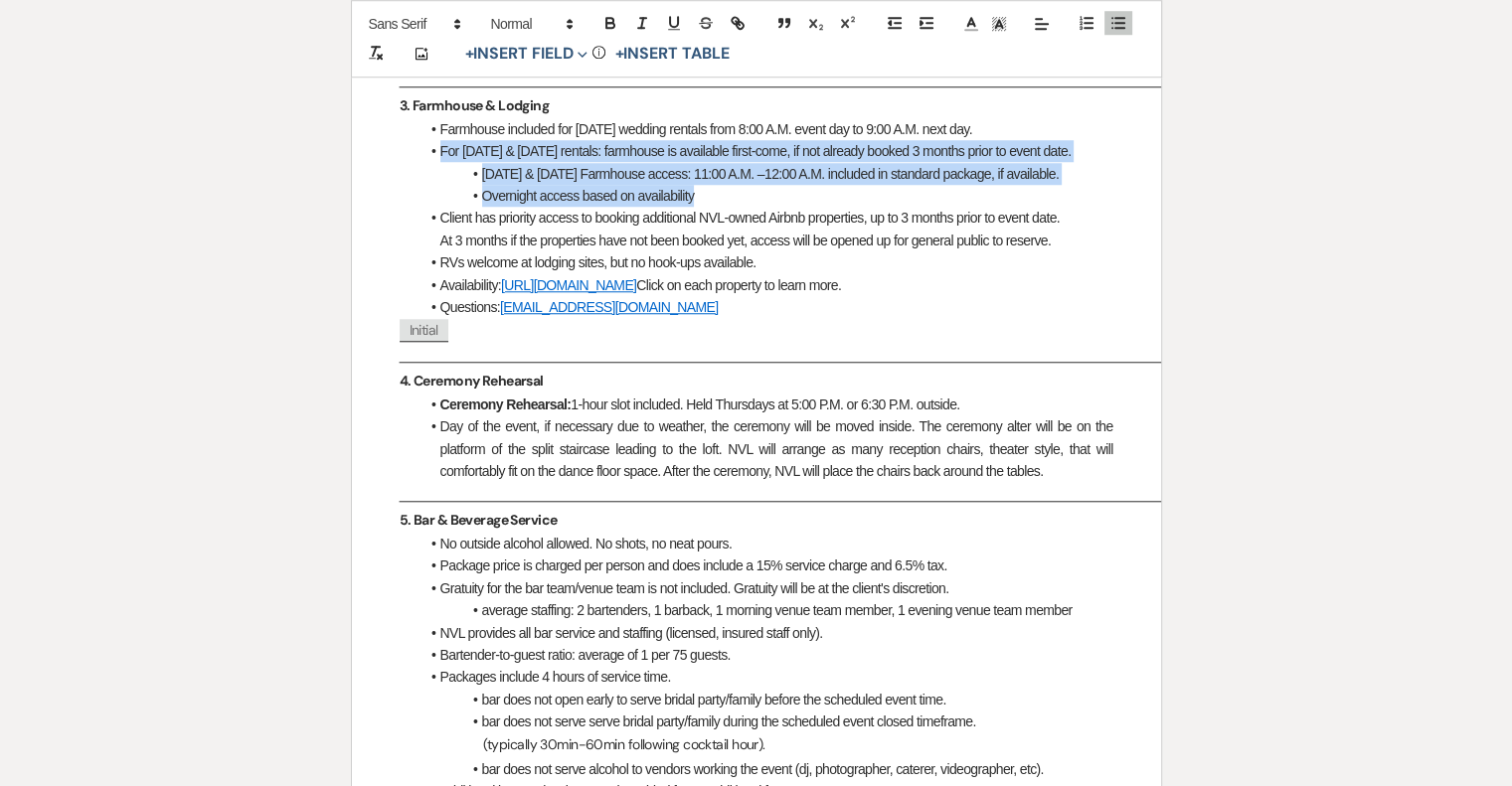 drag, startPoint x: 440, startPoint y: 148, endPoint x: 773, endPoint y: 188, distance: 335.3938 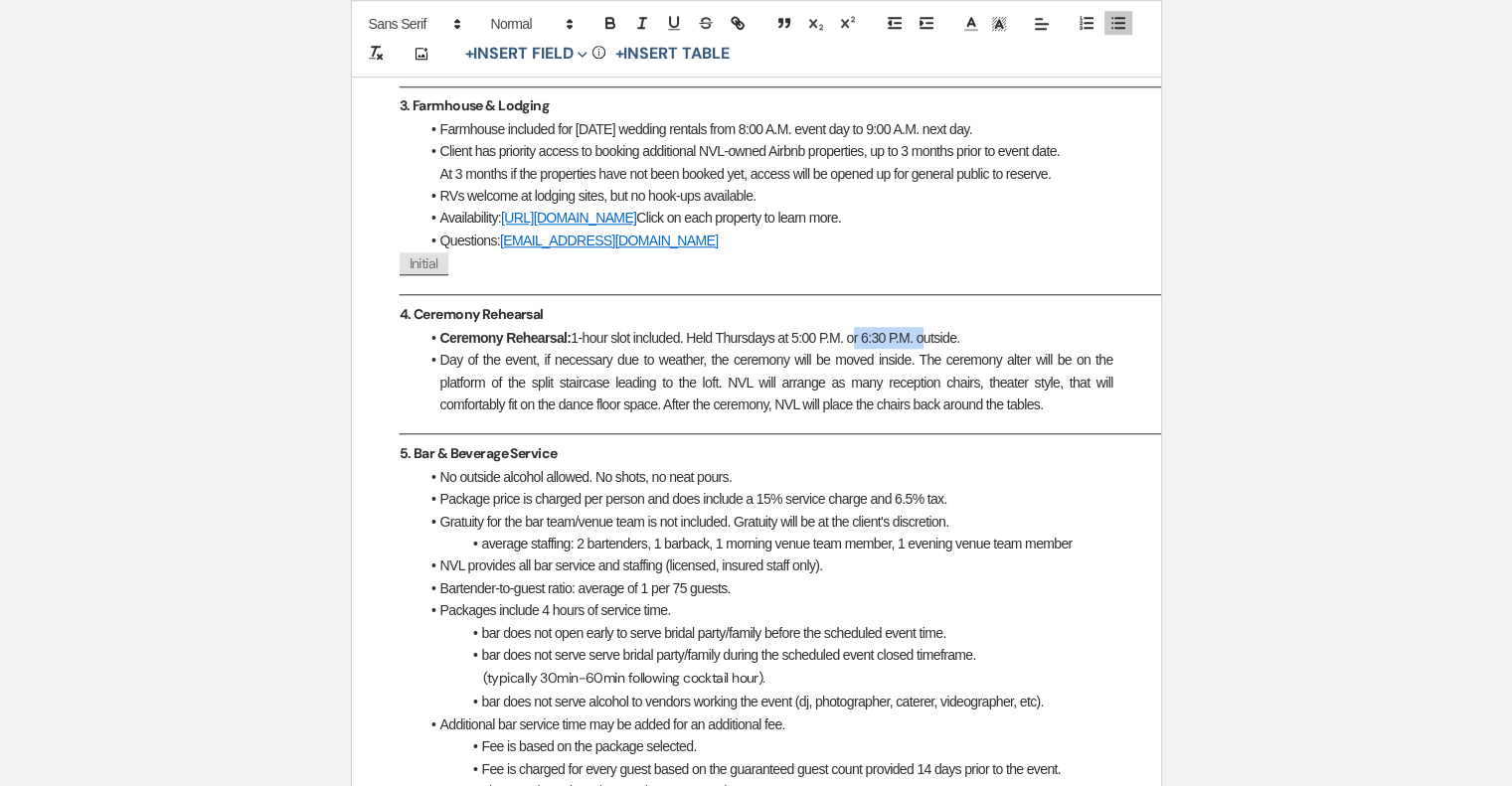 drag, startPoint x: 849, startPoint y: 336, endPoint x: 922, endPoint y: 341, distance: 73.171033 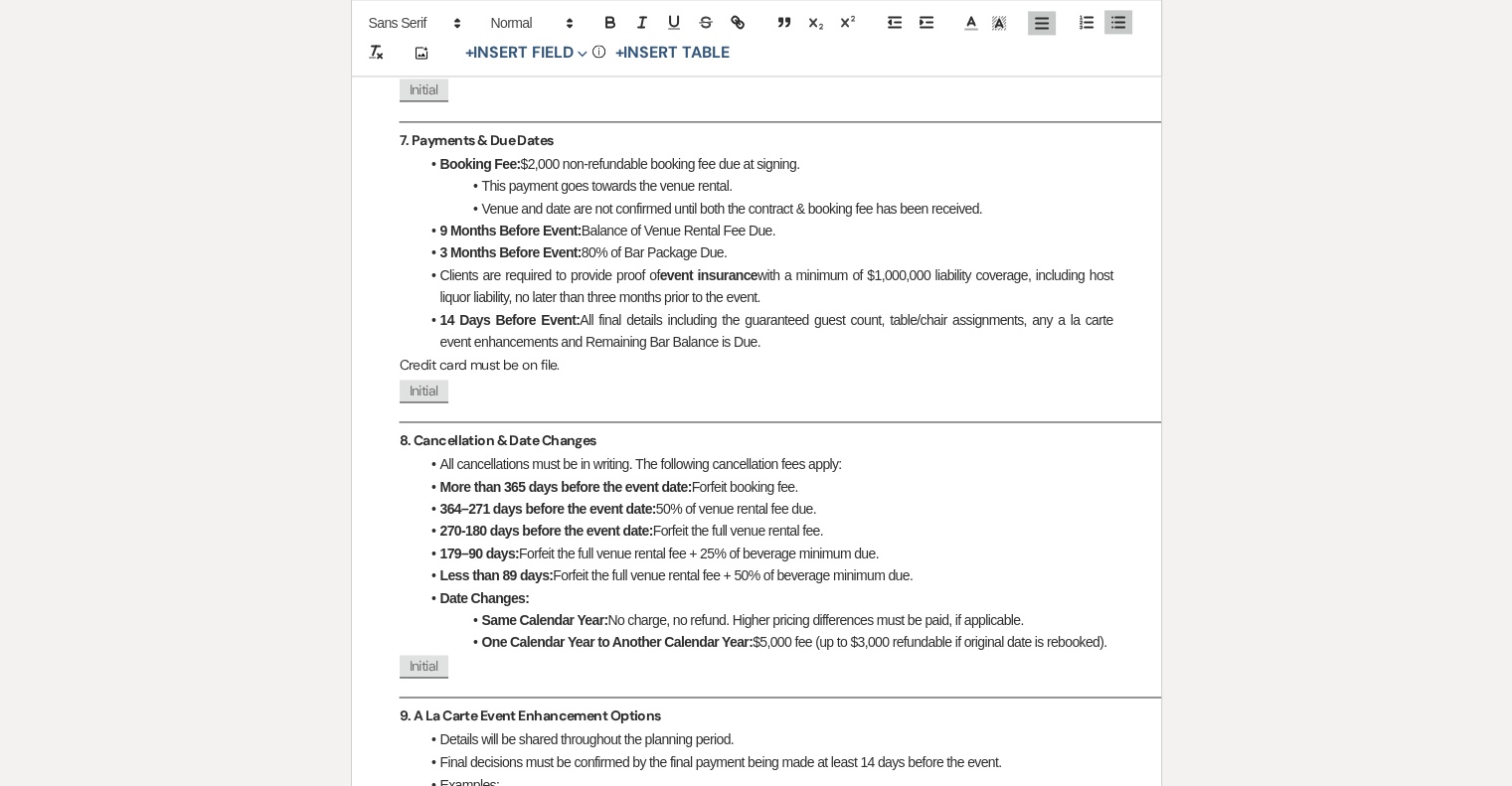 scroll, scrollTop: 2993, scrollLeft: 0, axis: vertical 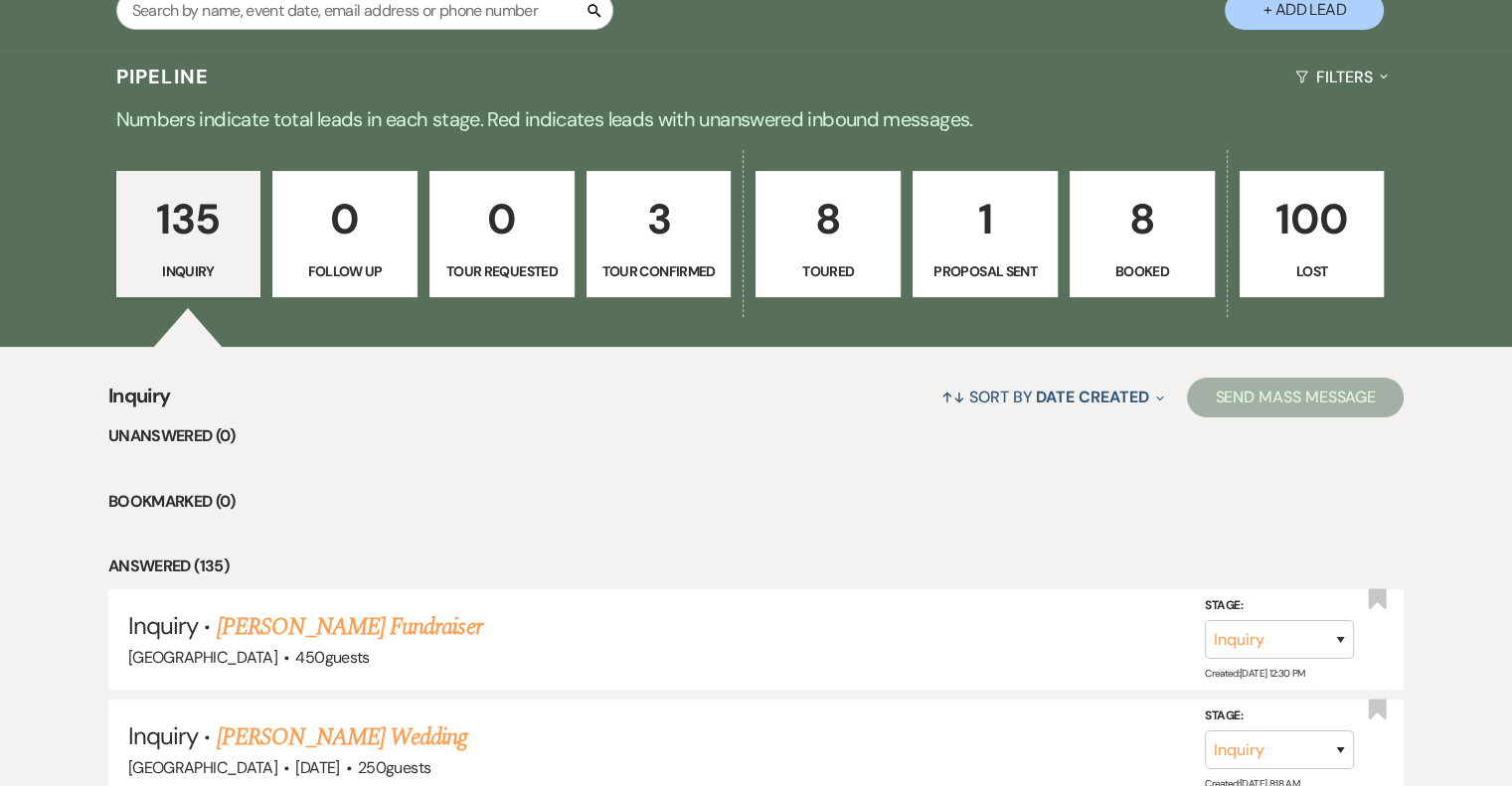 click on "1" at bounding box center (985, 219) 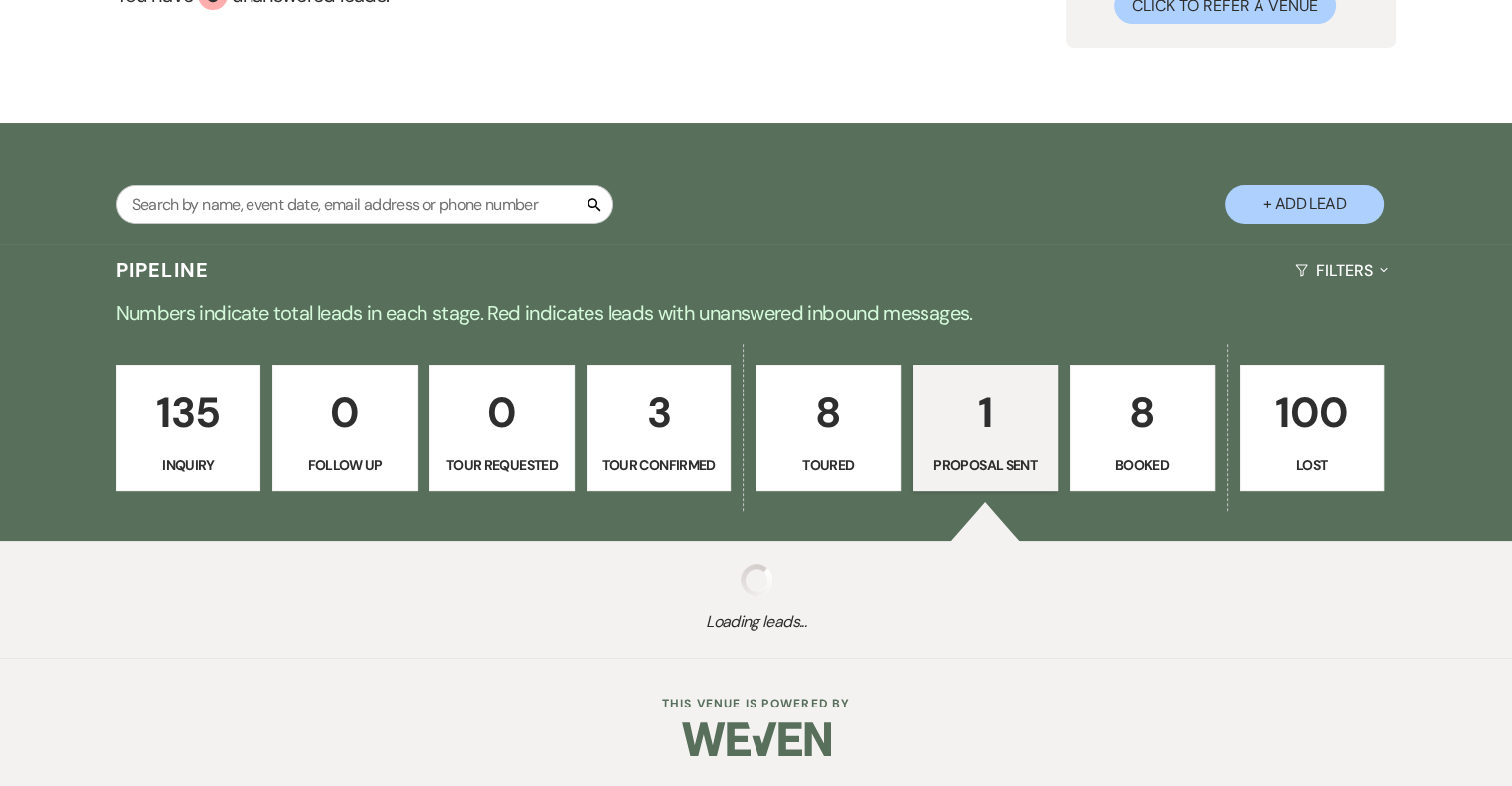 select on "6" 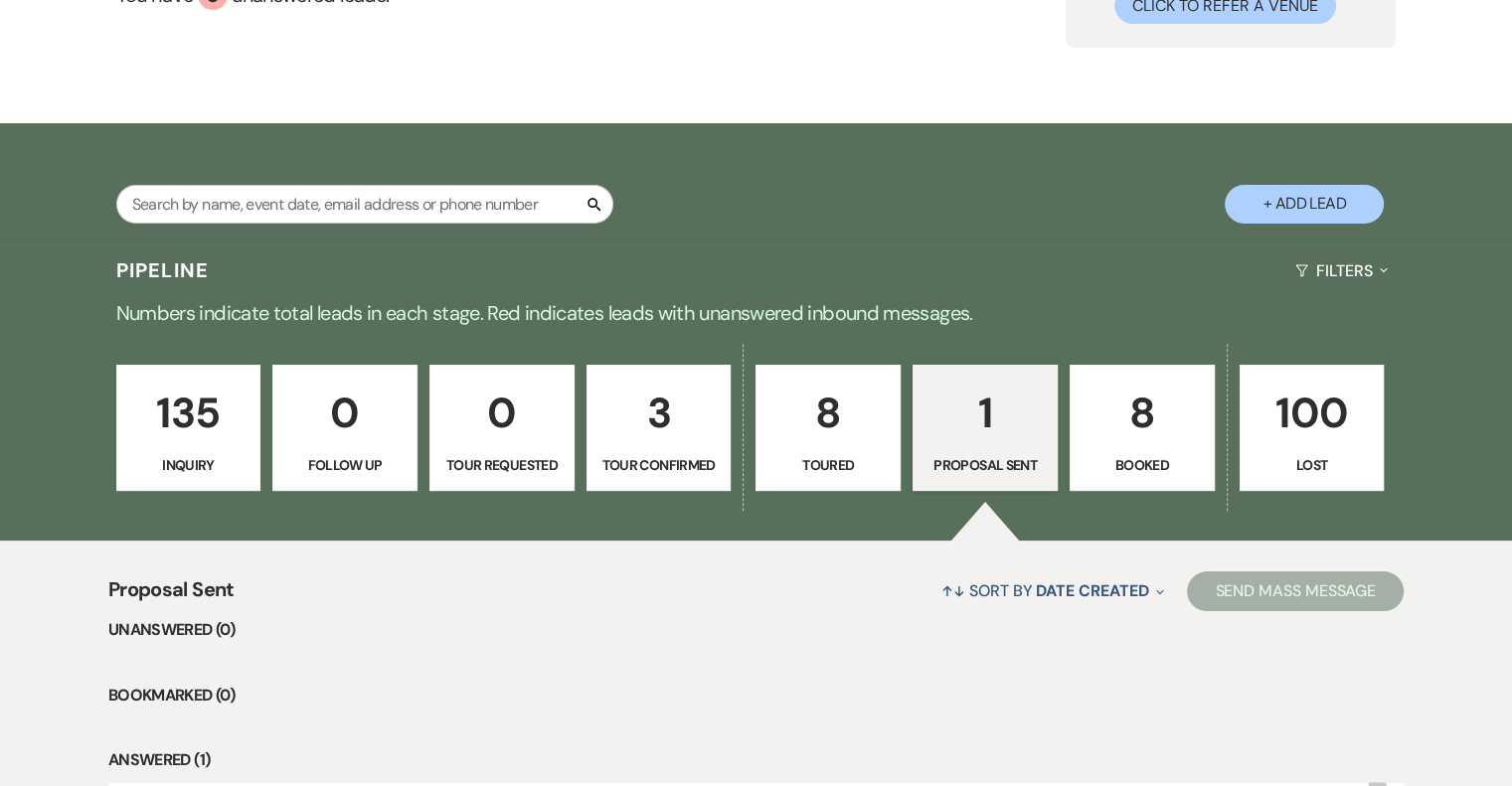 scroll, scrollTop: 426, scrollLeft: 0, axis: vertical 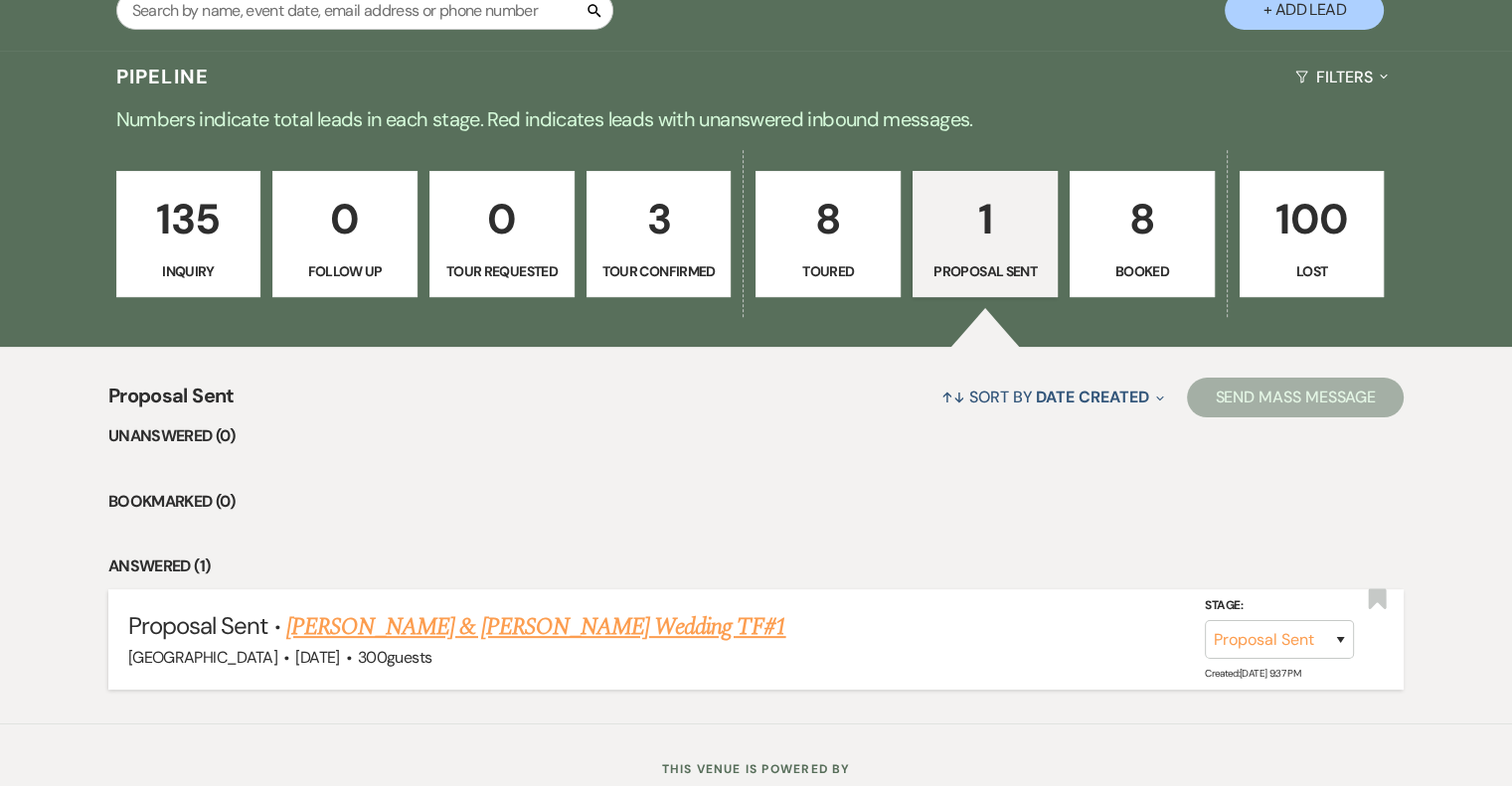 click on "[PERSON_NAME] & [PERSON_NAME] Wedding TF#1" at bounding box center [536, 627] 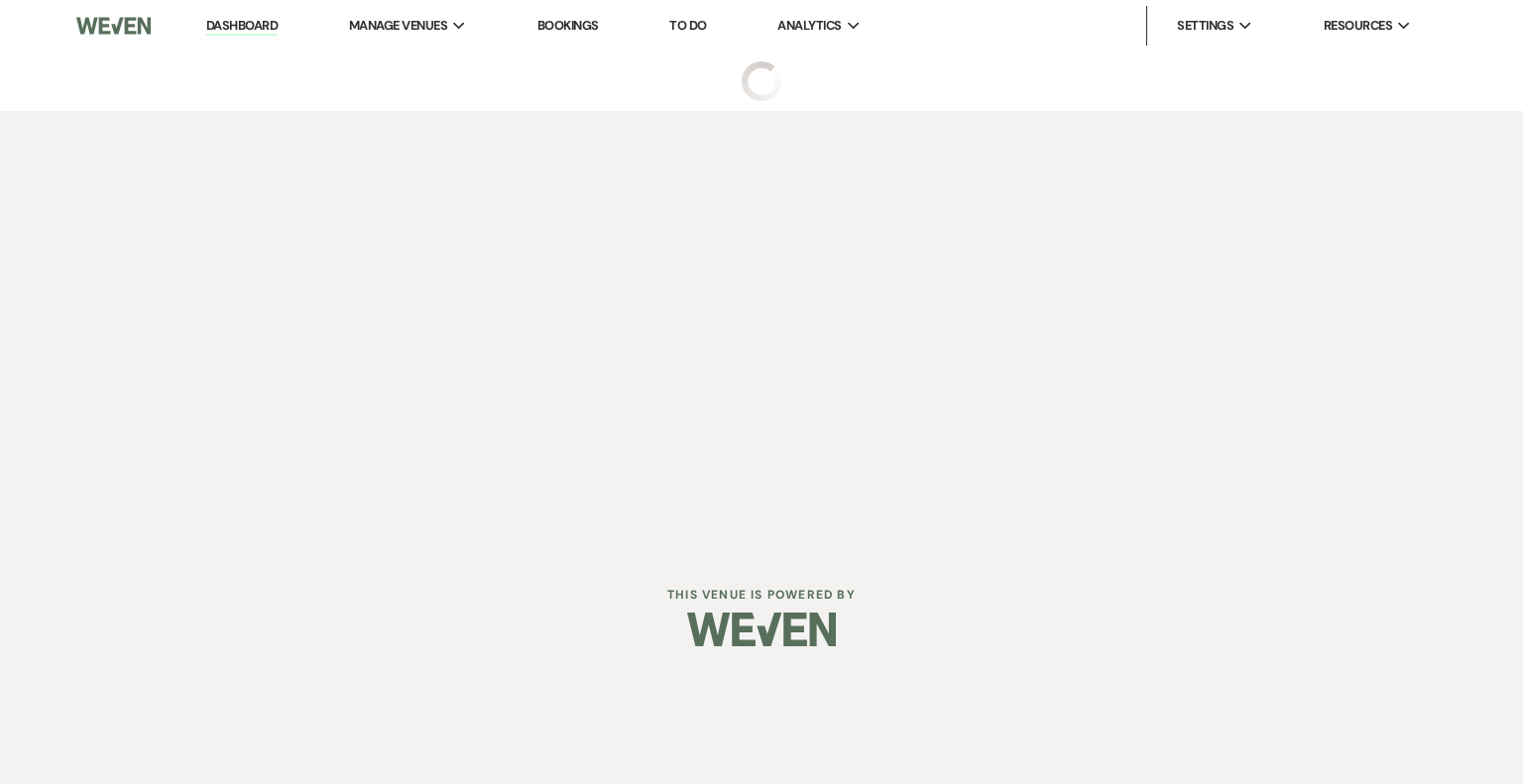 select on "6" 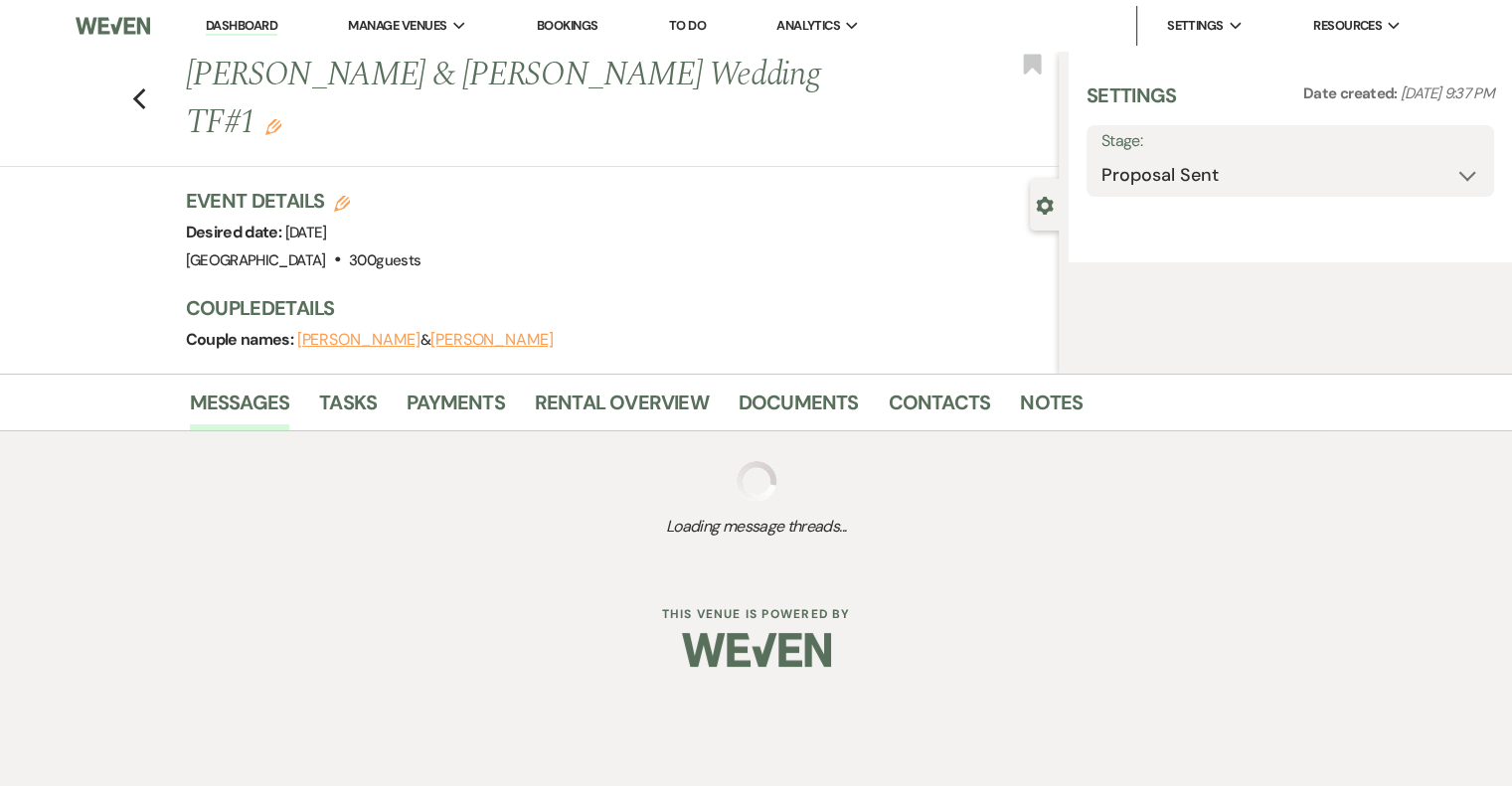 select on "12" 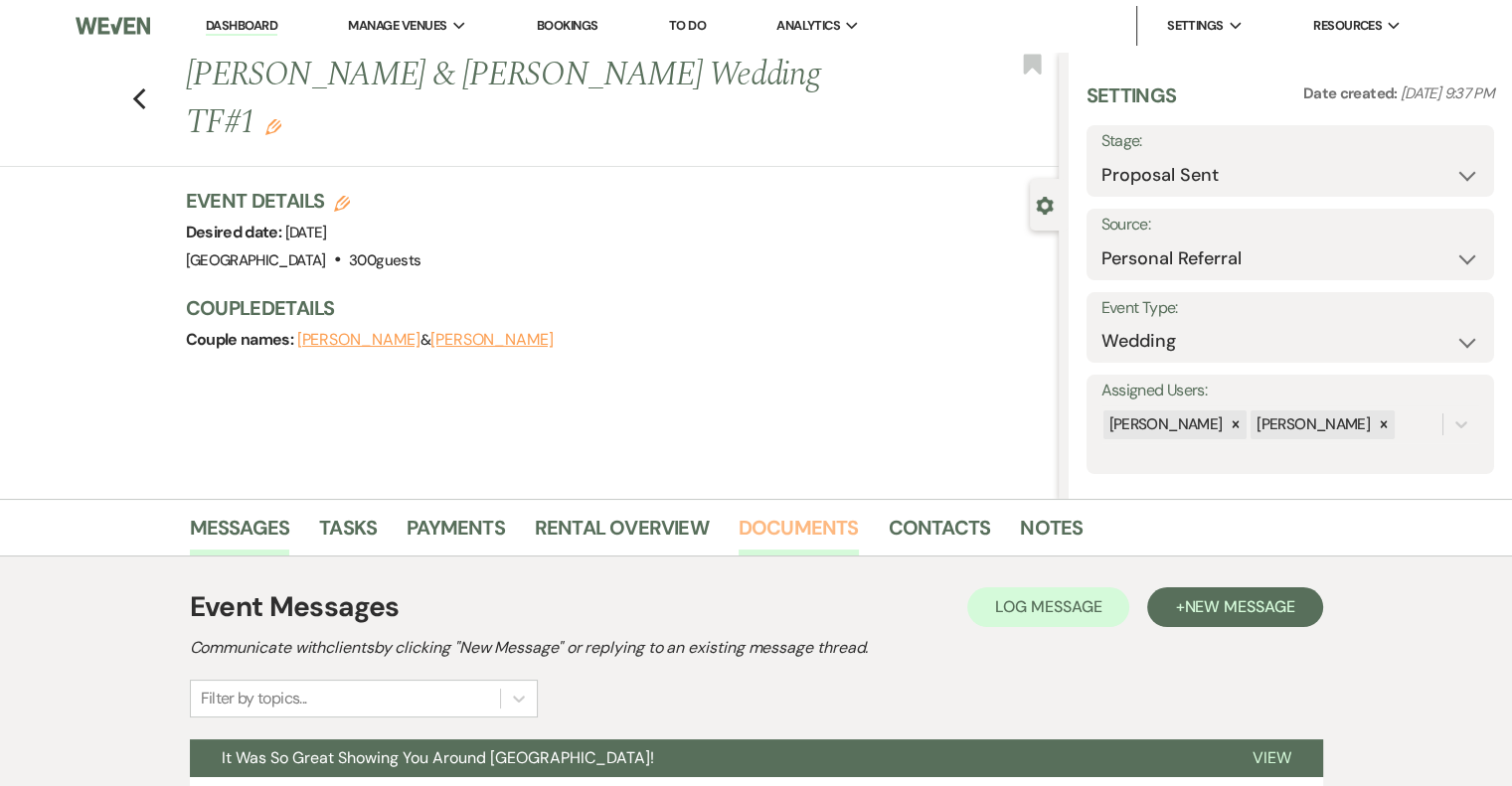 click on "Documents" at bounding box center [798, 534] 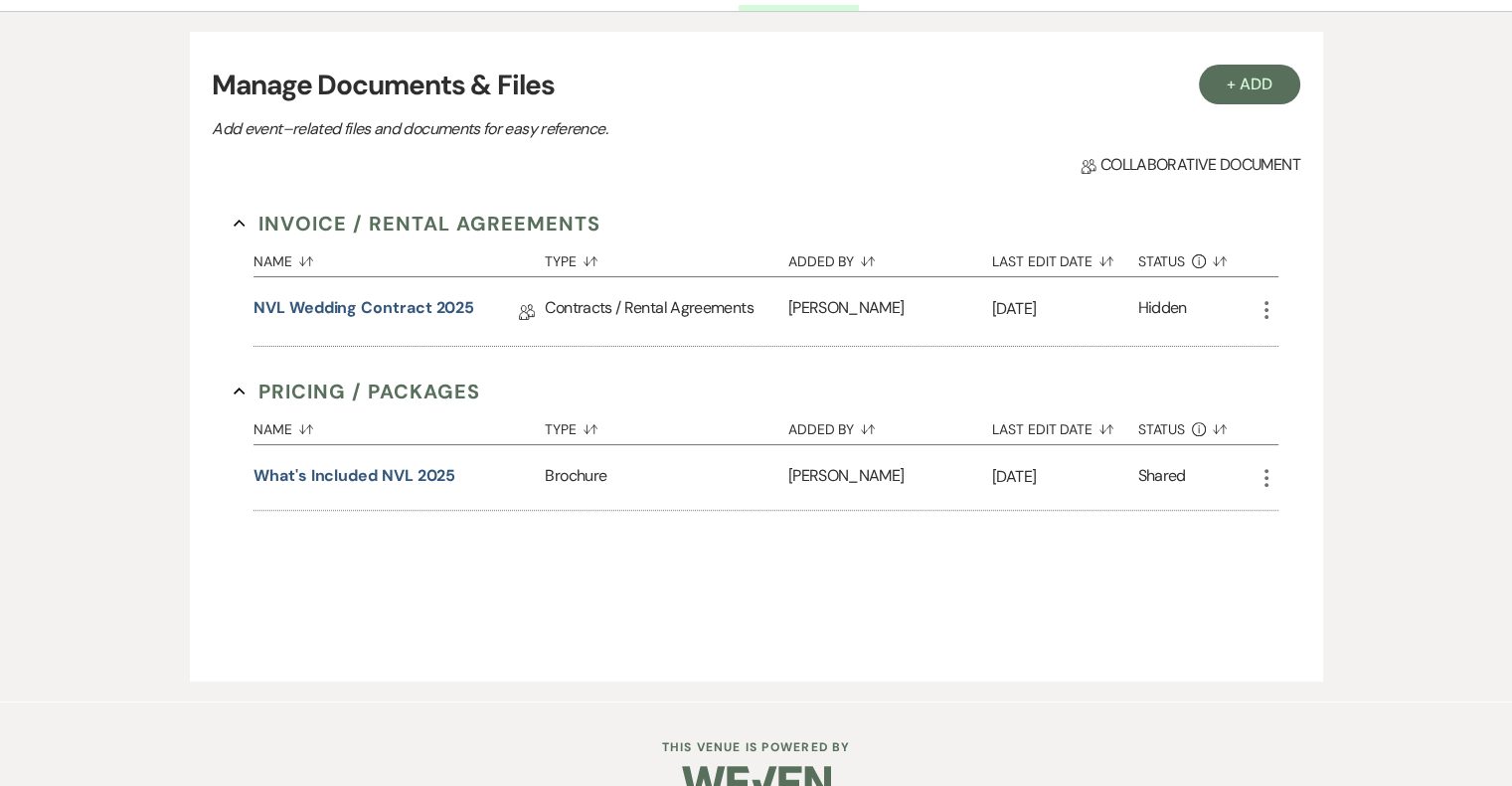 scroll, scrollTop: 554, scrollLeft: 0, axis: vertical 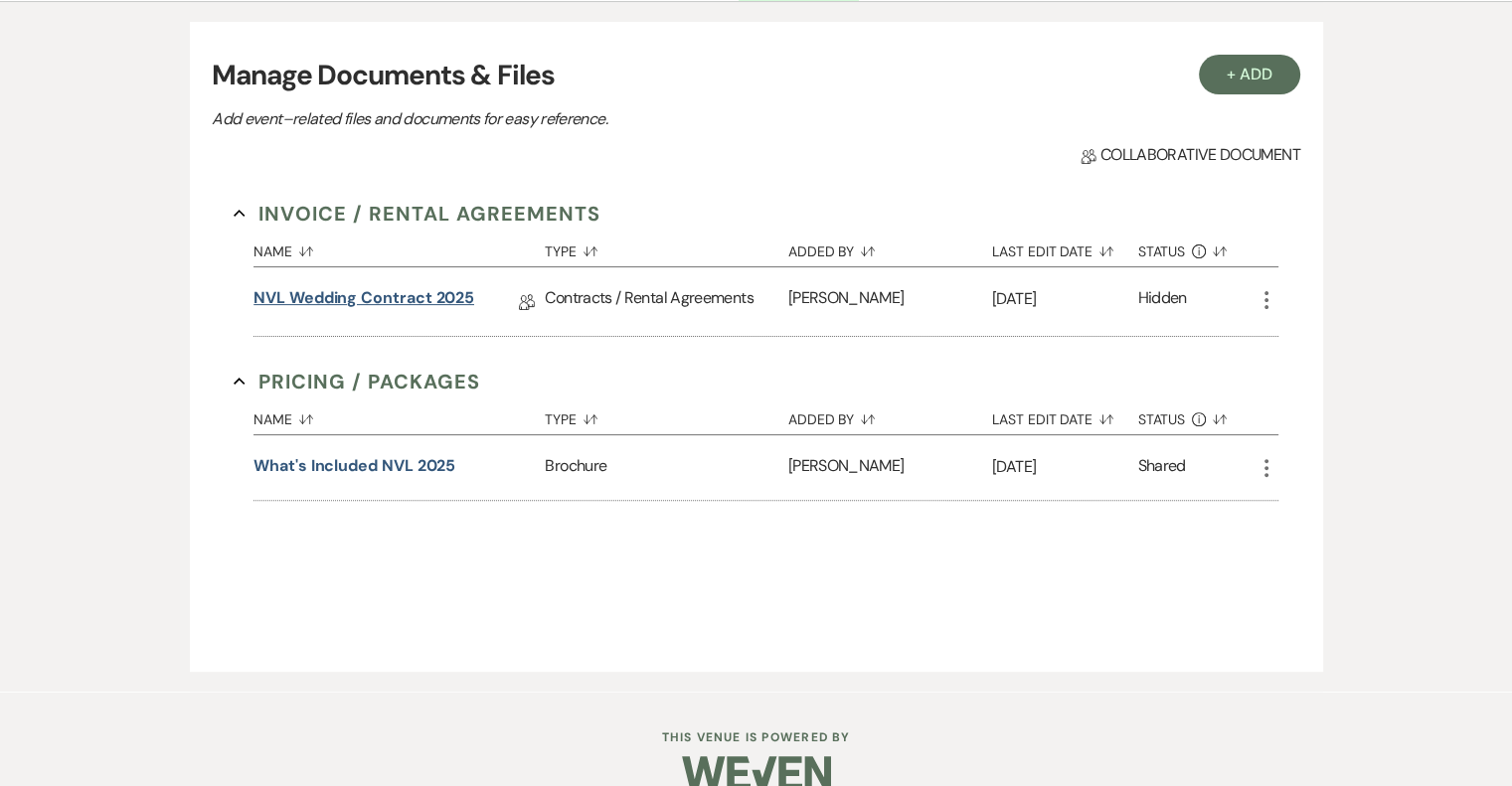 click on "NVL Wedding Contract 2025" at bounding box center (364, 301) 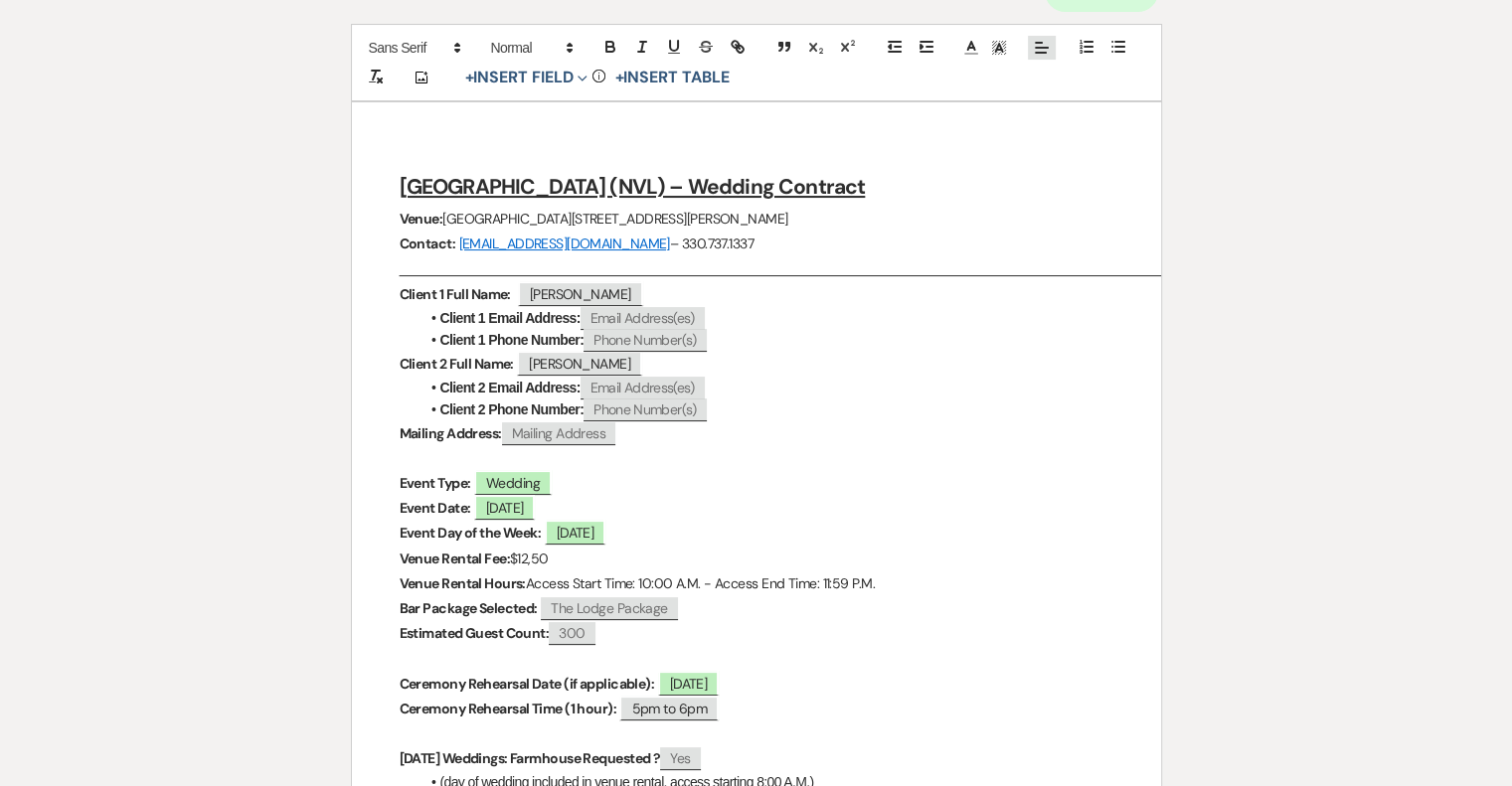 scroll, scrollTop: 0, scrollLeft: 0, axis: both 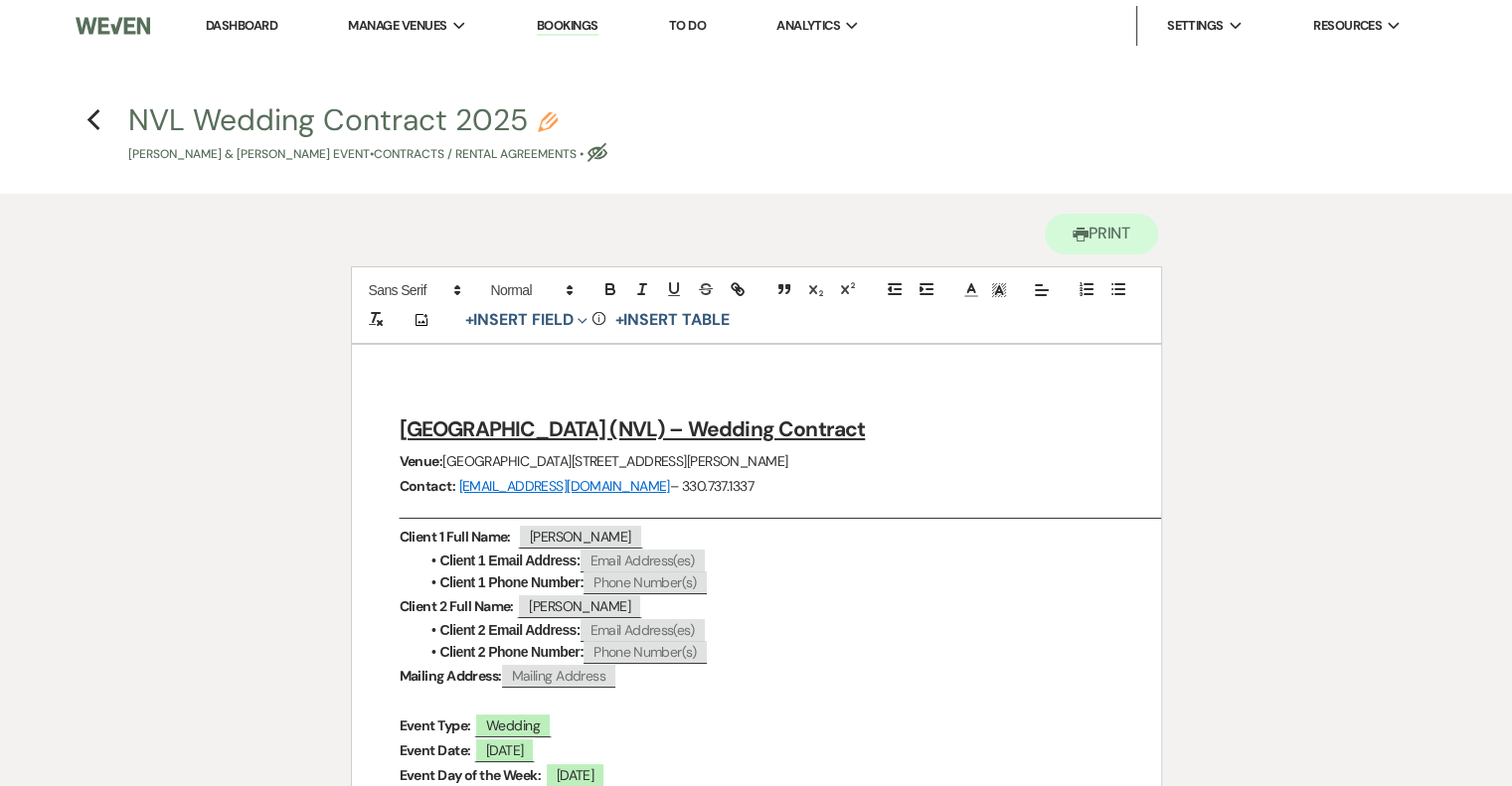 click on "Dashboard" at bounding box center [242, 25] 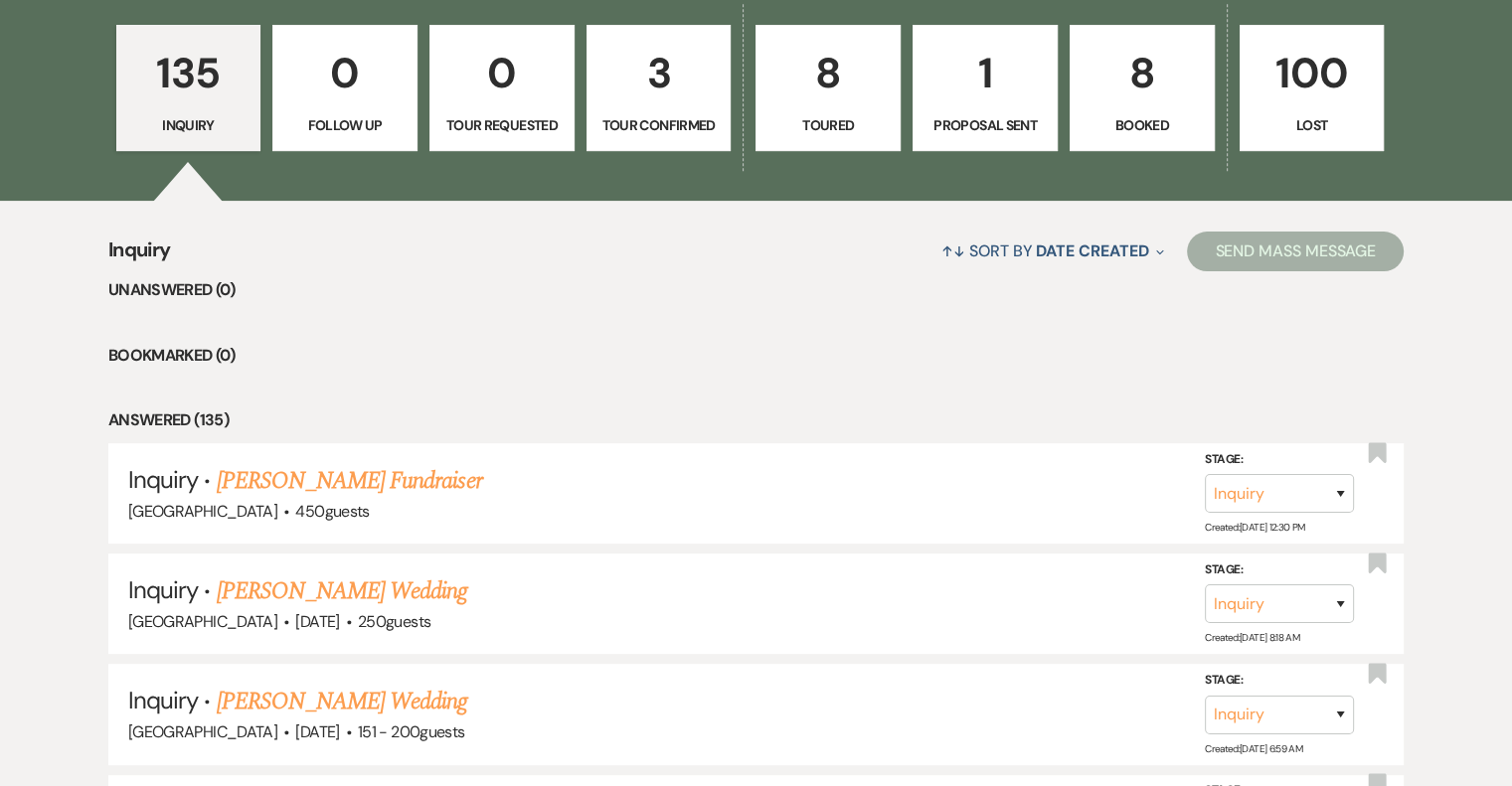 scroll, scrollTop: 573, scrollLeft: 0, axis: vertical 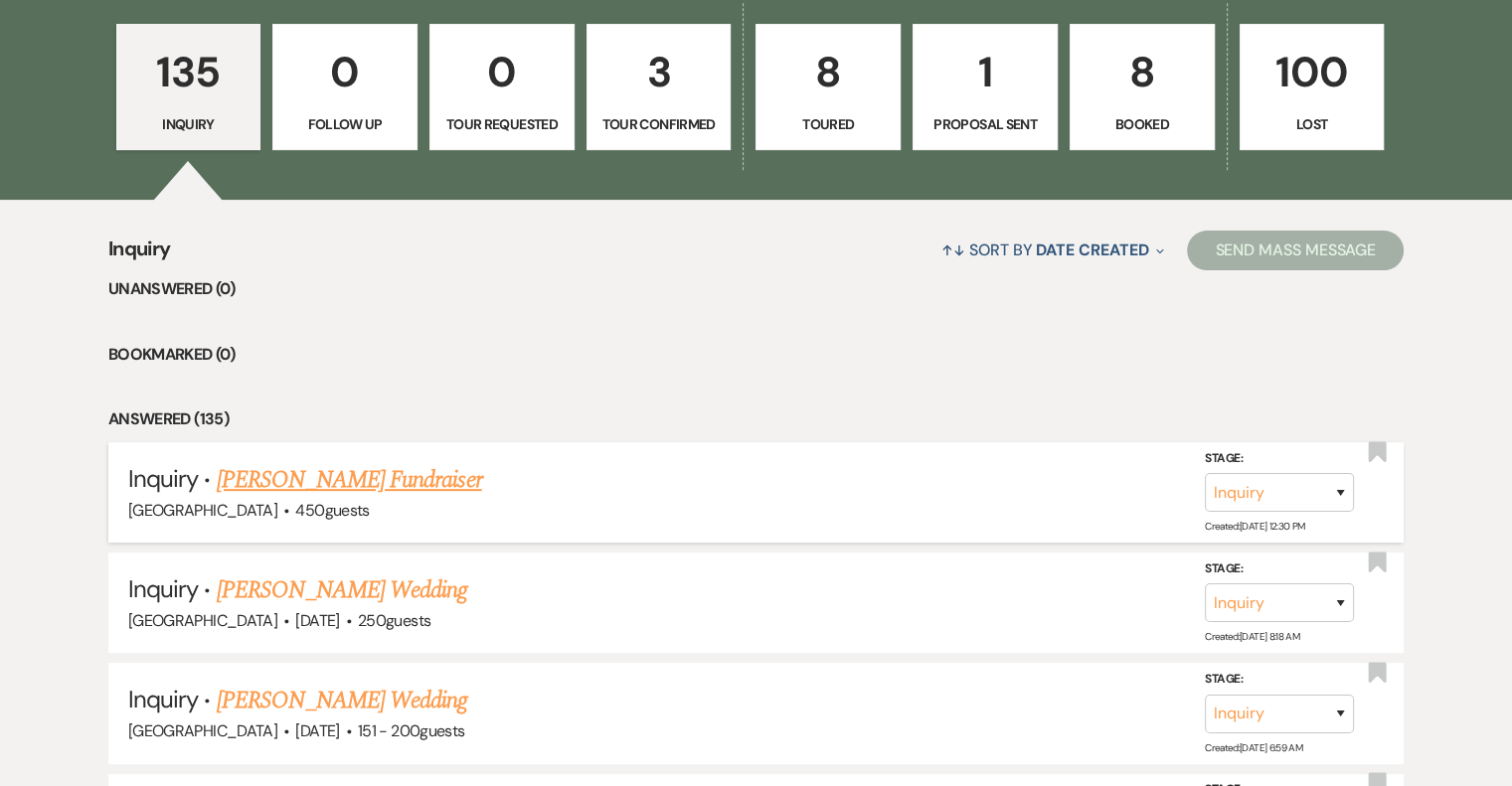 click on "Barbara Frustaci's Fundraiser" at bounding box center (349, 480) 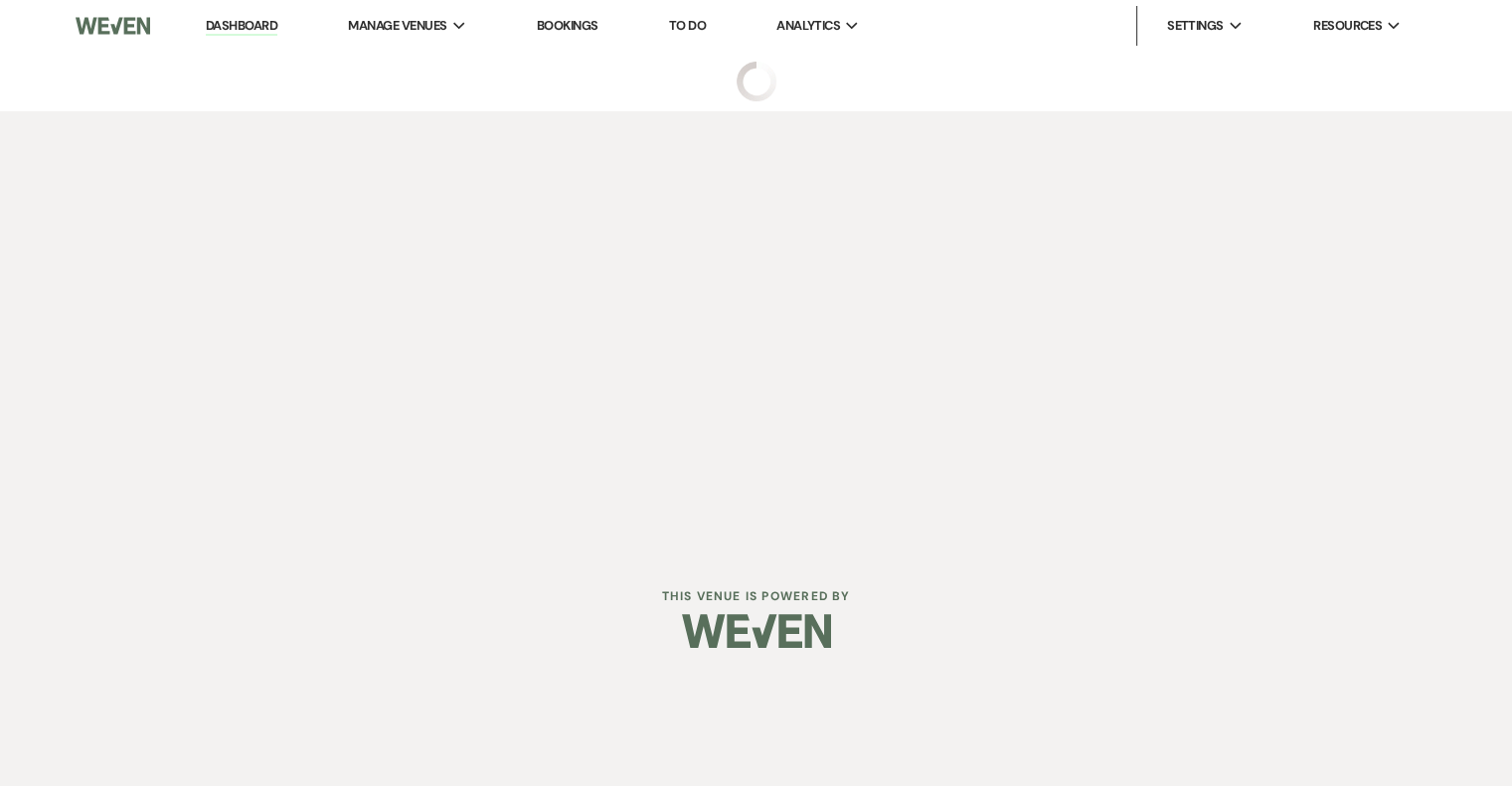 scroll, scrollTop: 0, scrollLeft: 0, axis: both 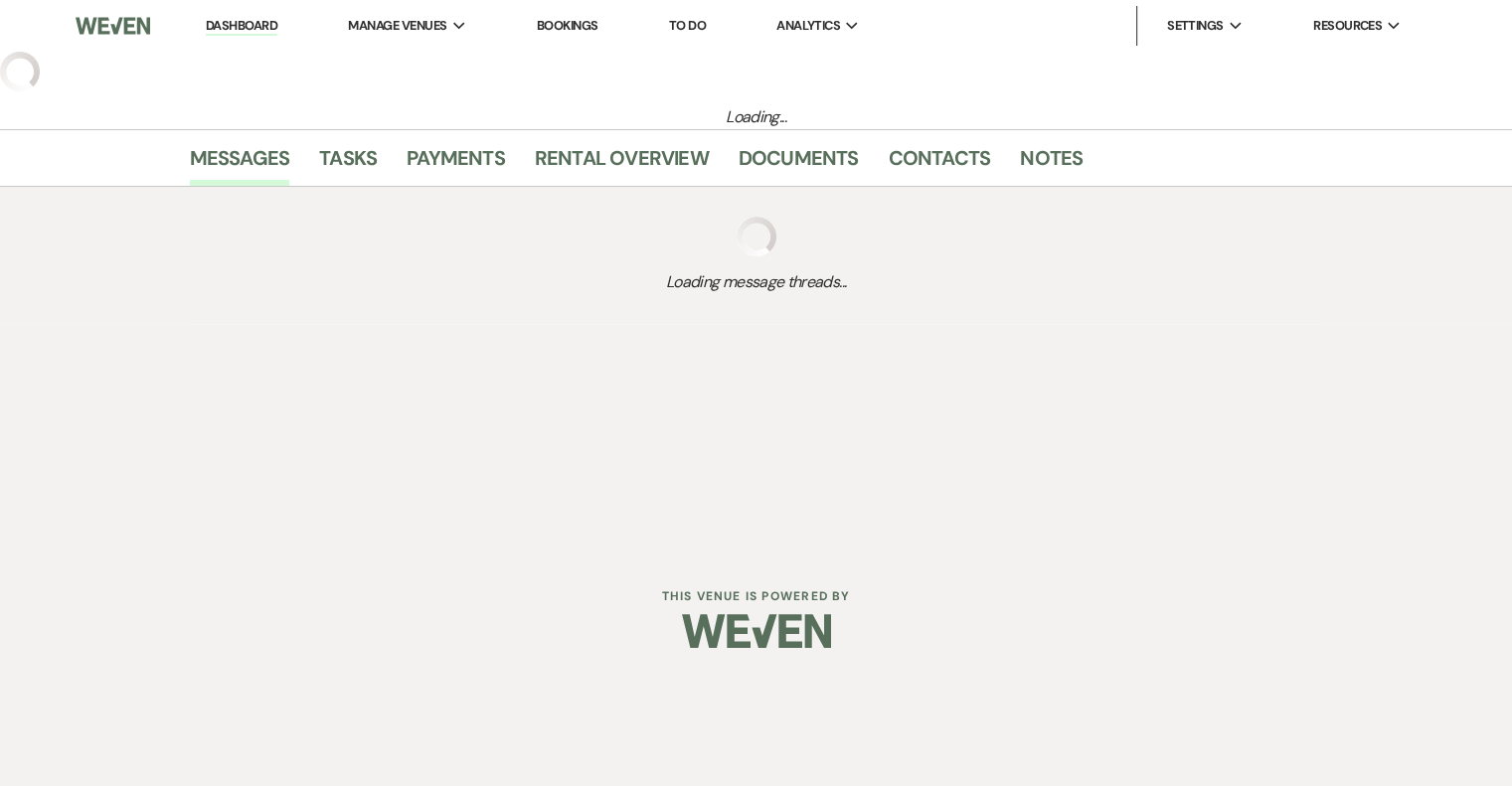select on "5" 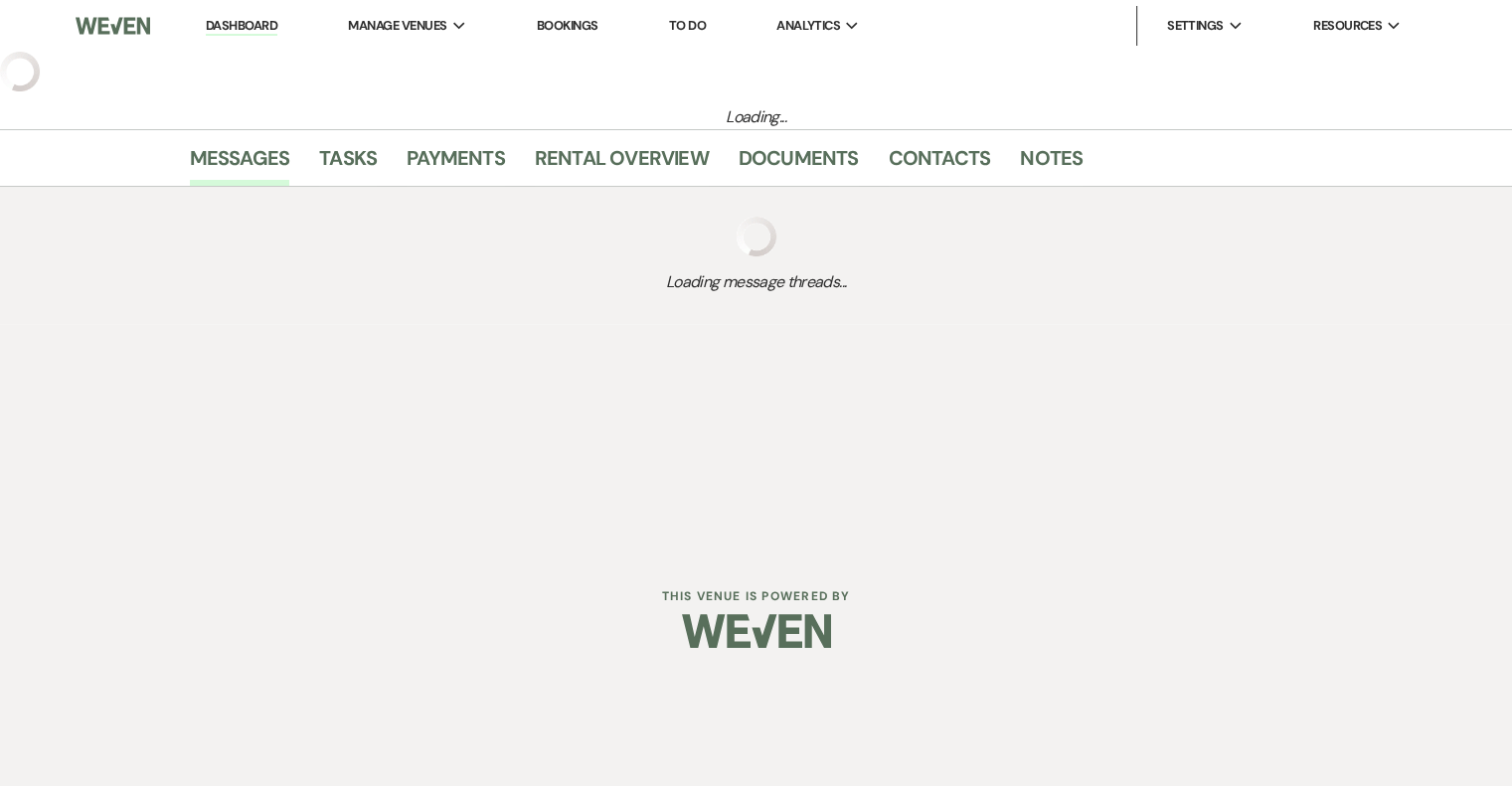 select on "20" 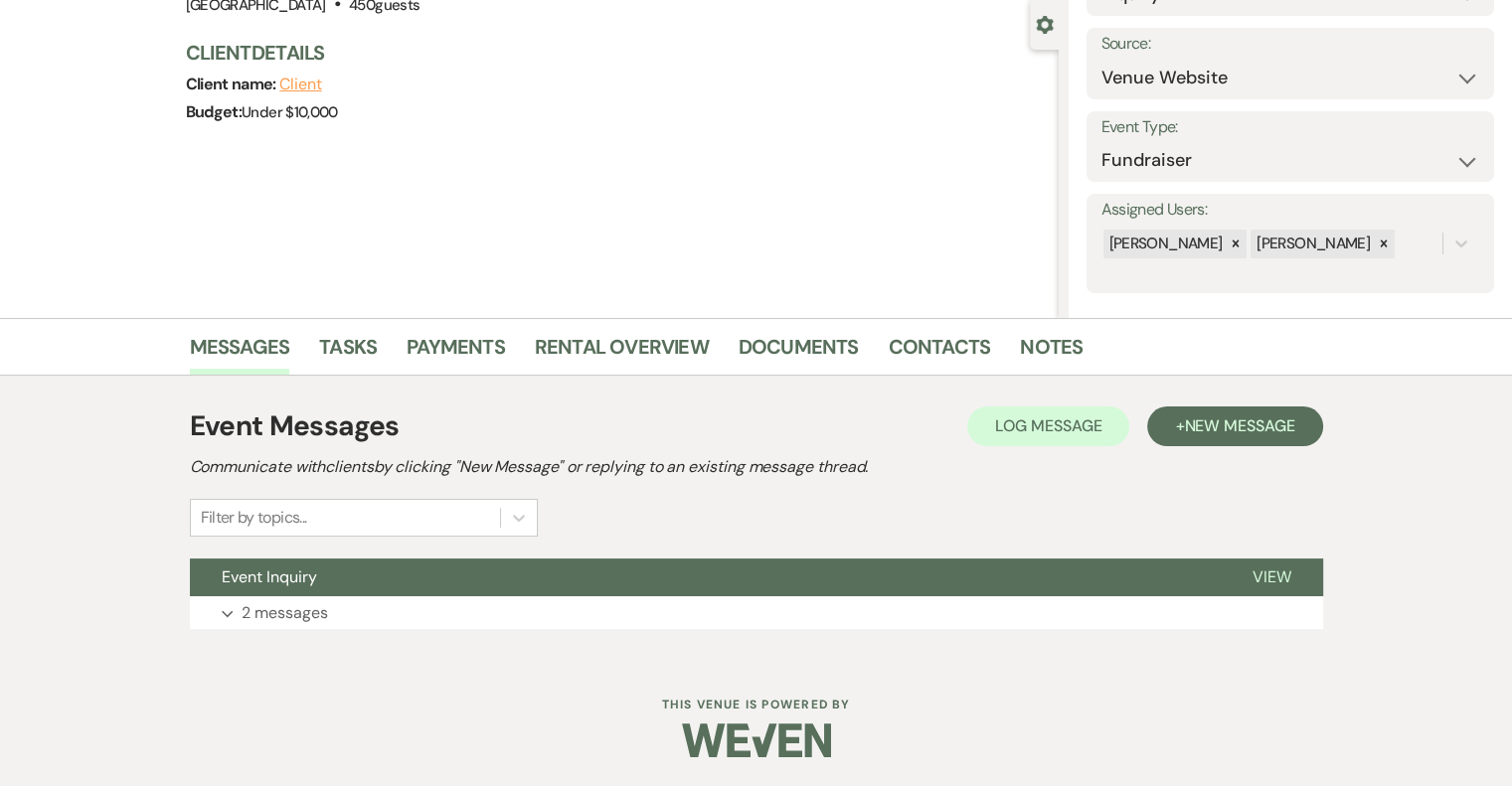 scroll, scrollTop: 179, scrollLeft: 0, axis: vertical 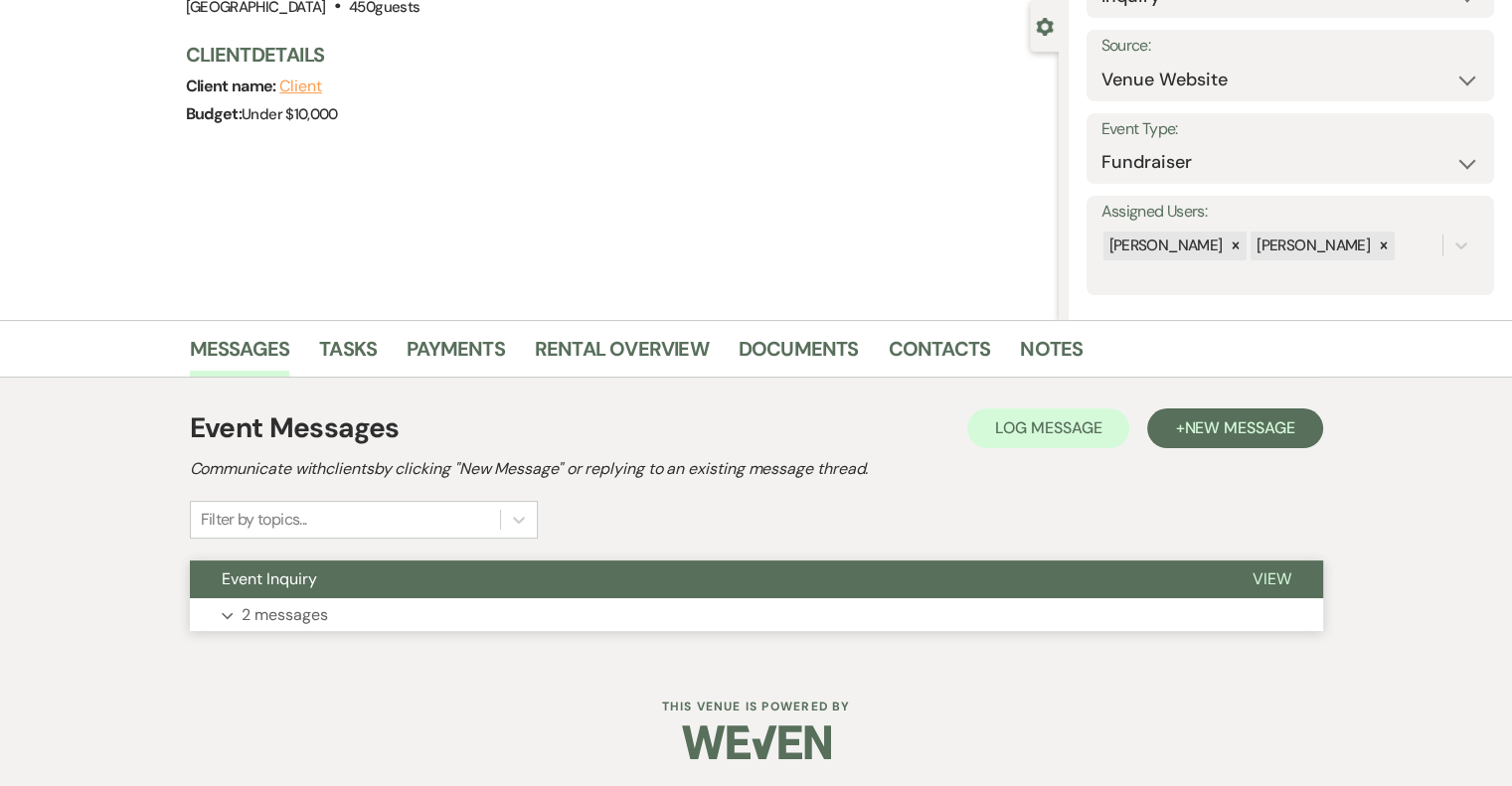 click on "2 messages" at bounding box center (284, 615) 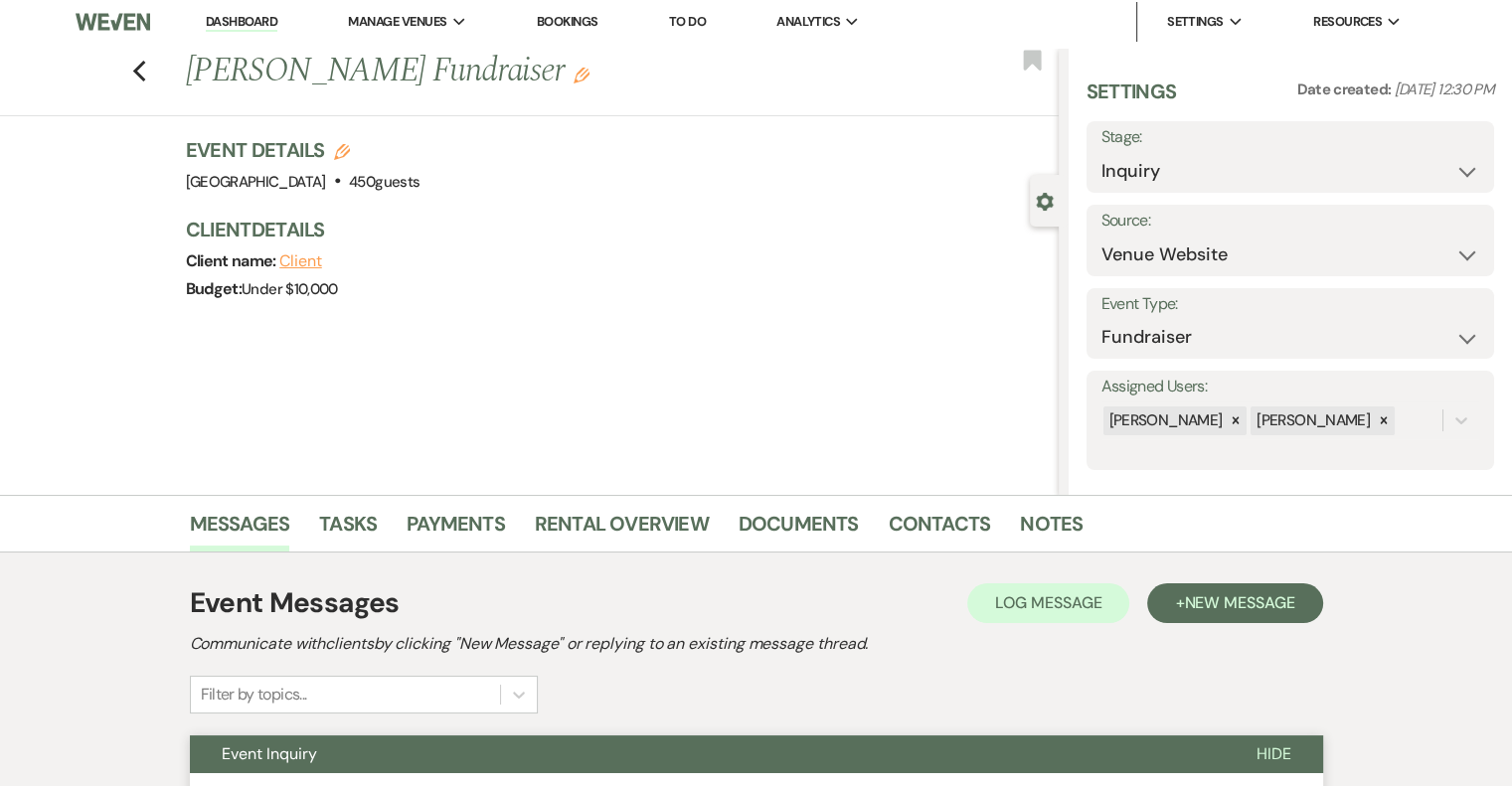 scroll, scrollTop: 0, scrollLeft: 0, axis: both 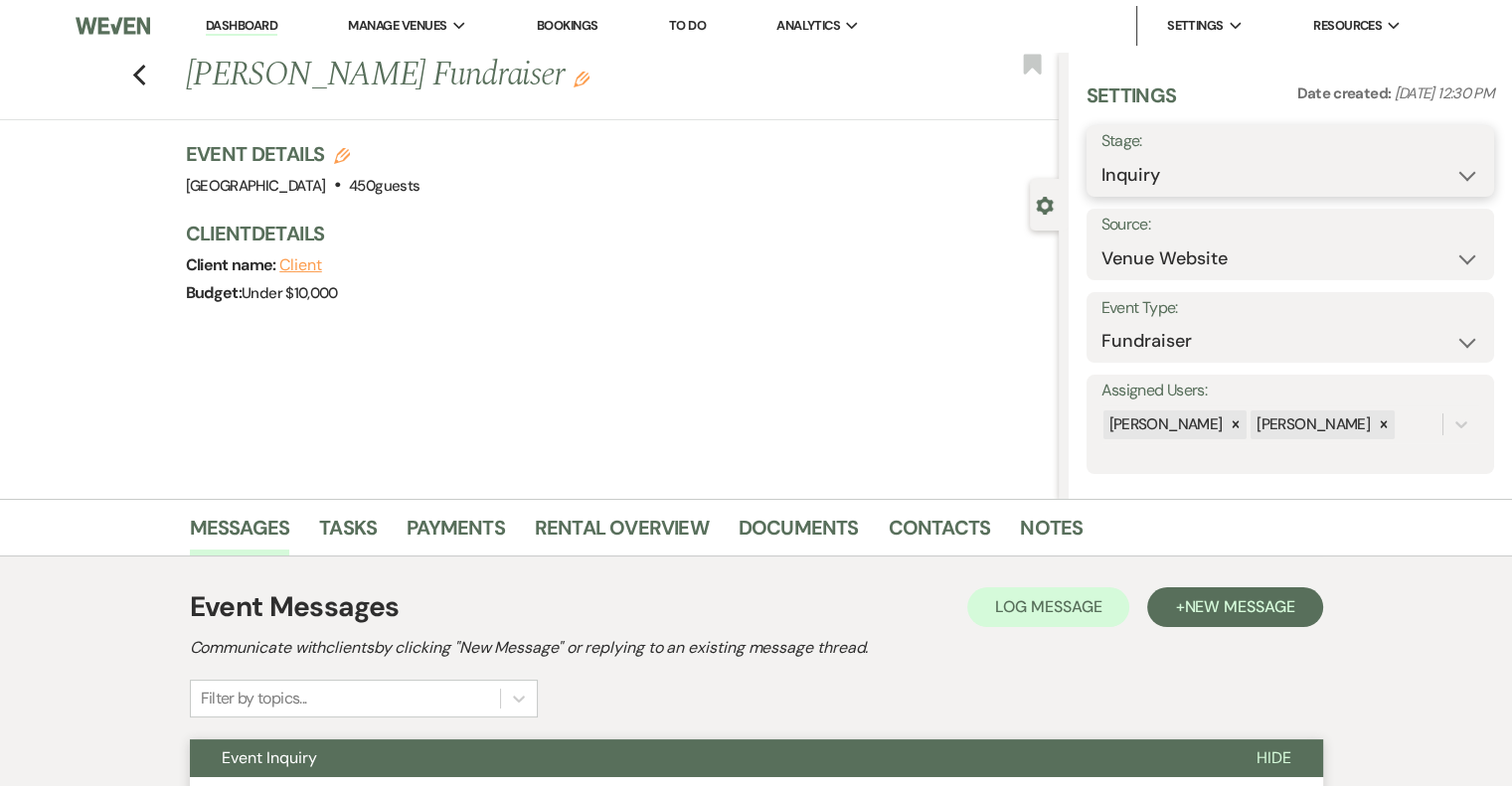 click on "Inquiry Follow Up Tour Requested Tour Confirmed Toured Proposal Sent Booked Lost" at bounding box center (1290, 175) 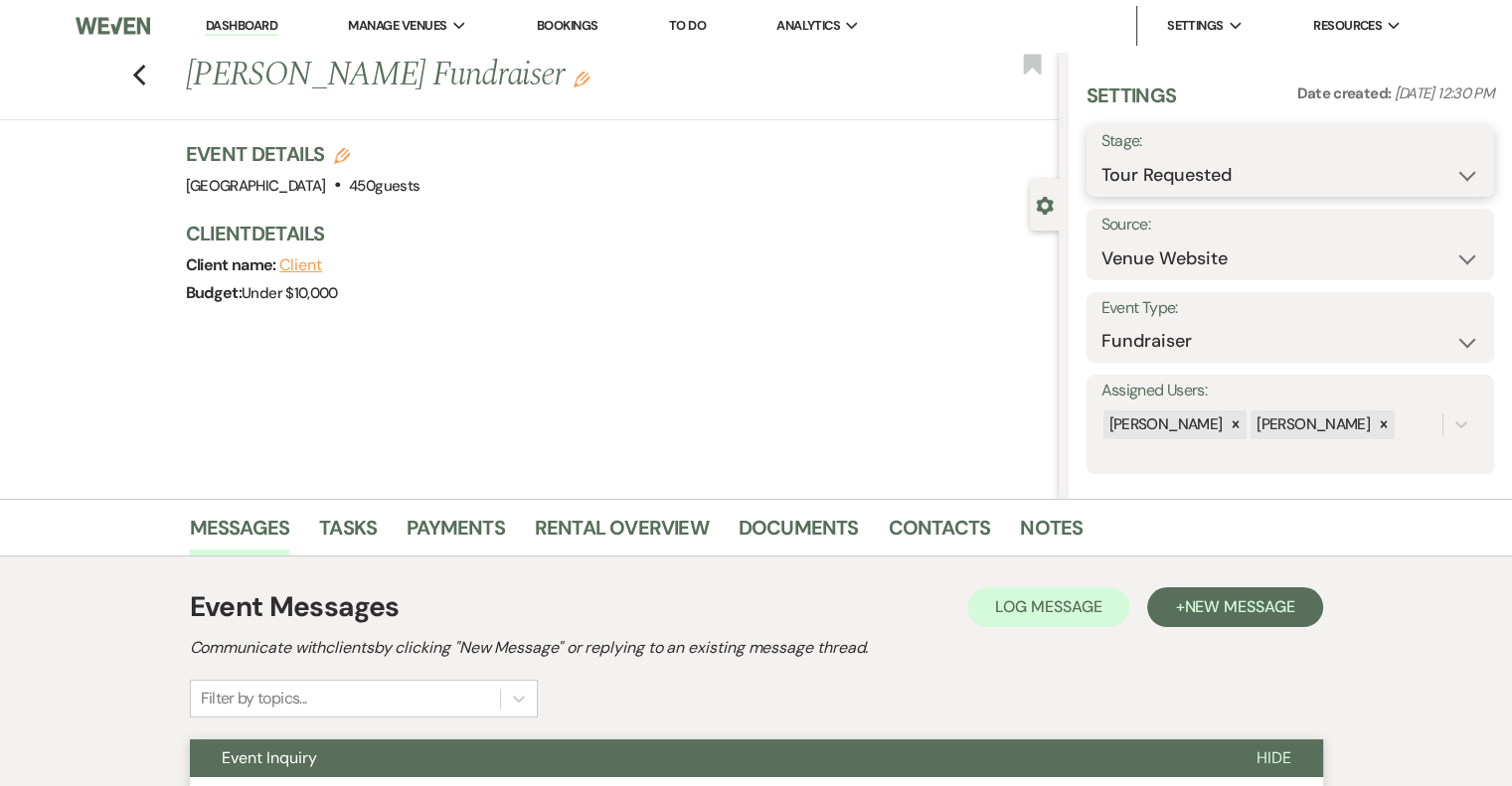 click on "Inquiry Follow Up Tour Requested Tour Confirmed Toured Proposal Sent Booked Lost" at bounding box center [1290, 175] 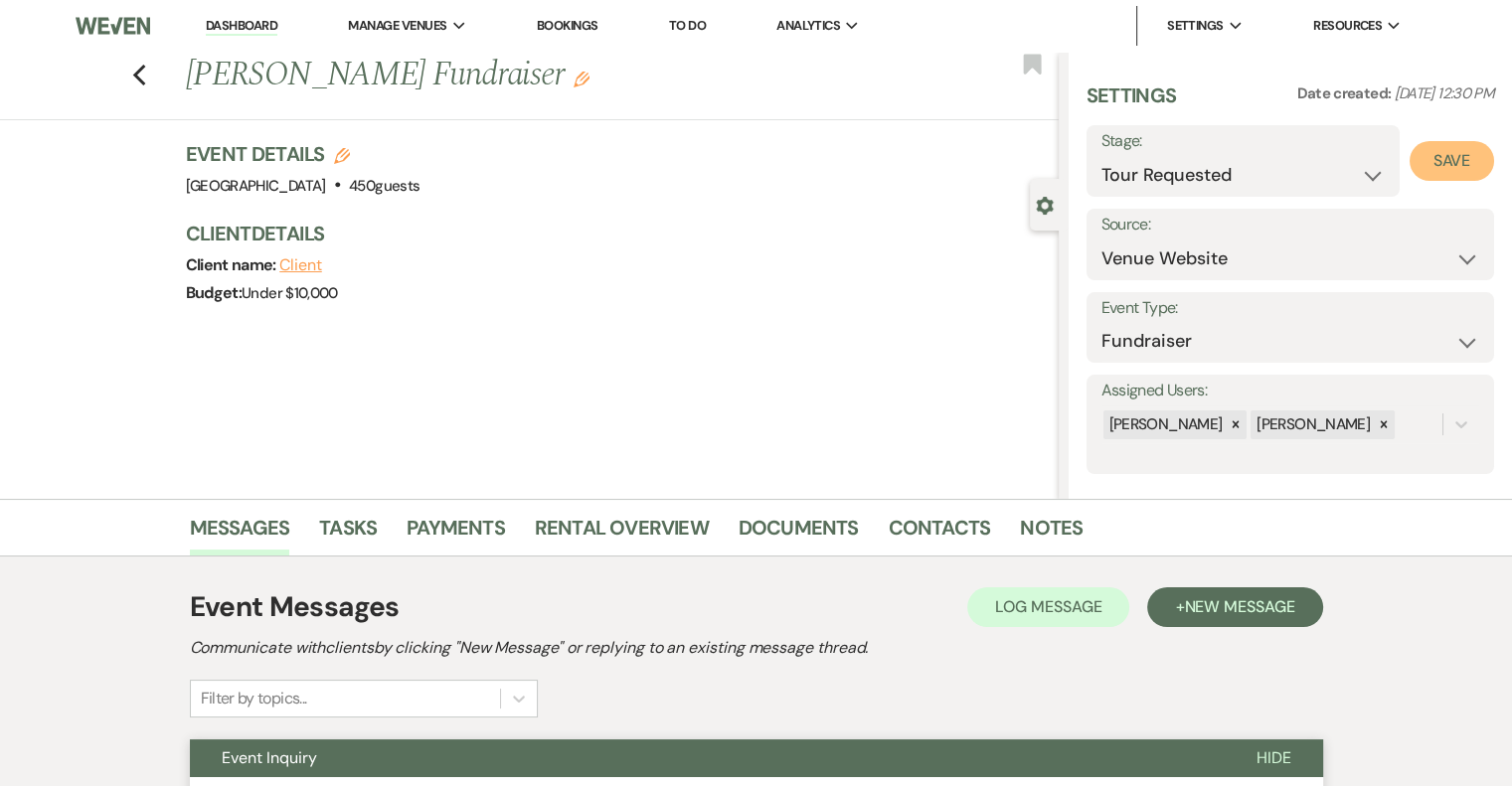 click on "Save" at bounding box center (1451, 161) 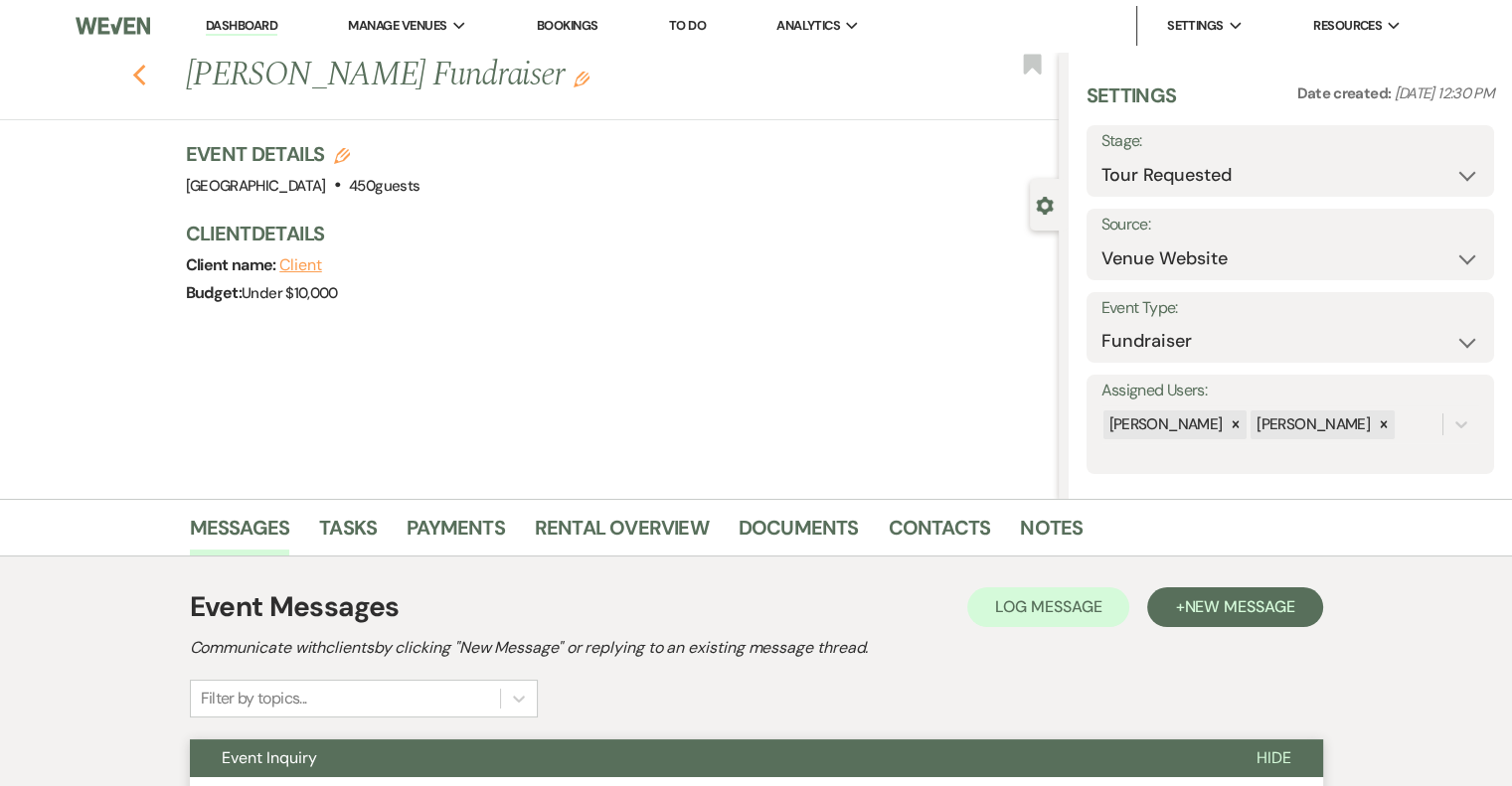 click on "Previous" 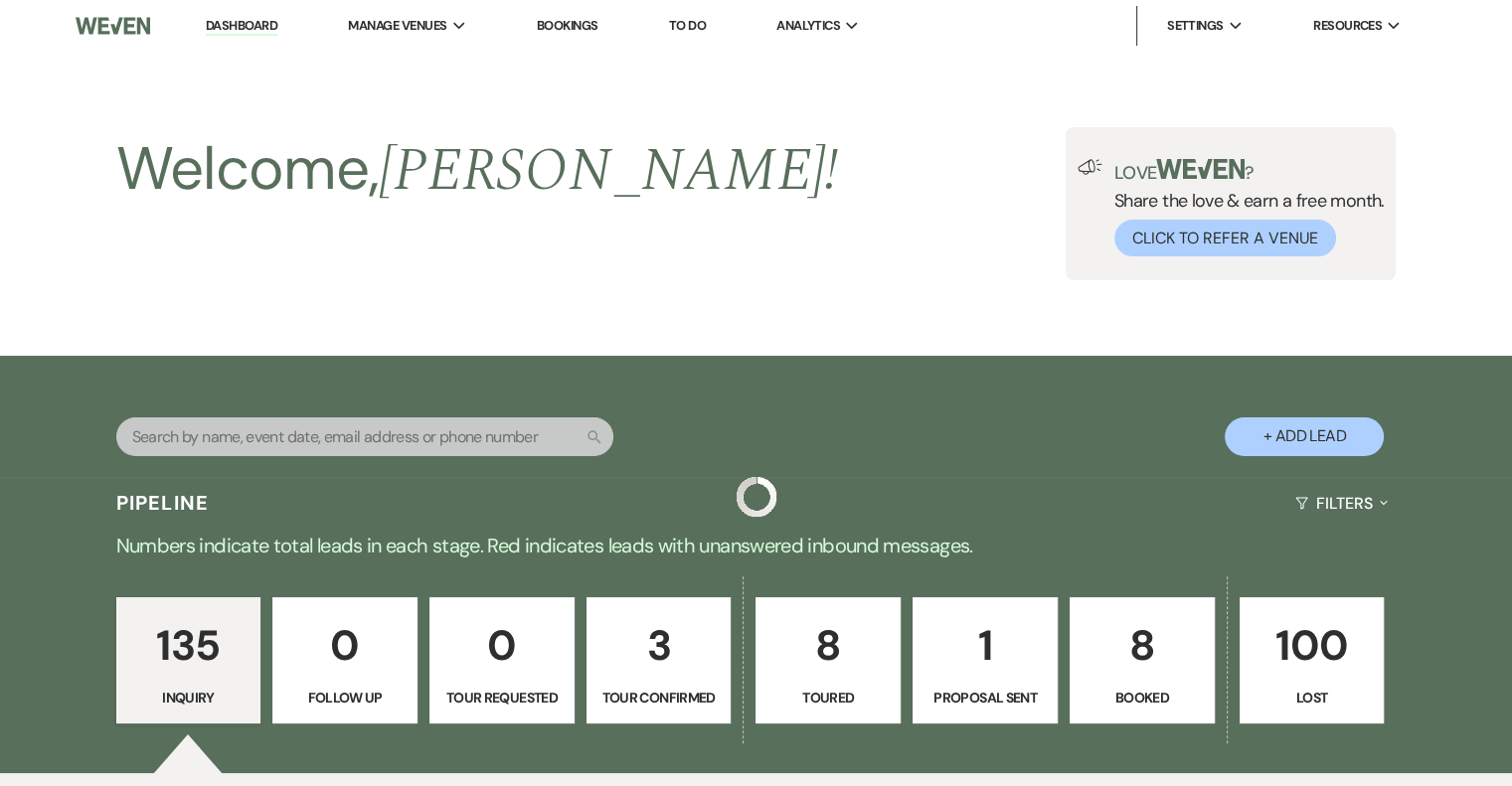scroll, scrollTop: 573, scrollLeft: 0, axis: vertical 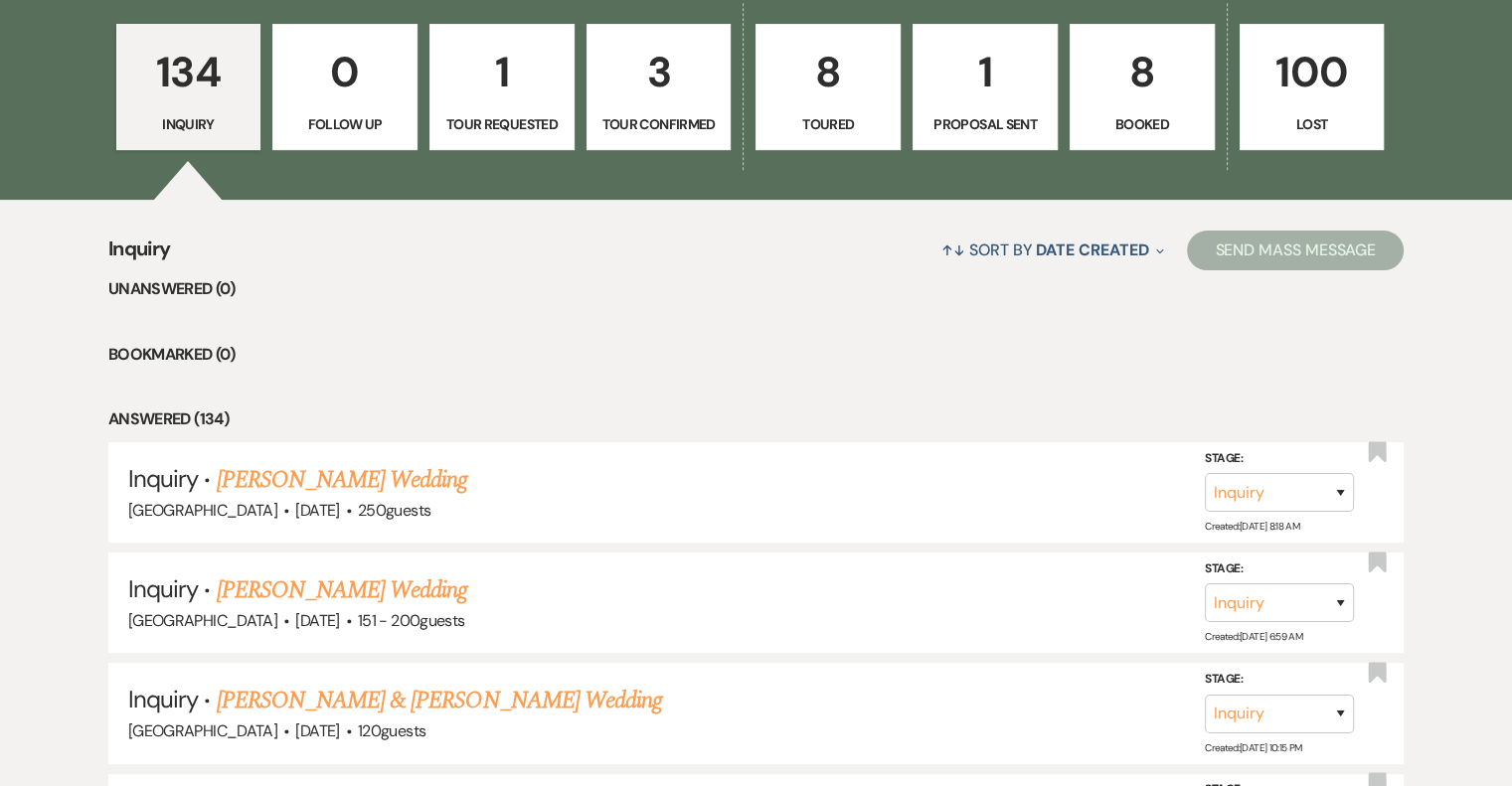 click on "1 Proposal Sent" at bounding box center [985, 87] 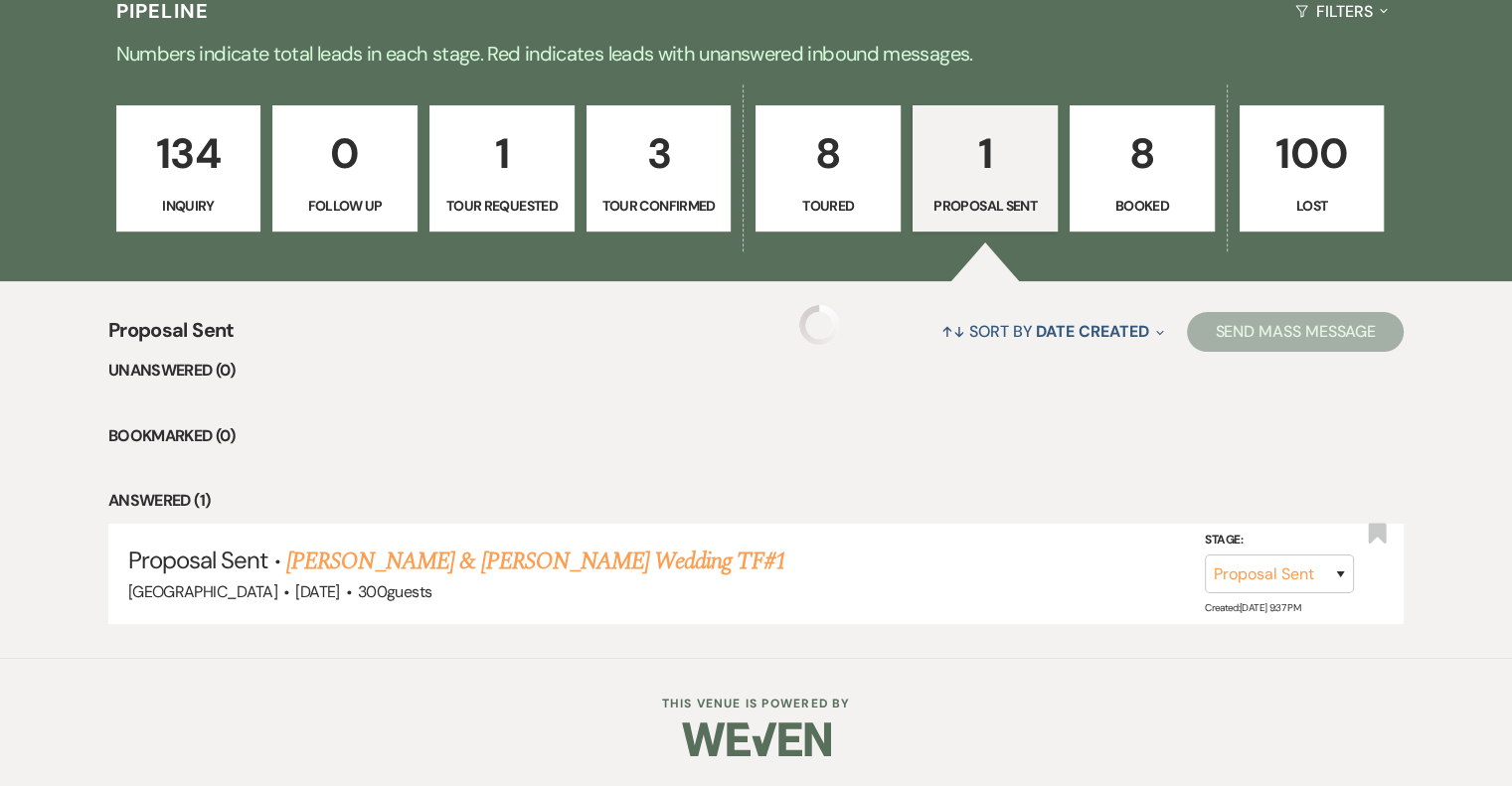 scroll, scrollTop: 490, scrollLeft: 0, axis: vertical 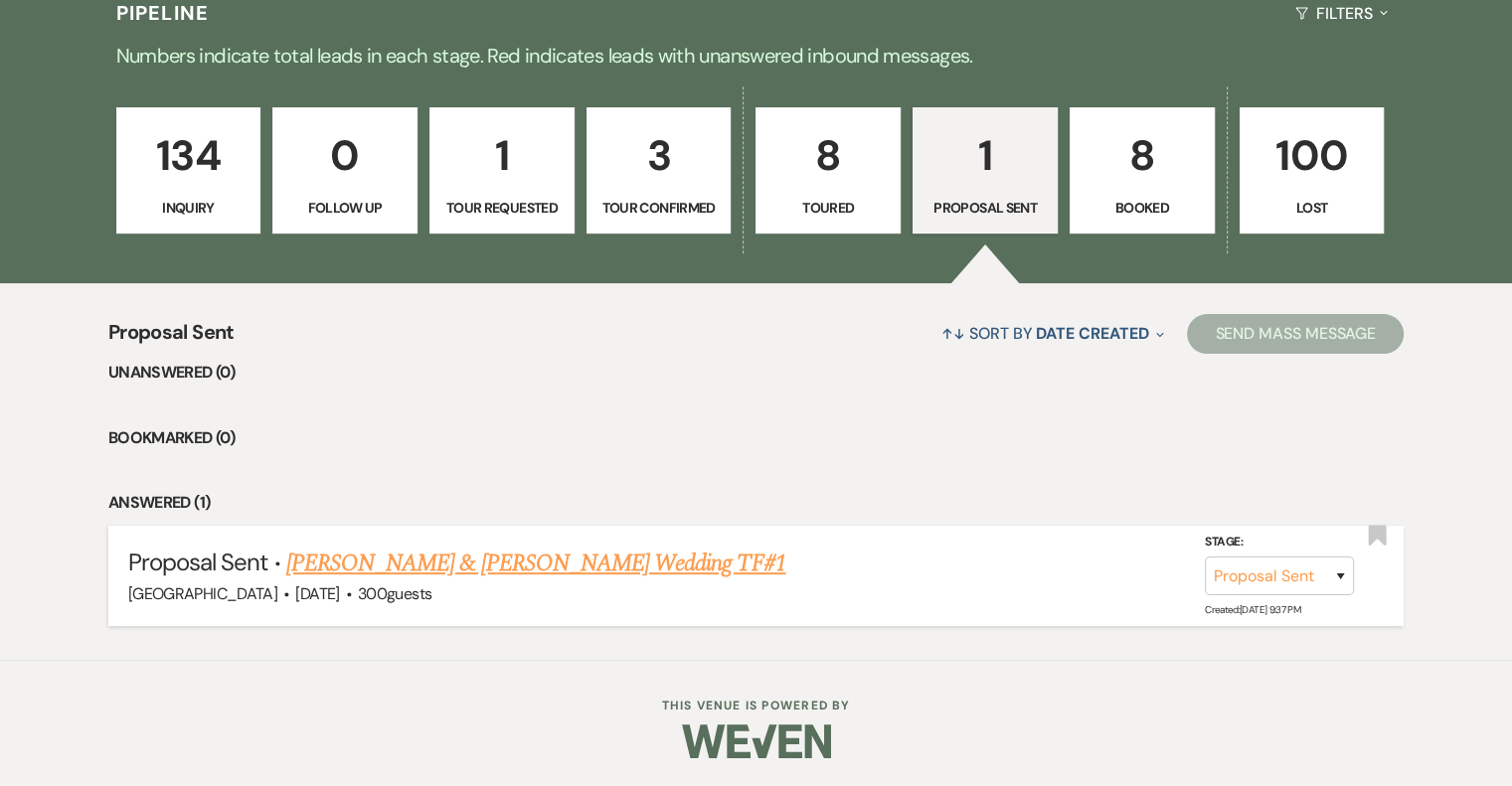 click on "[PERSON_NAME] & [PERSON_NAME] Wedding TF#1" at bounding box center (536, 563) 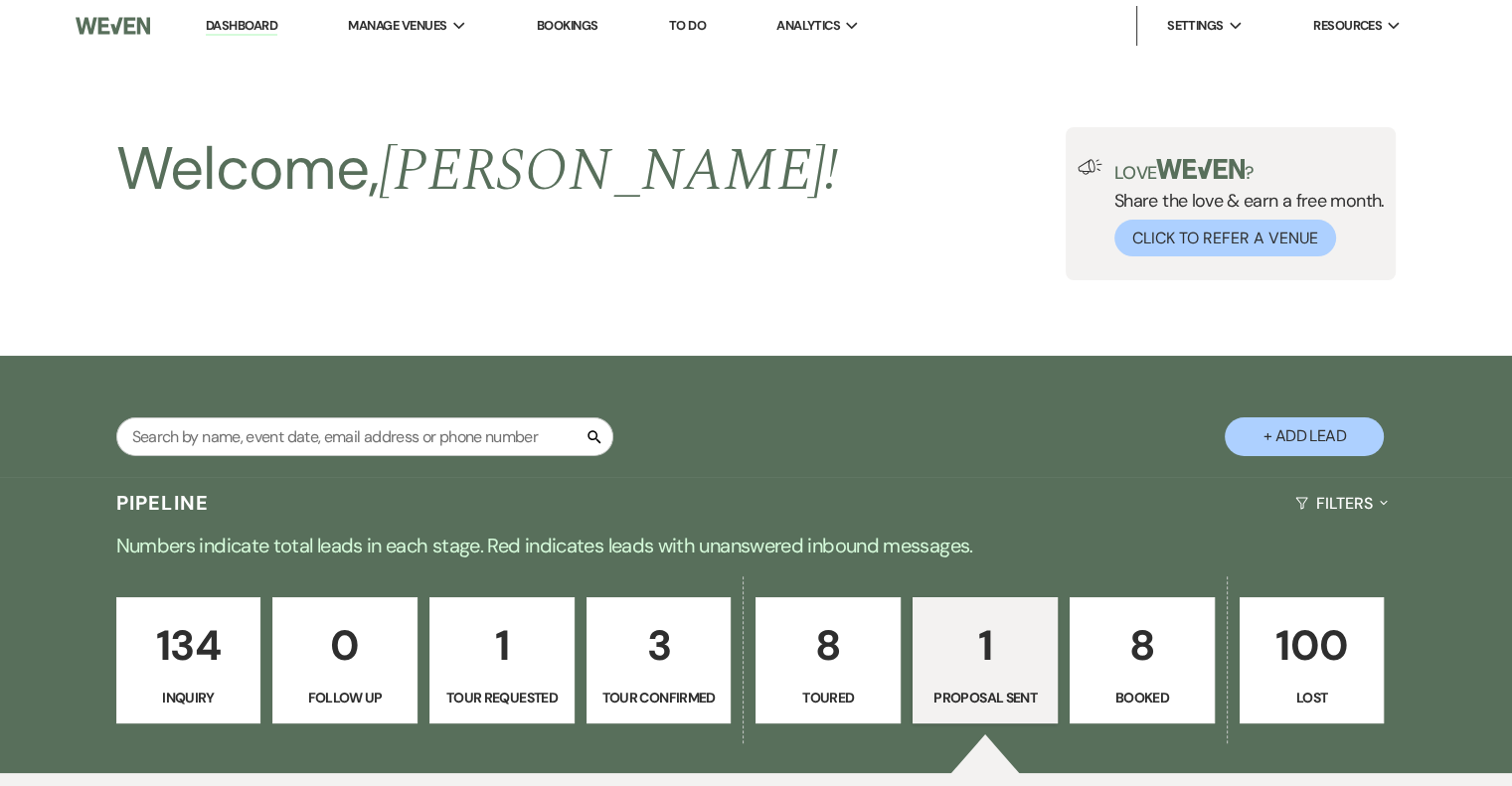 select on "6" 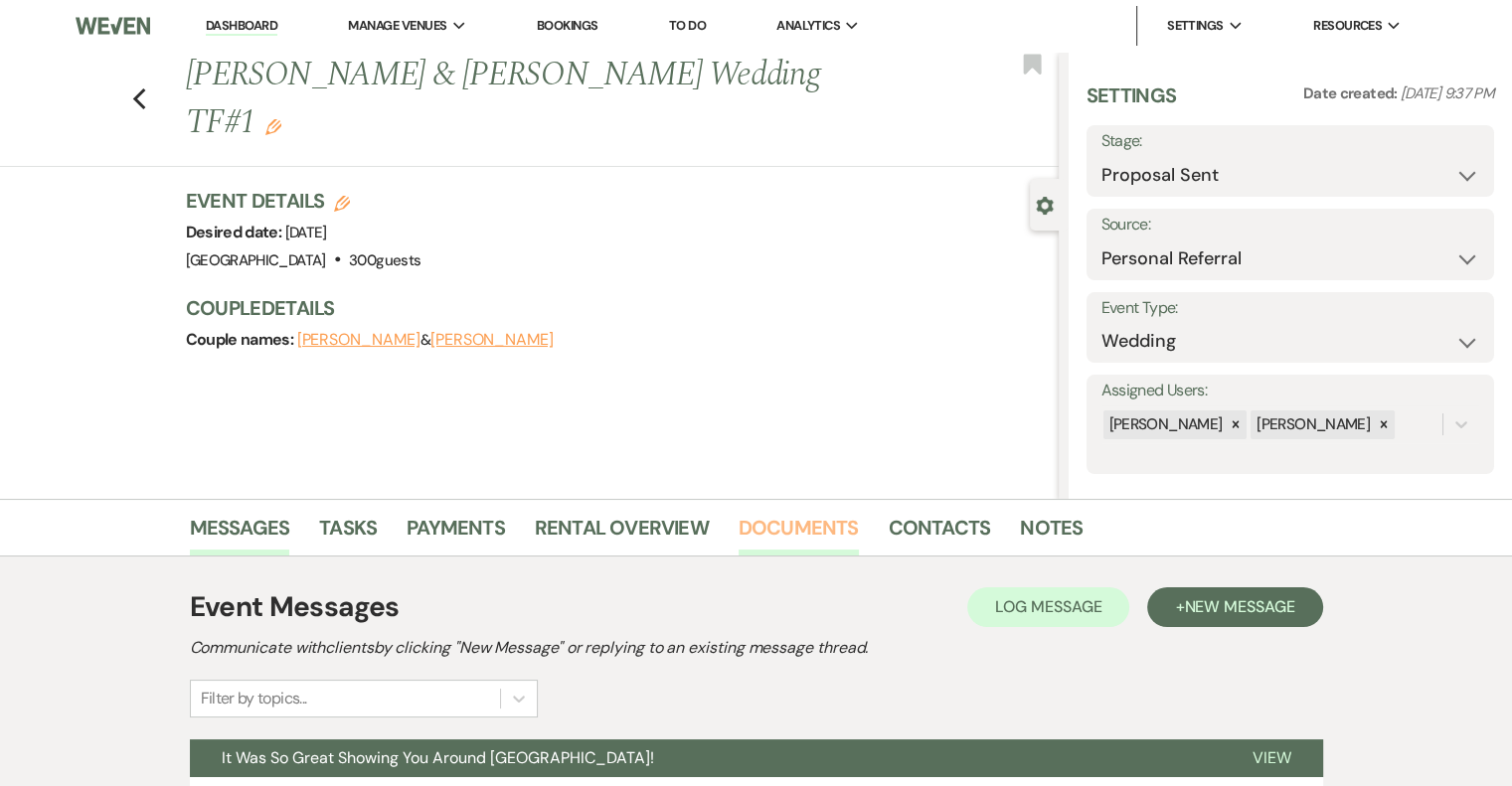 click on "Documents" at bounding box center [798, 534] 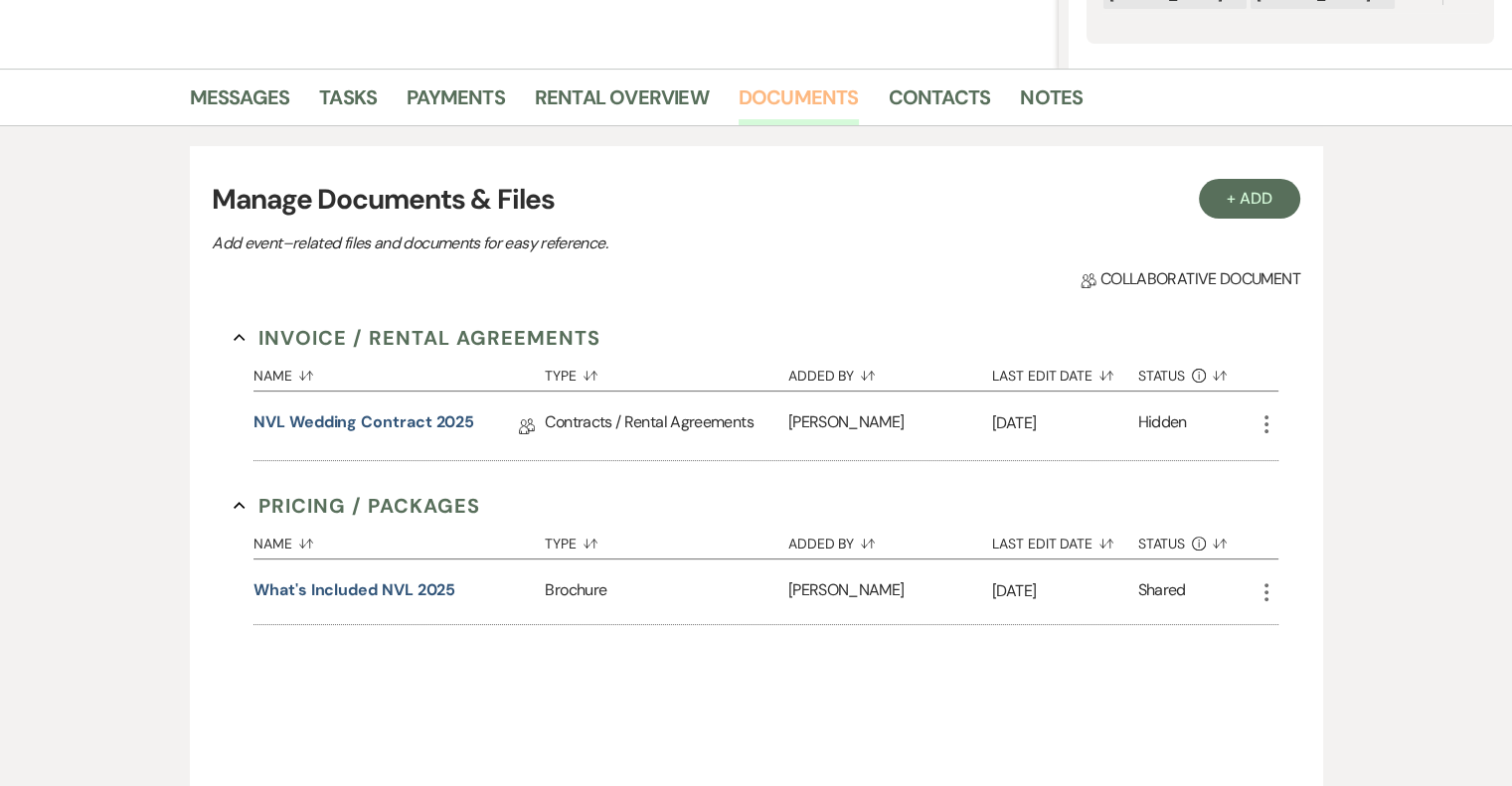 scroll, scrollTop: 431, scrollLeft: 0, axis: vertical 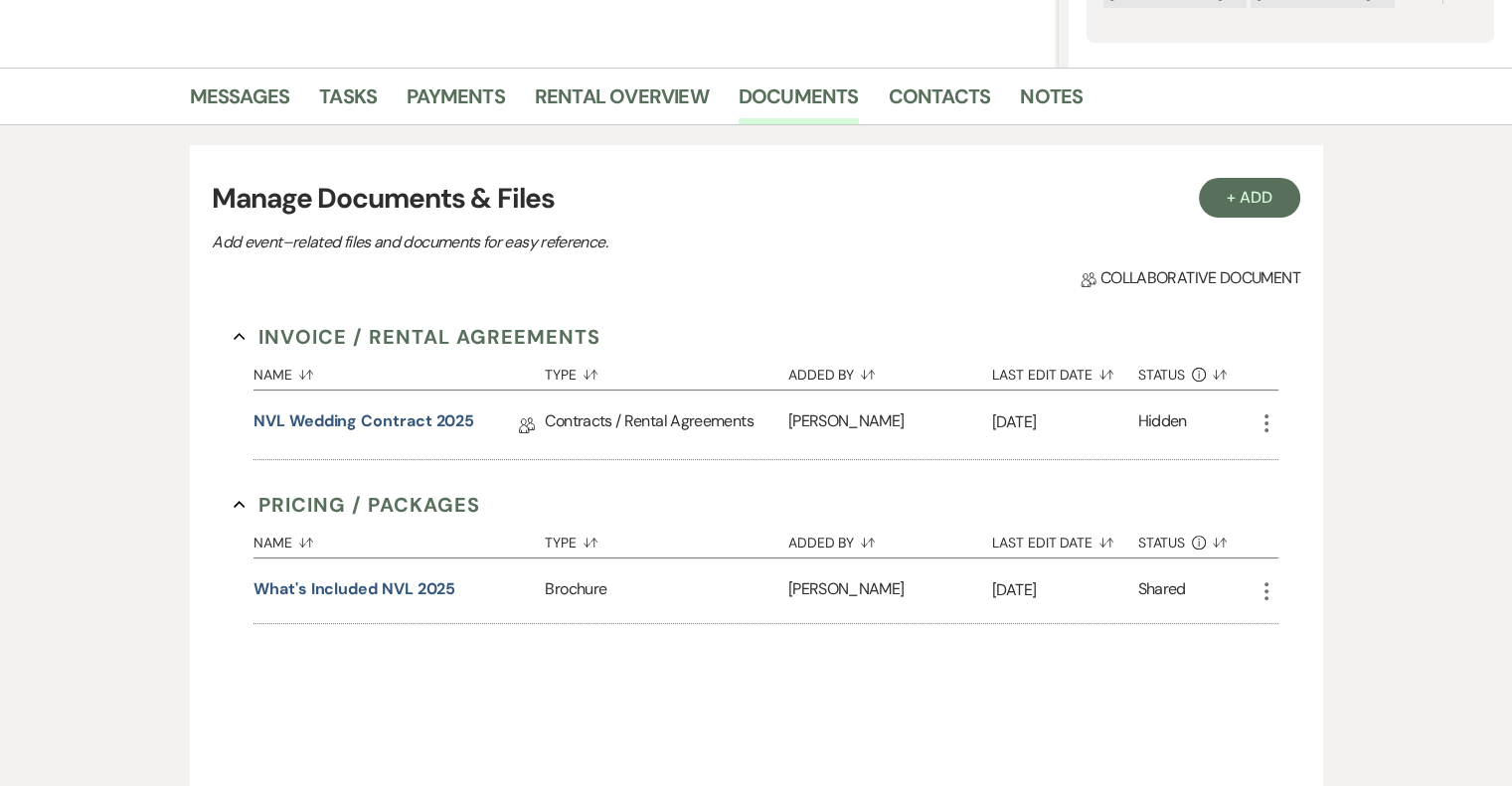 click on "Contracts / Rental Agreements" at bounding box center [666, 424] 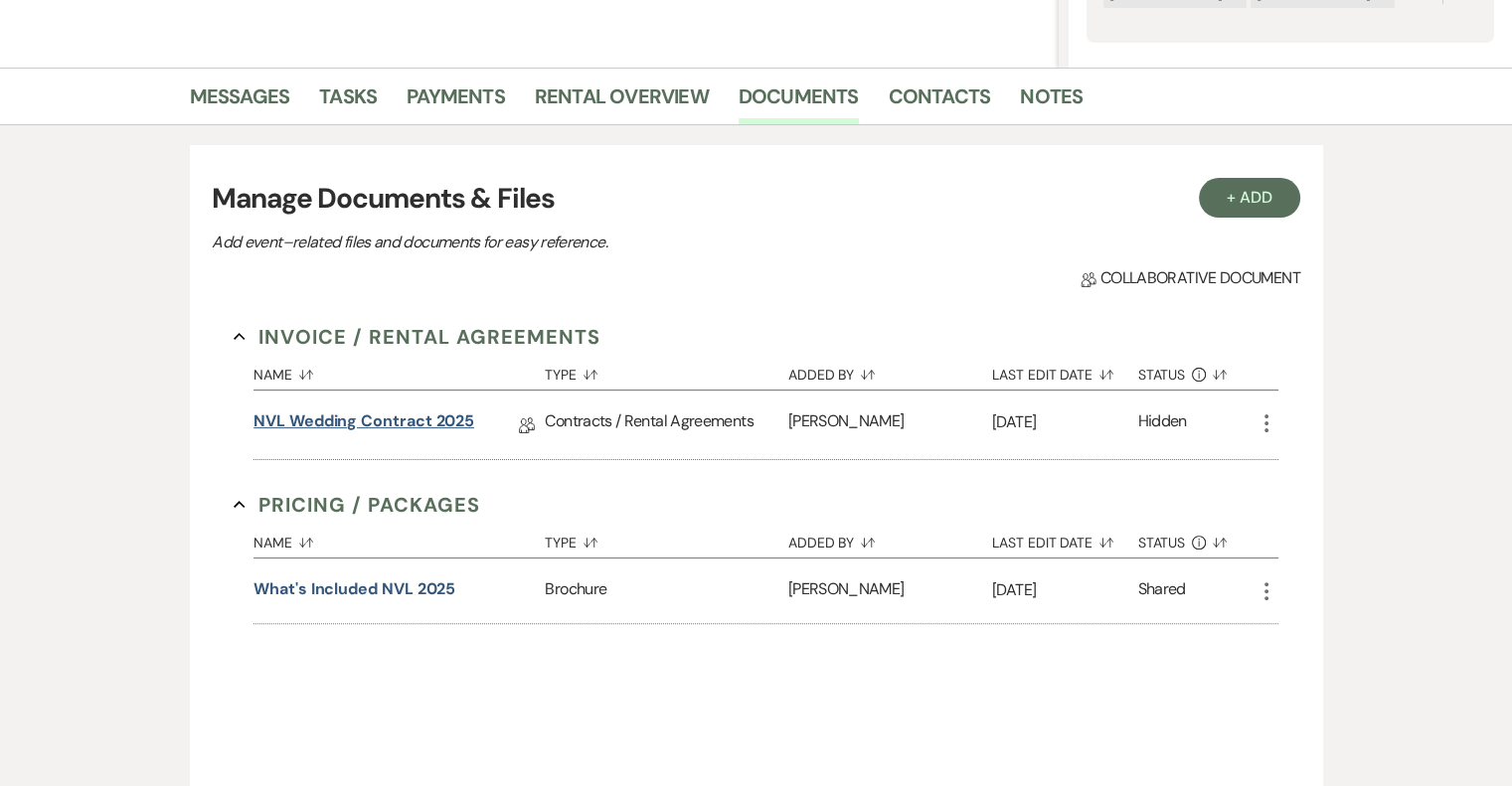 click on "NVL Wedding Contract 2025" at bounding box center (364, 424) 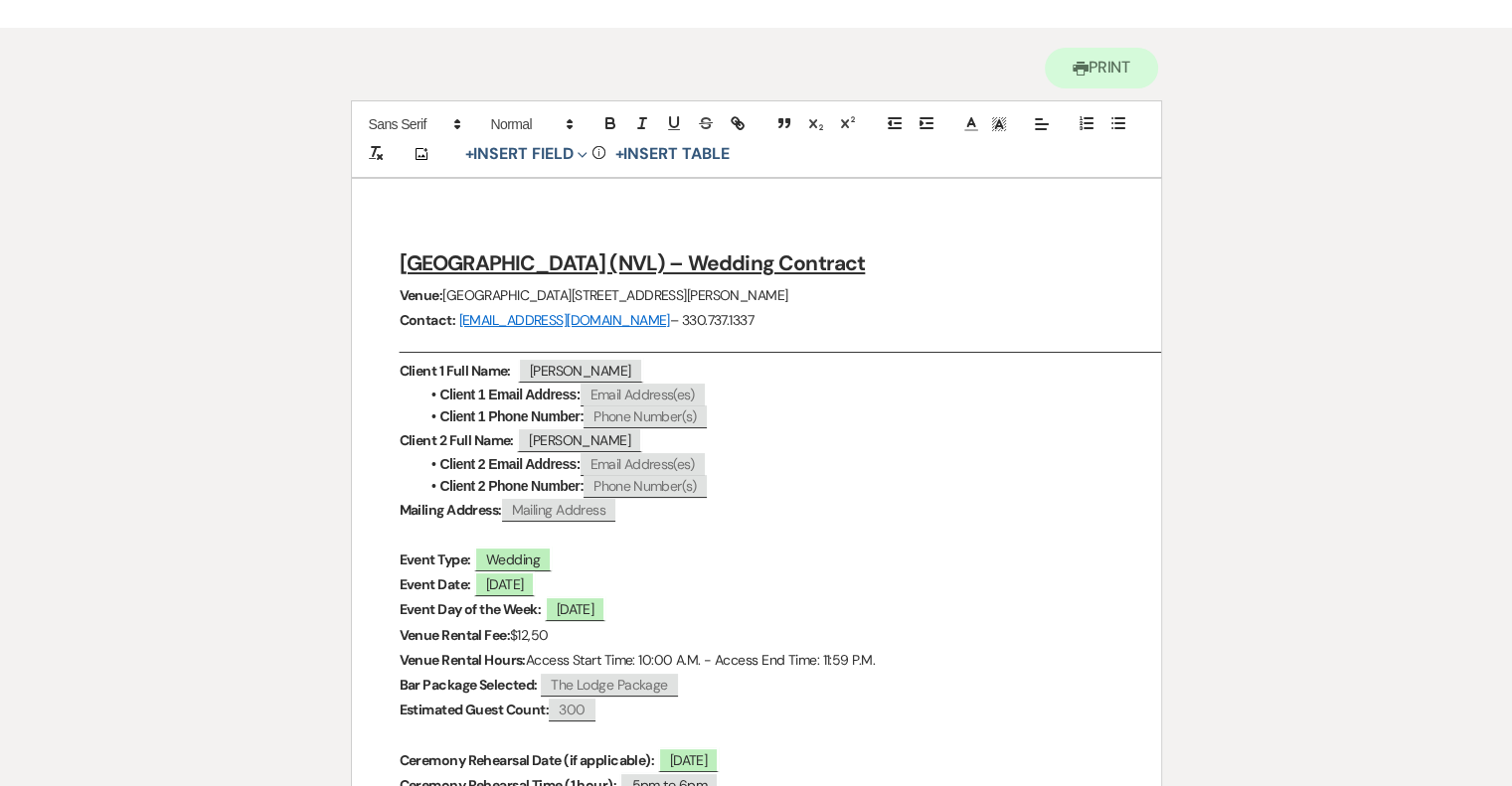 scroll, scrollTop: 0, scrollLeft: 0, axis: both 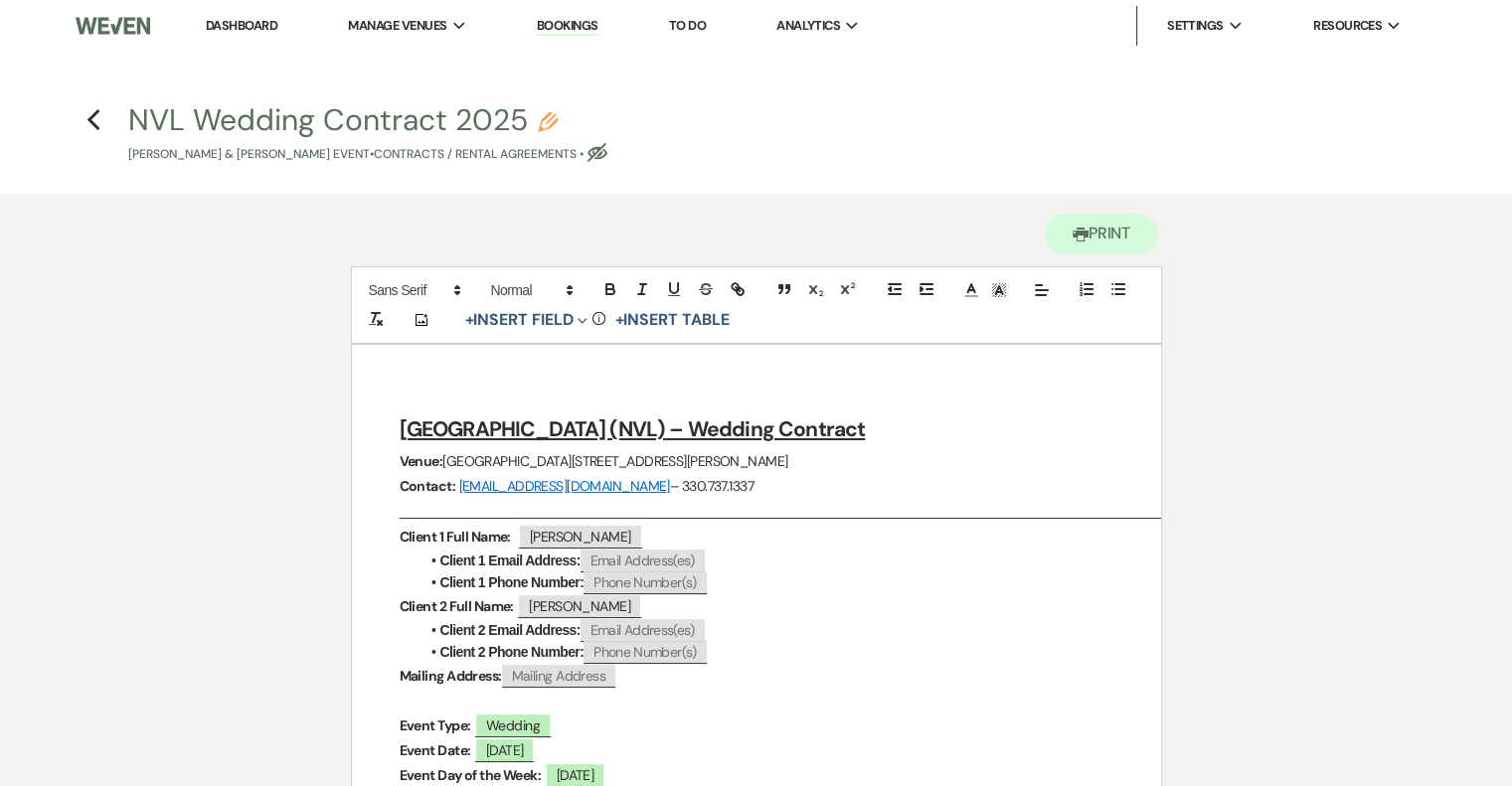 click on "Printer  Print                                                                                                                                                                                                                                                                                               Add Photo +  Insert Field Expand Standard Field Smart Field Signature Field Initial Field Info +  Insert Table Nature Valley Lodge (NVL) – Wedding Contract Venue:  Nature Valley Lodge, 5521 Deerfiield Ave, North Lawrence, OH 44666  Contact:   Info@NatureValleyLodge.com  – 330.737.1337                                                                                                                                                                                                                                      Client 1 Full Name:   ﻿
Kylie Shambaugh
﻿   Client 1 Email Address:  ﻿ Email Address(es) ﻿   Client 1 Phone Number:  ﻿ Phone Number(s) ﻿   ﻿
﻿" at bounding box center (756, 2952) 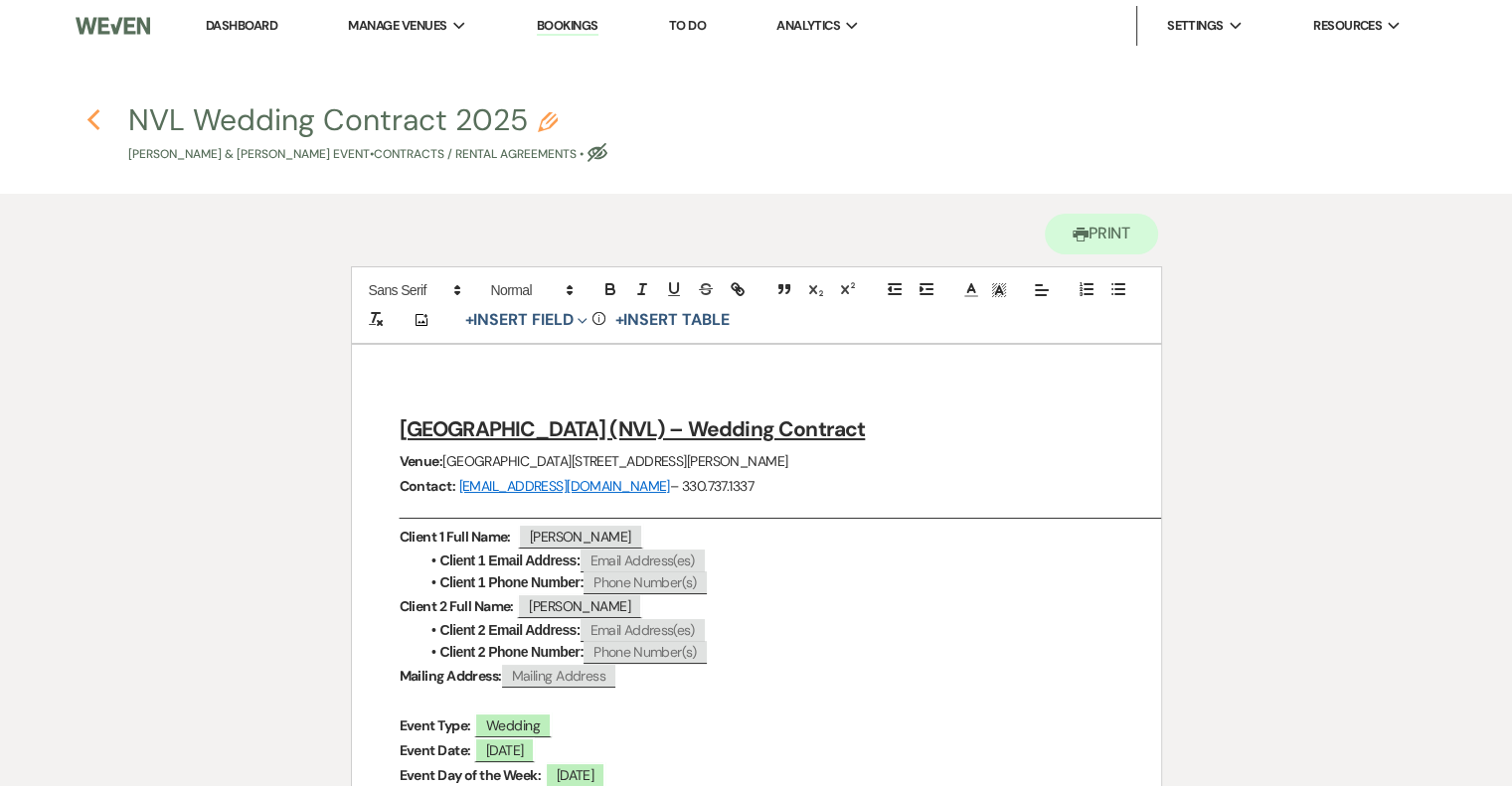 click 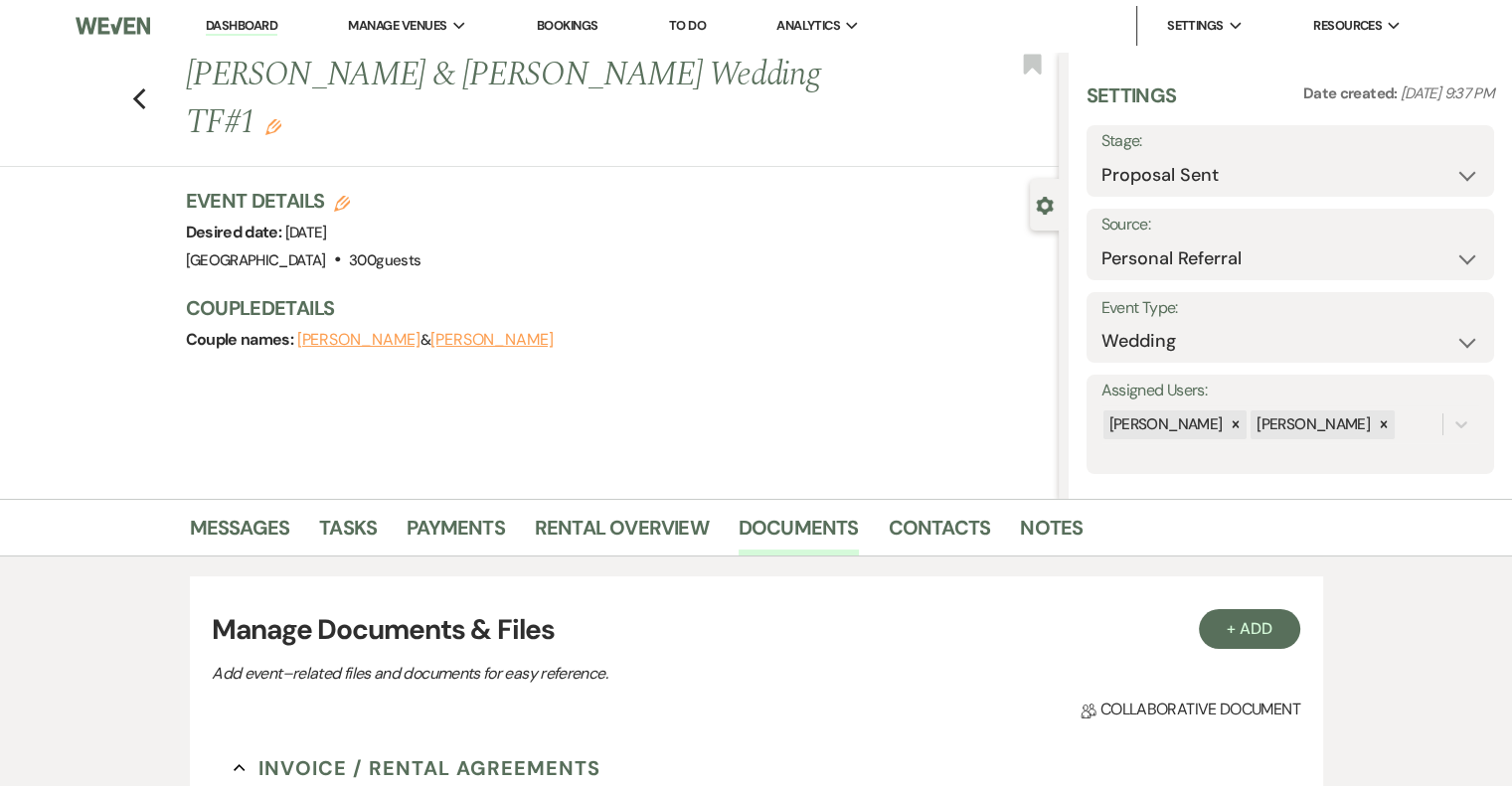 scroll, scrollTop: 431, scrollLeft: 0, axis: vertical 